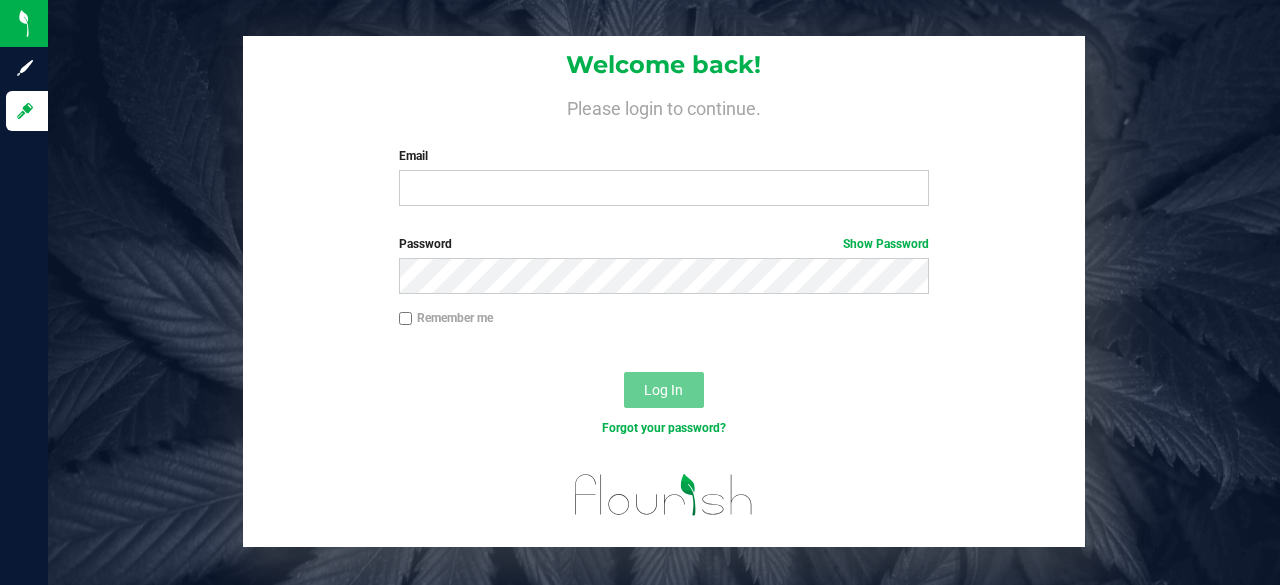 scroll, scrollTop: 0, scrollLeft: 0, axis: both 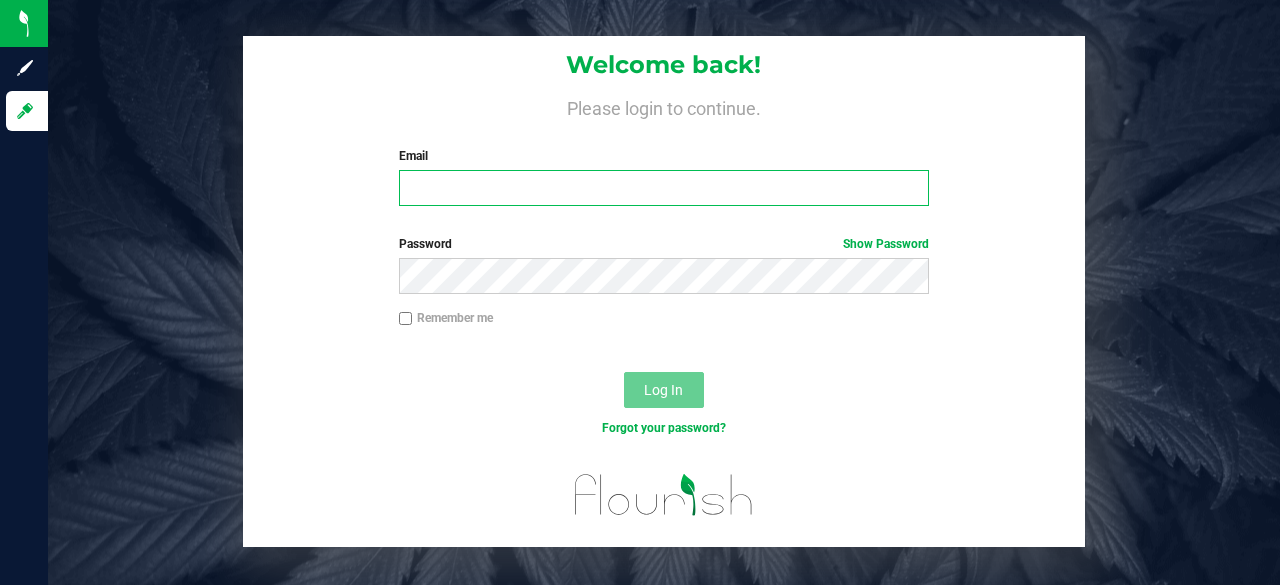 click on "Email" at bounding box center [664, 188] 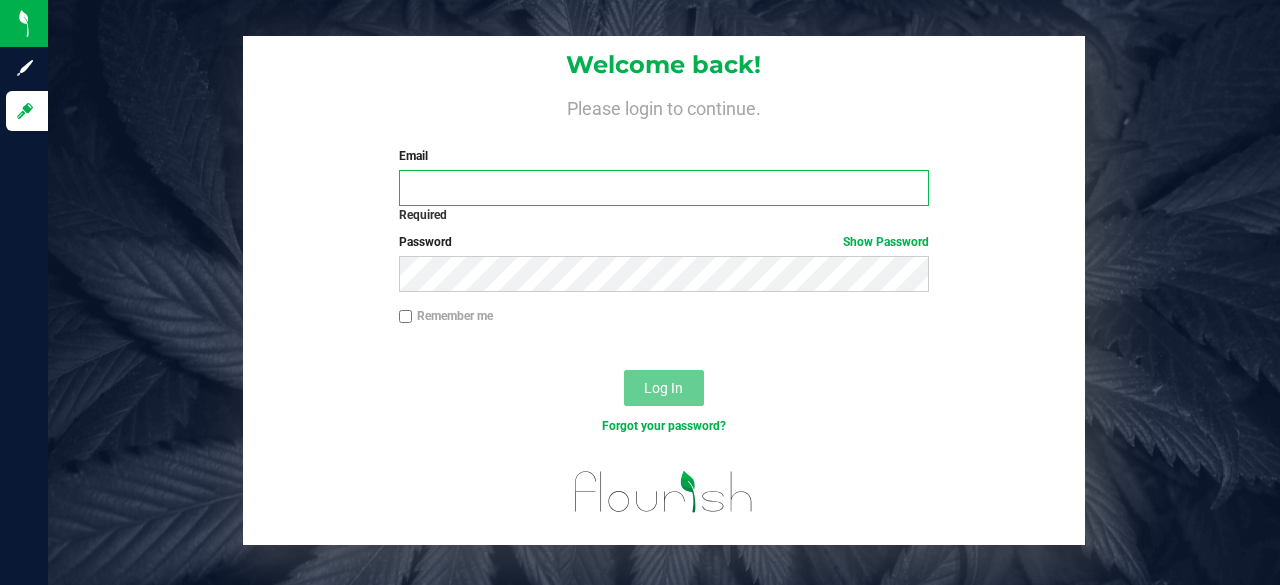 click on "Email" at bounding box center [664, 188] 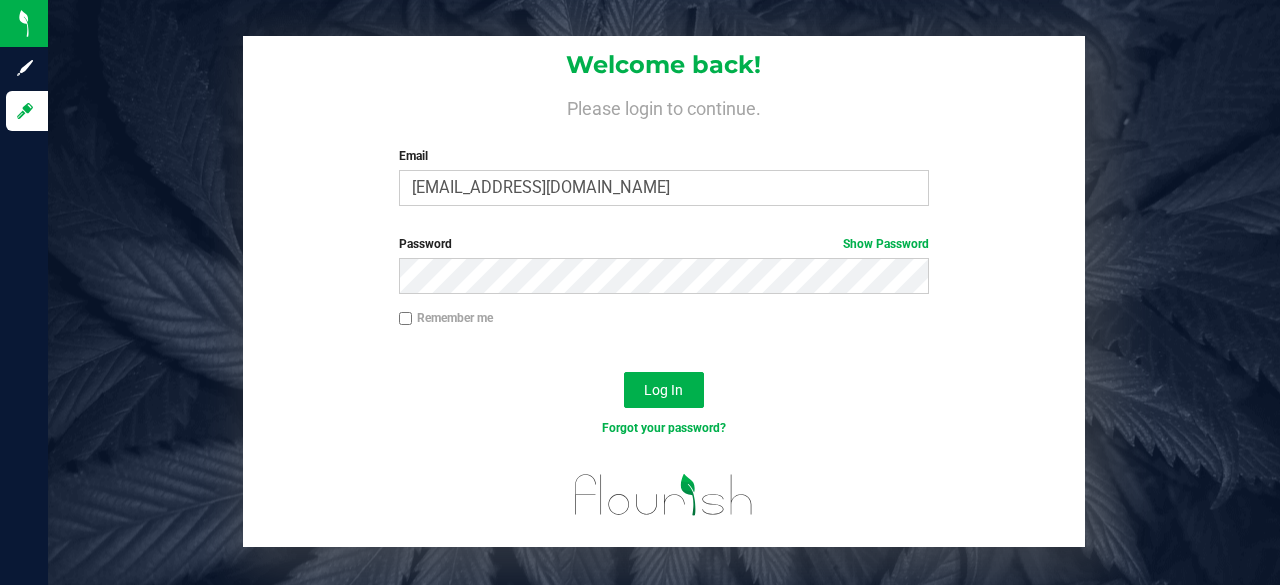 click on "Remember me" at bounding box center (664, 320) 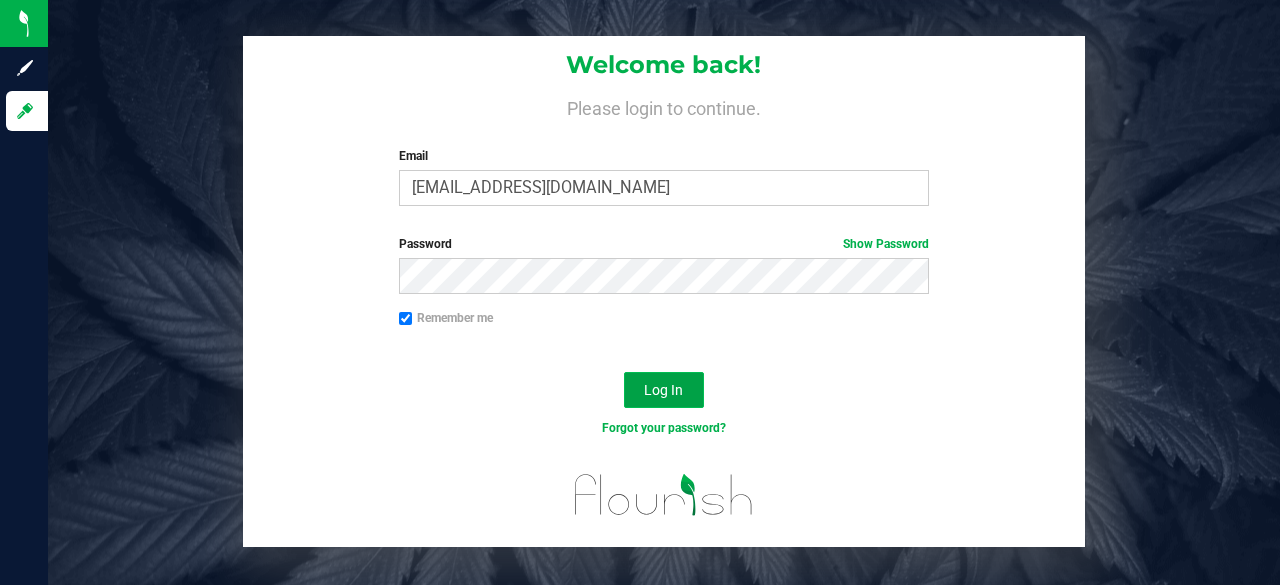 click on "Log In" at bounding box center [663, 390] 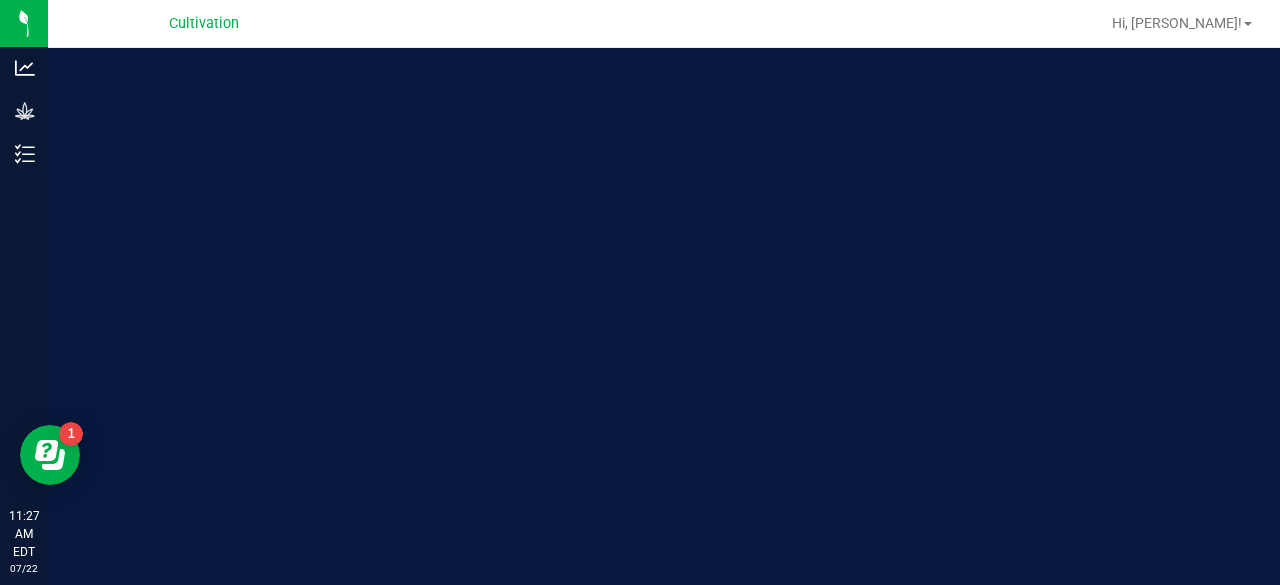 scroll, scrollTop: 0, scrollLeft: 0, axis: both 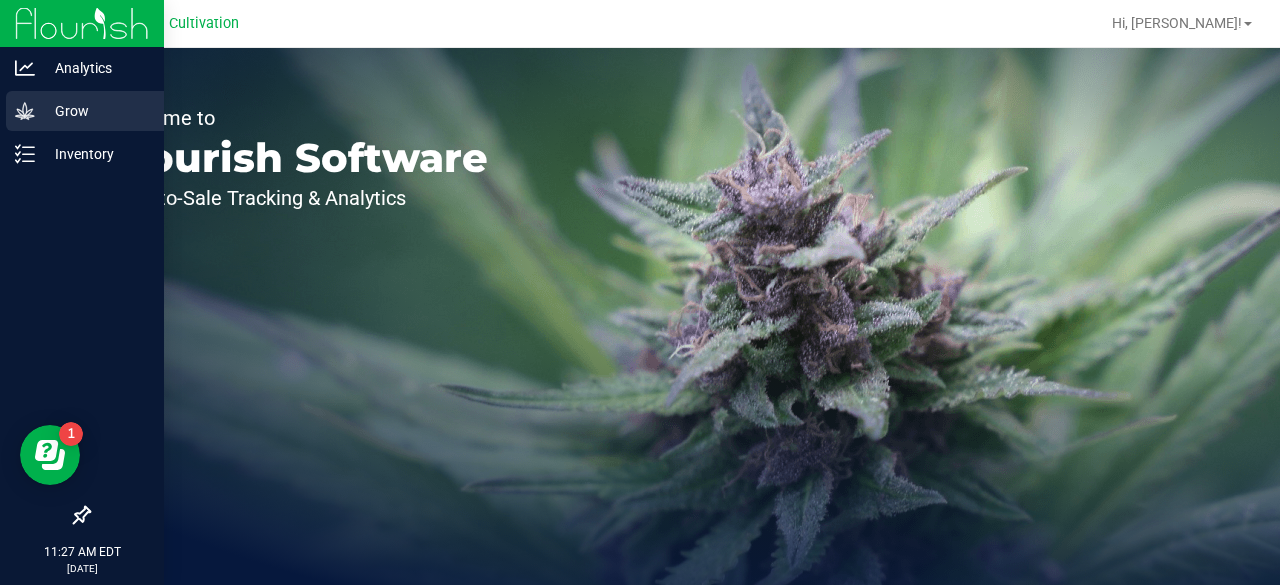 click on "Grow" at bounding box center (95, 111) 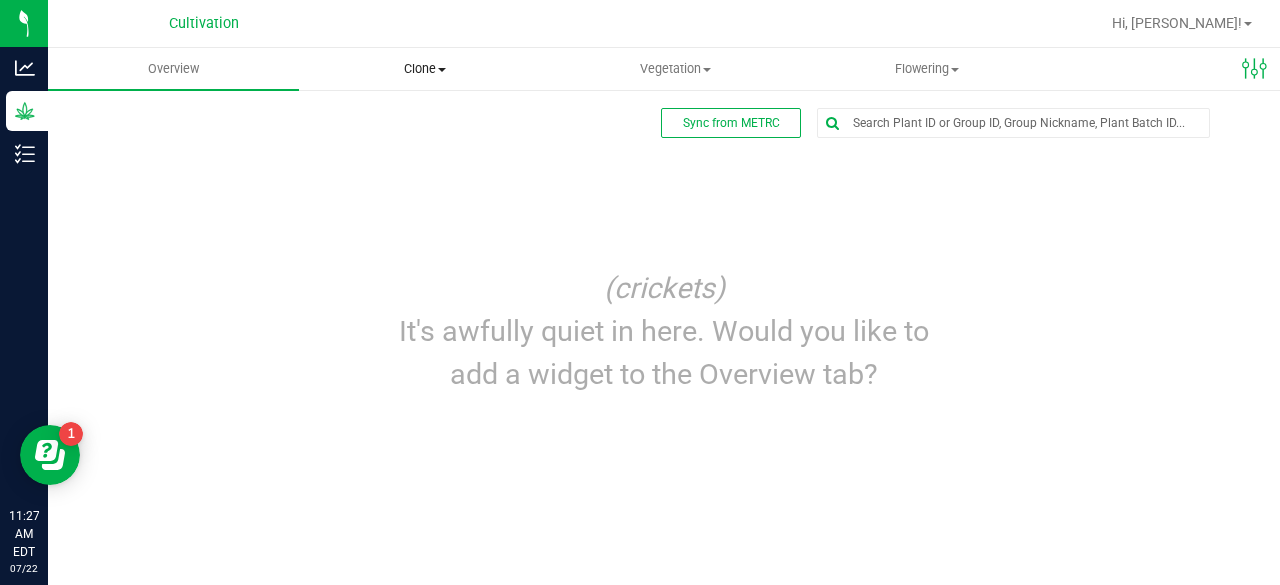 click on "Clone" at bounding box center (424, 69) 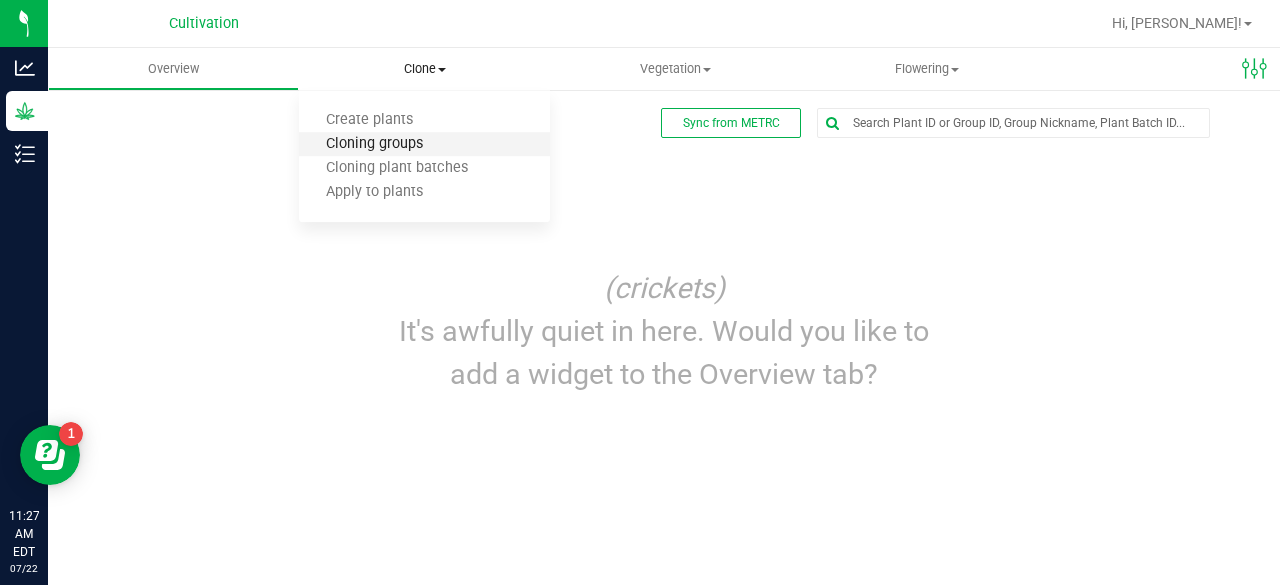 click on "Cloning groups" at bounding box center (374, 144) 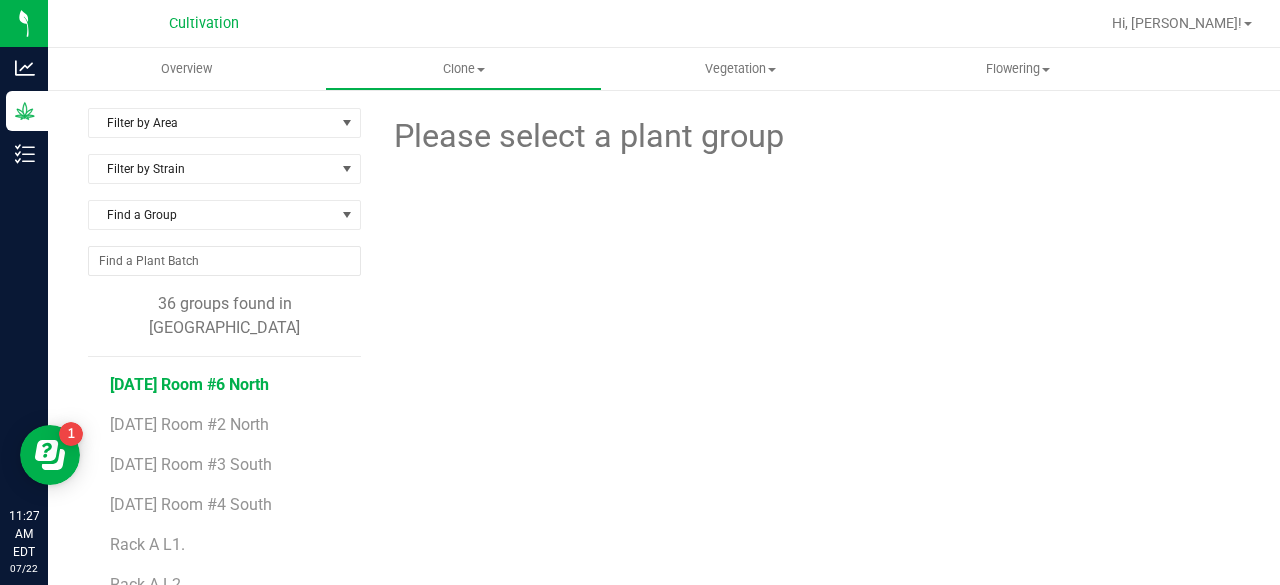 click on "[DATE] Room #6 North" at bounding box center [189, 384] 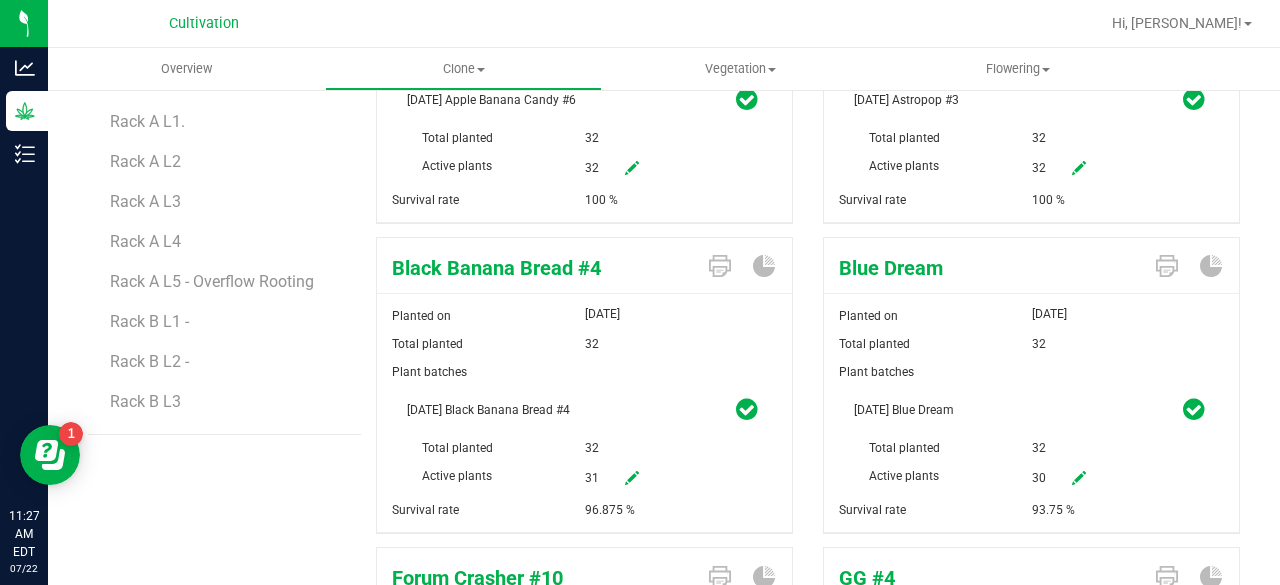 scroll, scrollTop: 424, scrollLeft: 0, axis: vertical 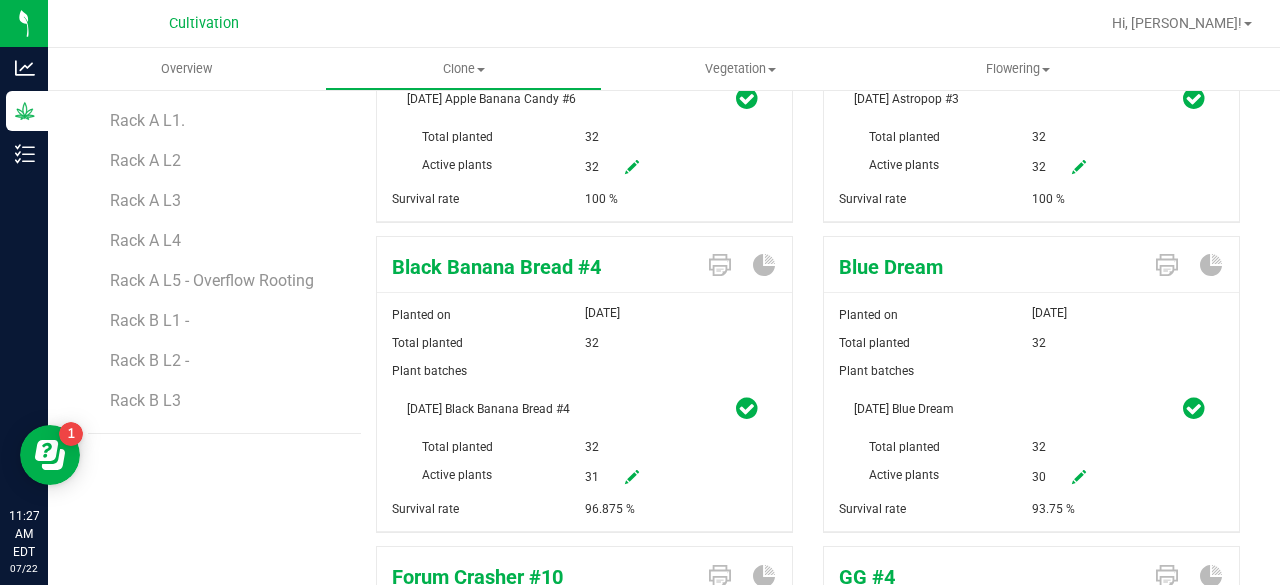 click at bounding box center (1079, 477) 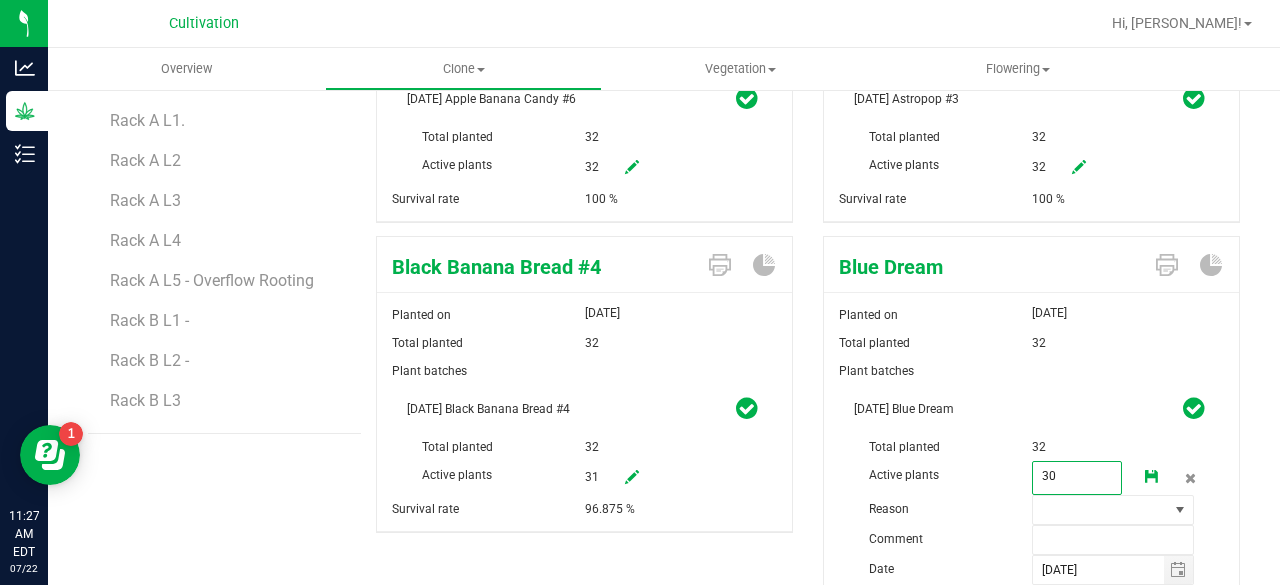 click on "30" at bounding box center [1077, 476] 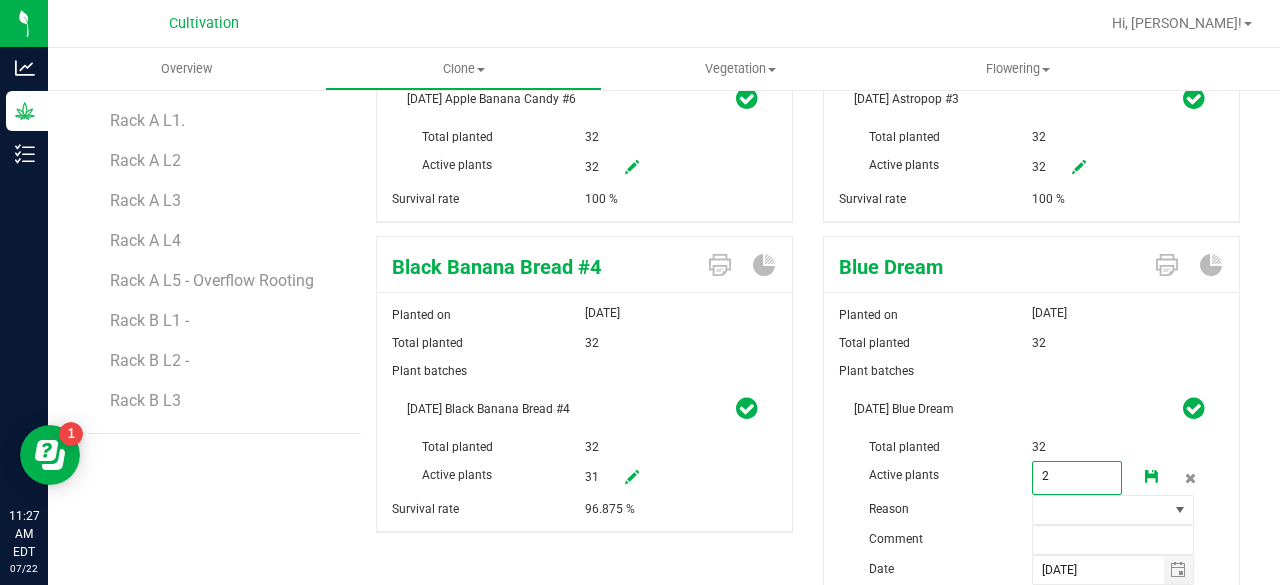 type on "28" 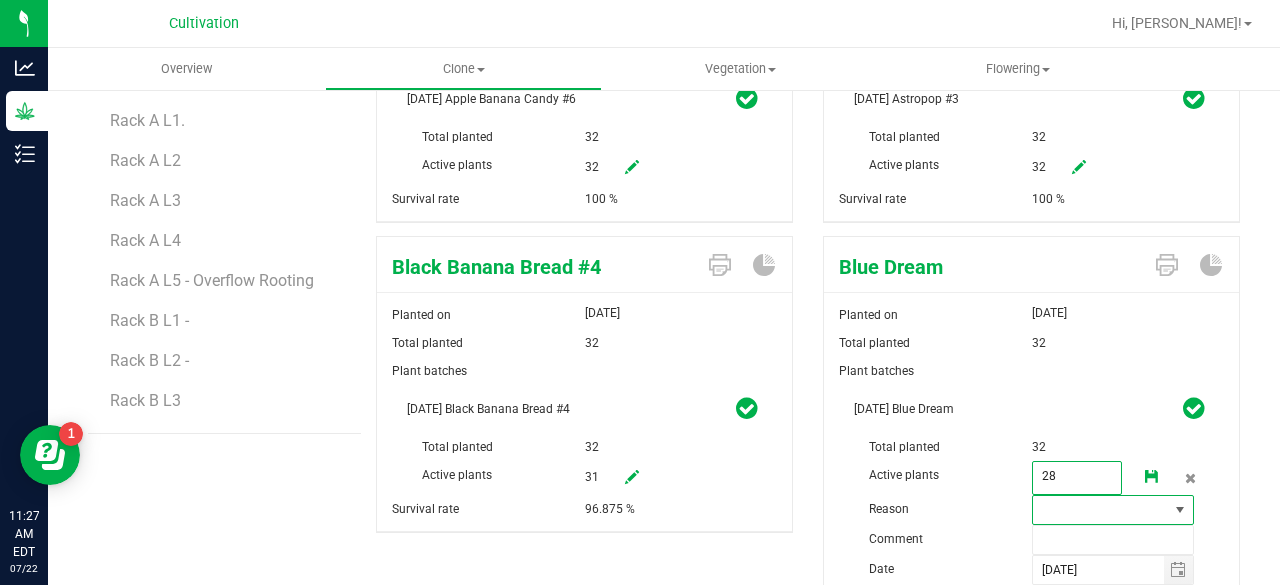 type on "28" 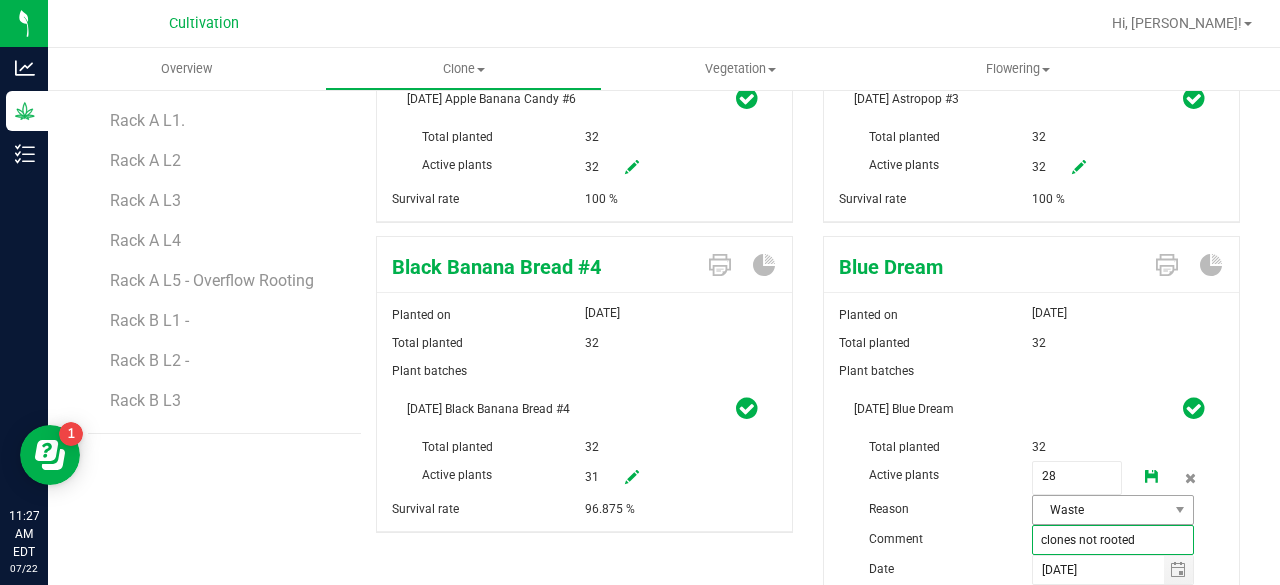 type on "clones not rooted" 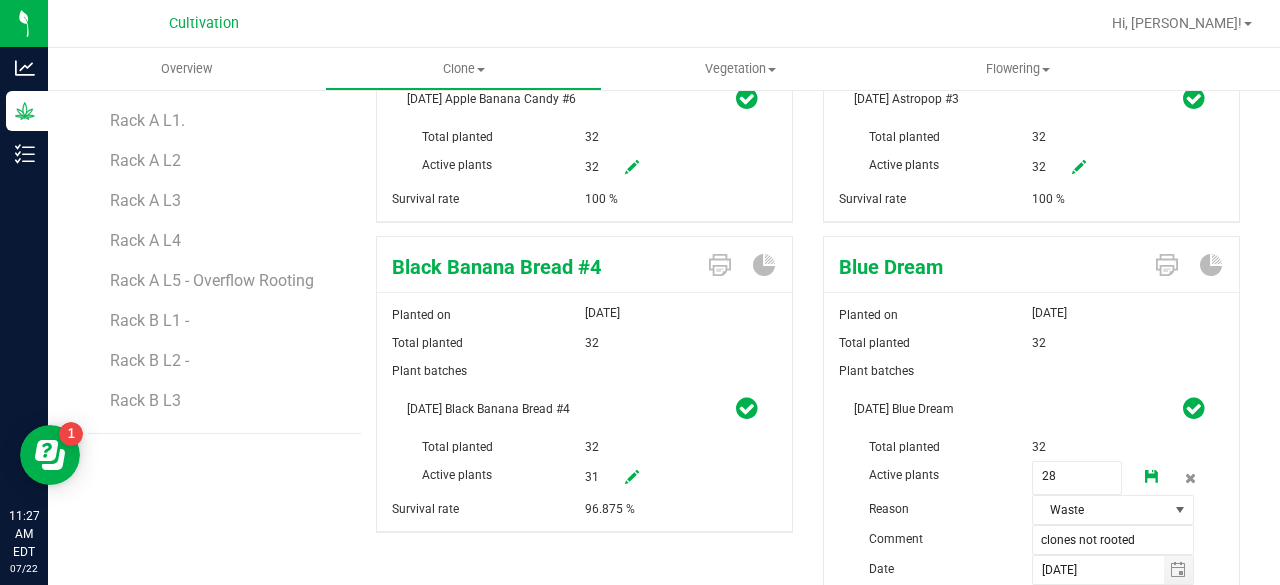 click at bounding box center [1152, 477] 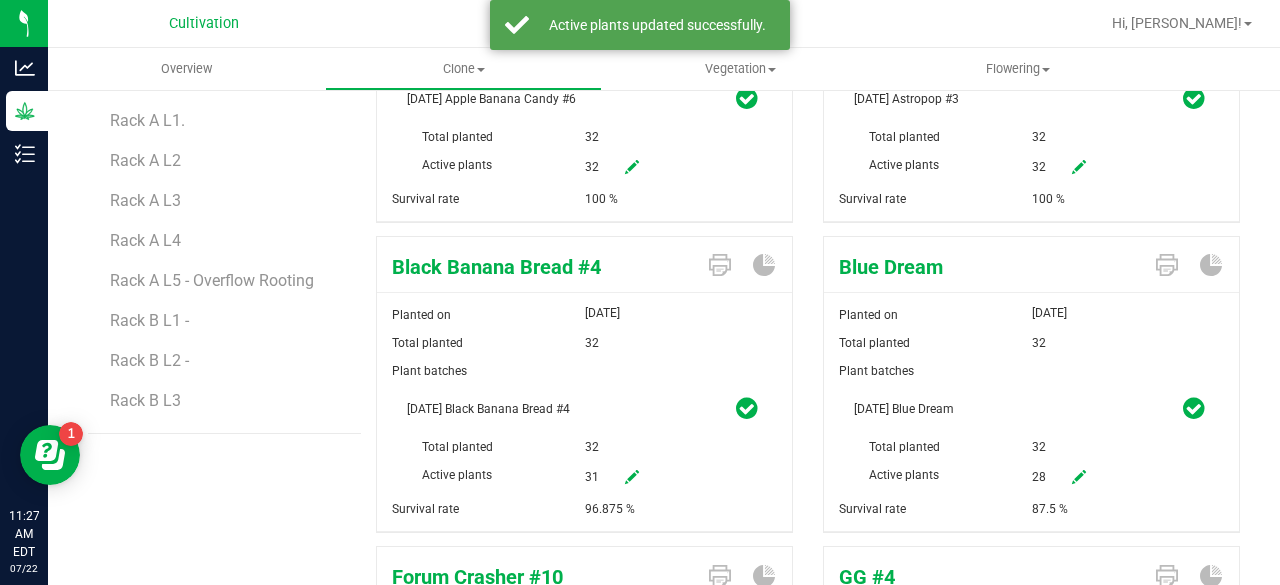 scroll, scrollTop: 0, scrollLeft: 0, axis: both 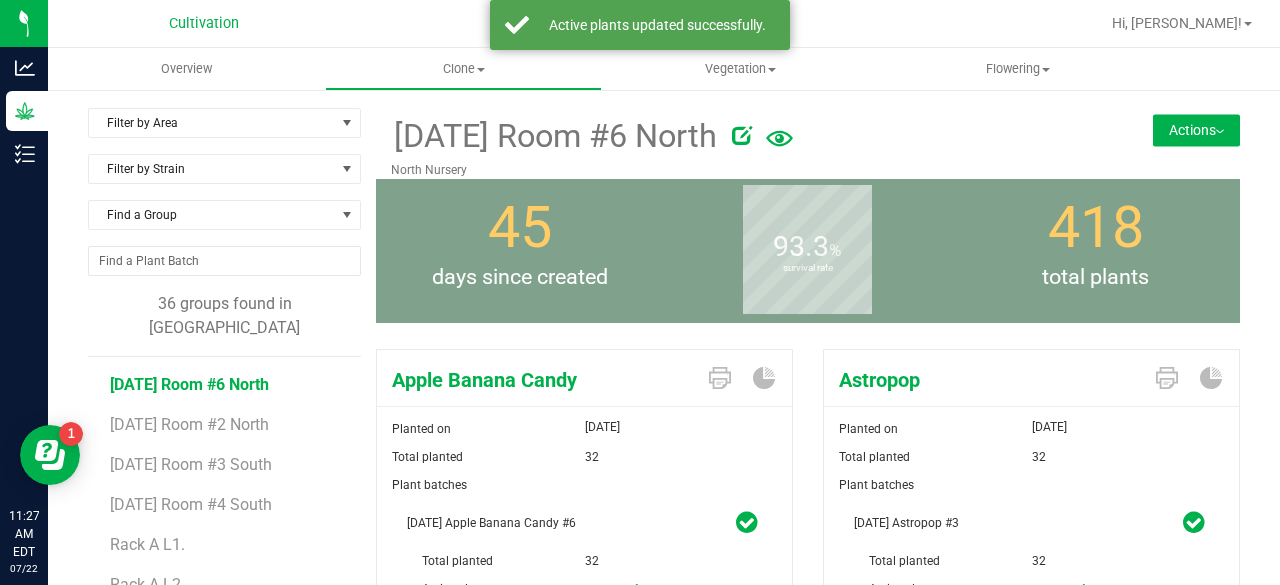 click on "Actions" at bounding box center [1196, 130] 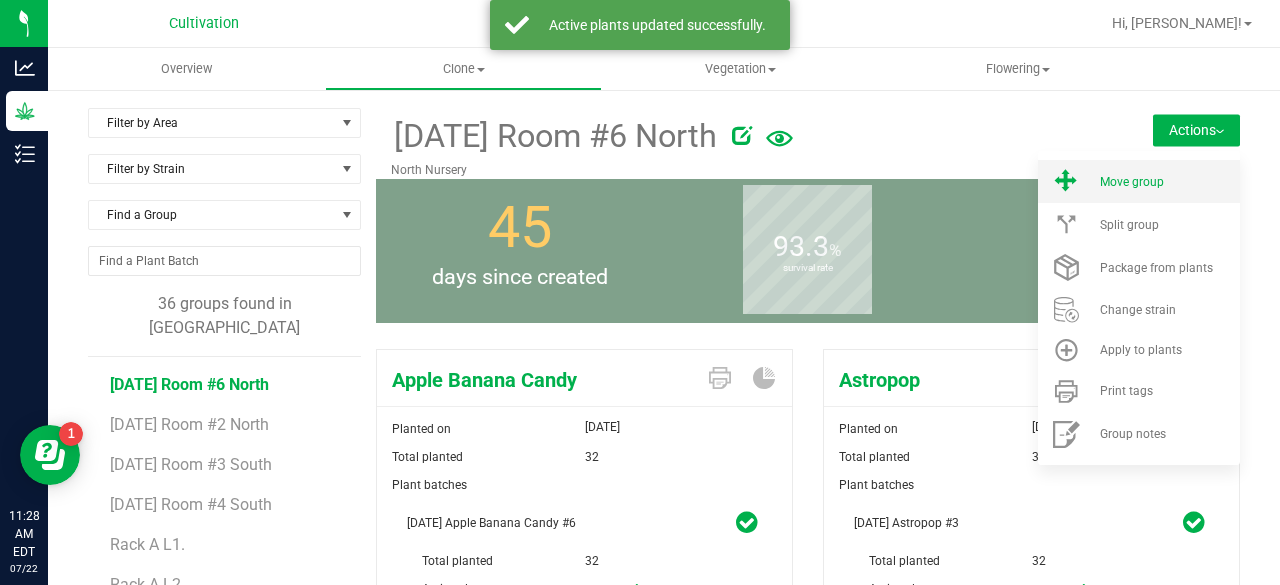 click on "Move group" at bounding box center [1139, 181] 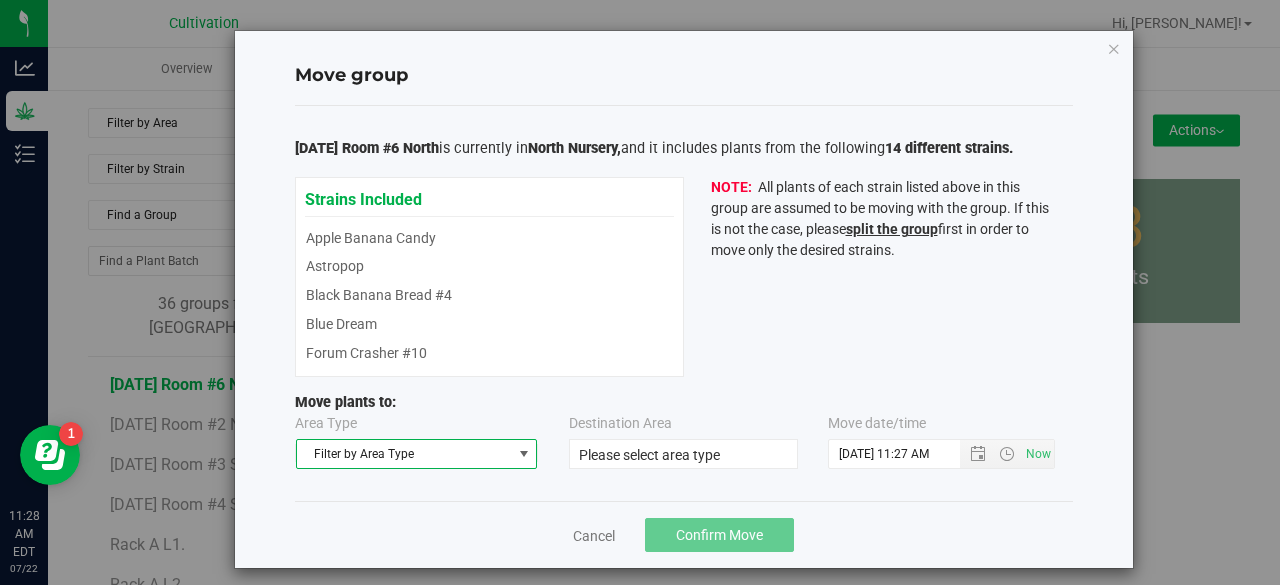 click at bounding box center (523, 454) 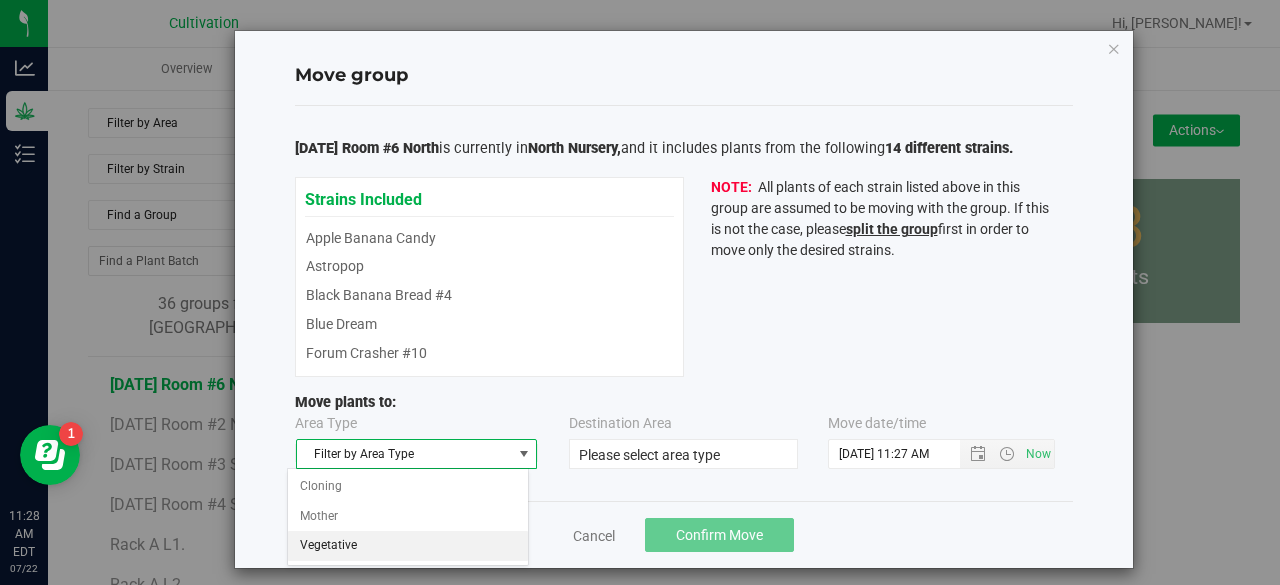 click on "Vegetative" at bounding box center (408, 546) 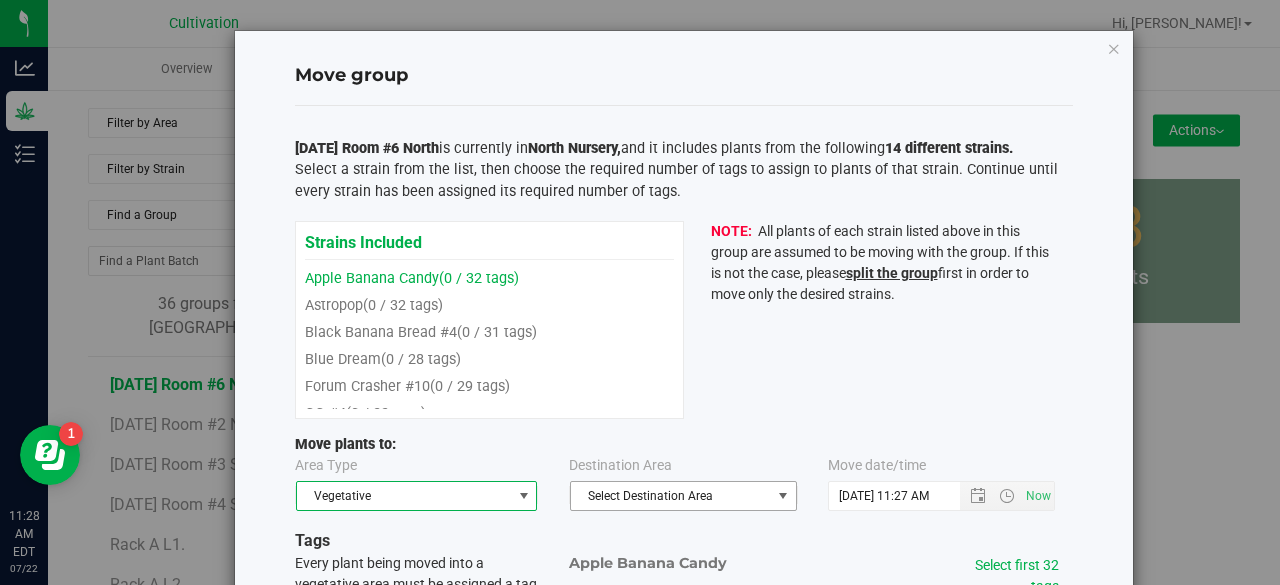 click on "Select Destination Area" at bounding box center [671, 496] 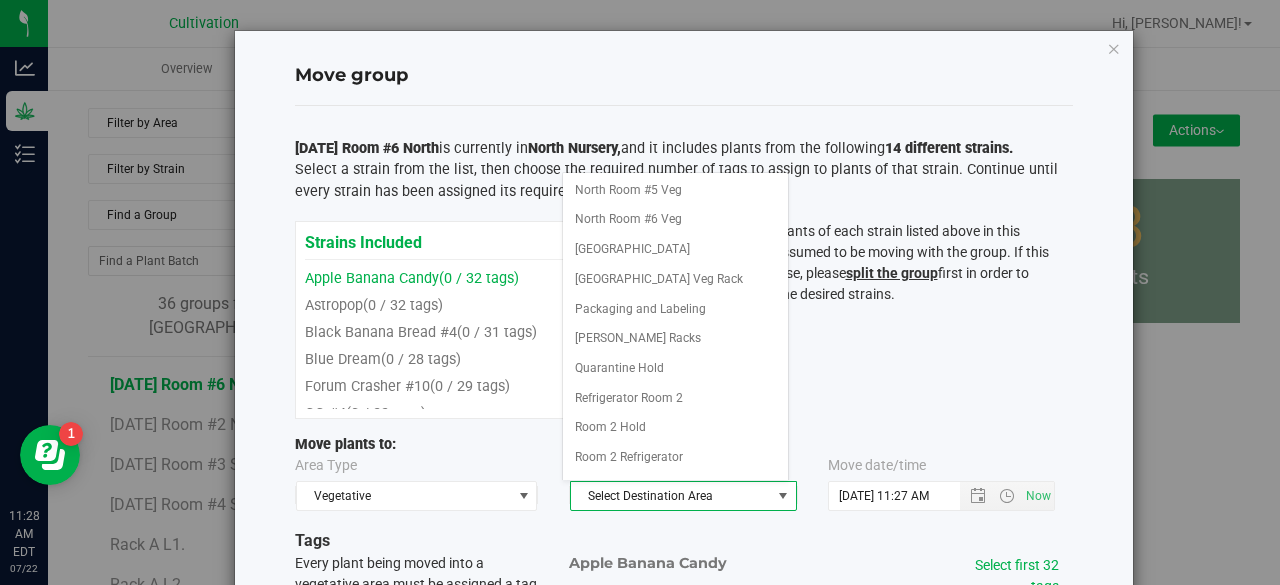 scroll, scrollTop: 161, scrollLeft: 0, axis: vertical 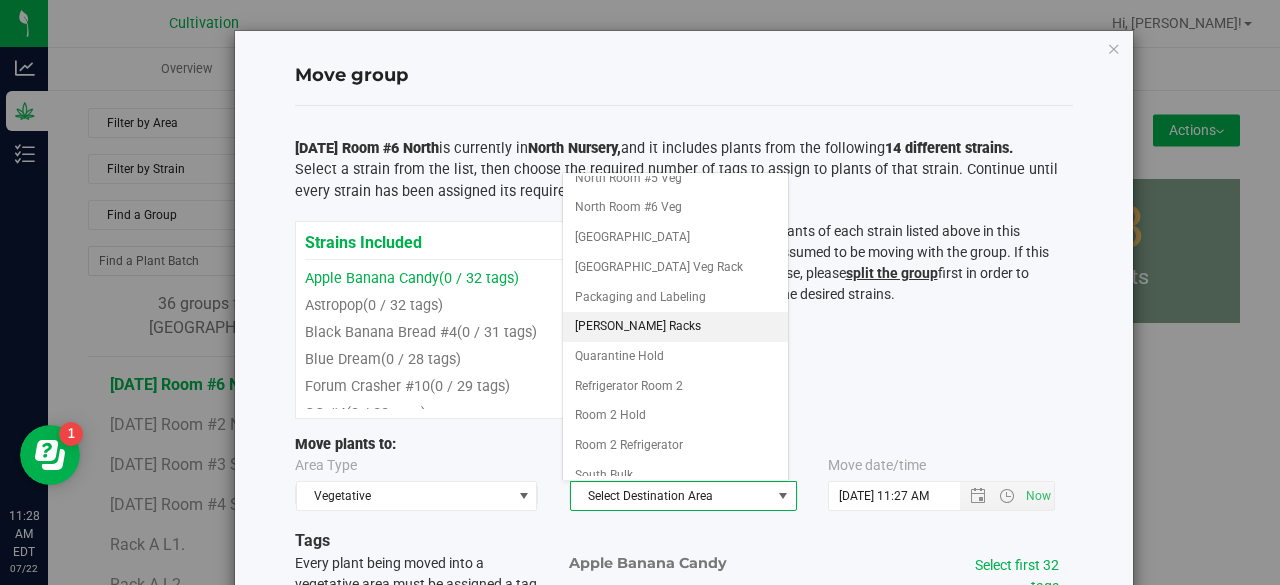click on "[PERSON_NAME] Racks" at bounding box center [675, 327] 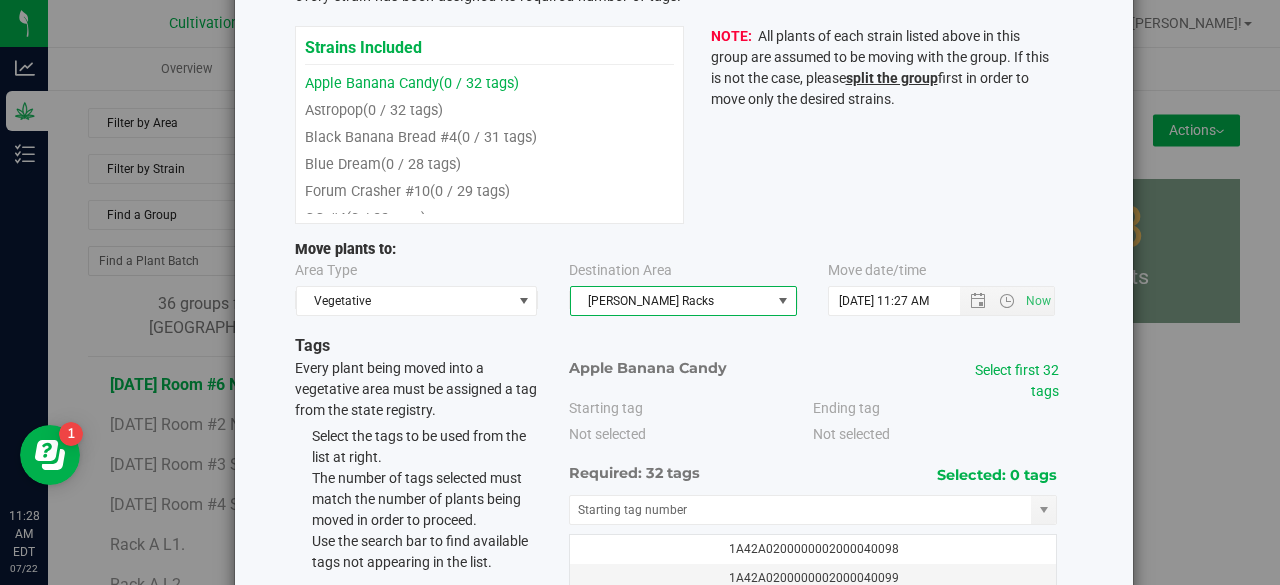 scroll, scrollTop: 200, scrollLeft: 0, axis: vertical 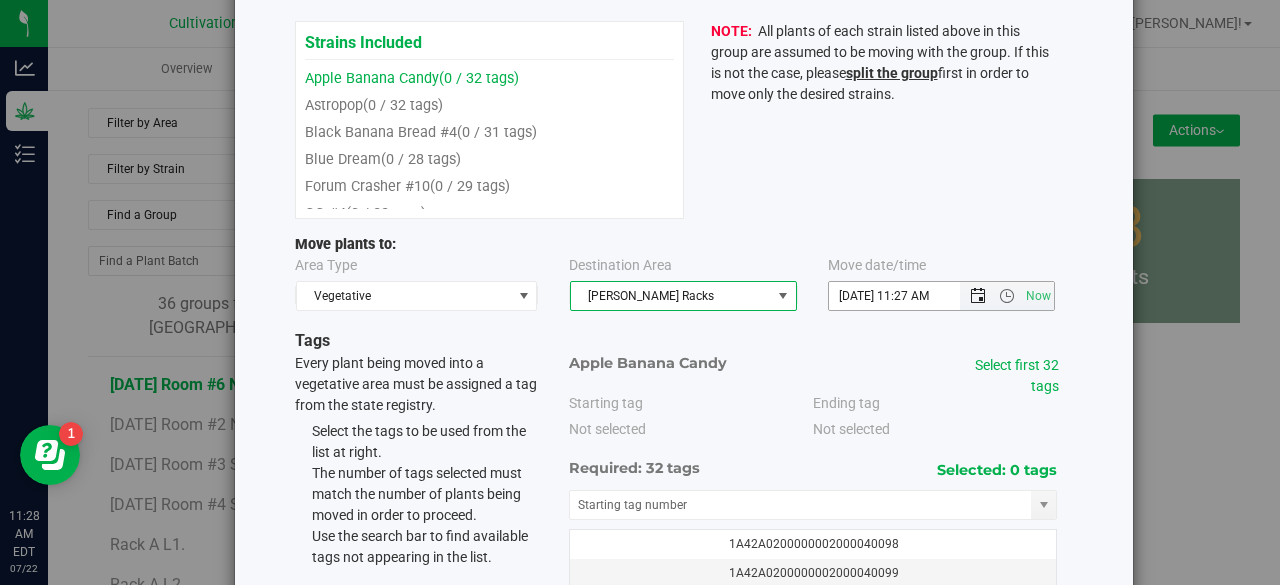 click at bounding box center [978, 296] 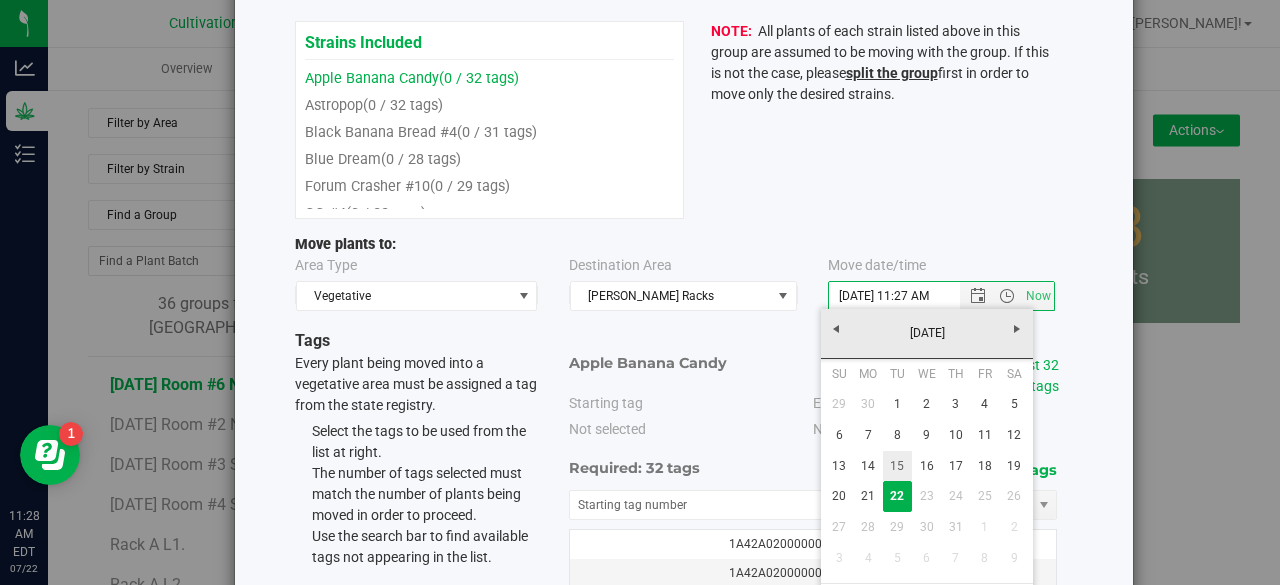 click on "15" at bounding box center (897, 466) 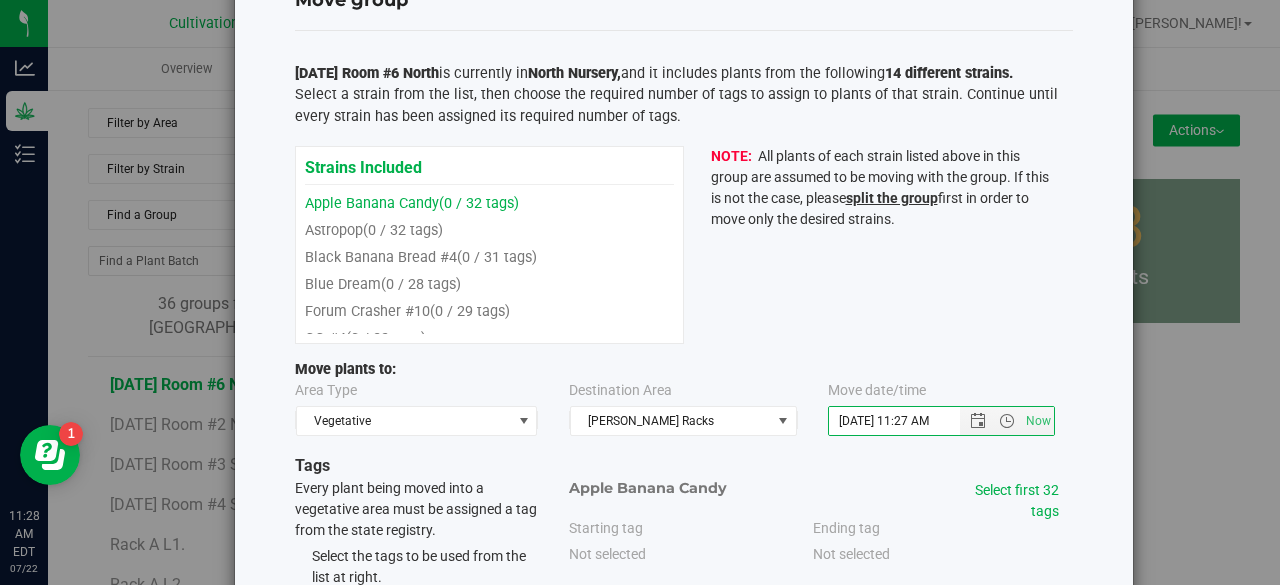 scroll, scrollTop: 74, scrollLeft: 0, axis: vertical 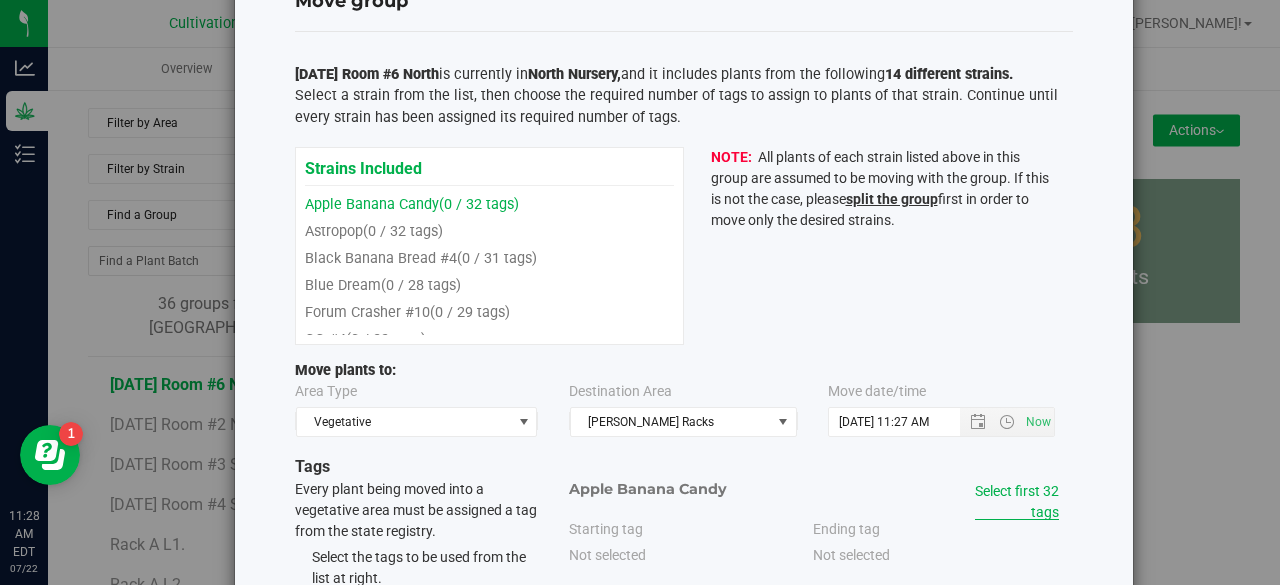 click on "Select first 32
tags" at bounding box center (1017, 501) 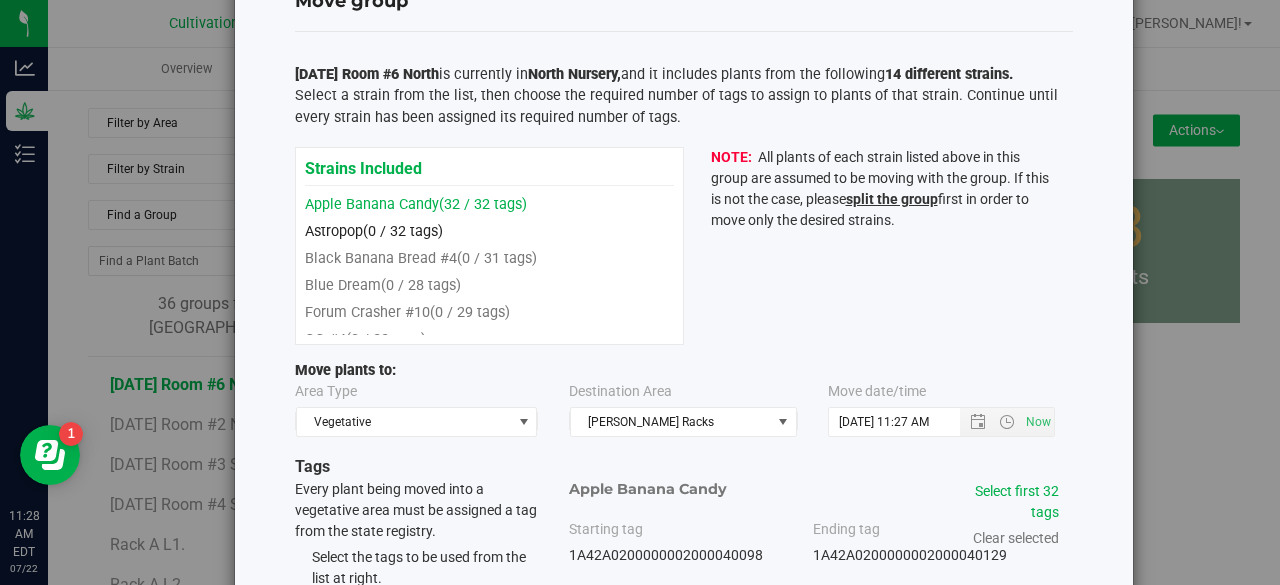 click on "(0 / 32
tags)" at bounding box center [403, 231] 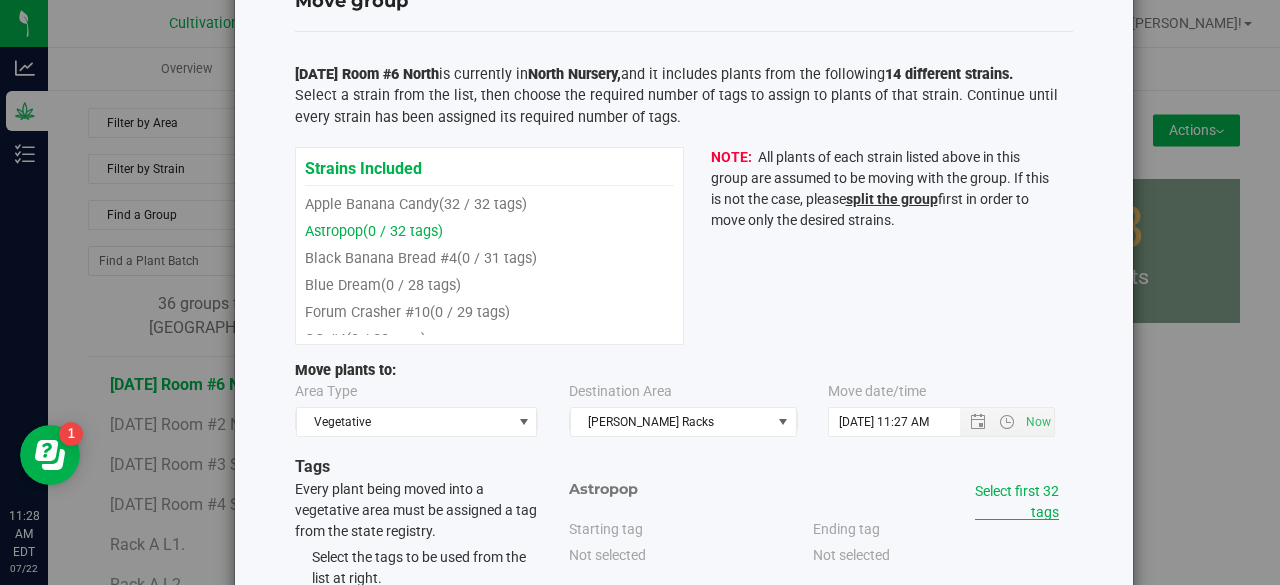 click on "Select first 32
tags" at bounding box center [1017, 501] 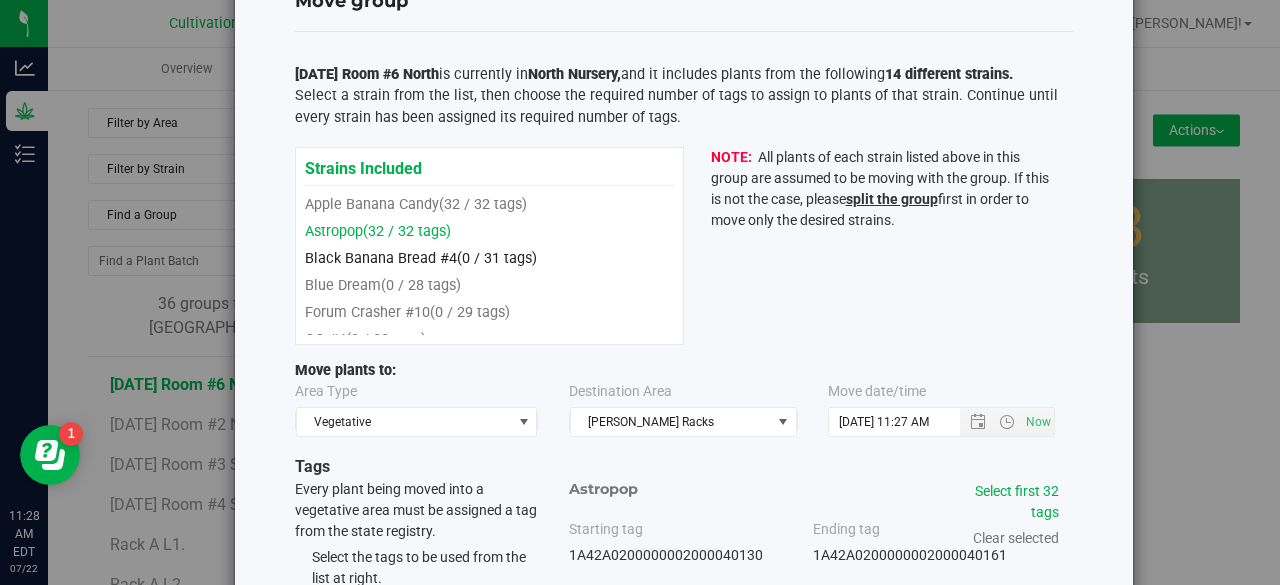 click on "Black Banana Bread #4
(0 / 31
tags)" at bounding box center (489, 258) 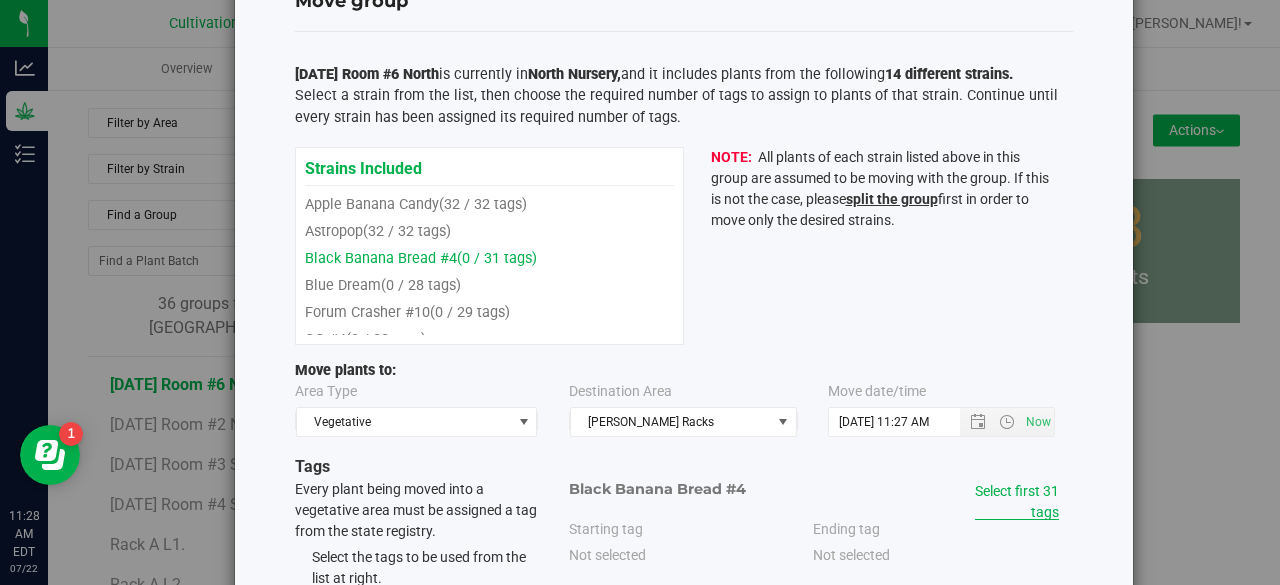 click on "Select first 31
tags" at bounding box center (1017, 501) 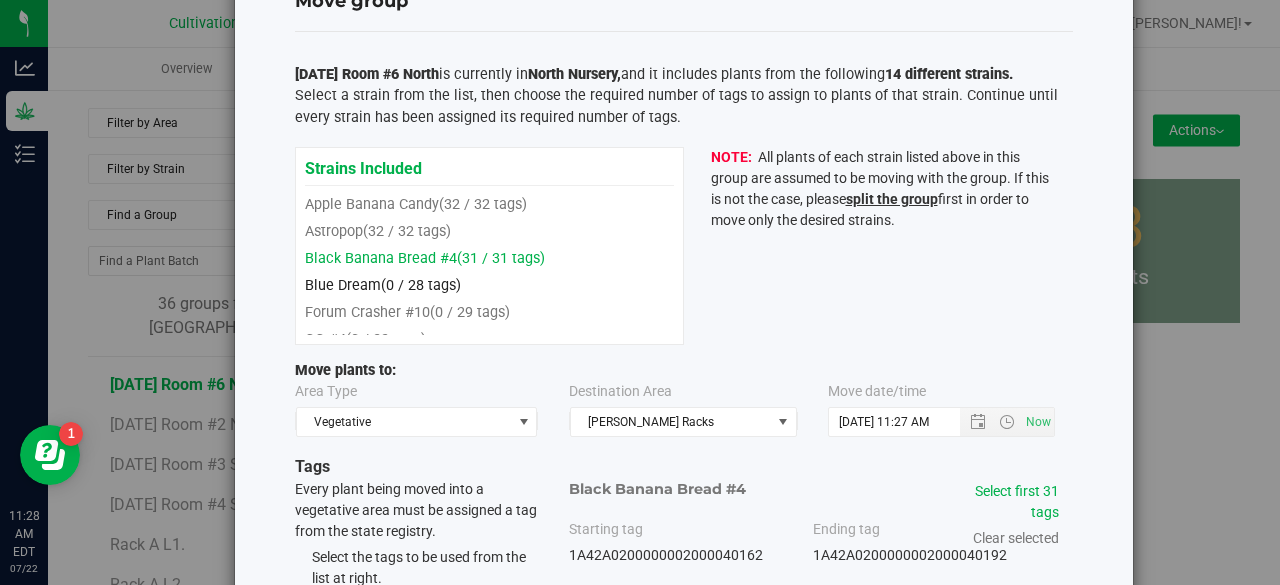 click on "Blue Dream
(0 / 28
tags)" at bounding box center [489, 285] 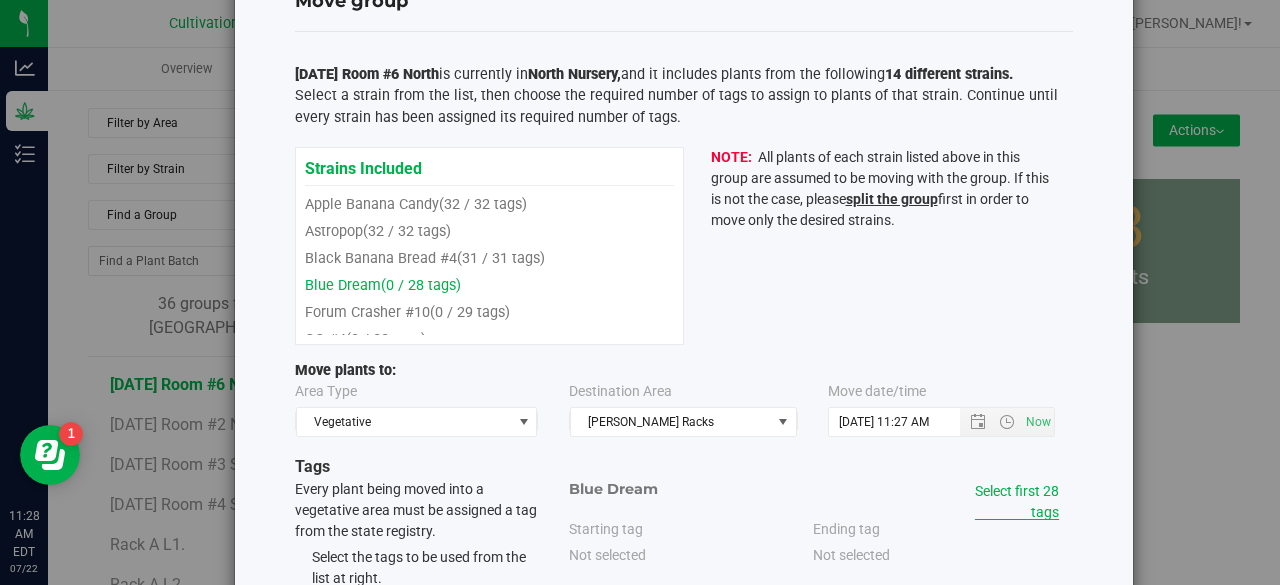 click on "Select first 28
tags" at bounding box center (1017, 501) 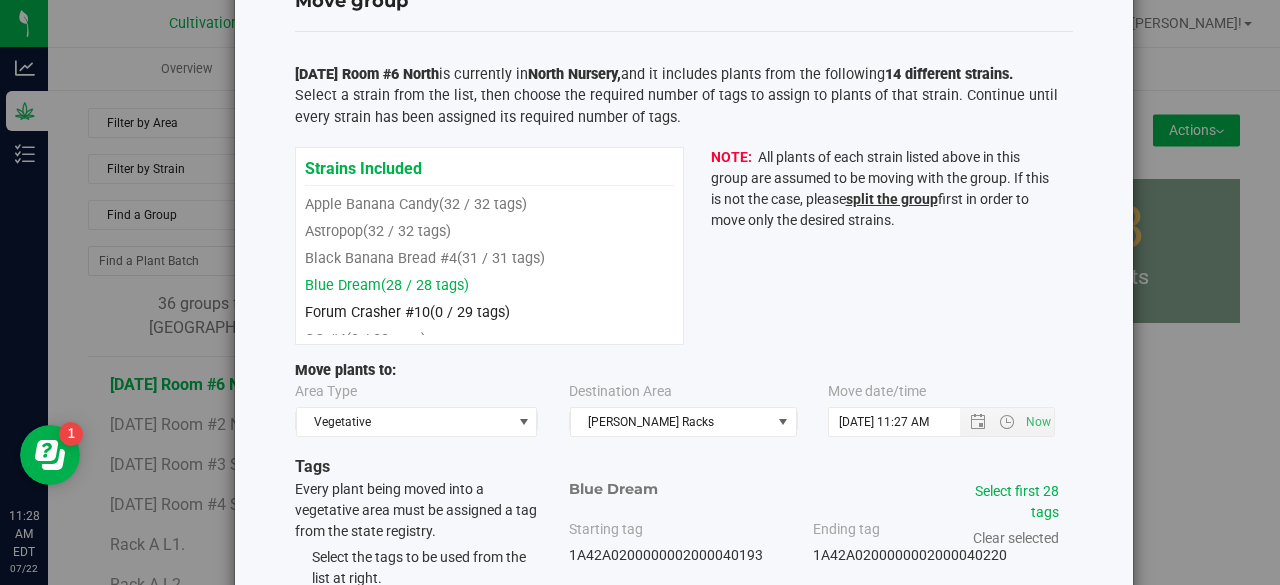 click on "(0 / 29
tags)" at bounding box center [470, 312] 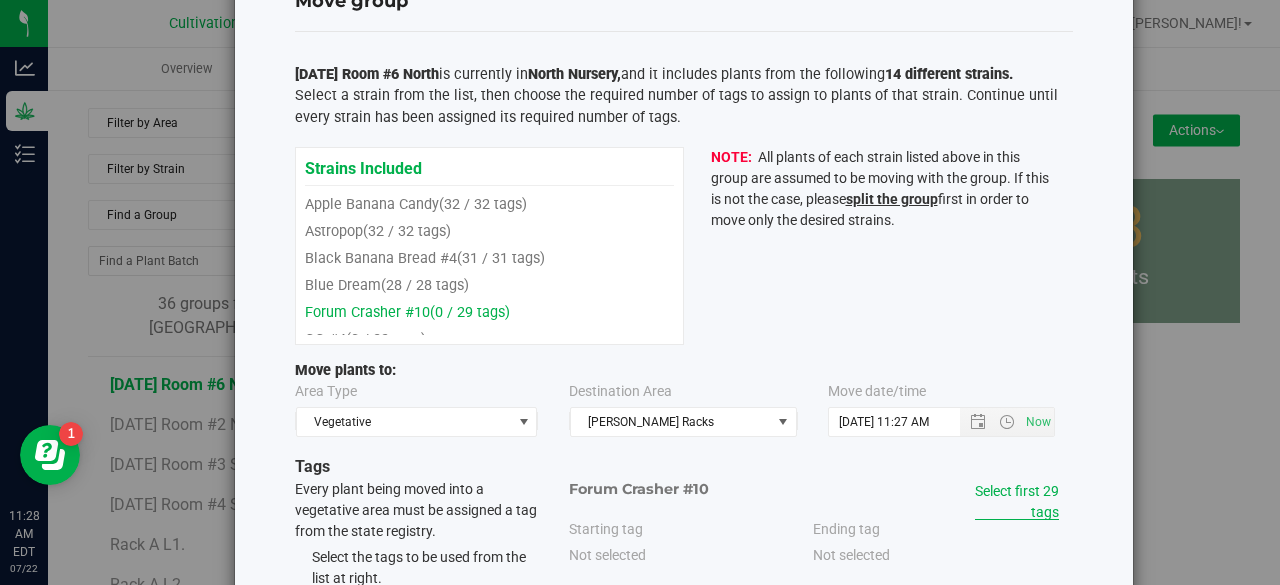 click on "Select first 29
tags" at bounding box center [1017, 501] 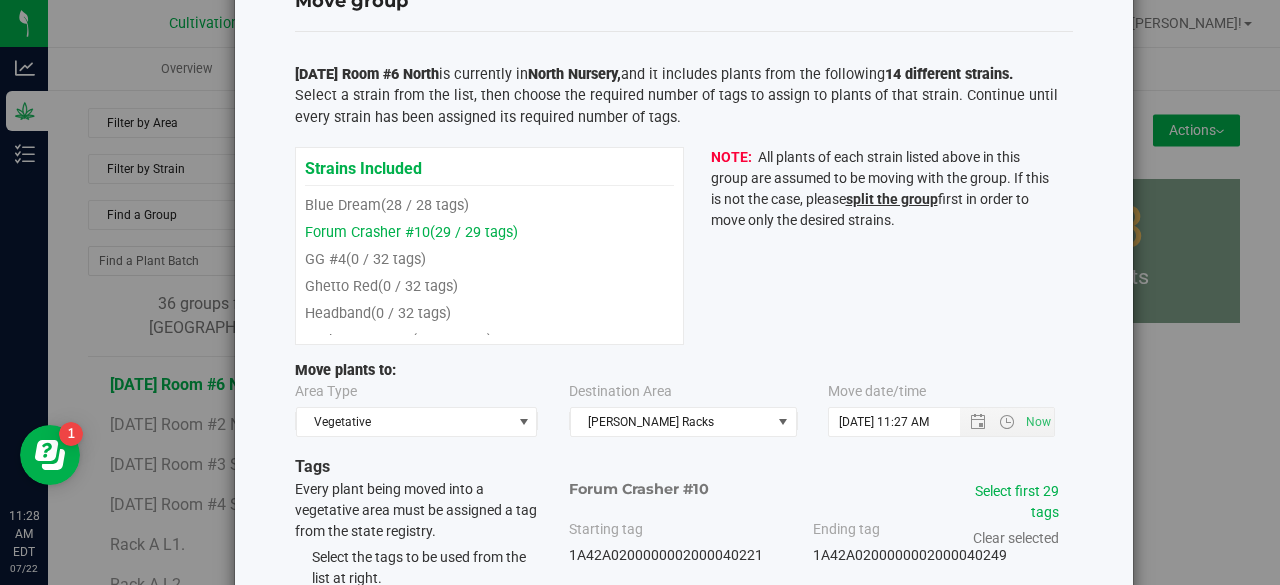 scroll, scrollTop: 120, scrollLeft: 0, axis: vertical 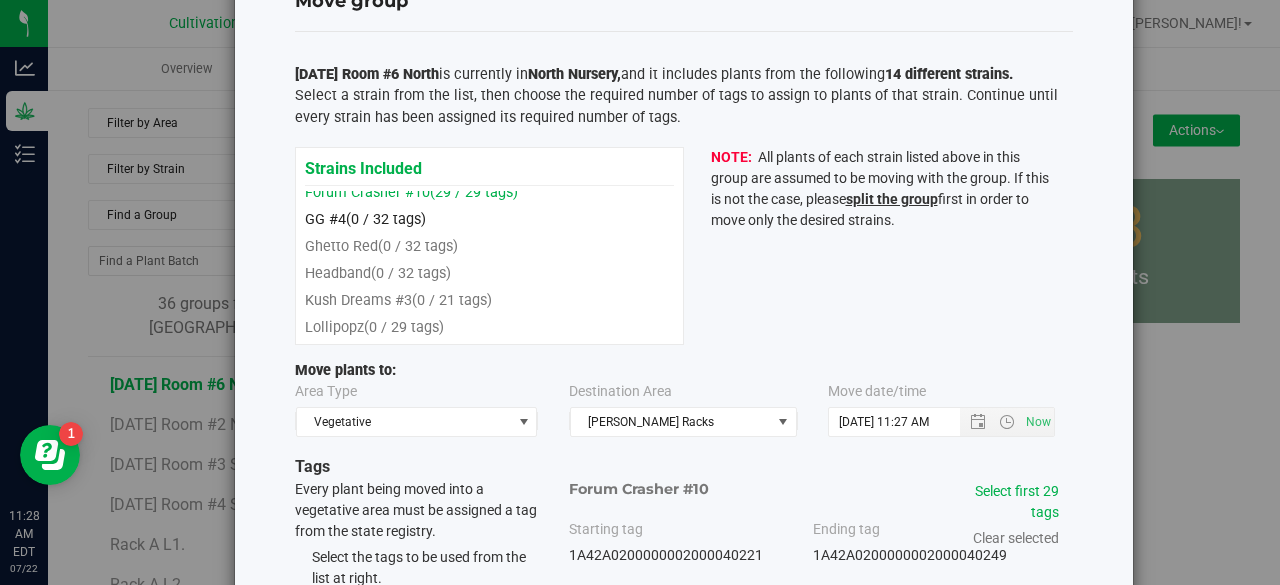 click on "GG #4
(0 / 32
tags)" at bounding box center (489, 219) 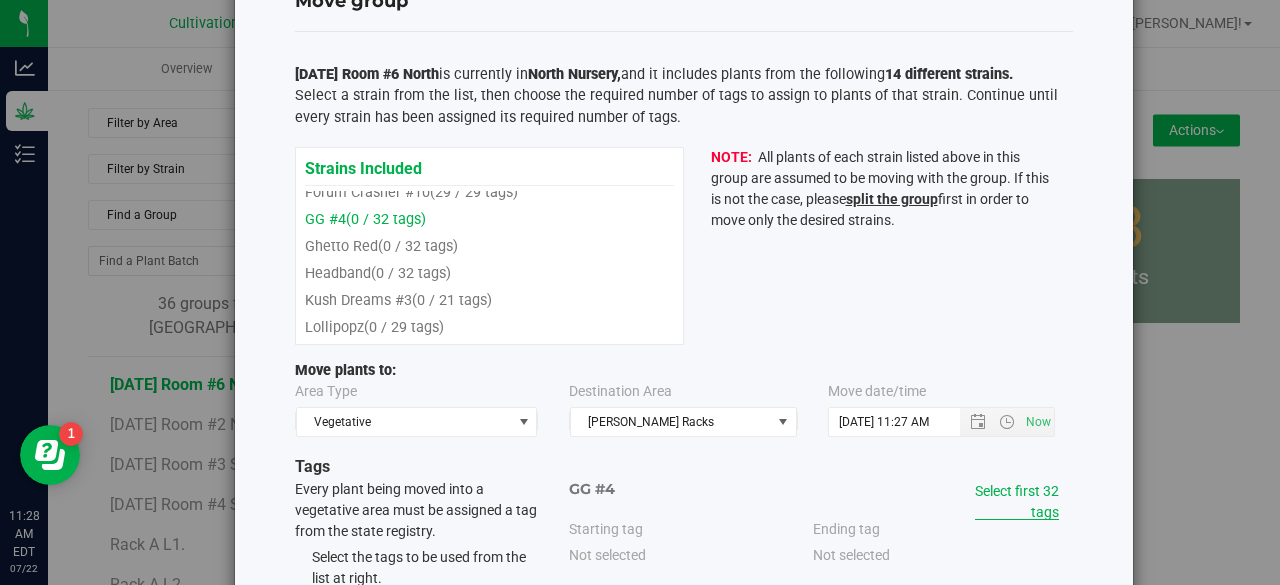 click on "Select first 32
tags" at bounding box center [1017, 501] 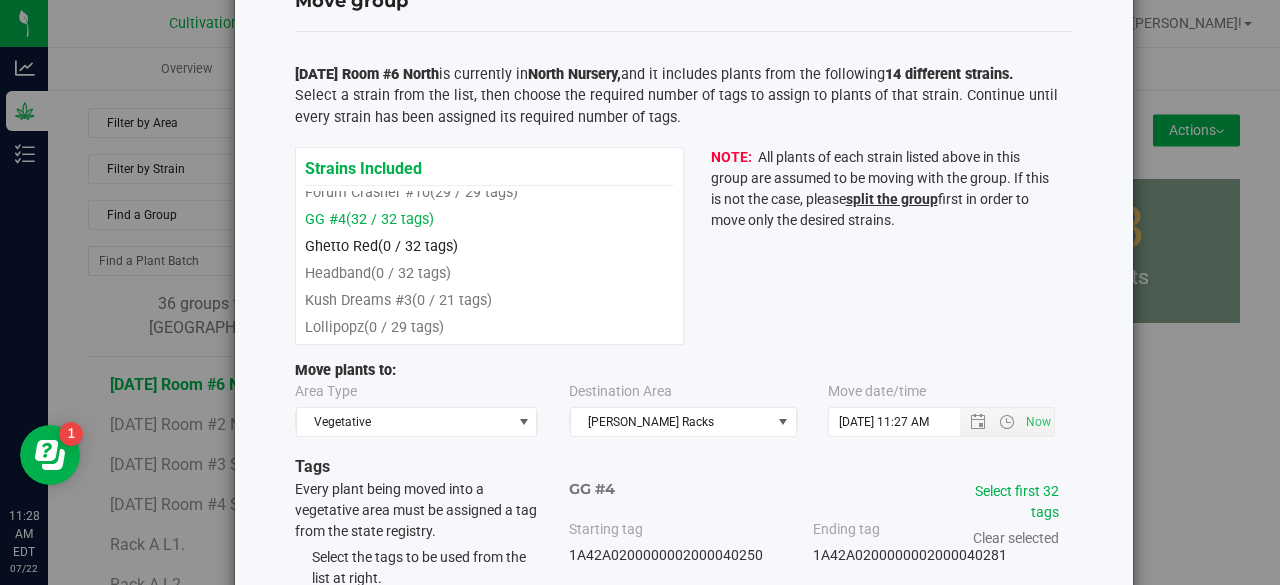 click on "Ghetto Red
(0 / 32
tags)" at bounding box center [381, 246] 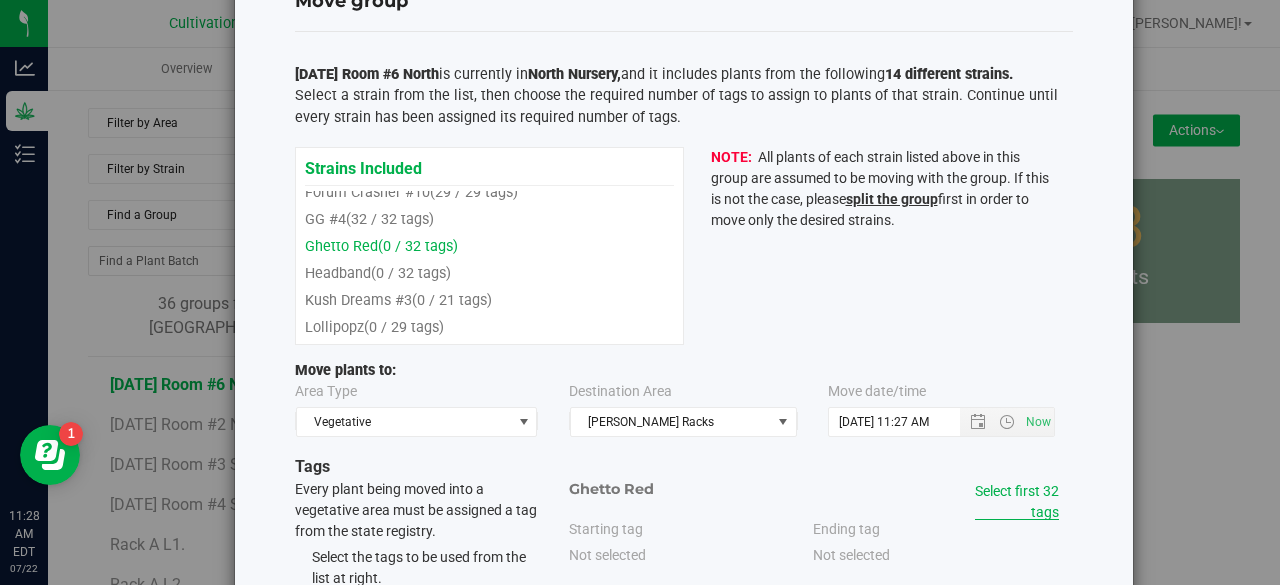 click on "Select first 32
tags" at bounding box center [1017, 501] 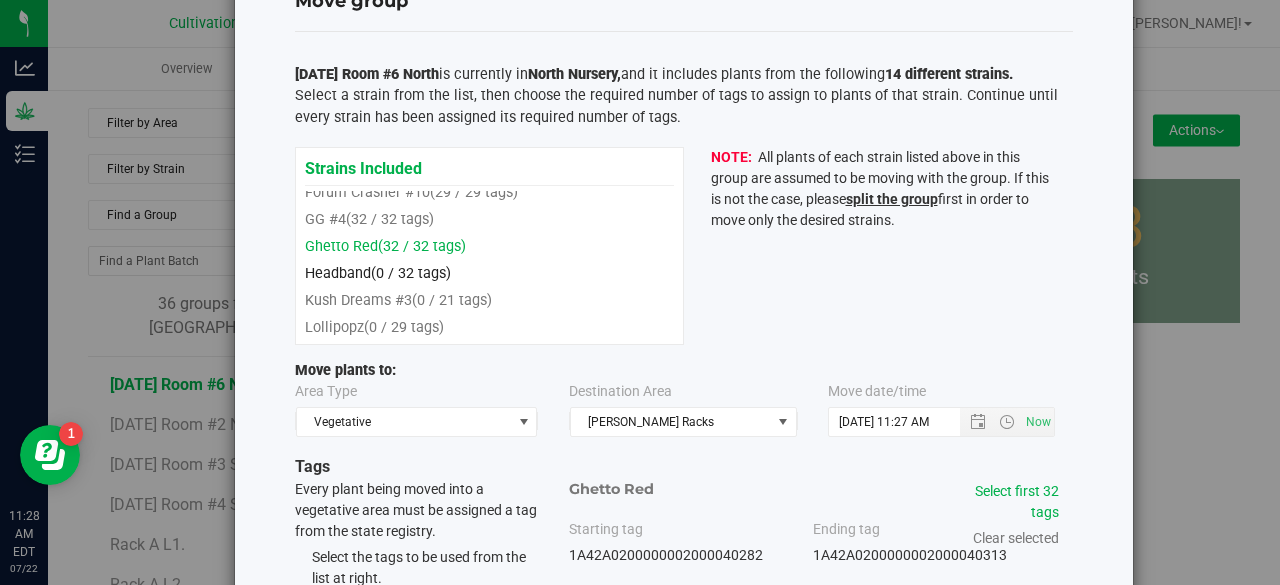 click on "(0 / 32
tags)" at bounding box center (411, 273) 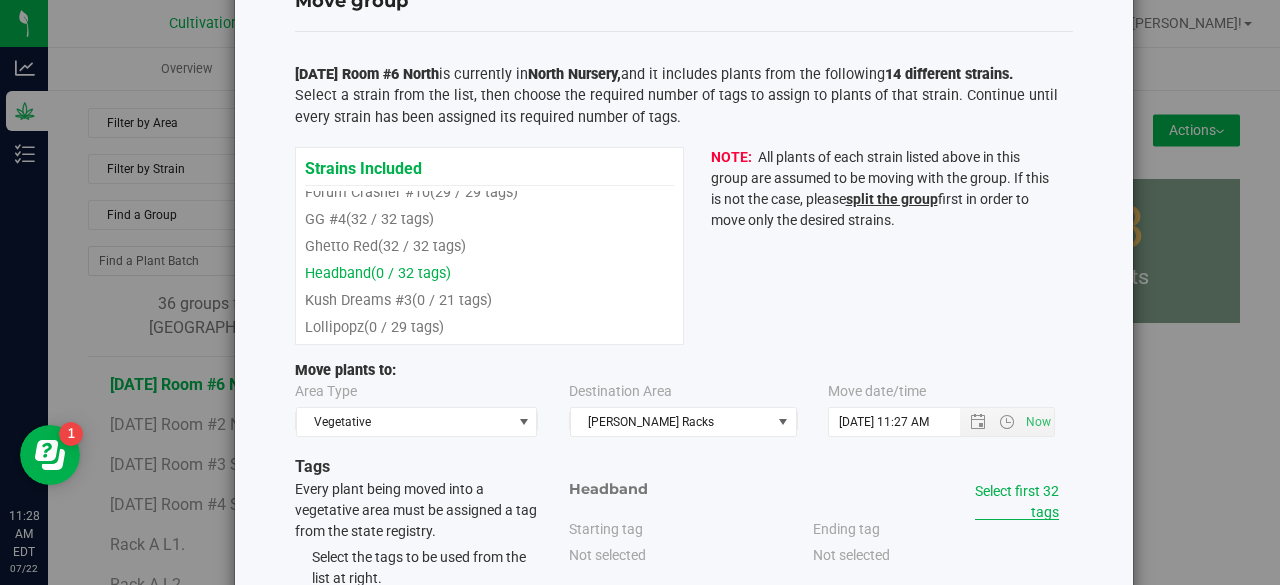 click on "Select first 32
tags" at bounding box center (1017, 501) 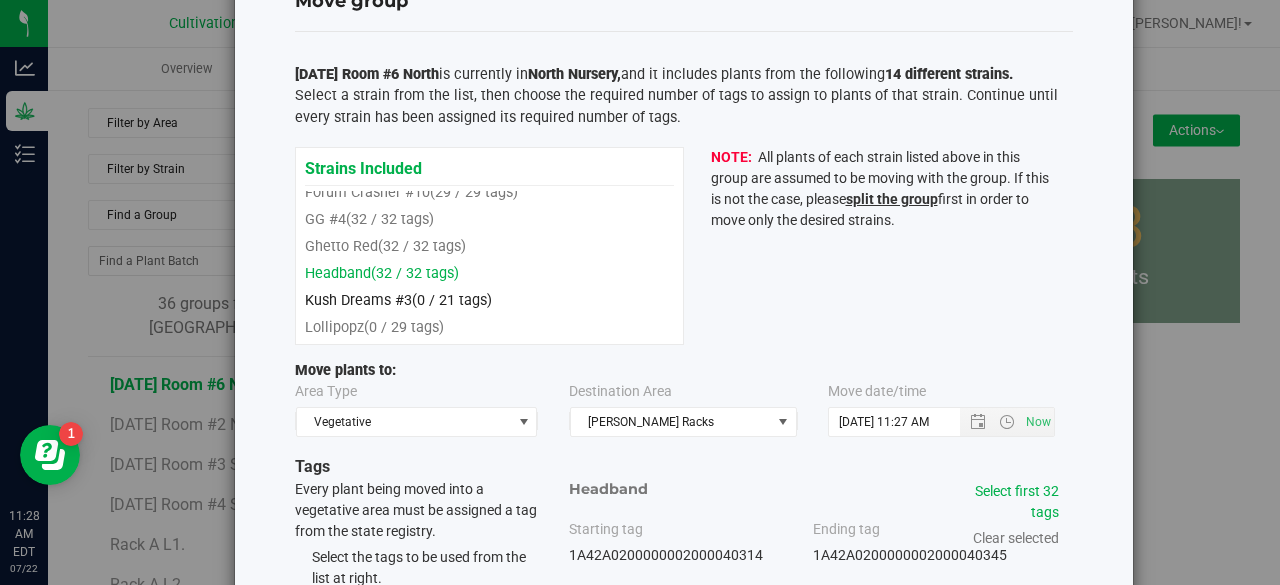 click on "(0 / 21
tags)" at bounding box center [452, 300] 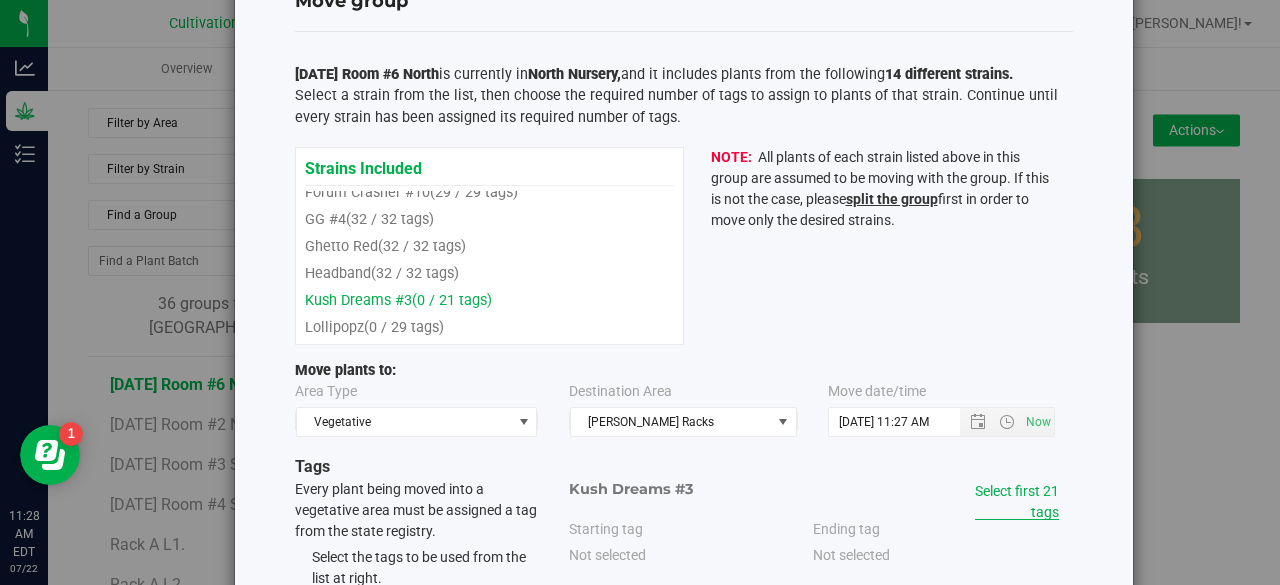 click on "Select first 21
tags" at bounding box center [1017, 501] 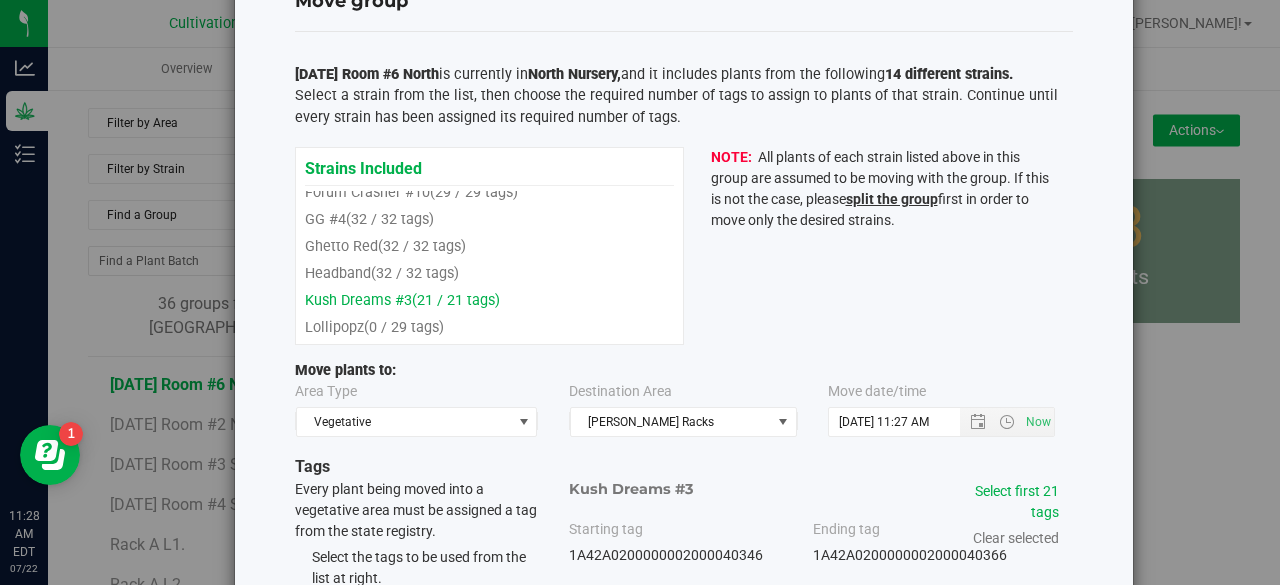 click on "Strains Included
Apple Banana Candy
(32 / 32
tags)
Astropop
(32 / 32
tags)
Black Banana Bread #4
(31 / 31
tags)" at bounding box center [489, 246] 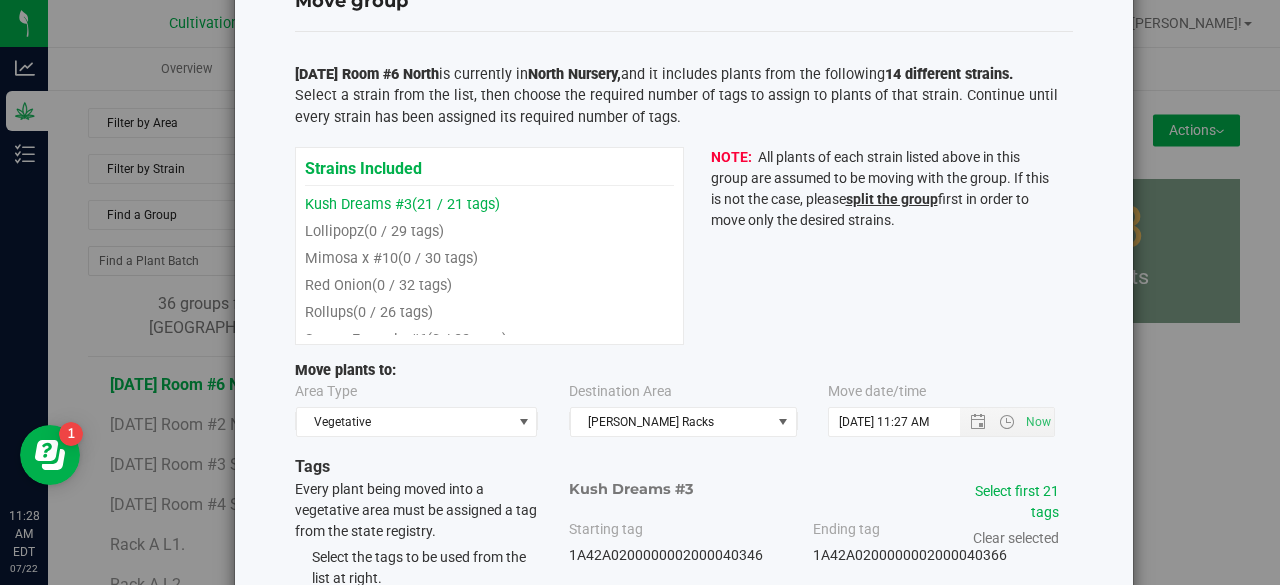 scroll, scrollTop: 240, scrollLeft: 0, axis: vertical 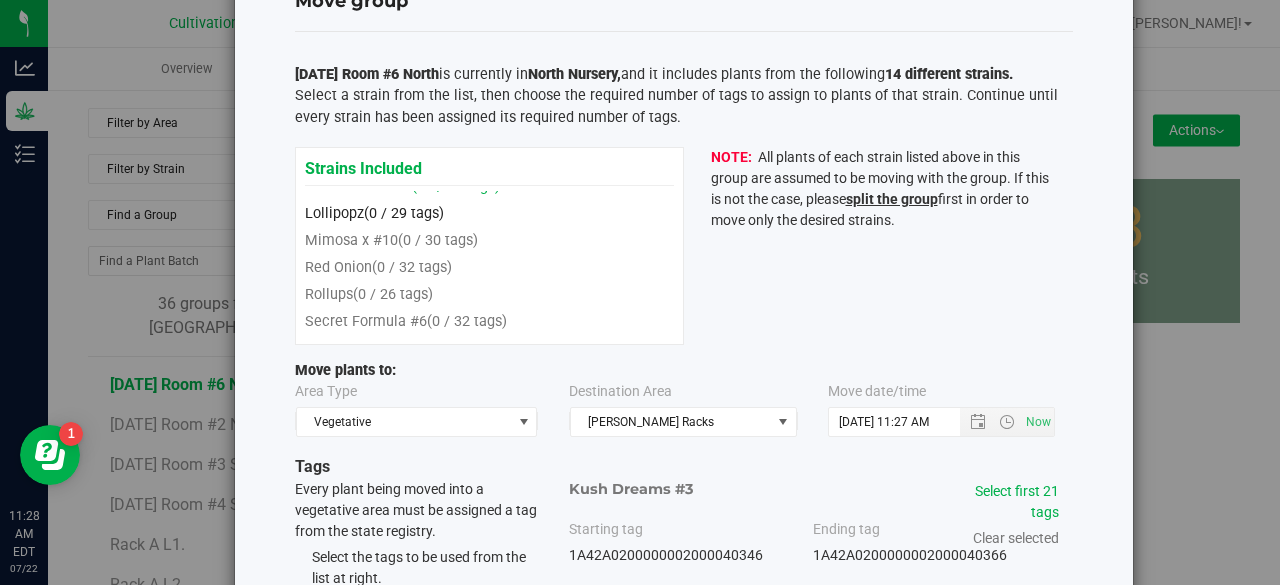 click on "(0 / 29
tags)" at bounding box center [404, 213] 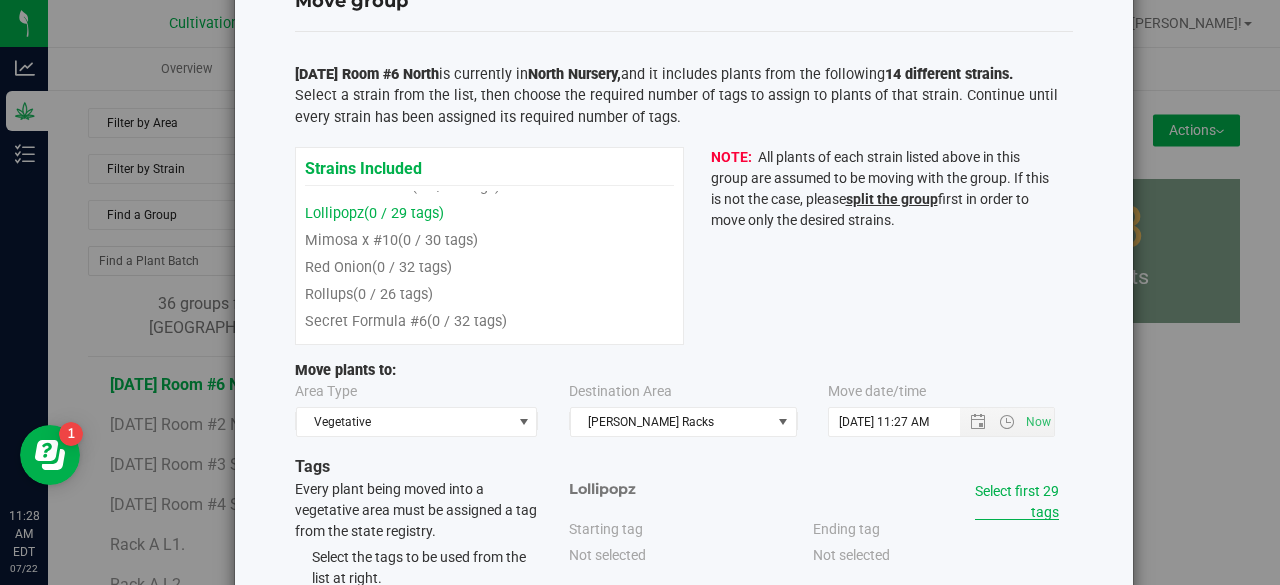 click on "Select first 29
tags" at bounding box center [1017, 501] 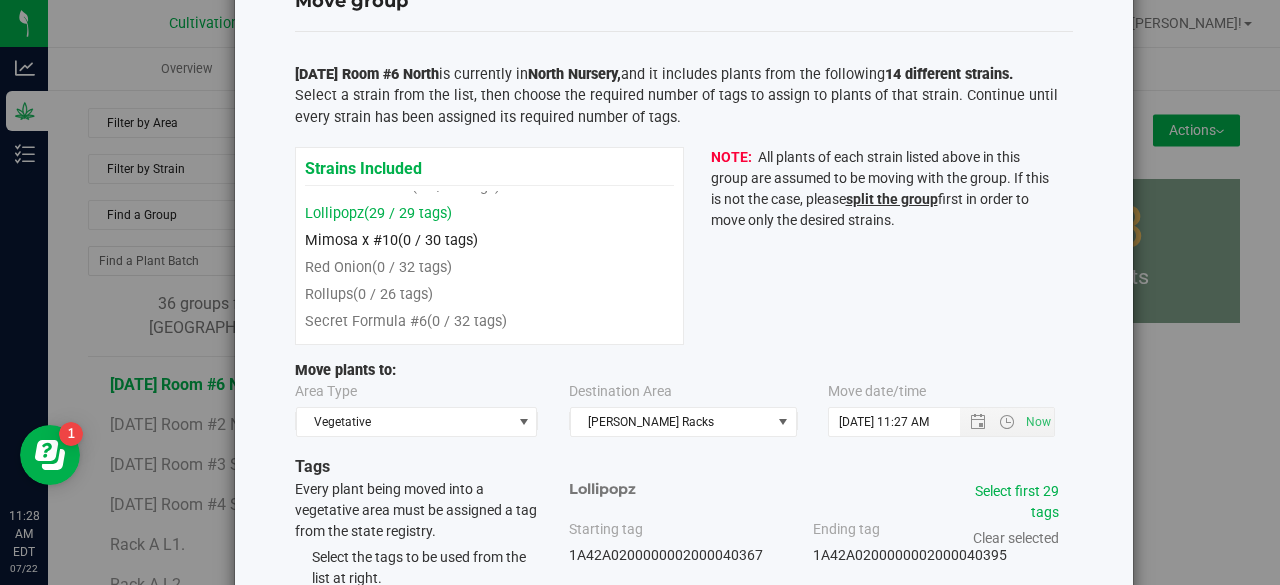 click on "Mimosa x #10
(0 / 30
tags)" at bounding box center [489, 240] 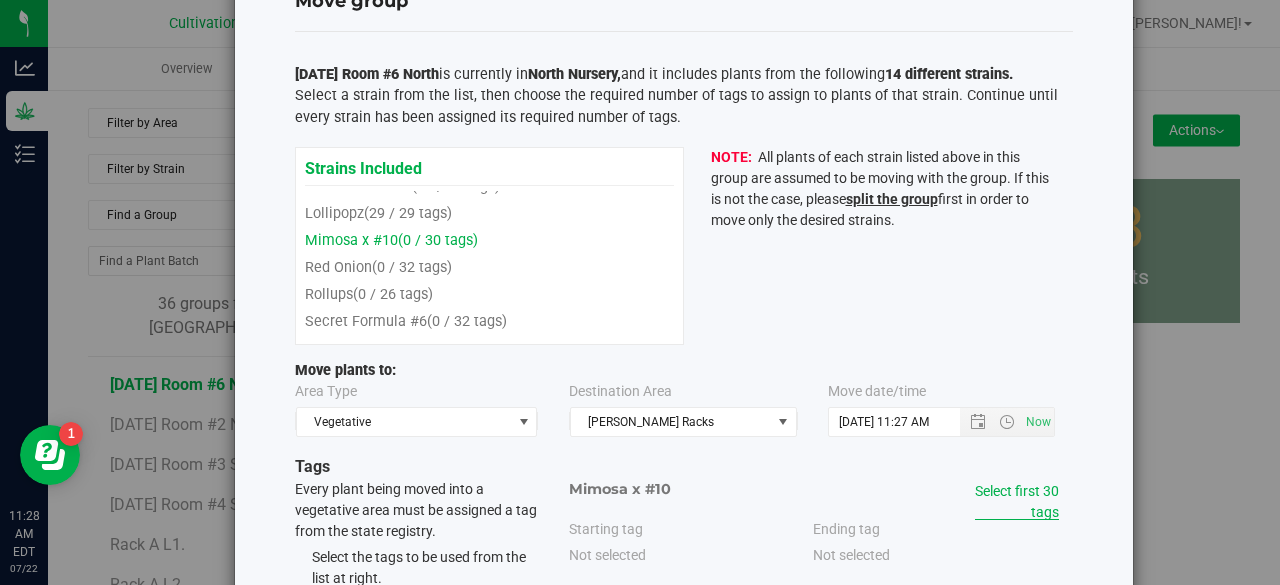 click on "Select first 30
tags" at bounding box center (1017, 501) 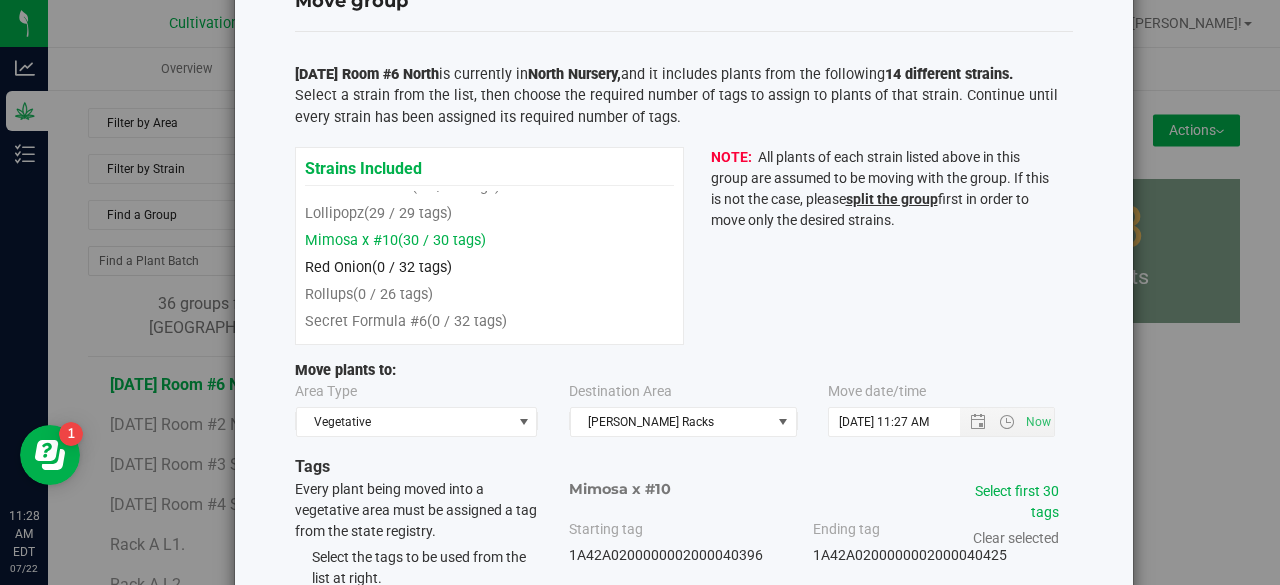 click on "(0 / 32
tags)" at bounding box center [412, 267] 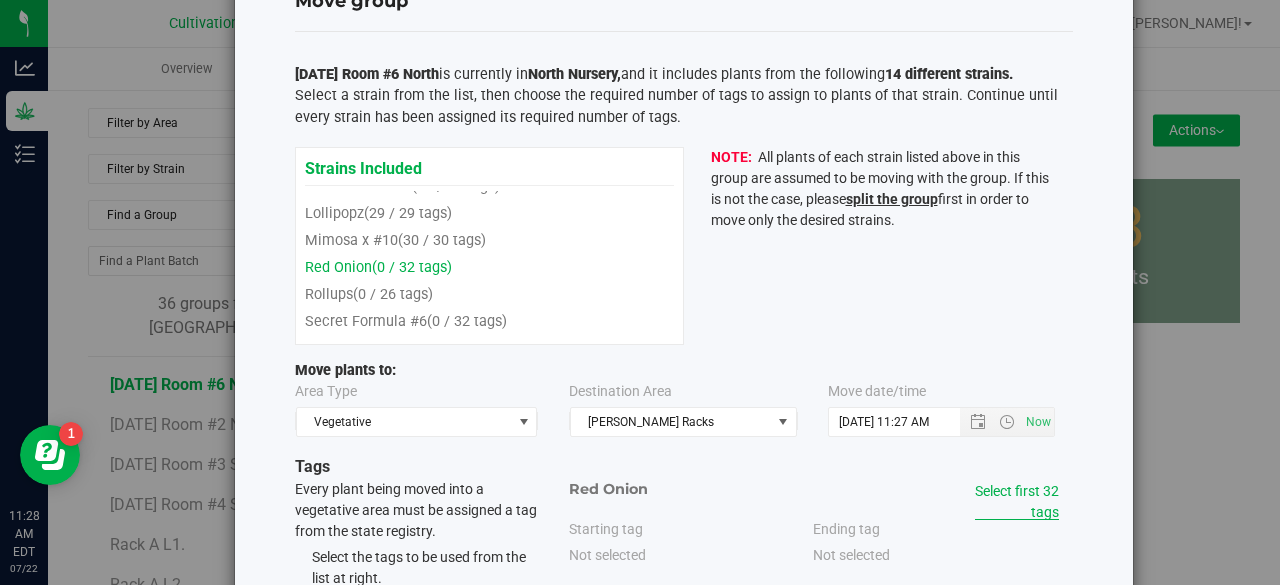 click on "Select first 32
tags" at bounding box center (1017, 501) 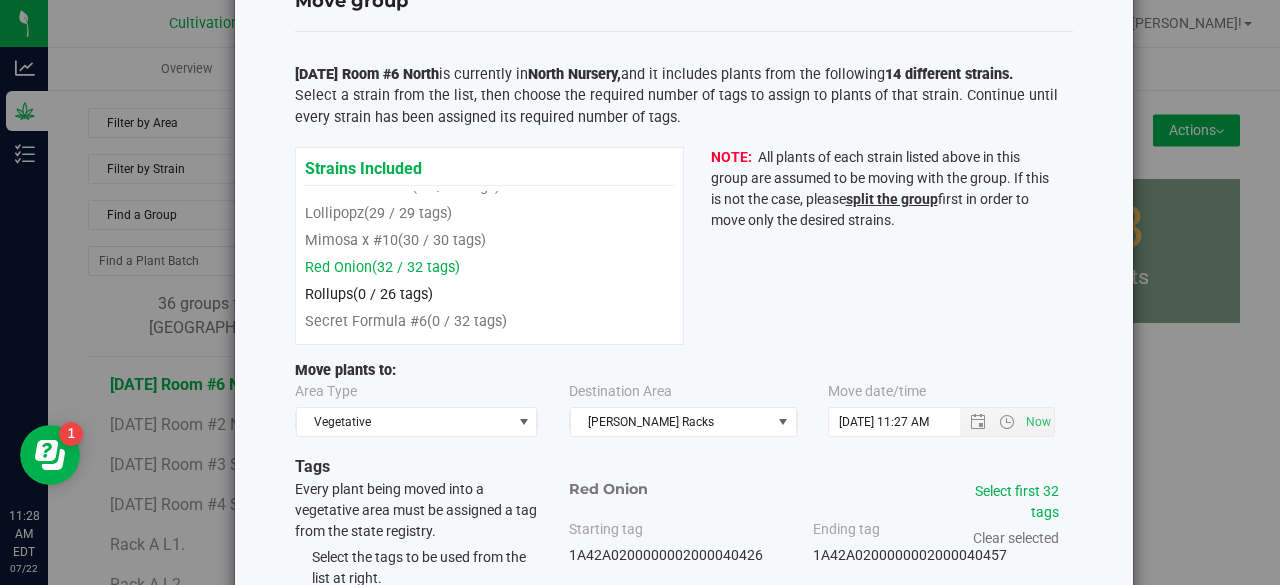 click on "(0 / 26
tags)" at bounding box center (393, 294) 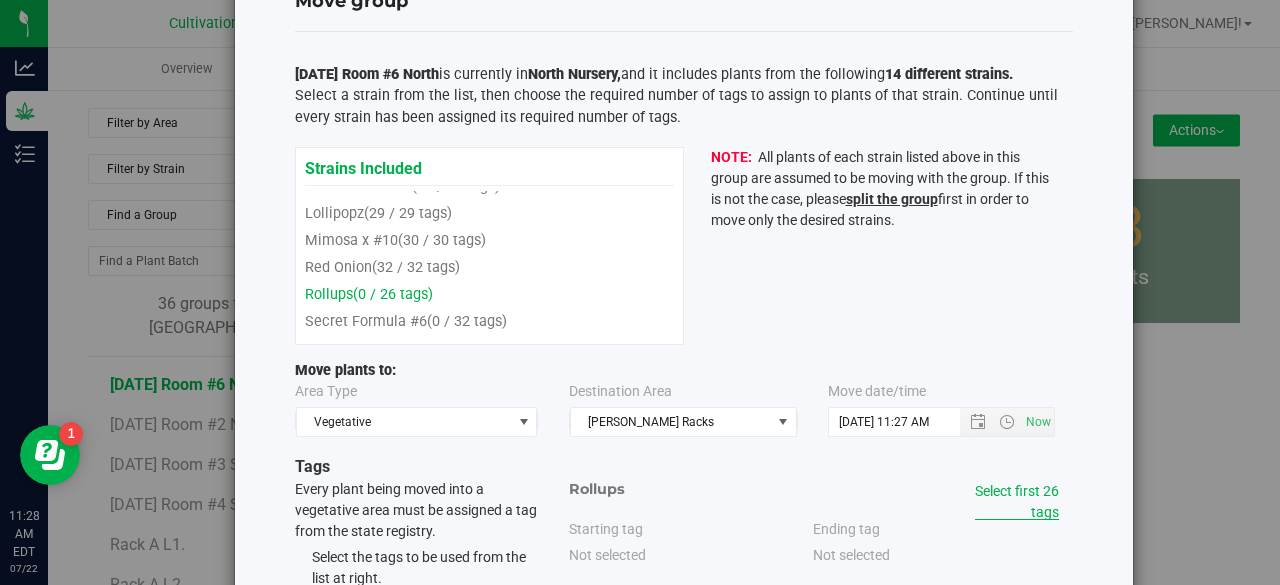 click on "Select first 26
tags" at bounding box center (1017, 501) 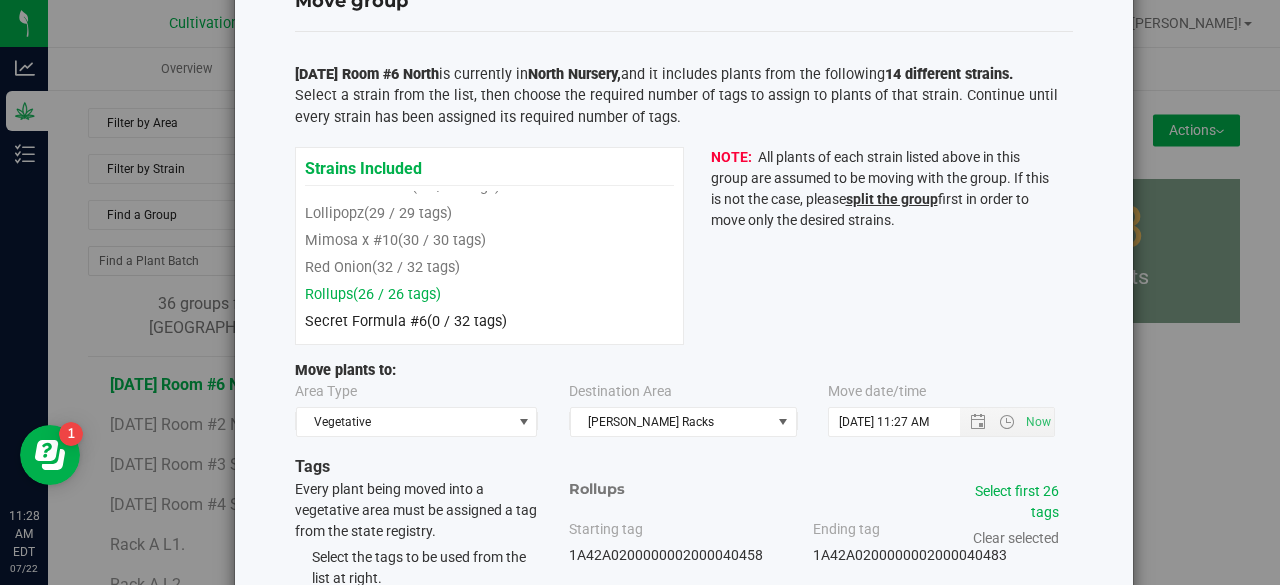 click on "(0 / 32
tags)" at bounding box center (467, 321) 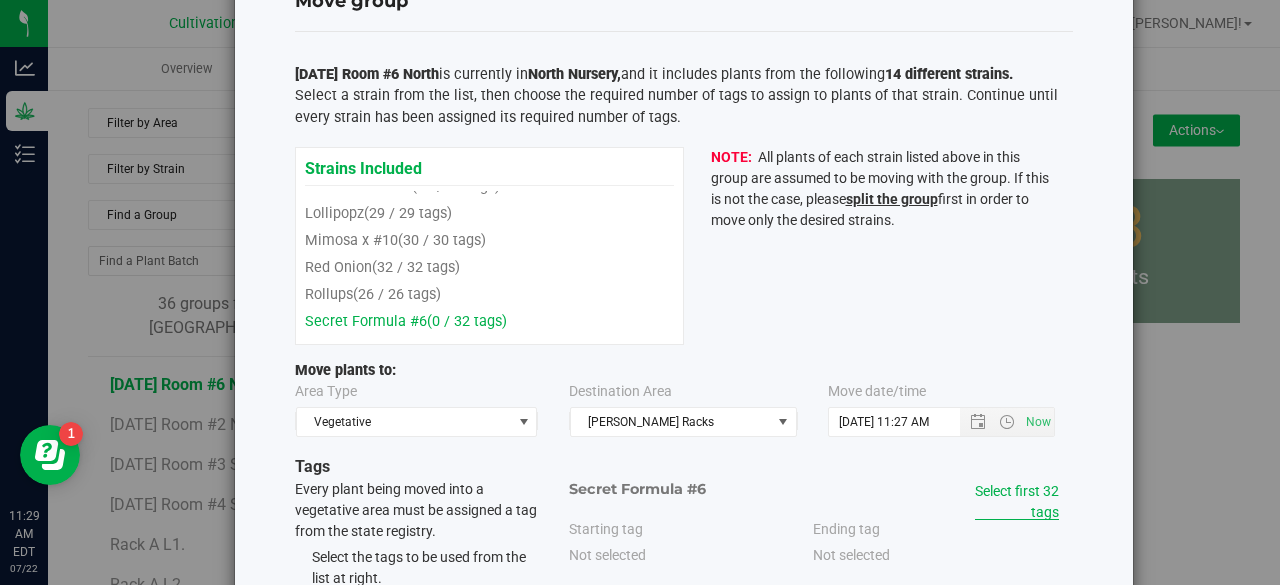 click on "Select first 32
tags" at bounding box center [1017, 501] 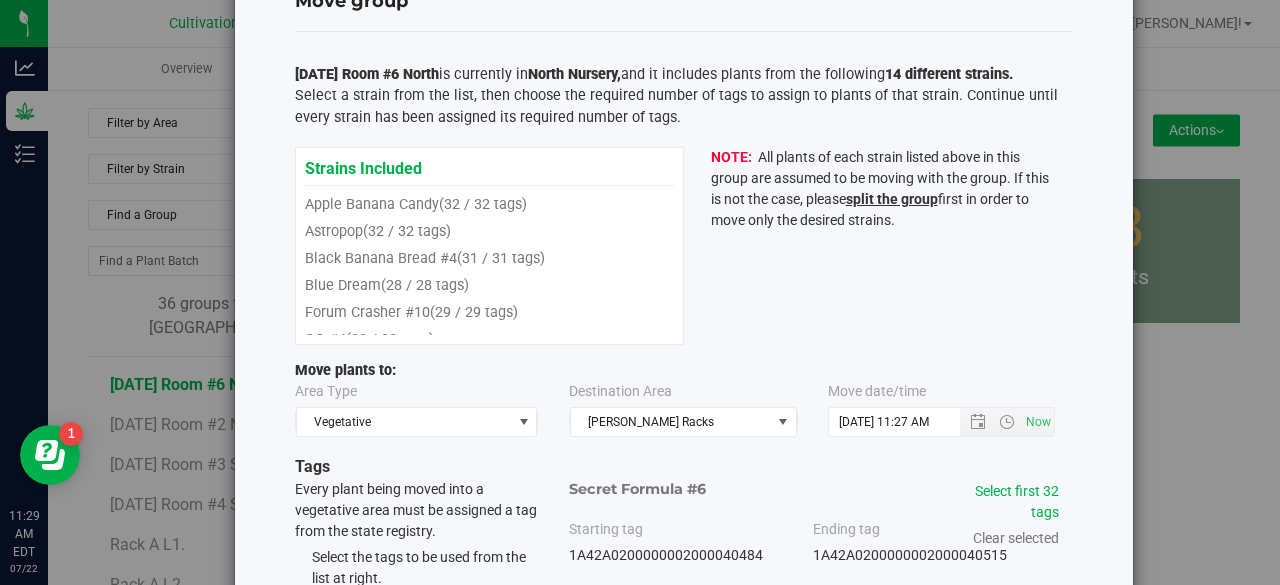 scroll, scrollTop: 243, scrollLeft: 0, axis: vertical 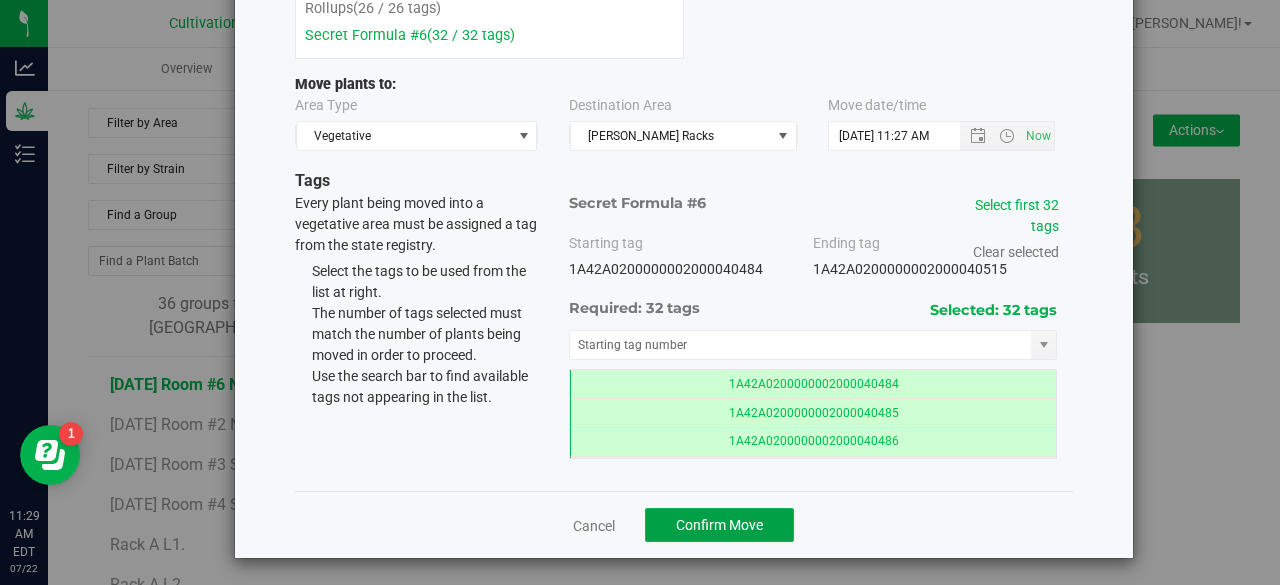 click on "Confirm Move" 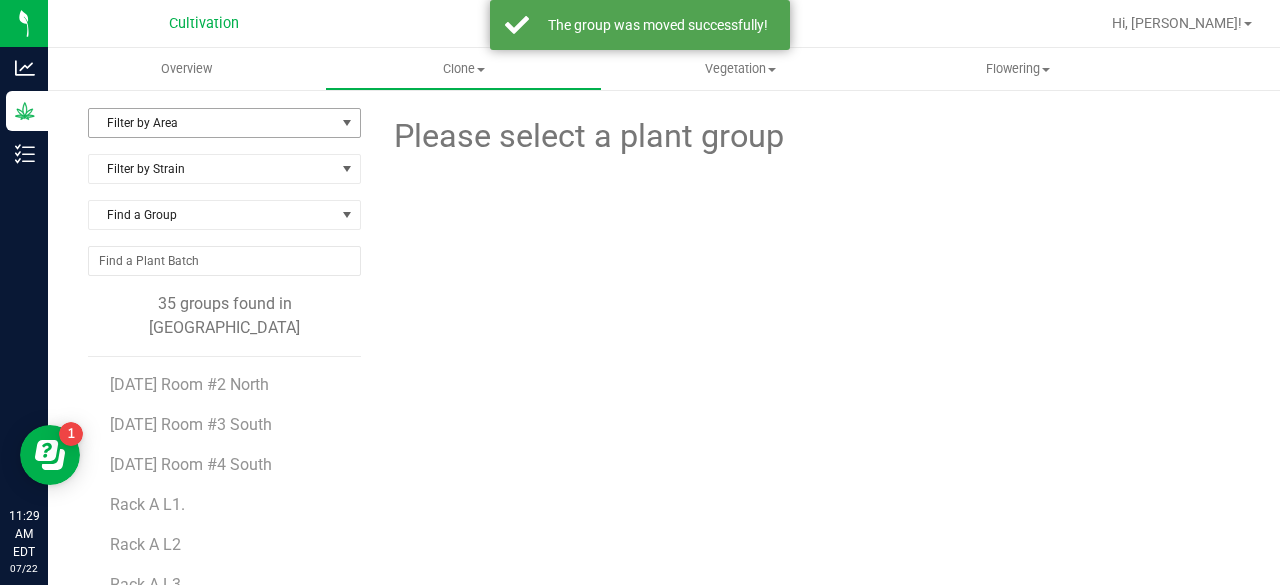 click on "Filter by Area" at bounding box center (212, 123) 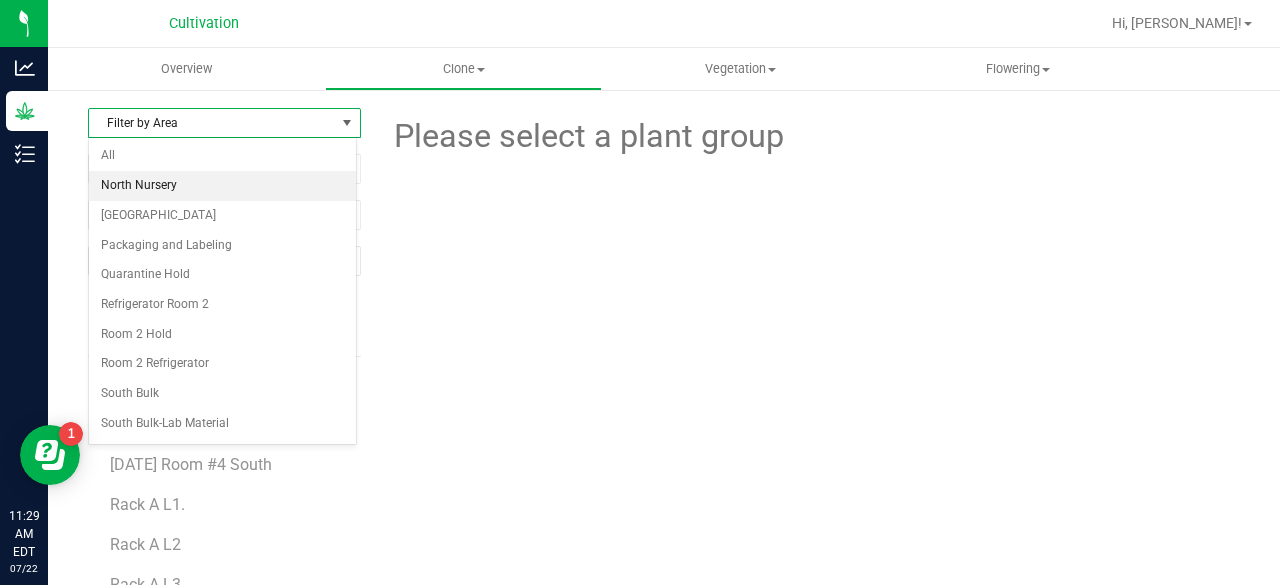 click on "North Nursery" at bounding box center [222, 186] 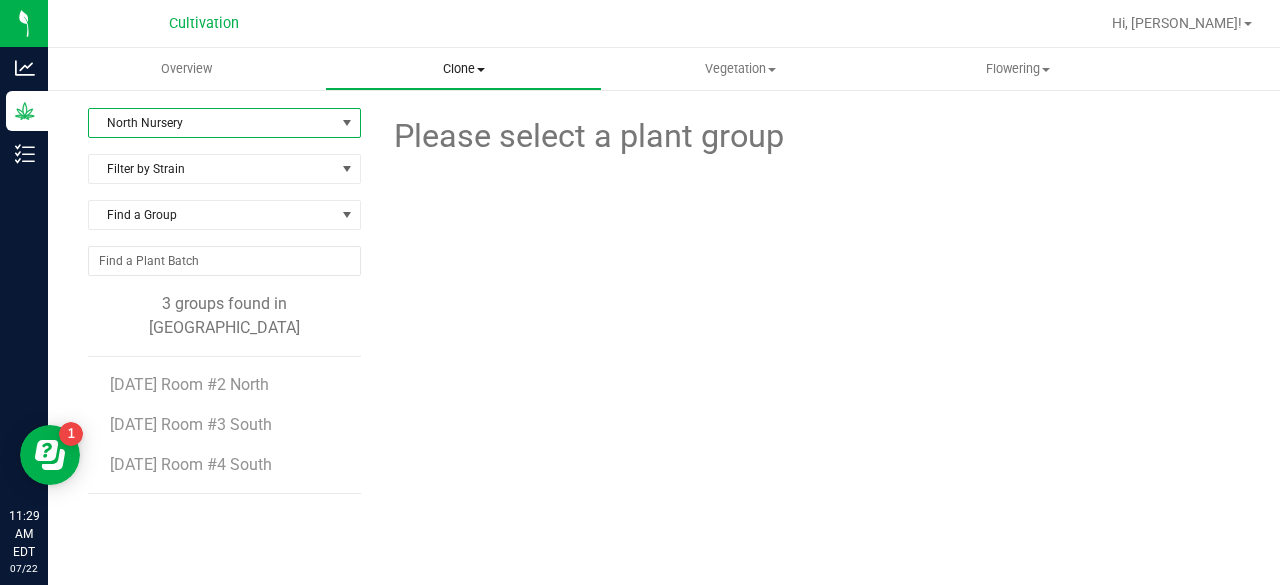 click on "Clone
Create plants
Cloning groups
Cloning plant batches
Apply to plants" at bounding box center (463, 69) 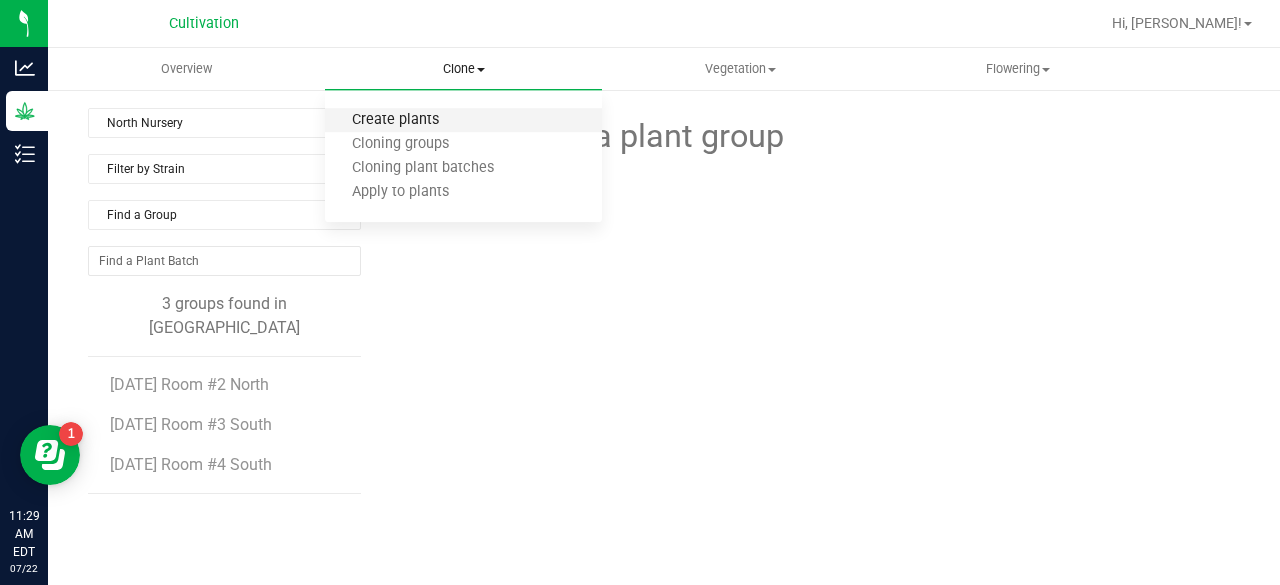 click on "Create plants" at bounding box center [395, 120] 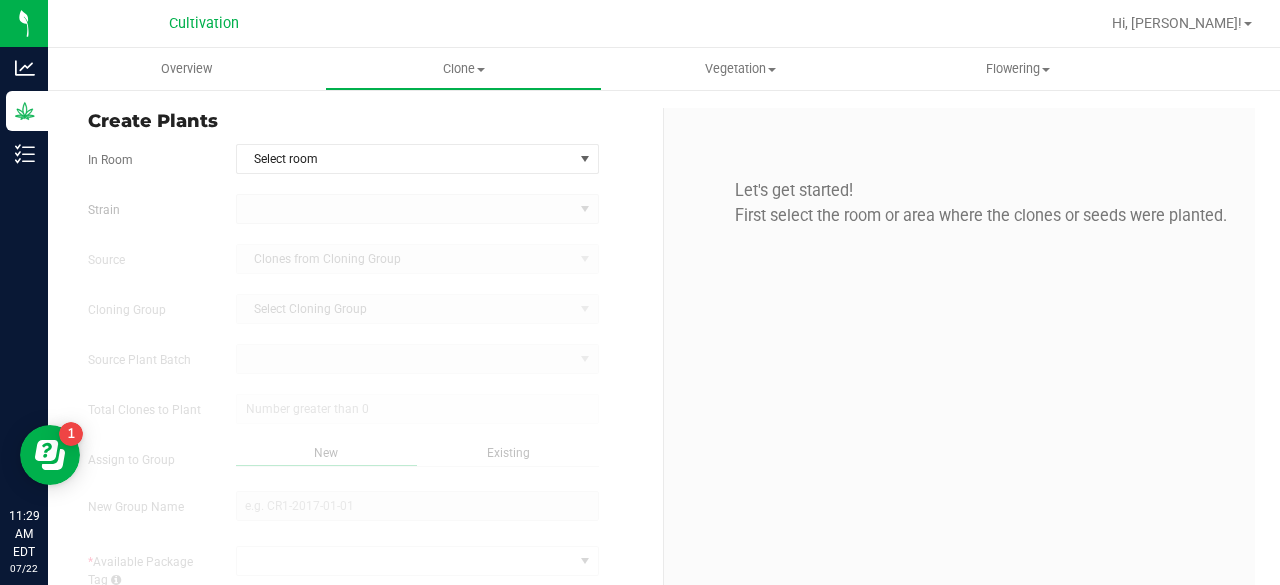 type on "[DATE] 11:29 AM" 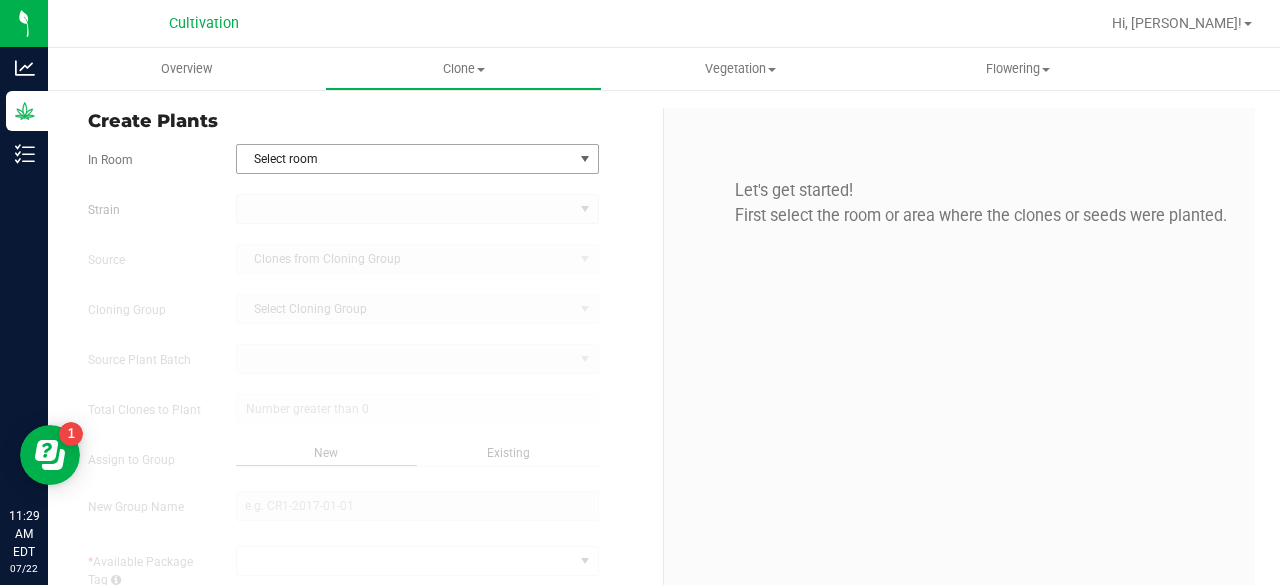 click on "Select room" at bounding box center [405, 159] 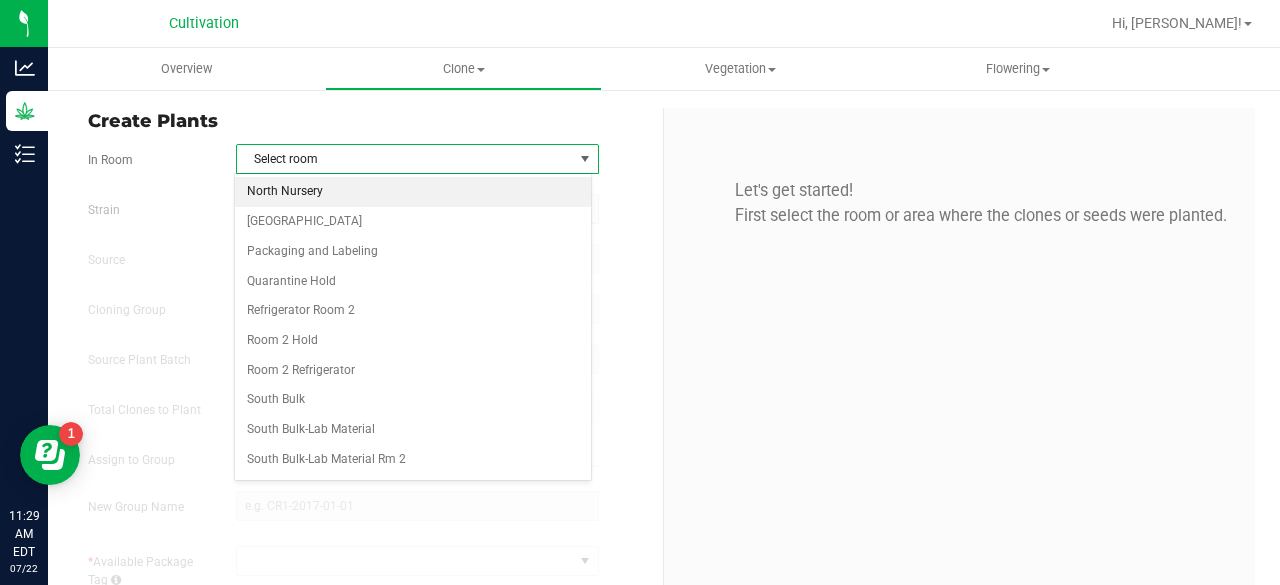 click on "North Nursery" at bounding box center [413, 192] 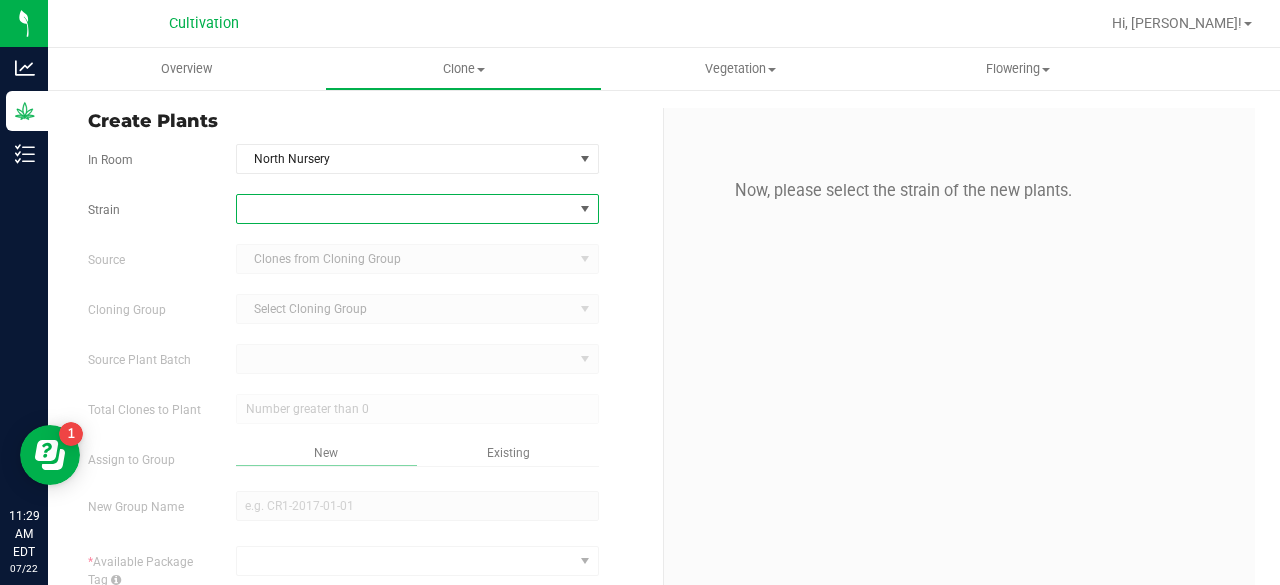 click at bounding box center [405, 209] 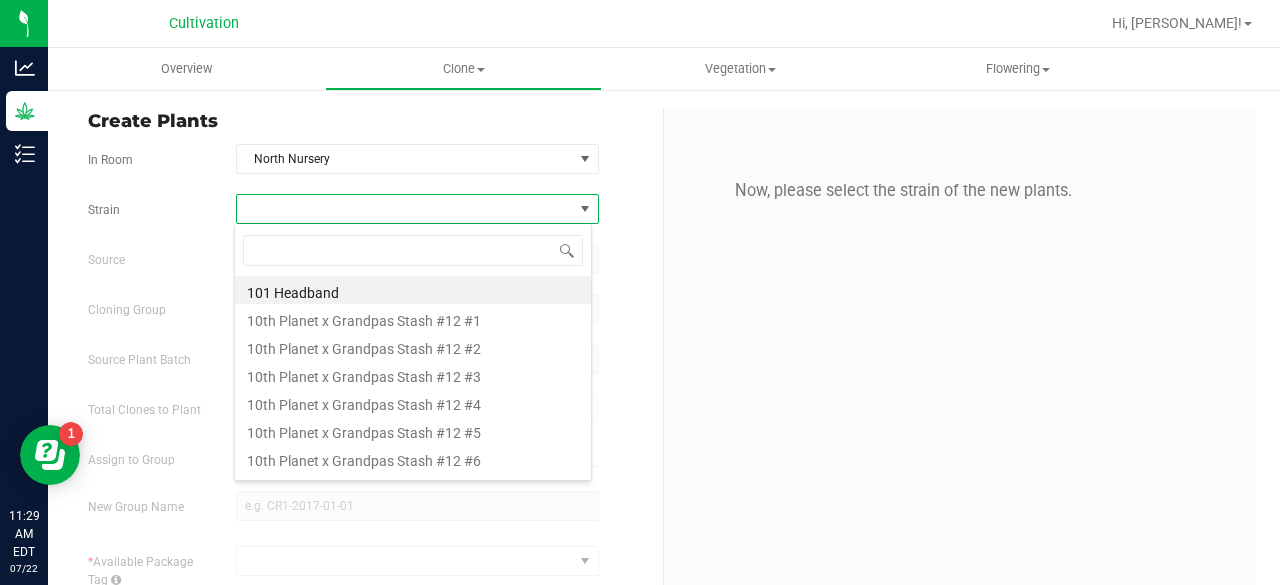 scroll, scrollTop: 99970, scrollLeft: 99641, axis: both 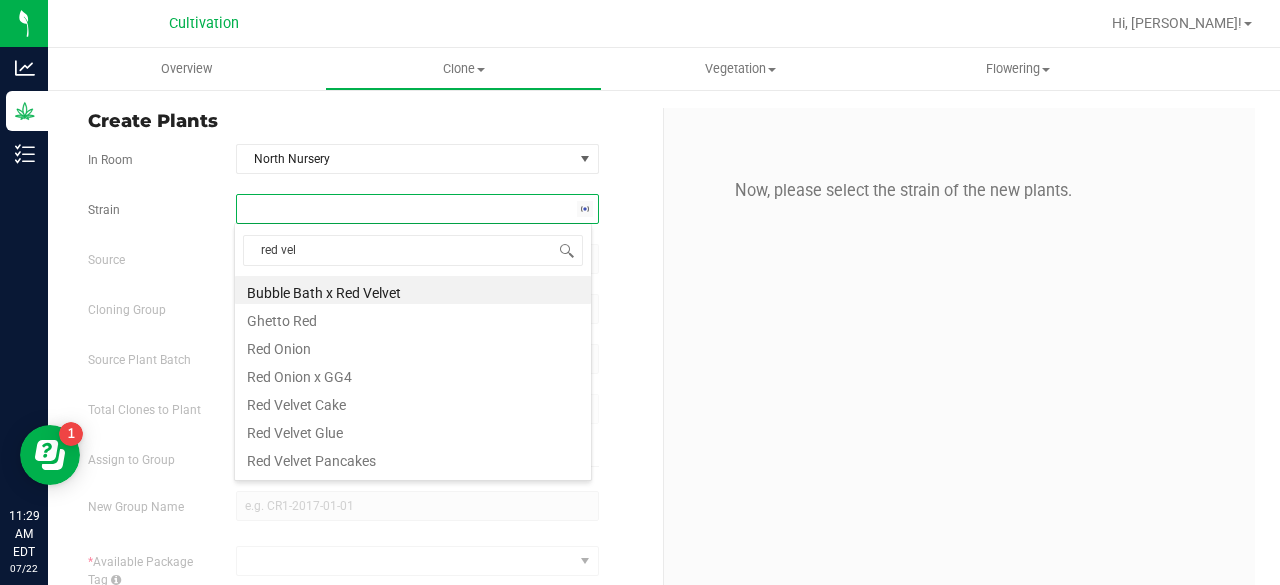 type on "red velv" 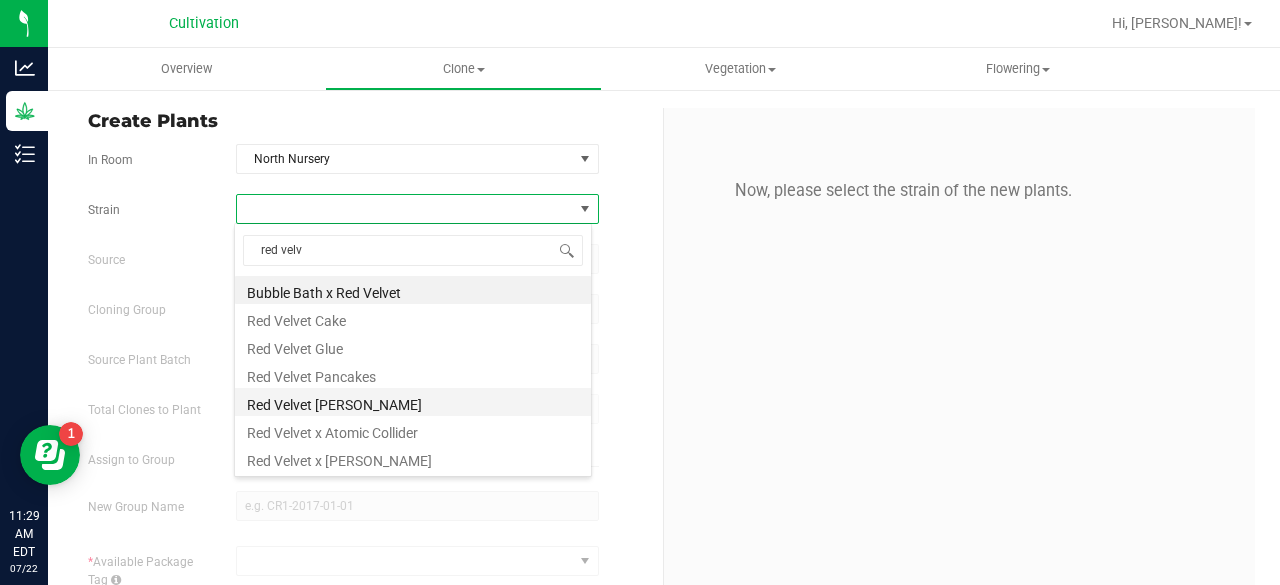 click on "Red Velvet [PERSON_NAME]" at bounding box center (413, 402) 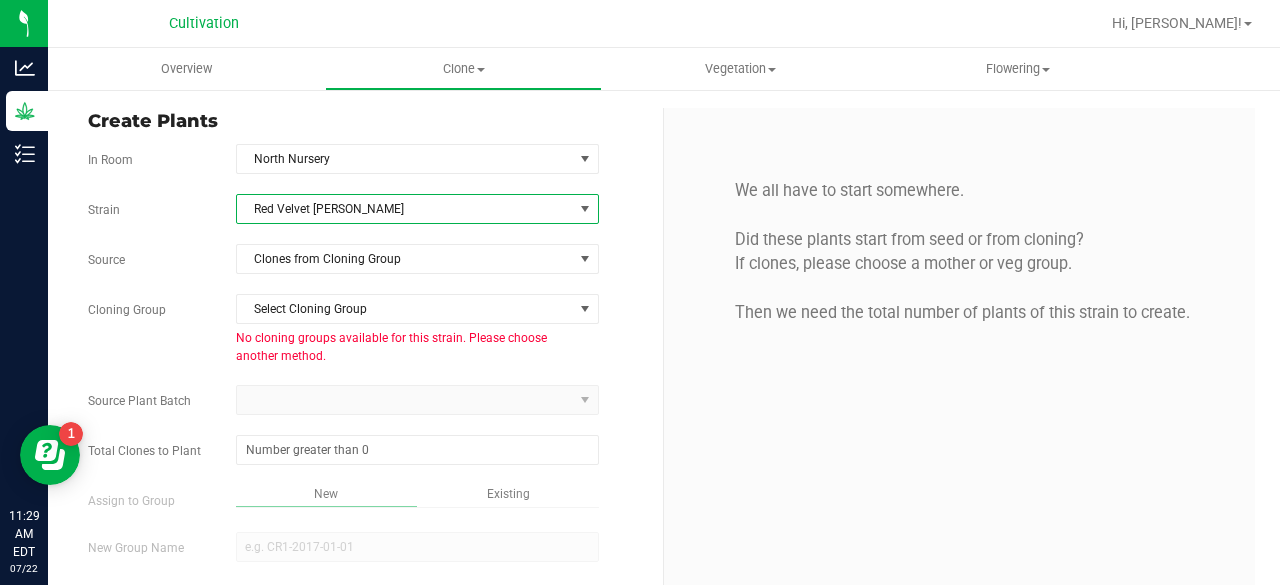 click on "Red Velvet [PERSON_NAME]" at bounding box center [405, 209] 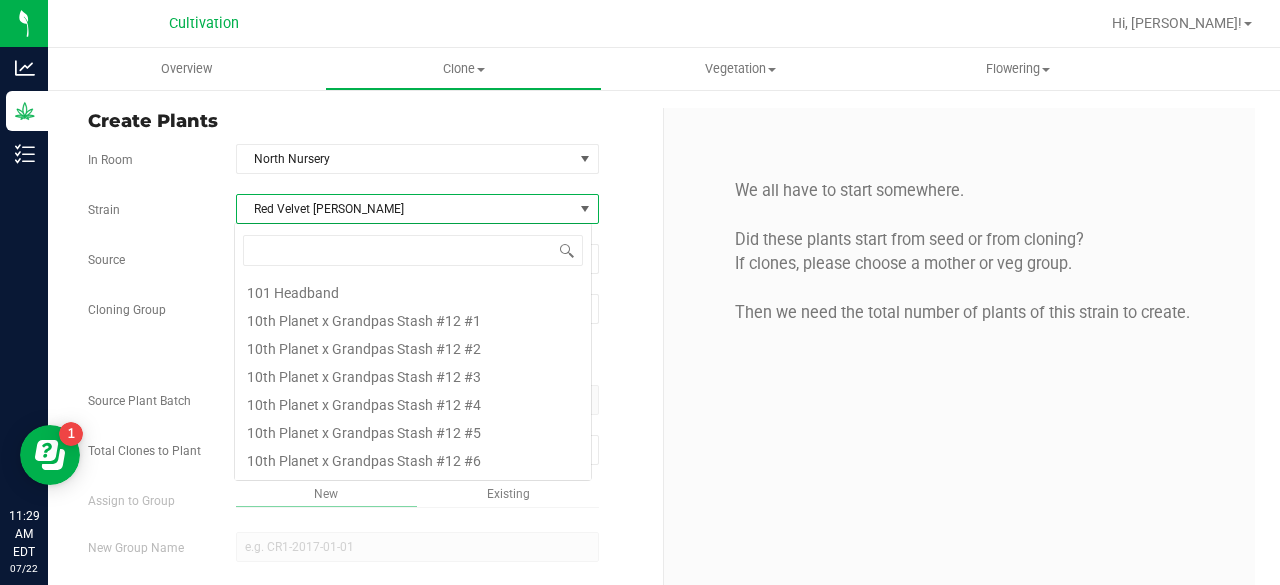 scroll, scrollTop: 99970, scrollLeft: 99641, axis: both 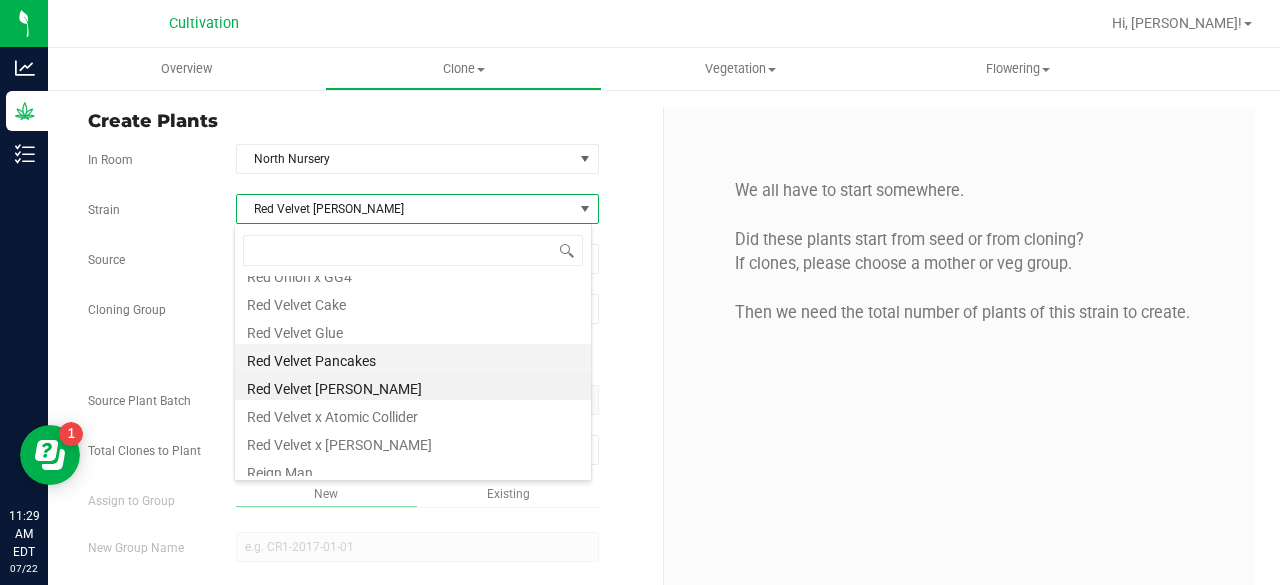 click on "Red Velvet Pancakes" at bounding box center [413, 358] 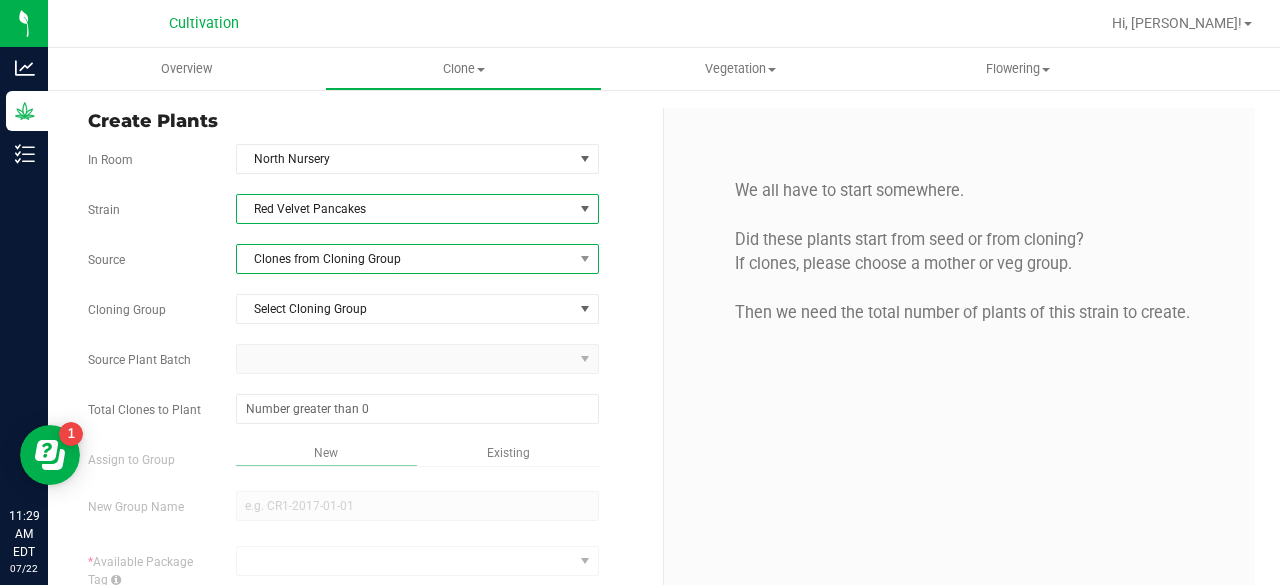 click on "Clones from Cloning Group" at bounding box center [405, 259] 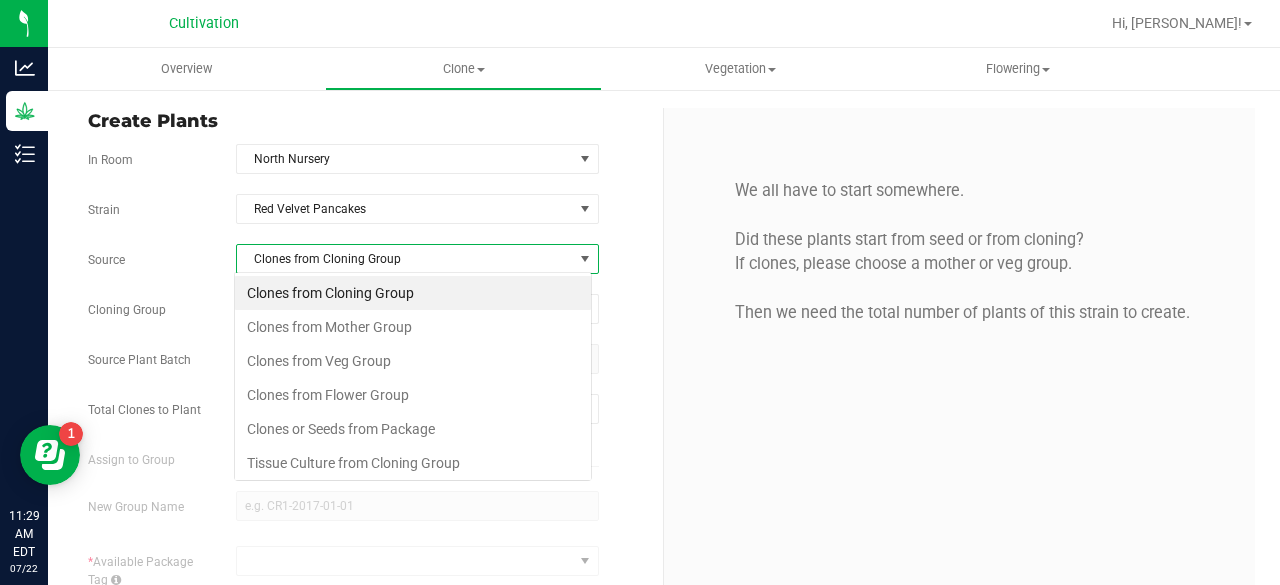 scroll, scrollTop: 99970, scrollLeft: 99641, axis: both 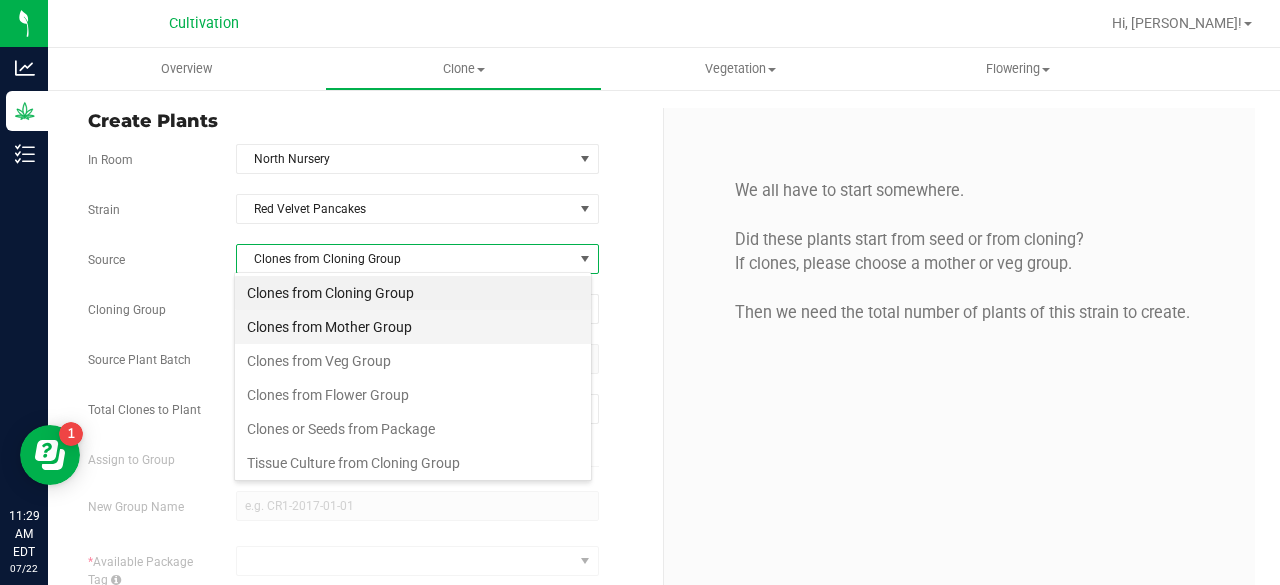 click on "Clones from Mother Group" at bounding box center (413, 327) 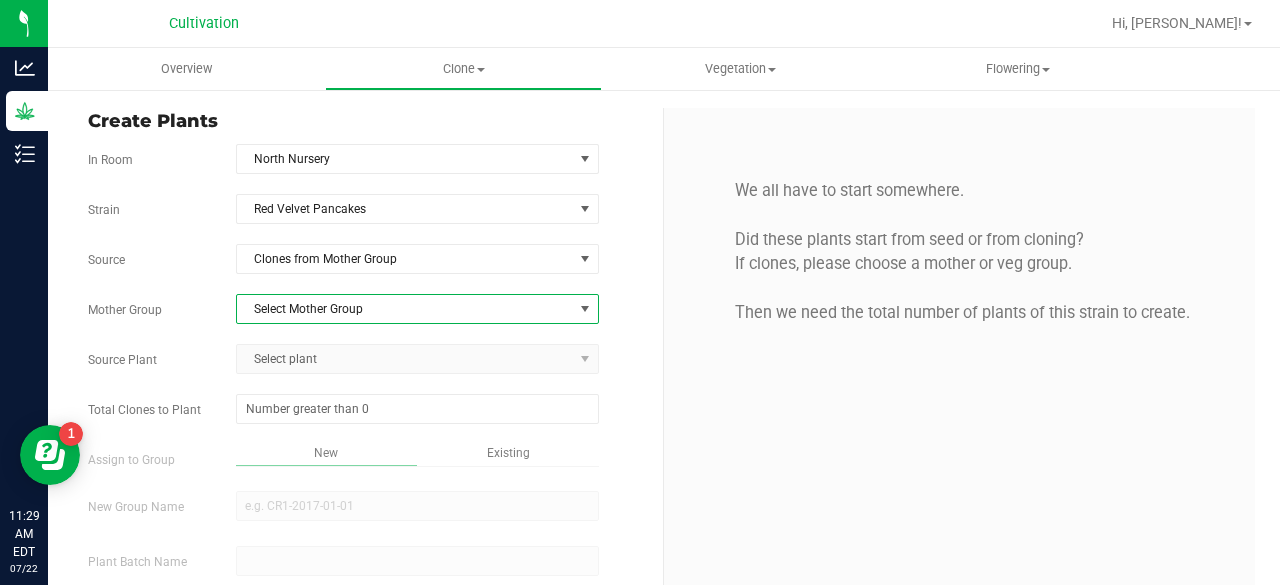 click on "Select Mother Group" at bounding box center [405, 309] 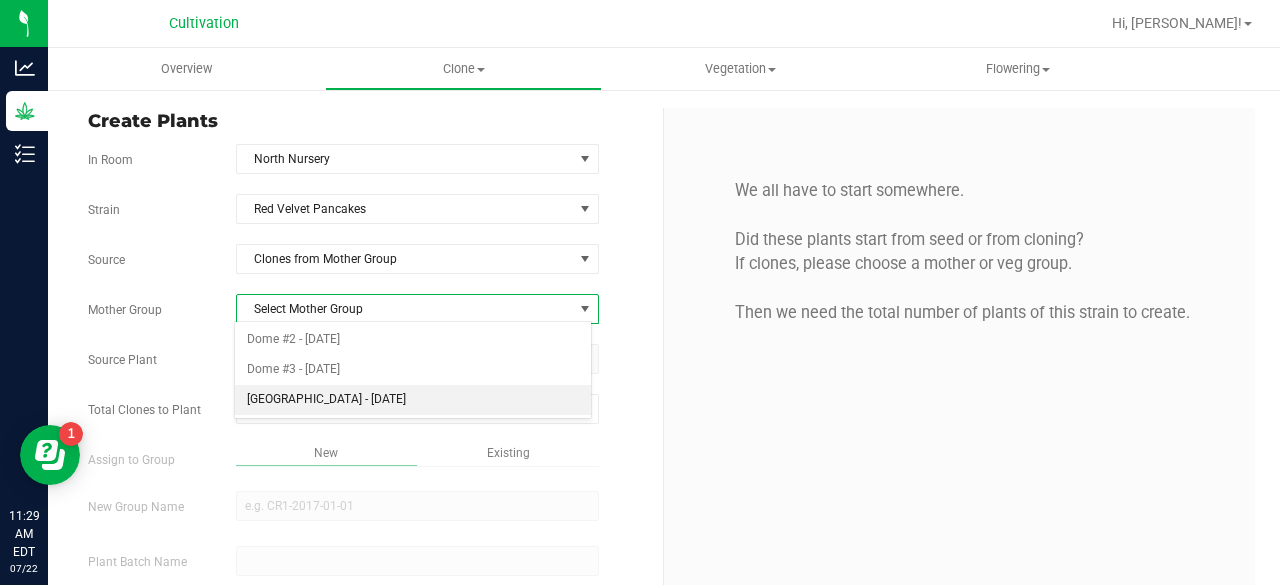 click on "[GEOGRAPHIC_DATA]  - [DATE]" at bounding box center (413, 400) 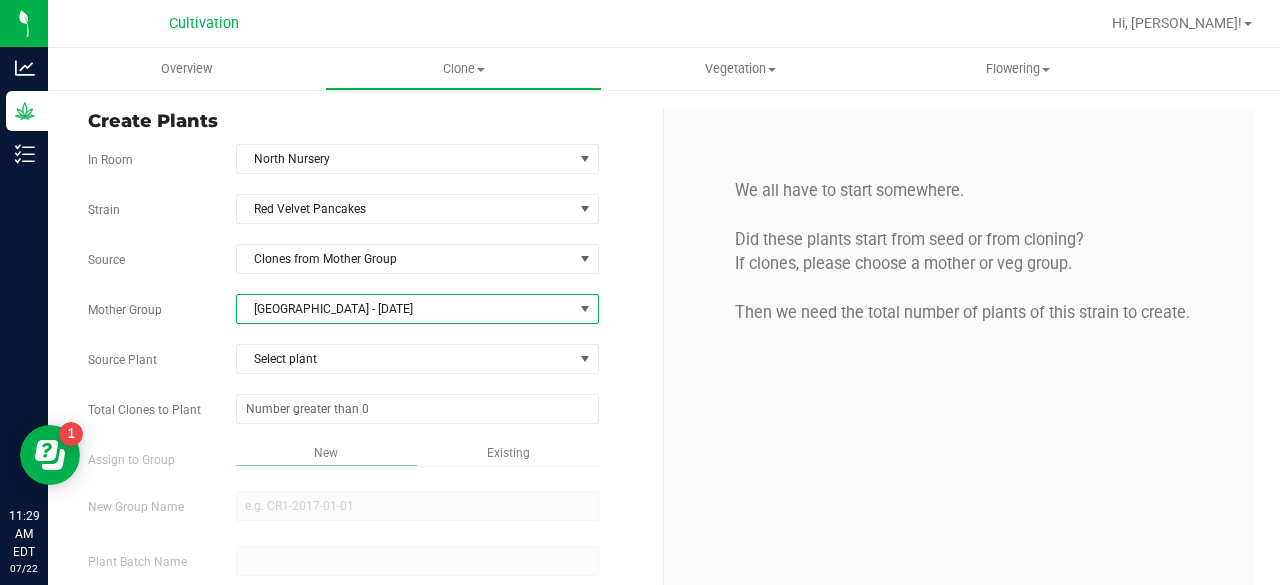 click on "Strain
Red Velvet Pancakes
Source
Clones from Mother Group
Mother Group
[GEOGRAPHIC_DATA]  - [DATE] Select Mother Group Dome #2 - [DATE] Dome #3 - [DATE] [GEOGRAPHIC_DATA]  - [DATE]
Source Plant
Select plant 1A42A0200000002000034976
Total Clones to Plant" at bounding box center [368, 442] 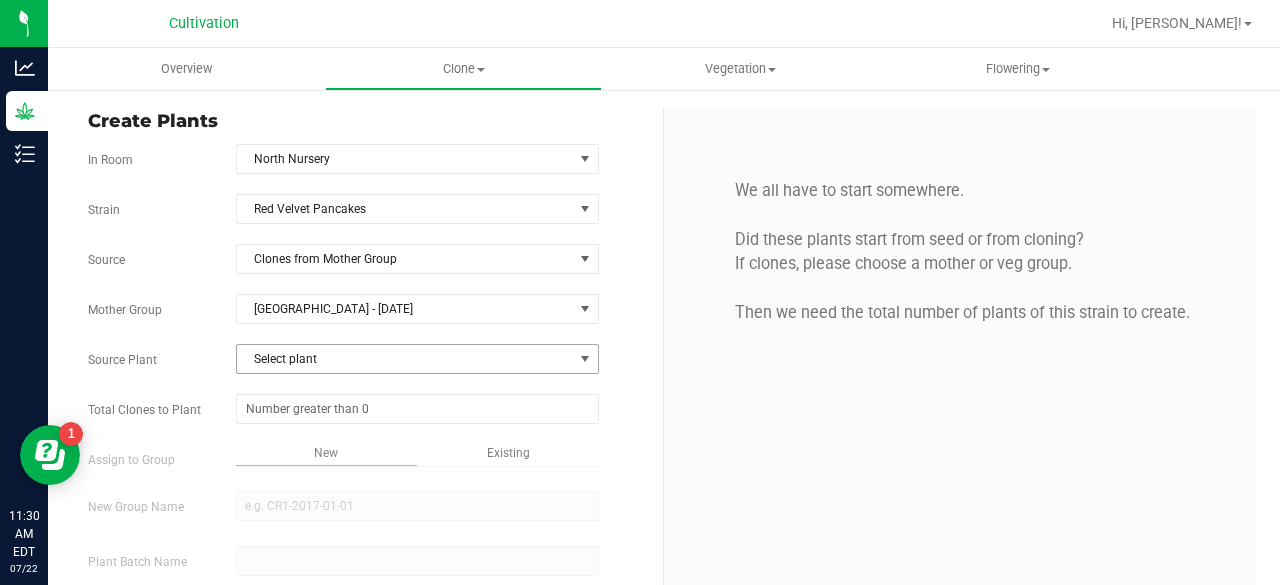click on "Select plant" at bounding box center (405, 359) 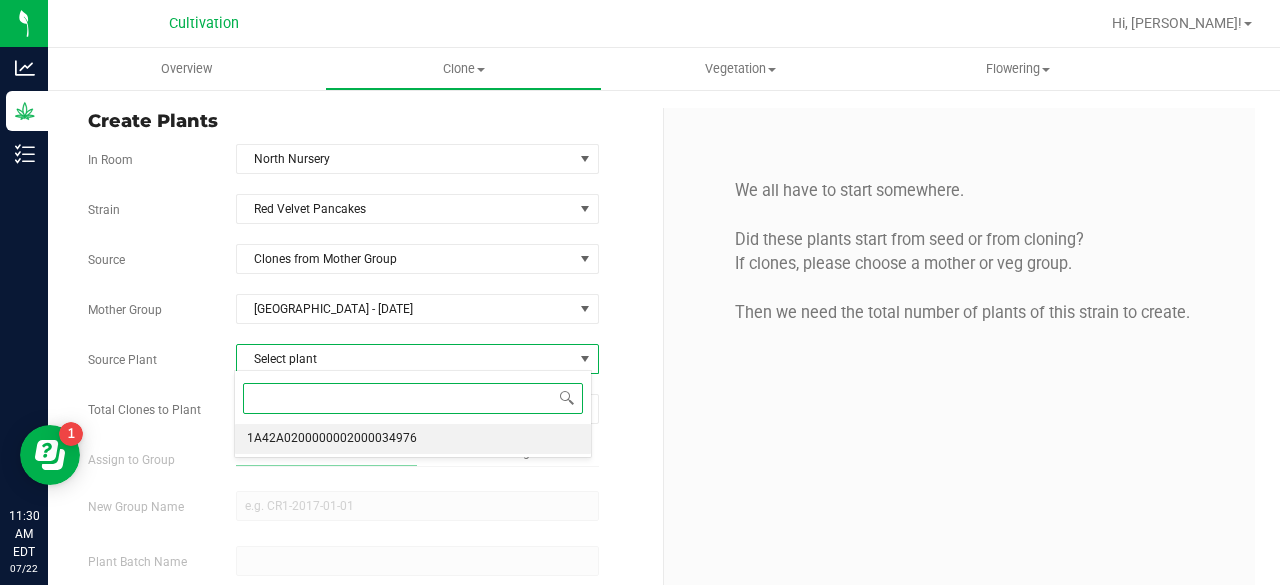 click on "1A42A0200000002000034976" at bounding box center (332, 439) 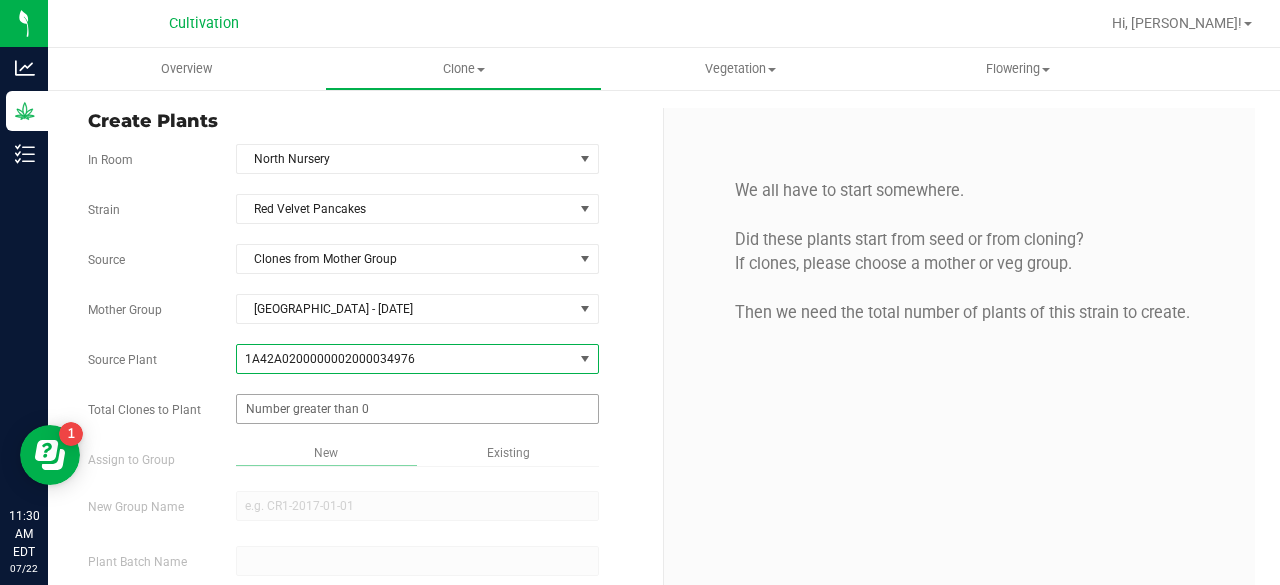 click at bounding box center [417, 409] 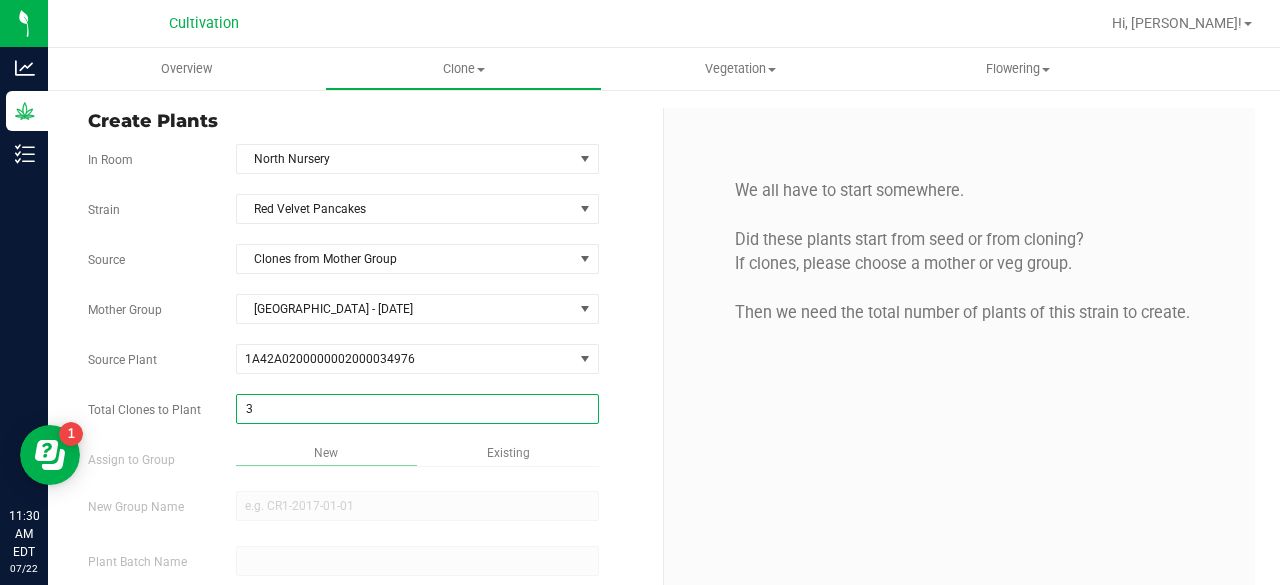 type on "32" 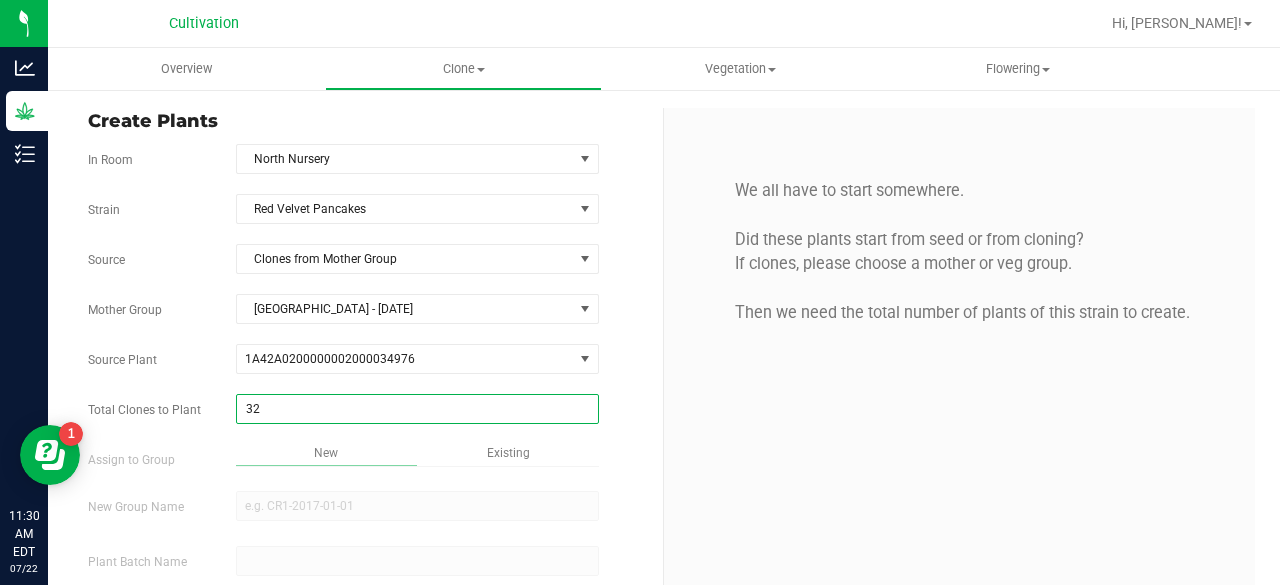 scroll, scrollTop: 119, scrollLeft: 0, axis: vertical 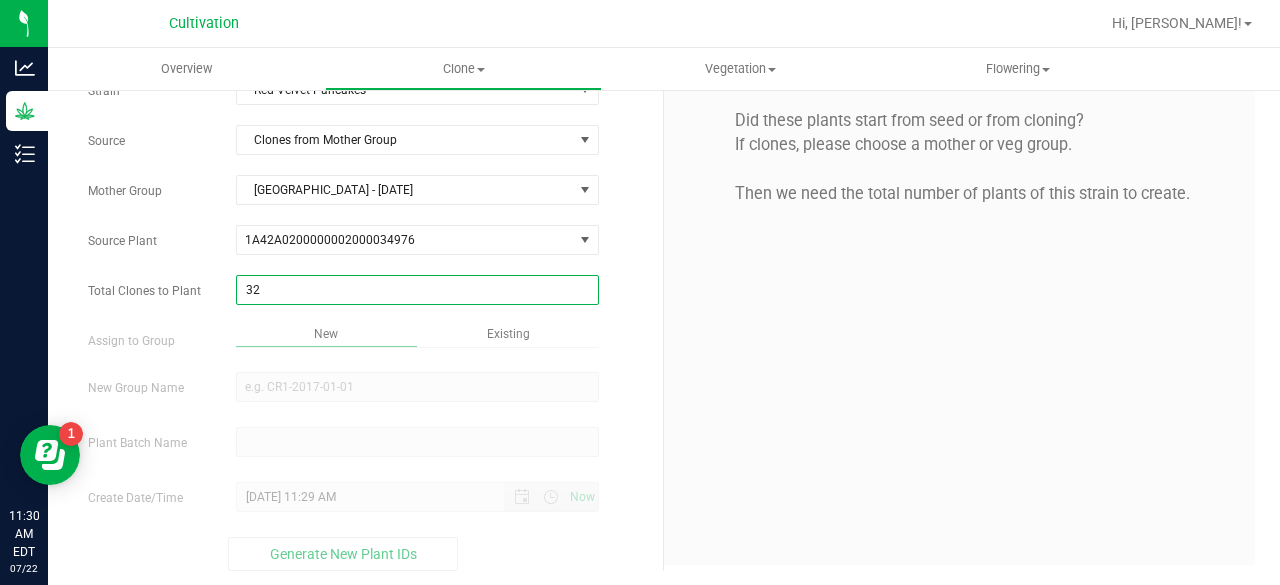 type on "32" 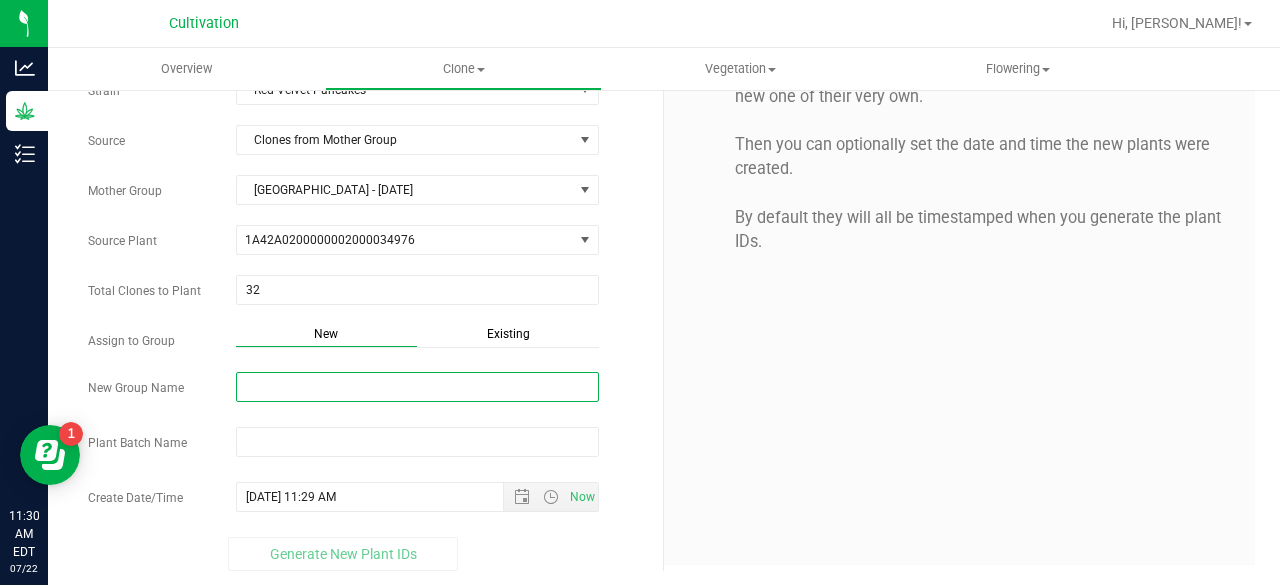 click on "New Group Name" at bounding box center (417, 387) 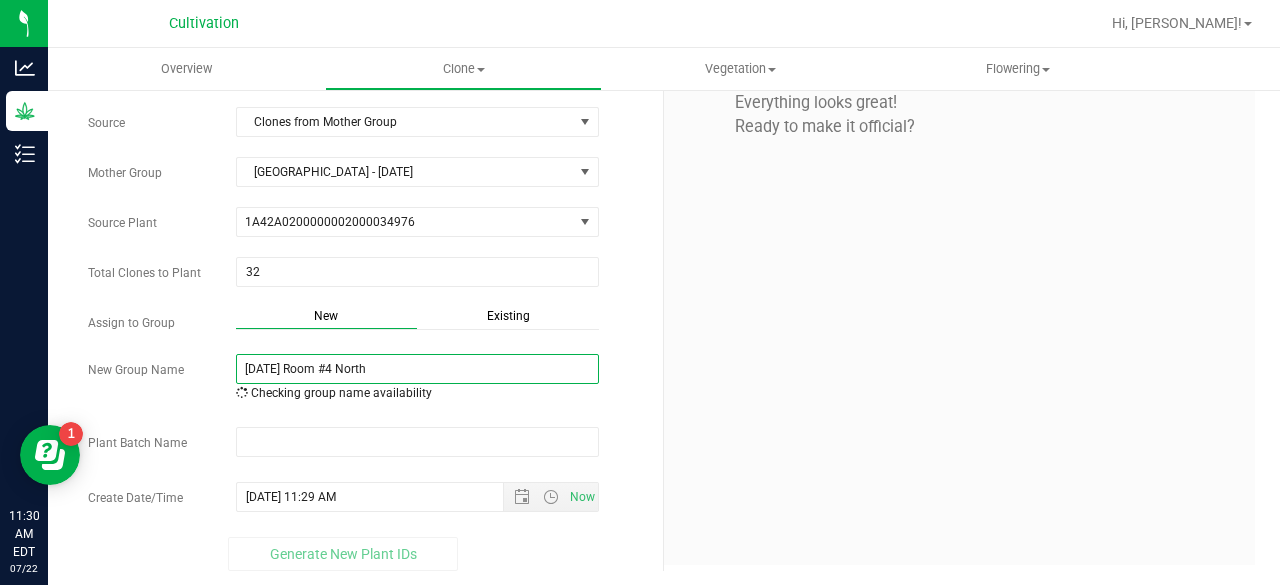 scroll, scrollTop: 142, scrollLeft: 0, axis: vertical 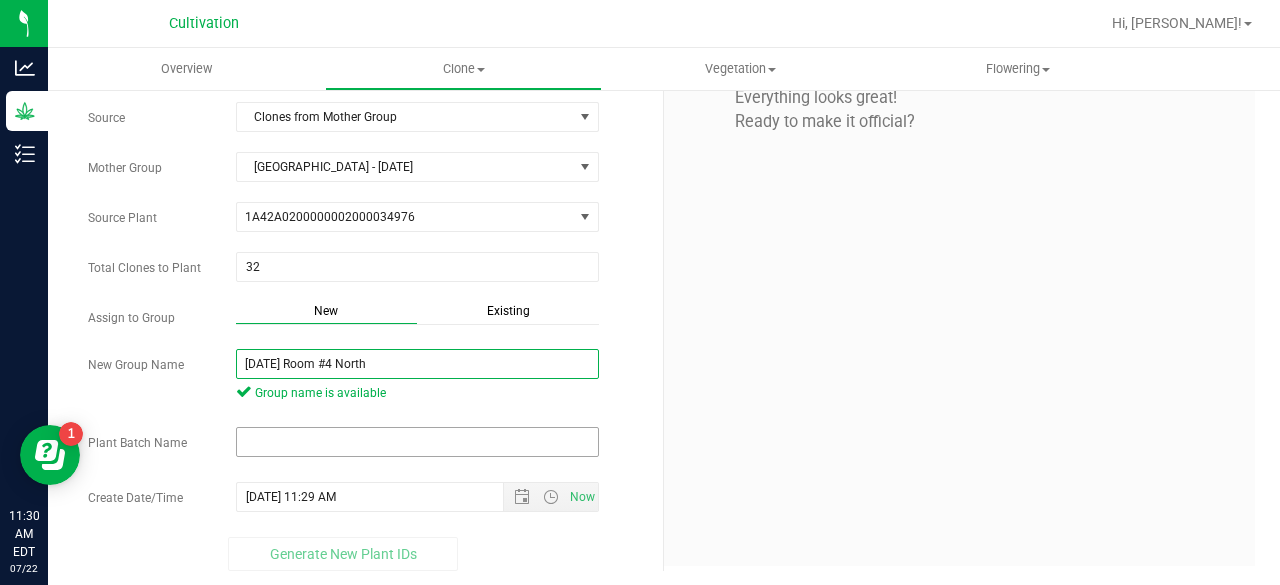 type on "[DATE] Room #4 North" 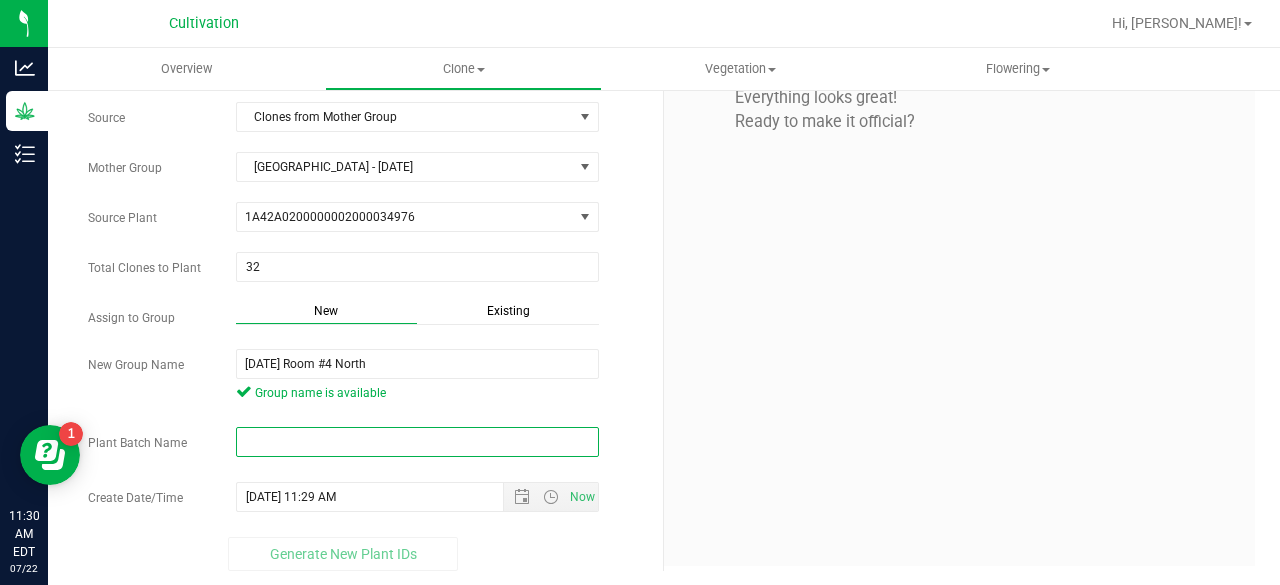 click at bounding box center (417, 442) 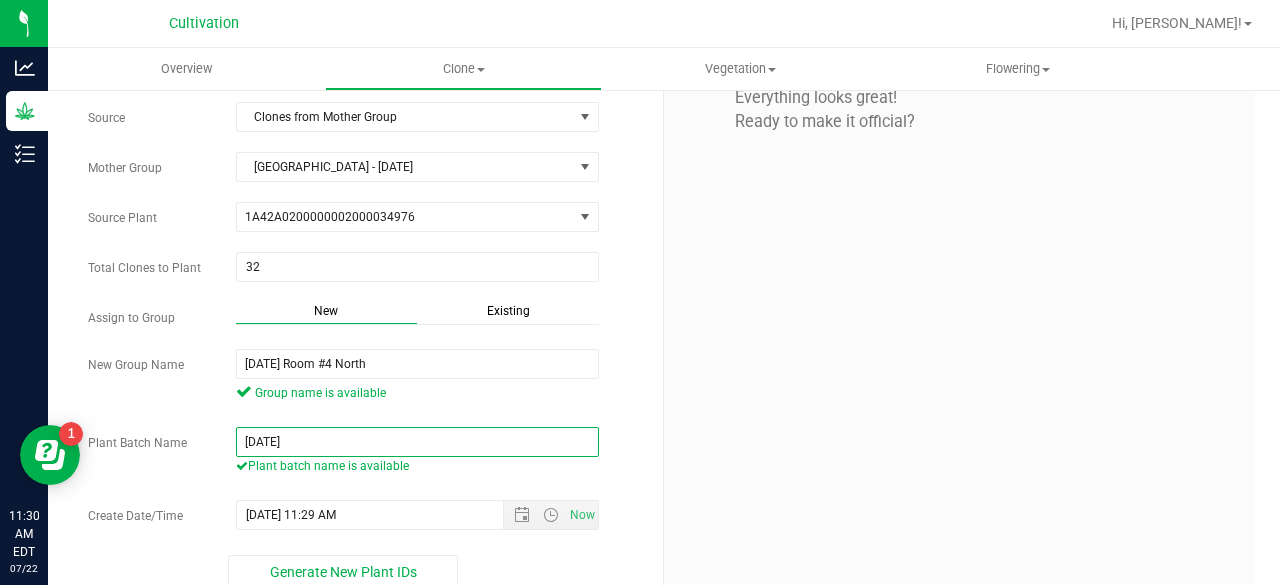 click on "[DATE]" at bounding box center (417, 442) 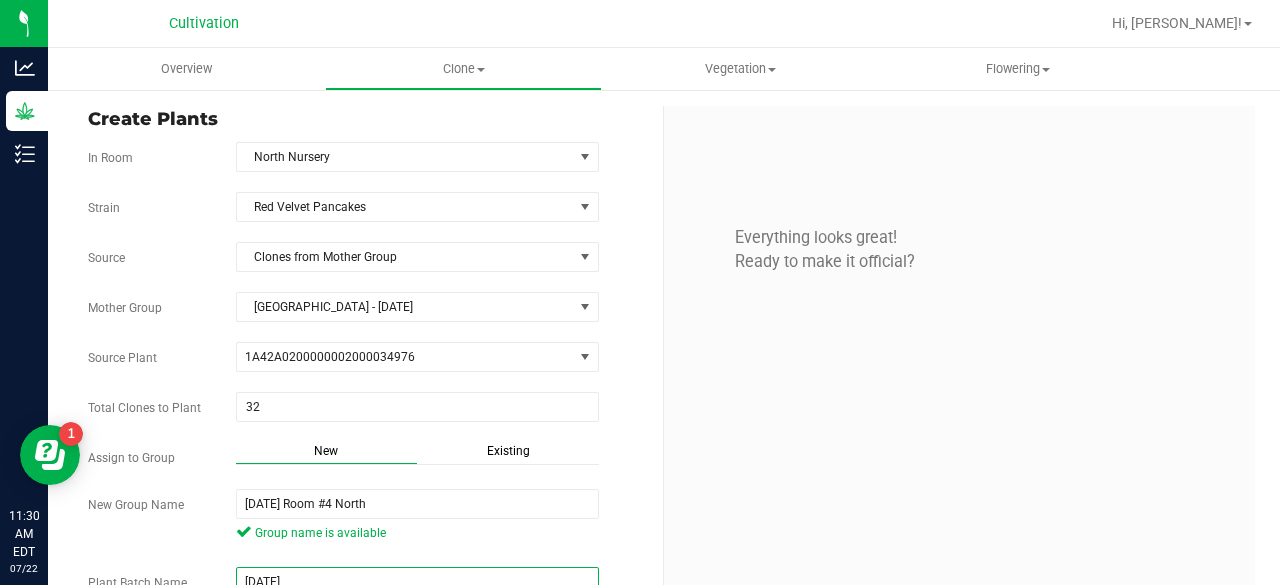 scroll, scrollTop: 160, scrollLeft: 0, axis: vertical 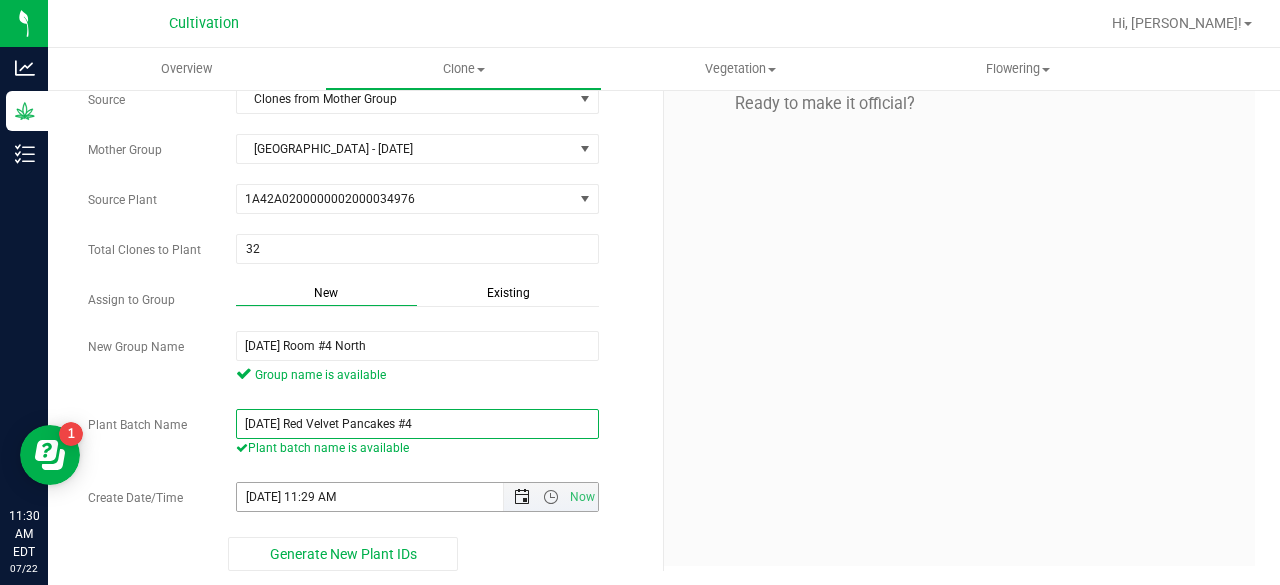 click at bounding box center [522, 497] 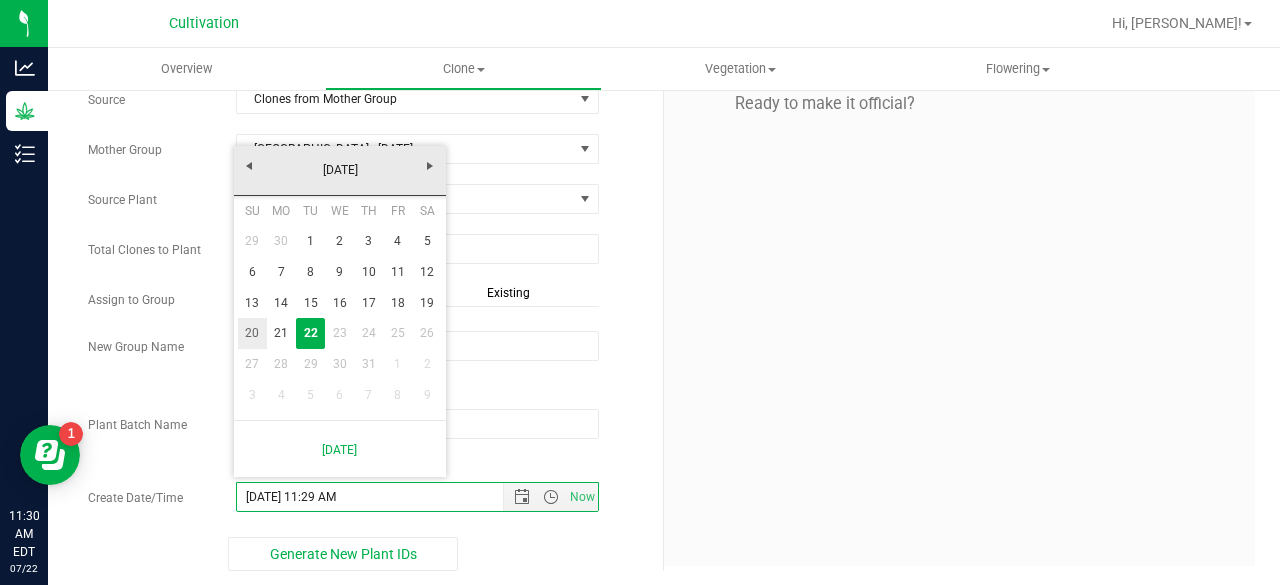click on "20" at bounding box center [252, 333] 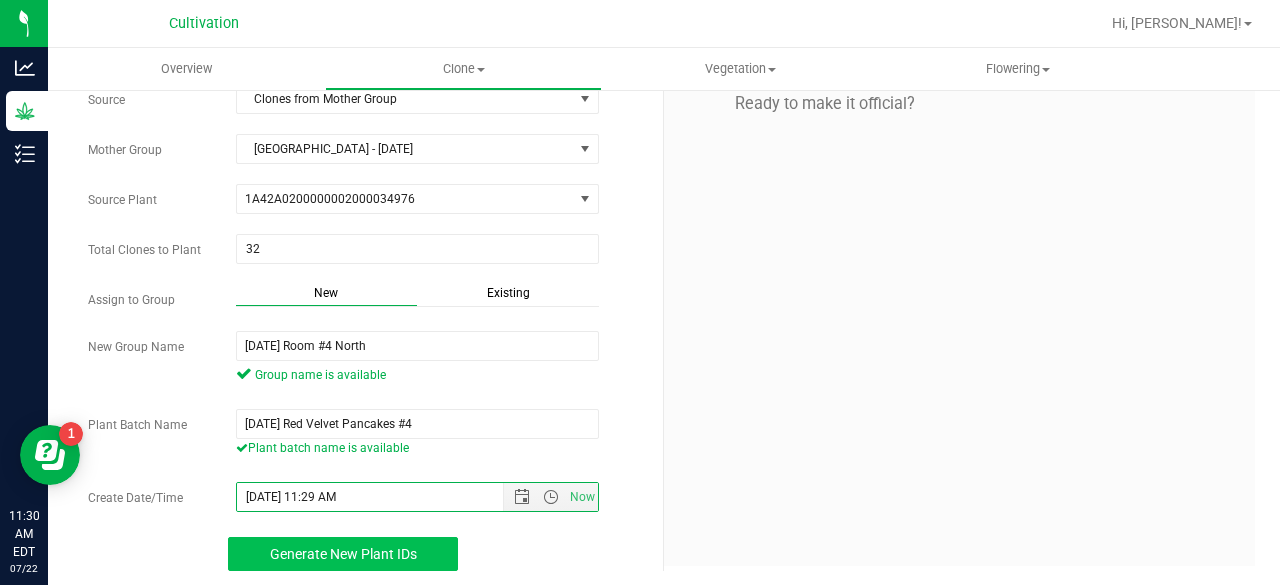 click on "Generate New Plant IDs" at bounding box center (343, 554) 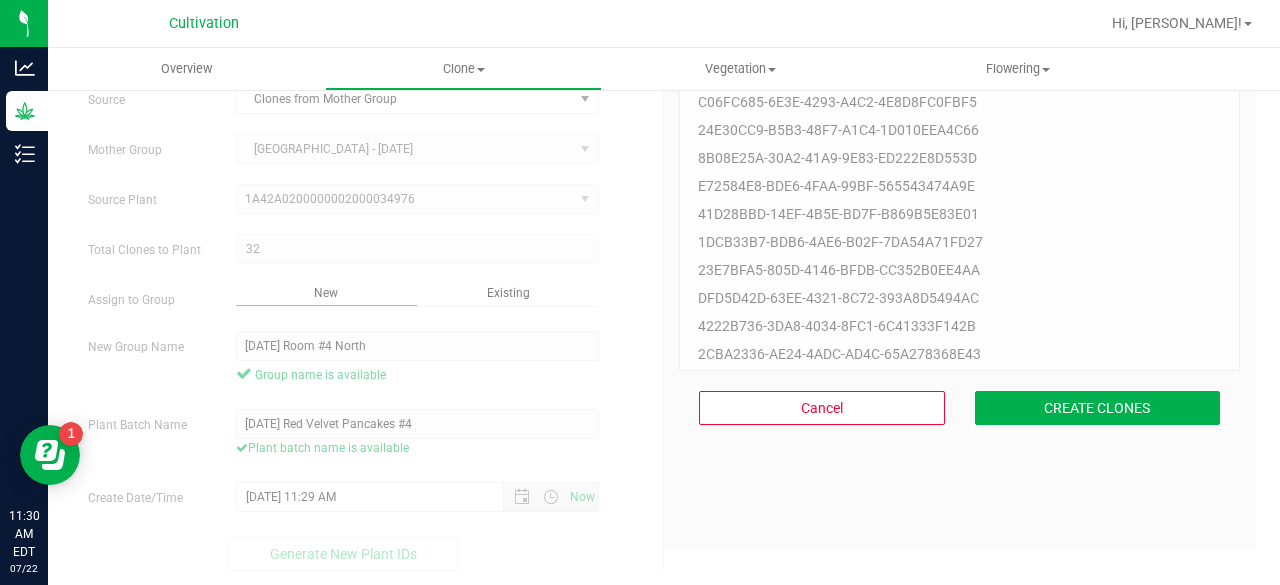 scroll, scrollTop: 60, scrollLeft: 0, axis: vertical 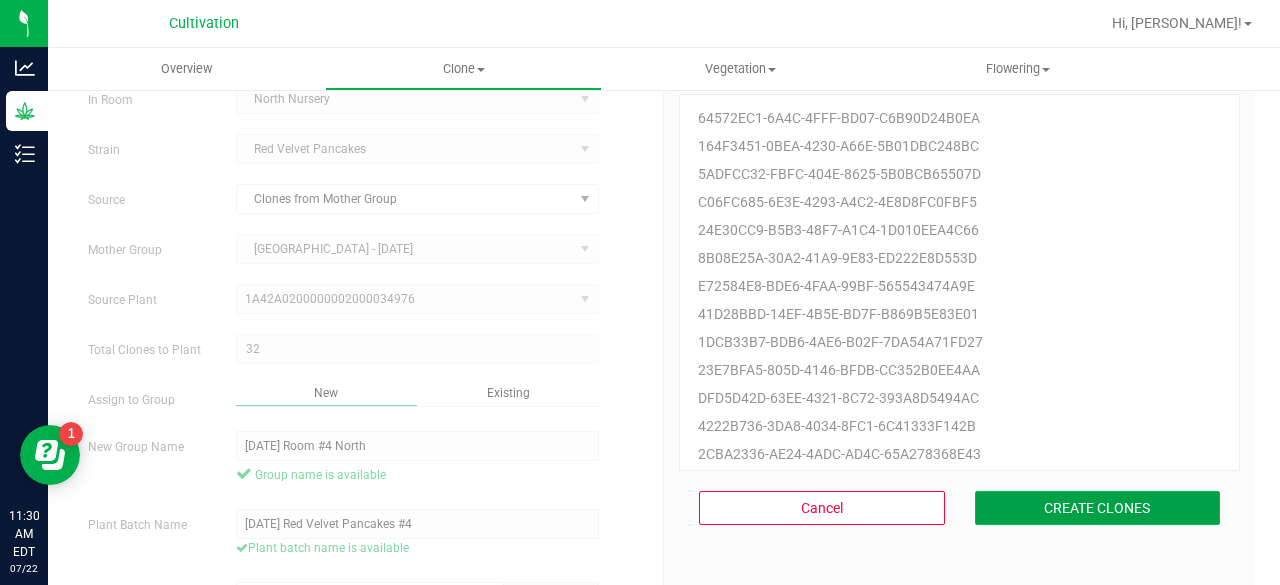 click on "CREATE CLONES" at bounding box center (1098, 508) 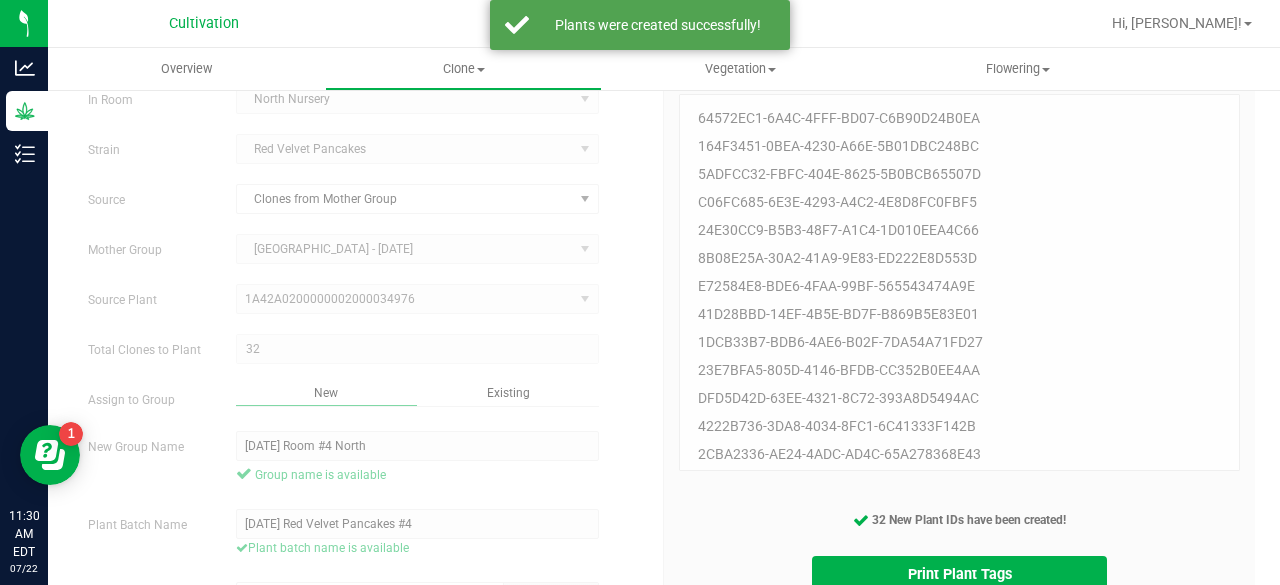 scroll, scrollTop: 160, scrollLeft: 0, axis: vertical 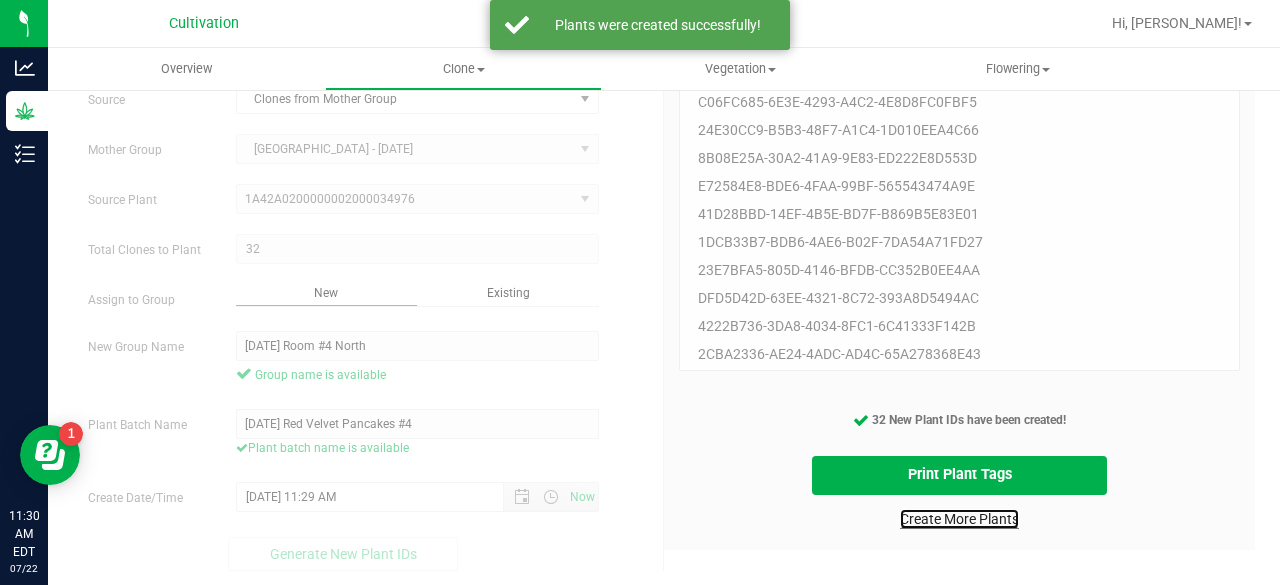 click on "Create More Plants" at bounding box center (959, 519) 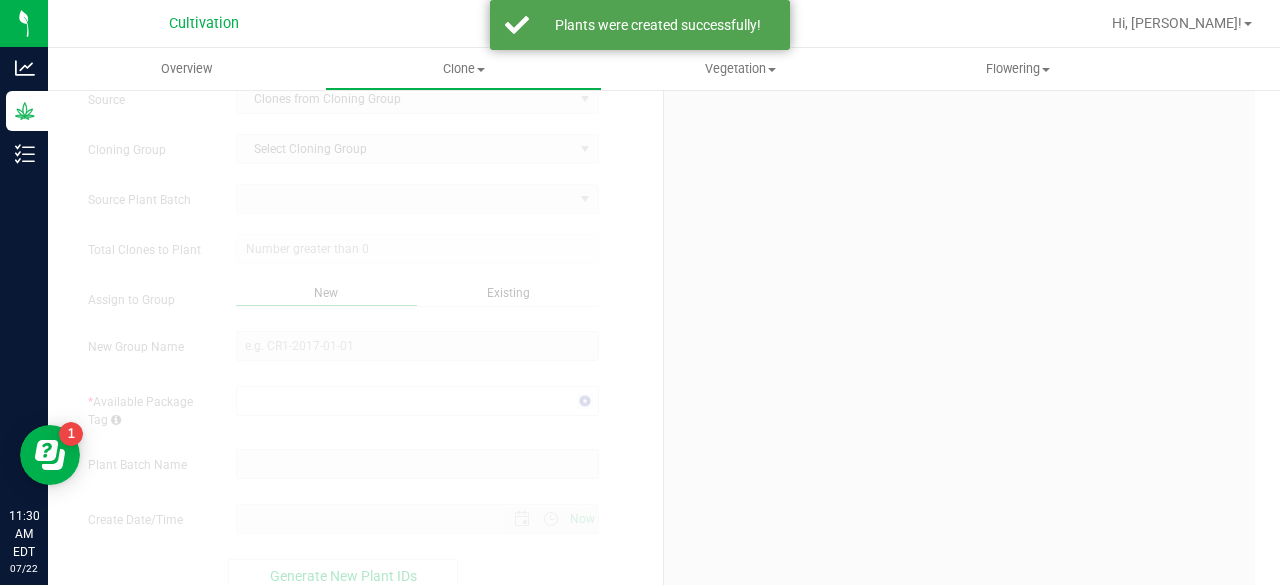 scroll, scrollTop: 0, scrollLeft: 0, axis: both 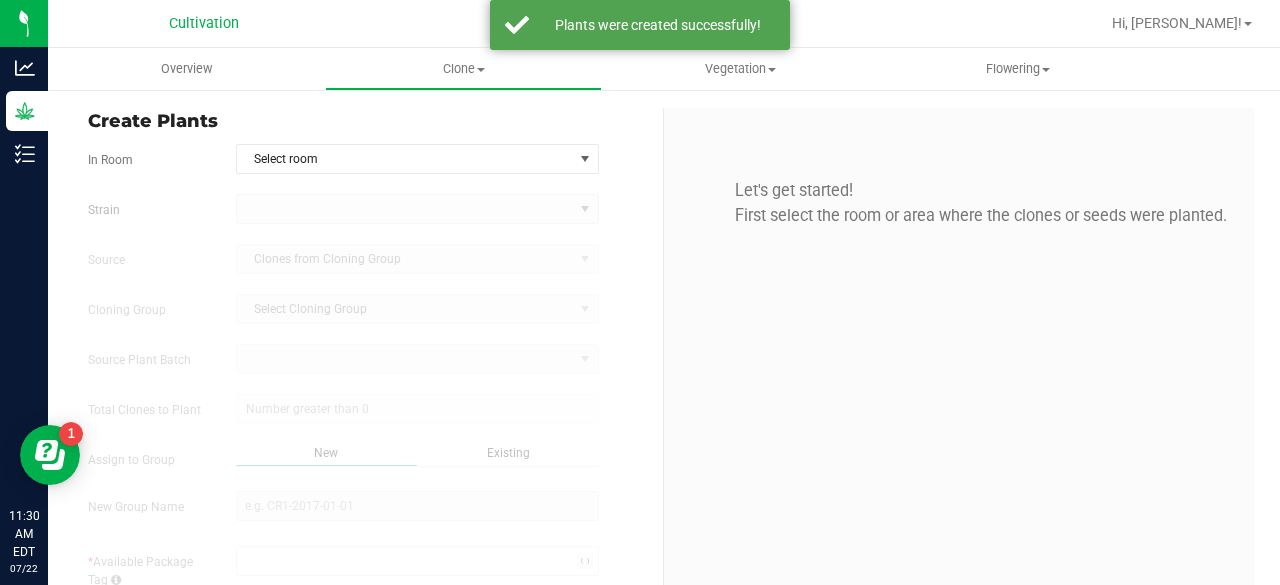type on "[DATE] 11:30 AM" 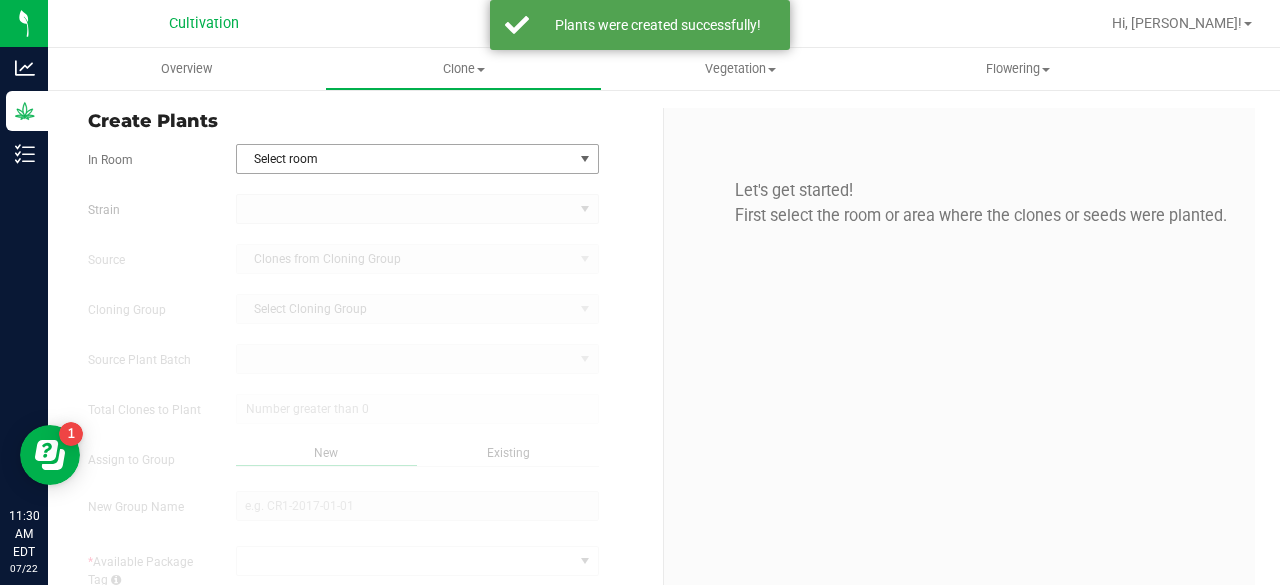 click on "Select room" at bounding box center (405, 159) 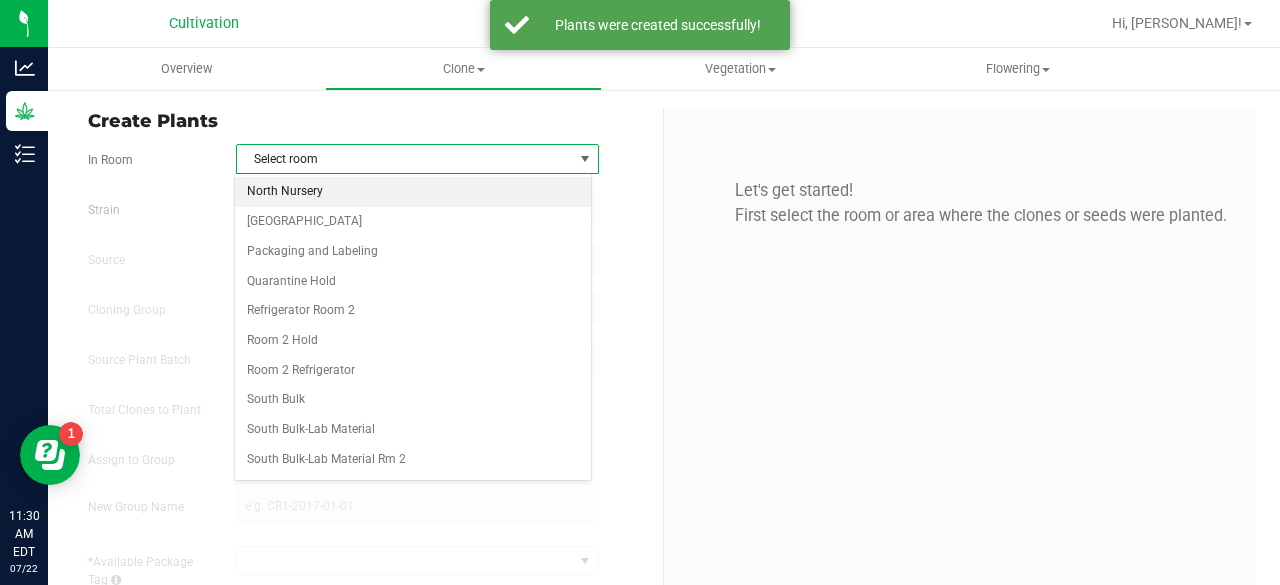 click on "North Nursery" at bounding box center [413, 192] 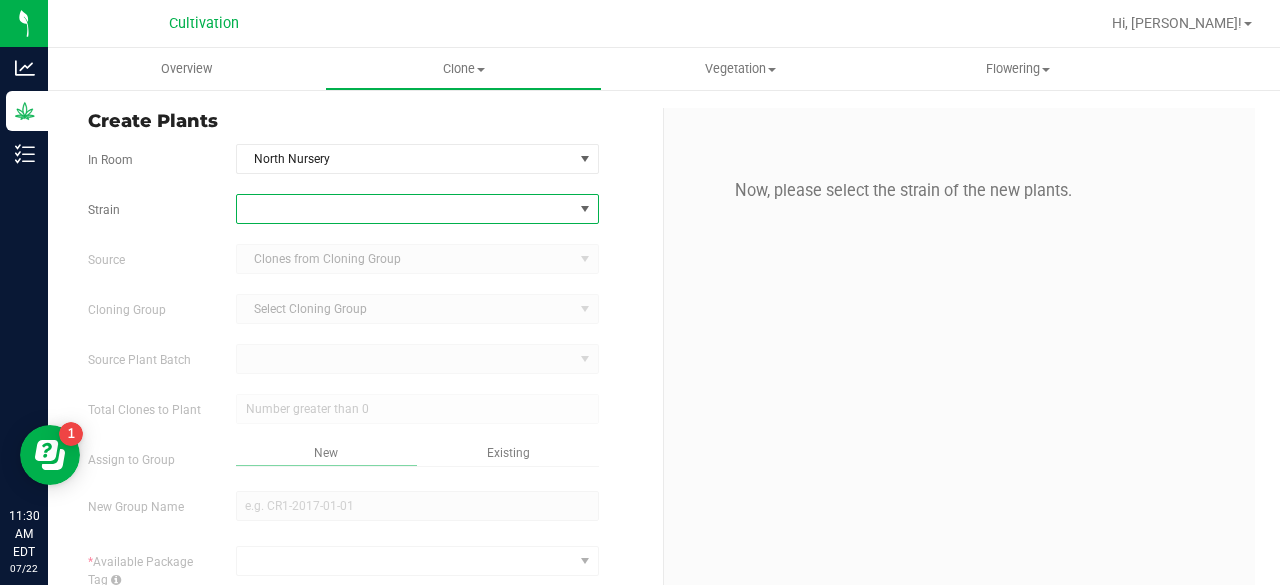 click at bounding box center (405, 209) 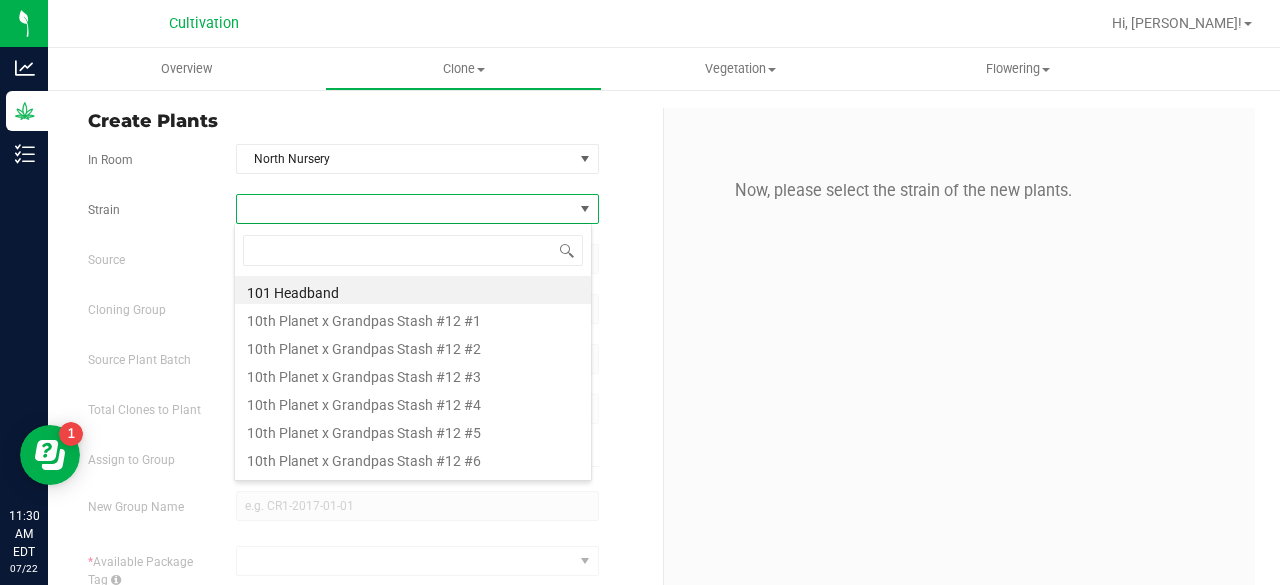 scroll, scrollTop: 99970, scrollLeft: 99641, axis: both 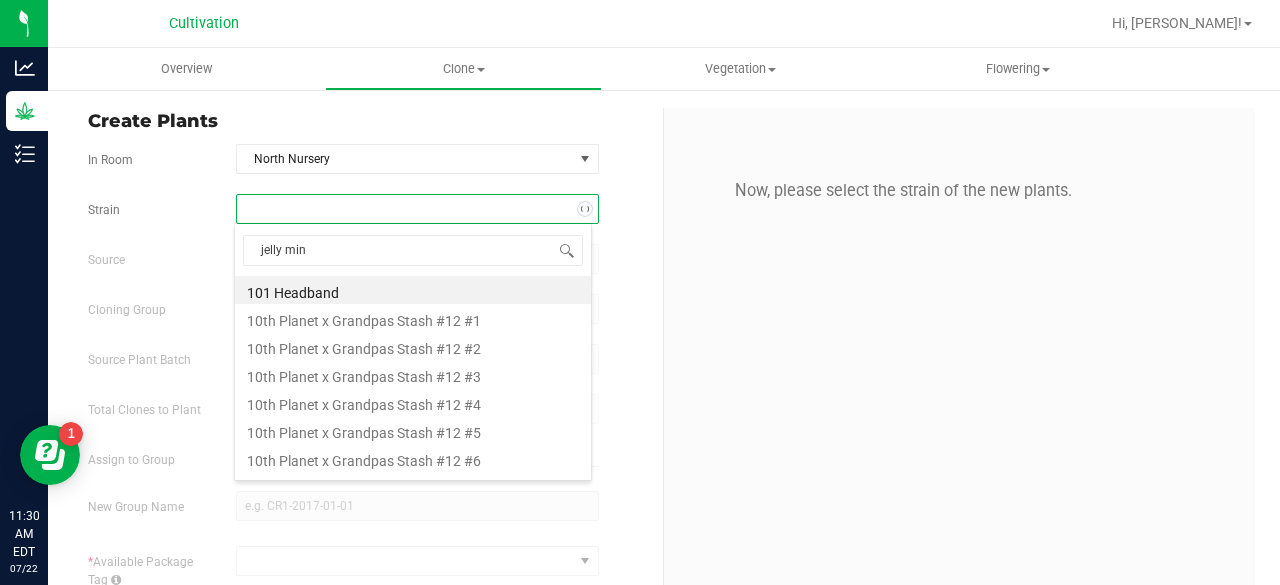 type on "jelly mint" 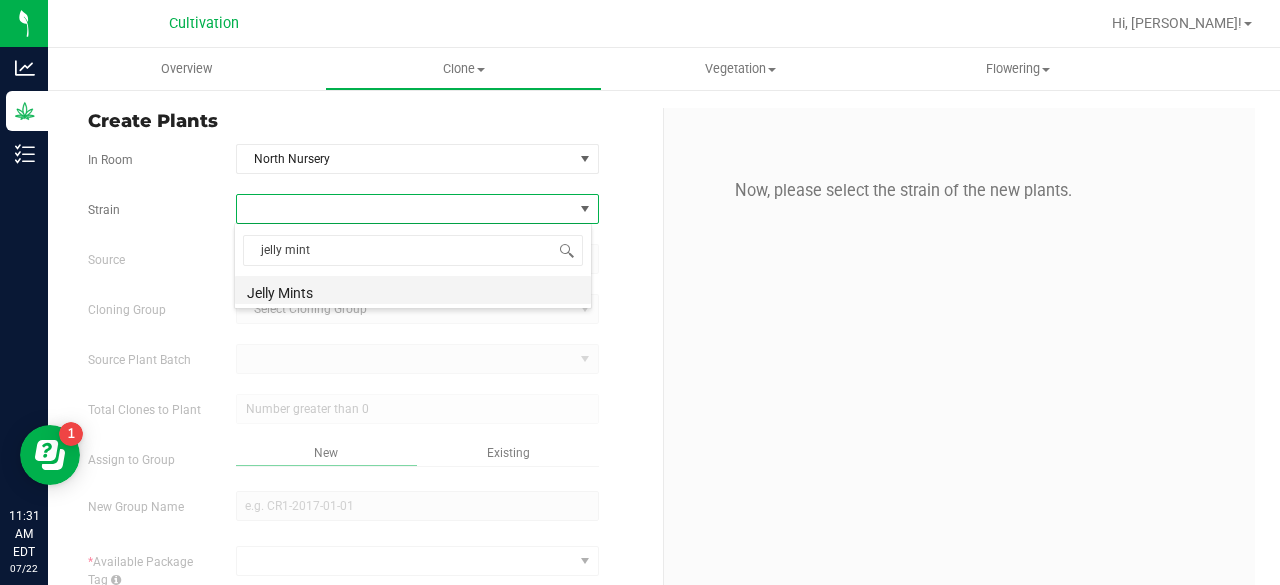 click on "Jelly Mints" at bounding box center (413, 290) 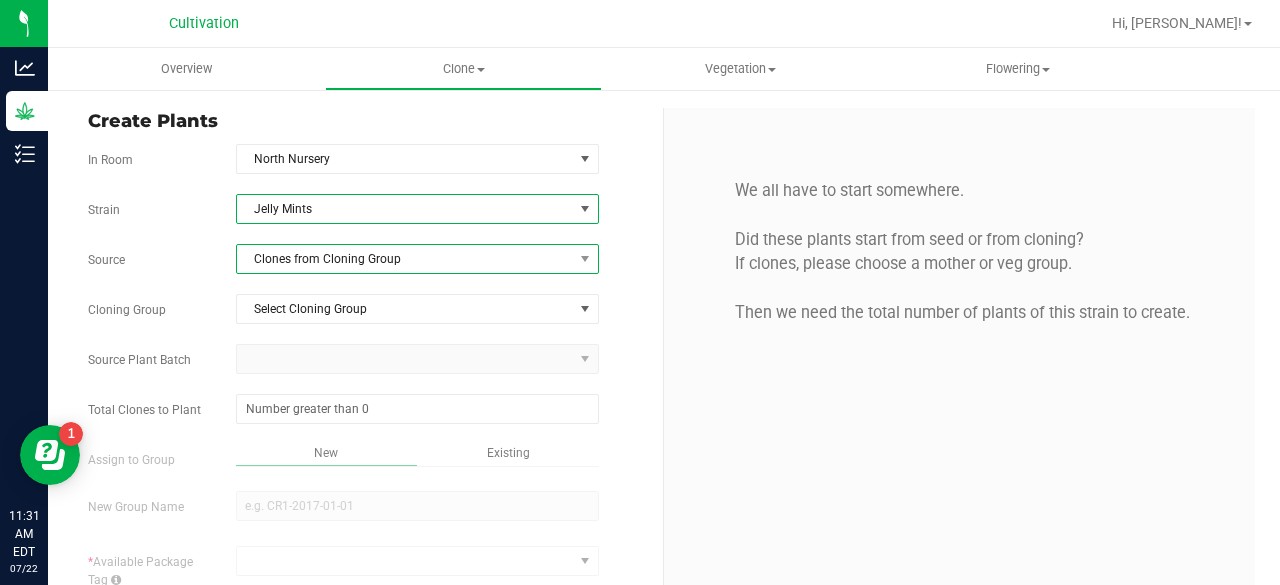 click on "Clones from Cloning Group" at bounding box center [405, 259] 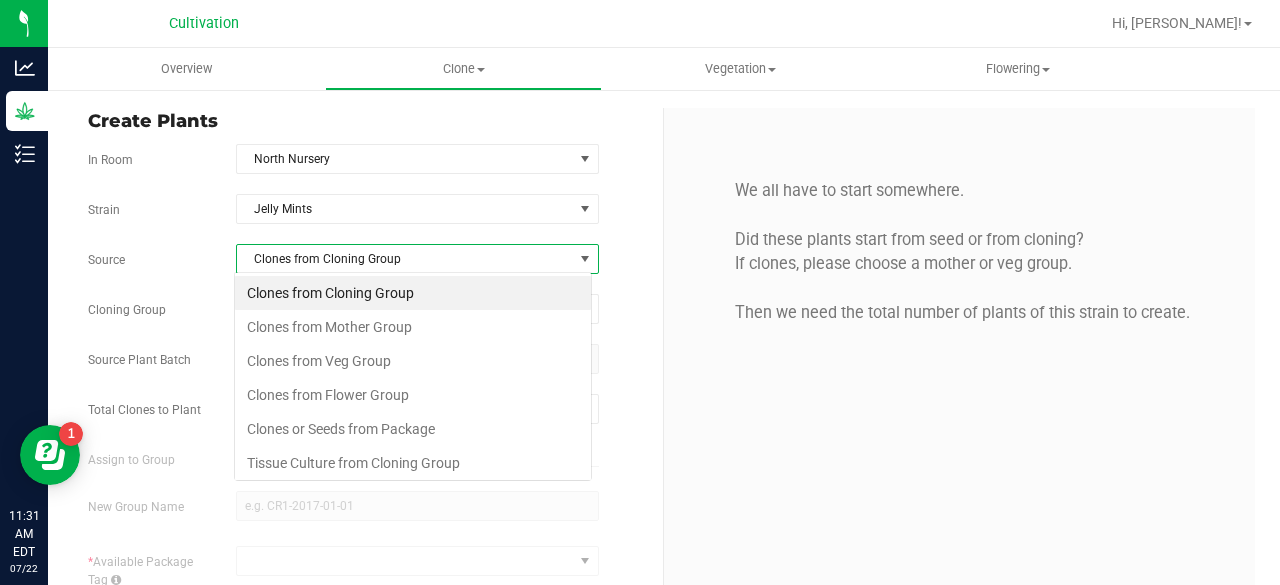 scroll, scrollTop: 99970, scrollLeft: 99641, axis: both 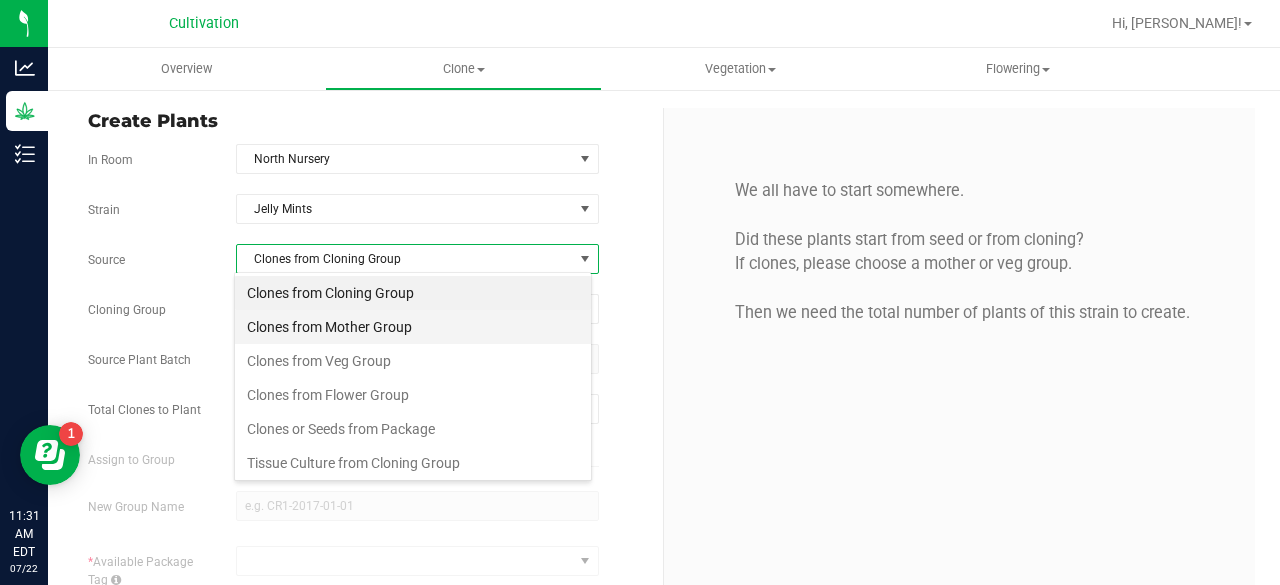 click on "Clones from Mother Group" at bounding box center (413, 327) 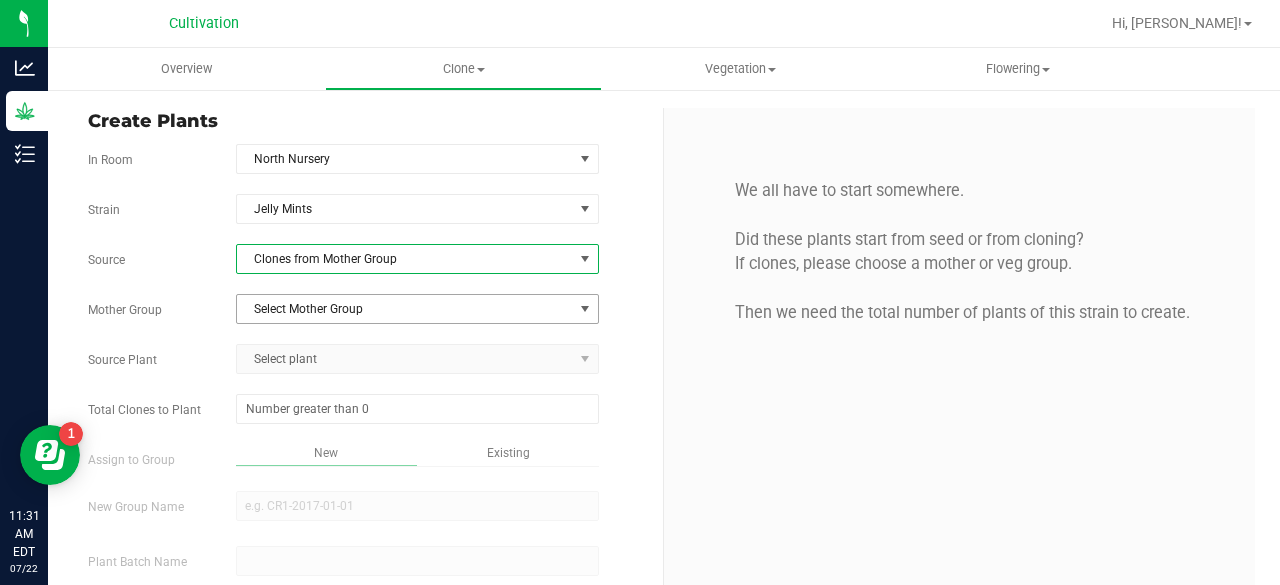 click on "Select Mother Group" at bounding box center [405, 309] 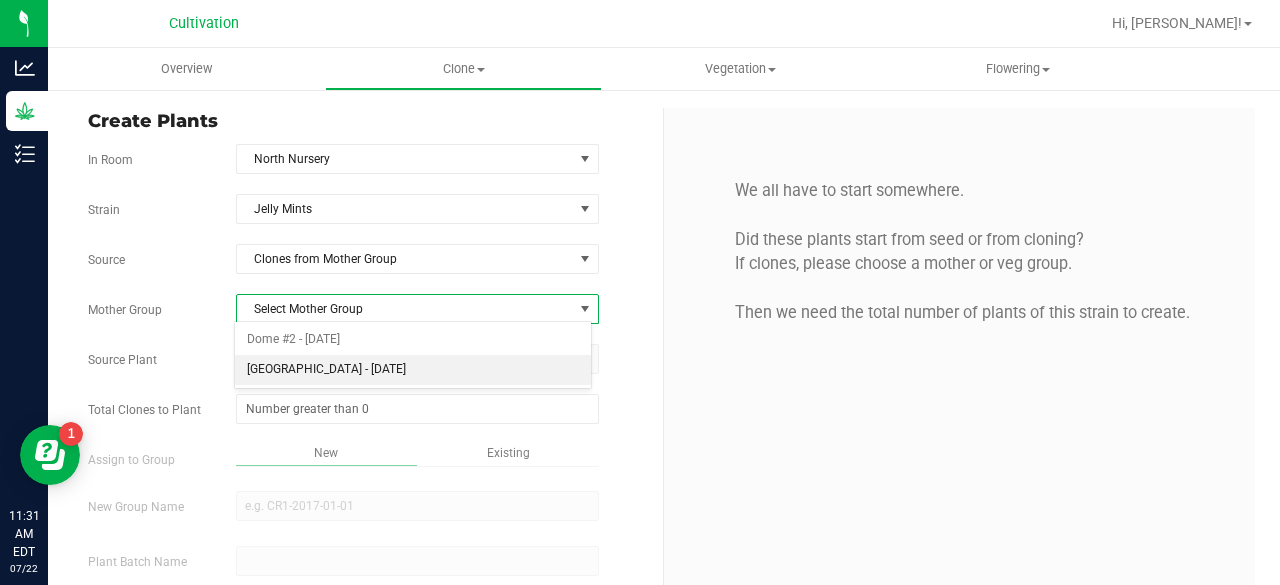 click on "[GEOGRAPHIC_DATA]  - [DATE]" at bounding box center (413, 370) 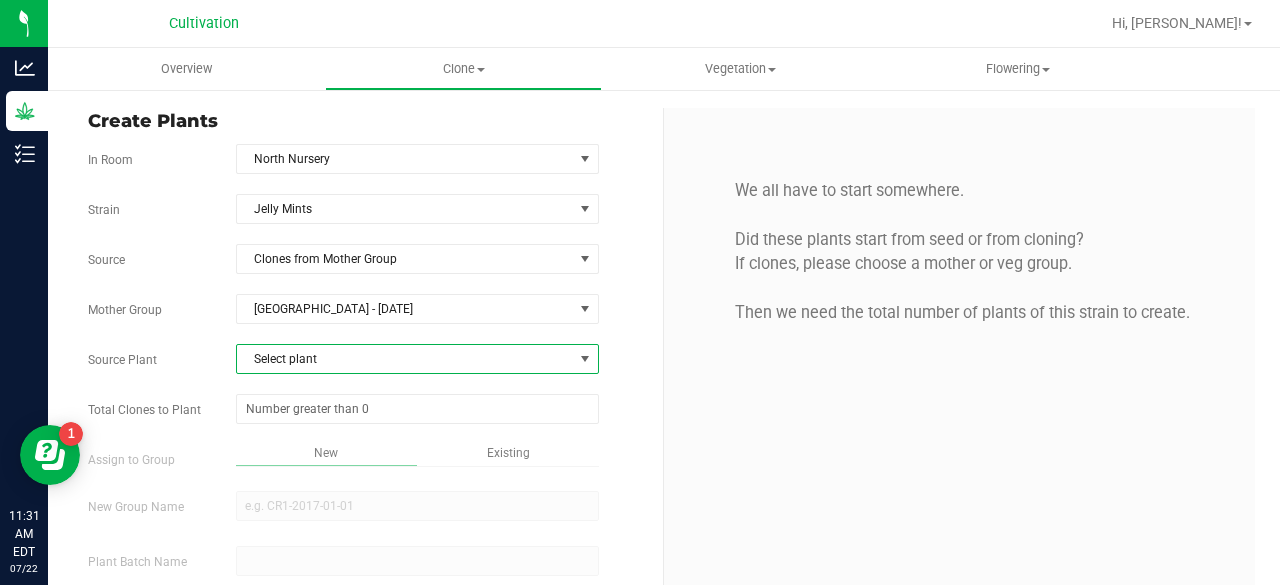 click on "Select plant" at bounding box center [405, 359] 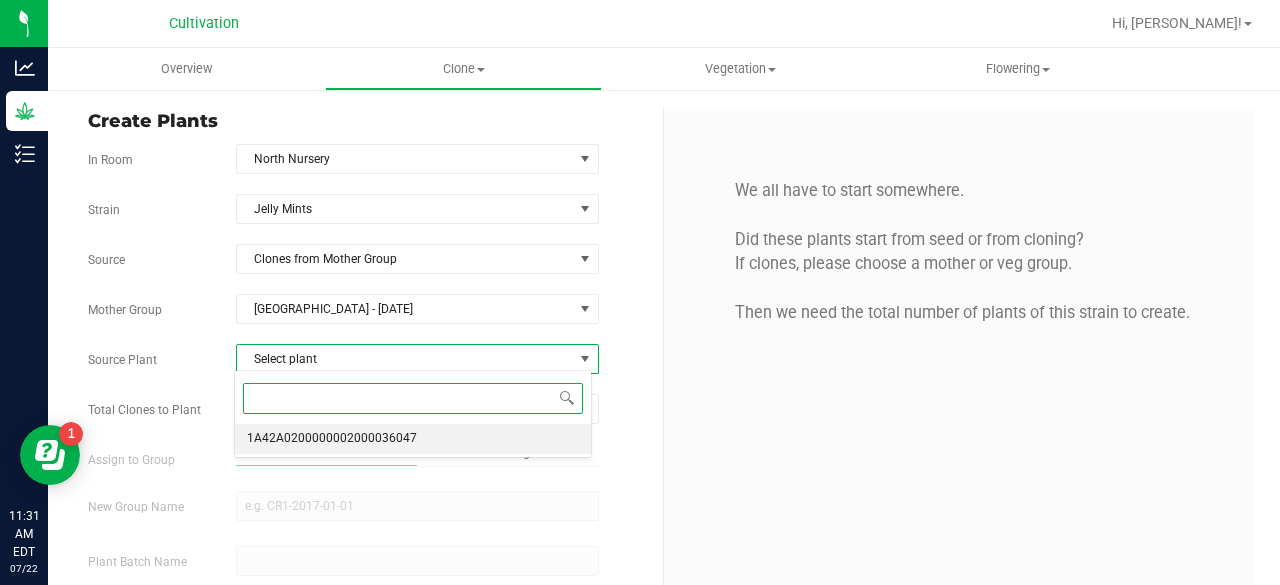 click on "1A42A0200000002000036047" at bounding box center (332, 439) 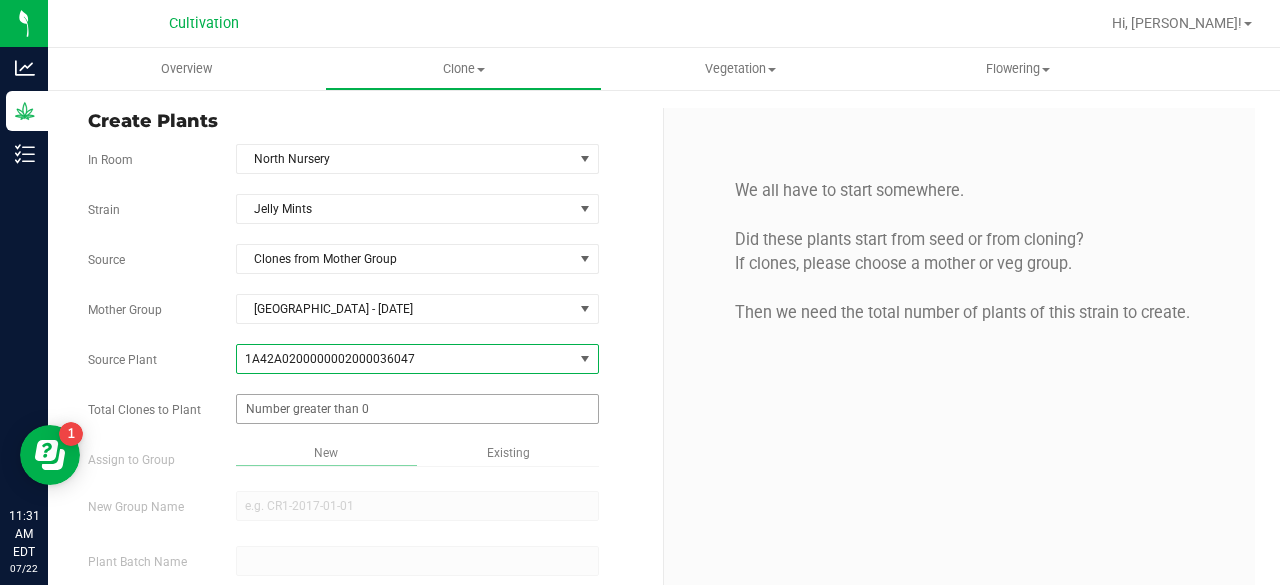 click at bounding box center [417, 409] 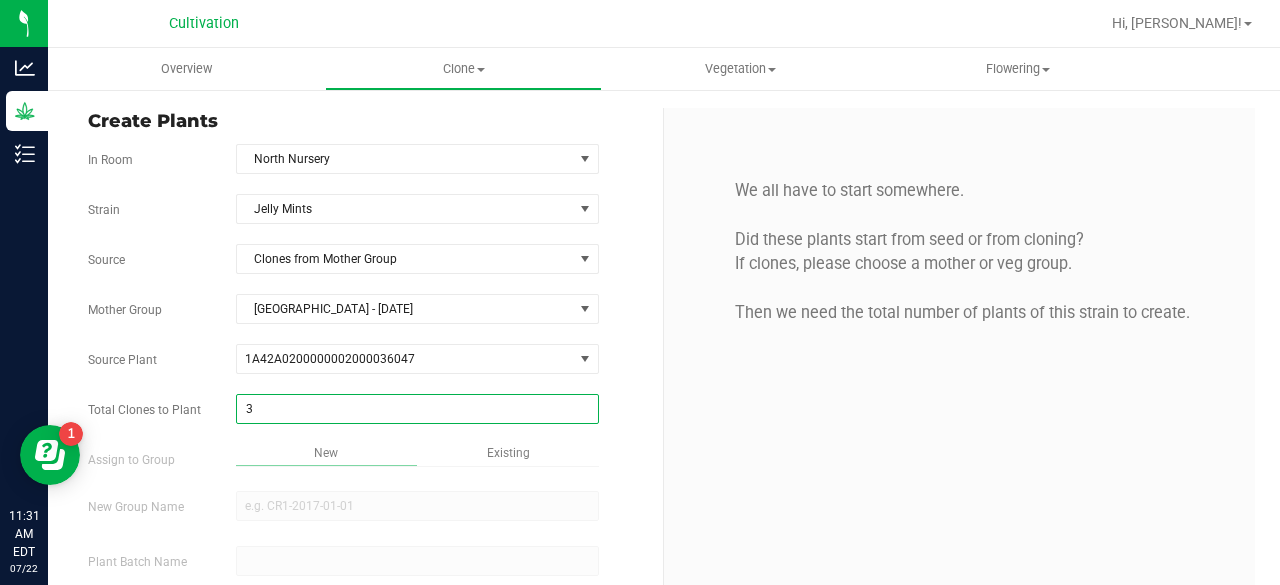 type on "32" 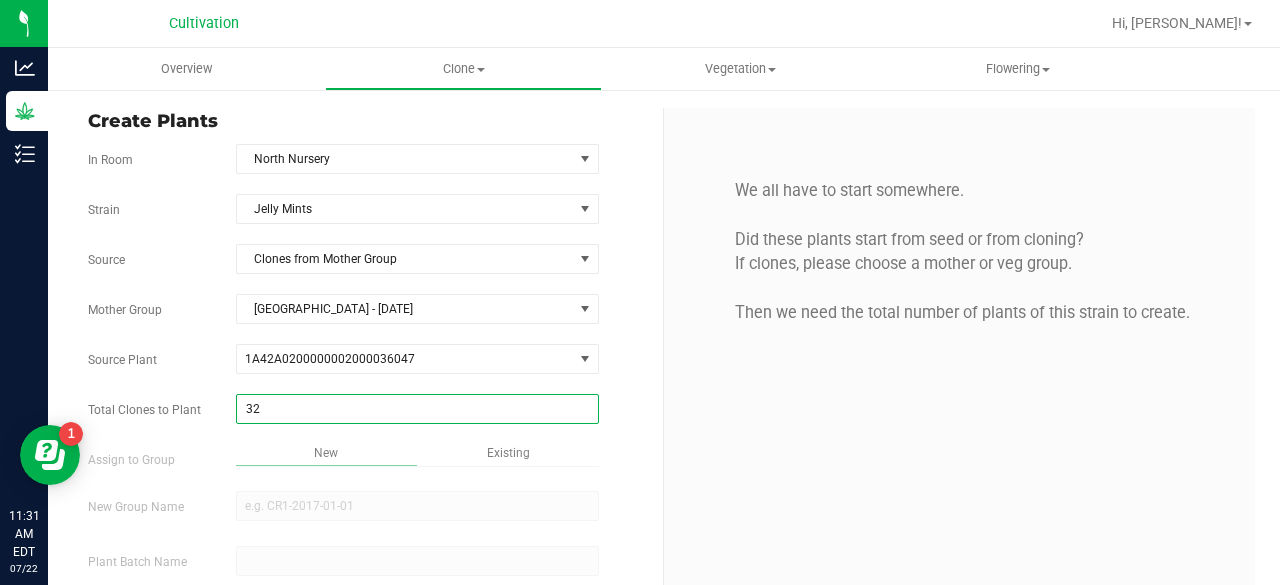 scroll, scrollTop: 119, scrollLeft: 0, axis: vertical 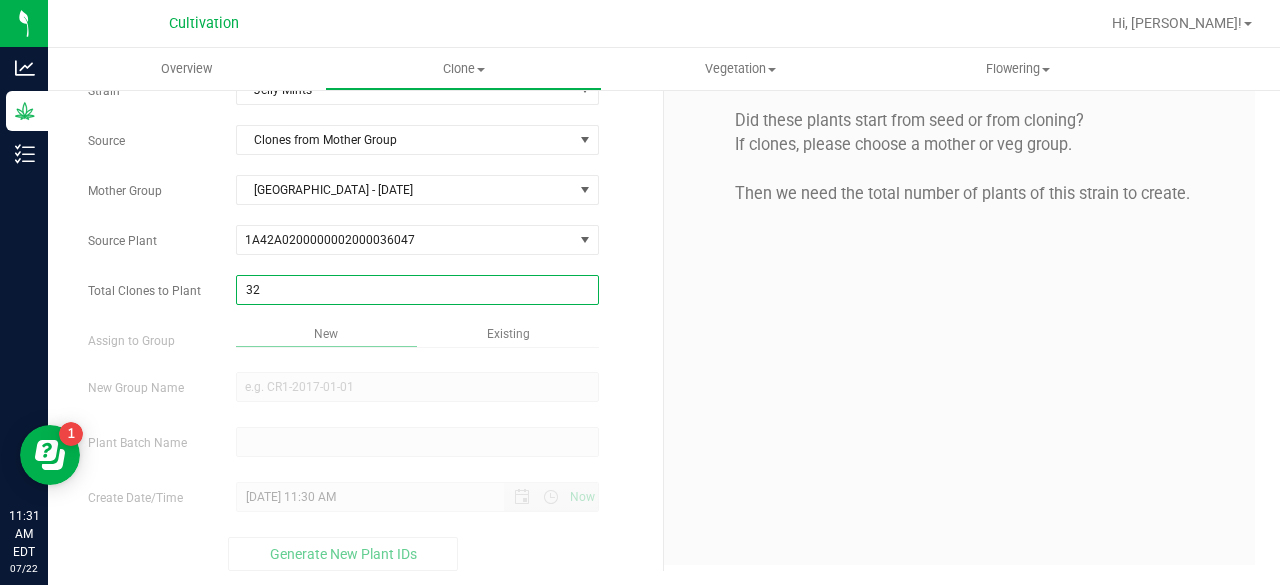 type on "32" 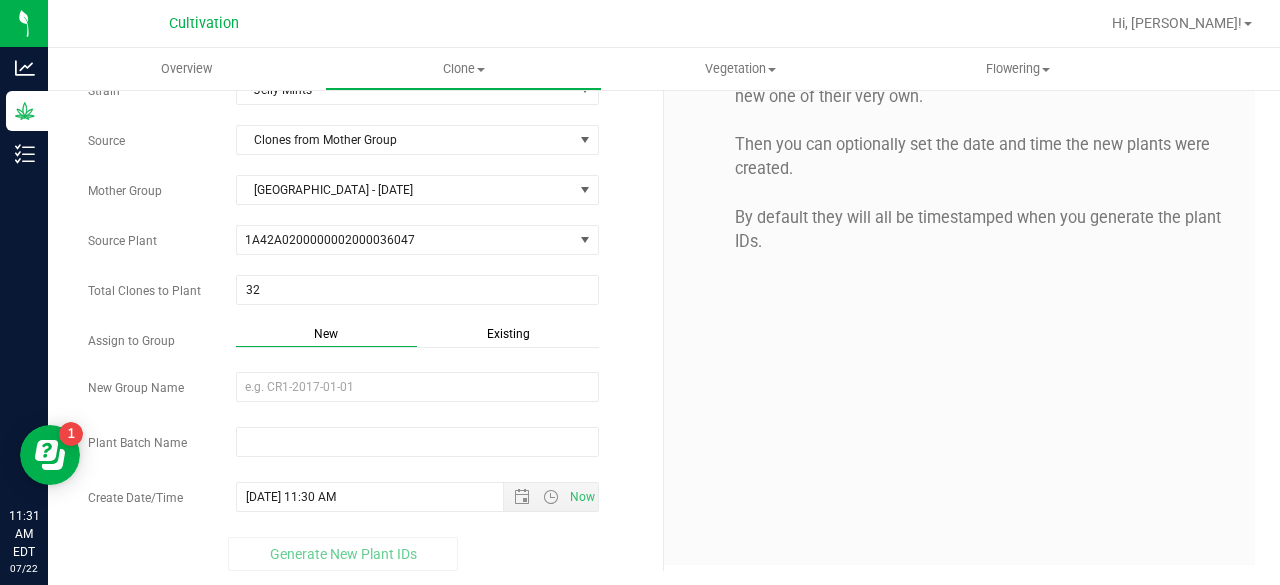 click on "Existing" at bounding box center [508, 336] 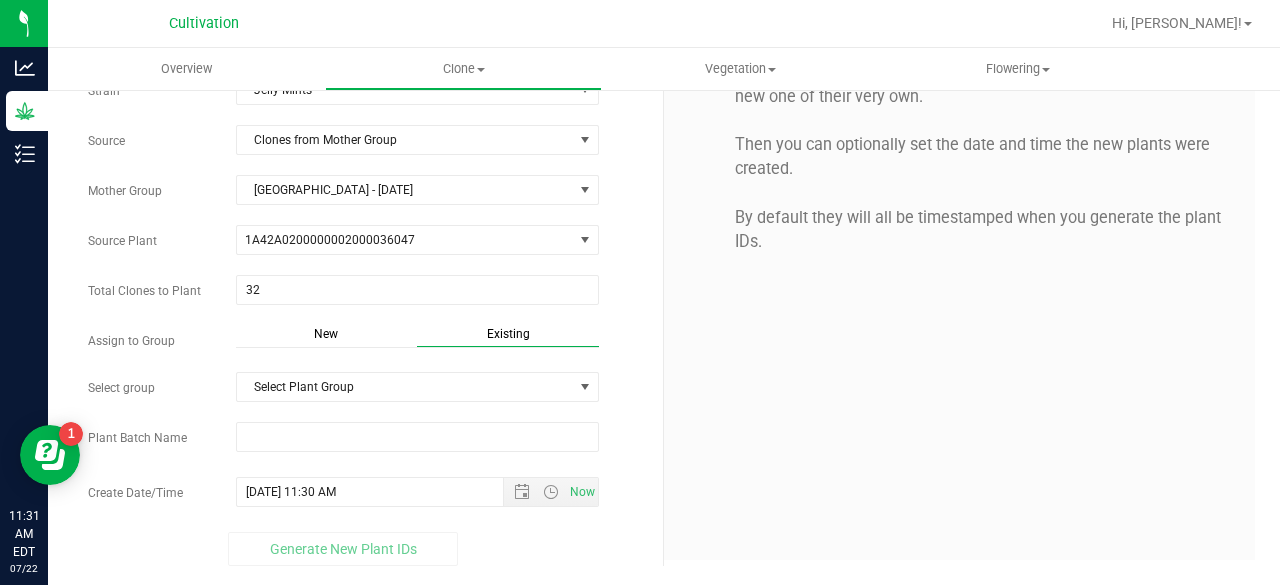 scroll, scrollTop: 114, scrollLeft: 0, axis: vertical 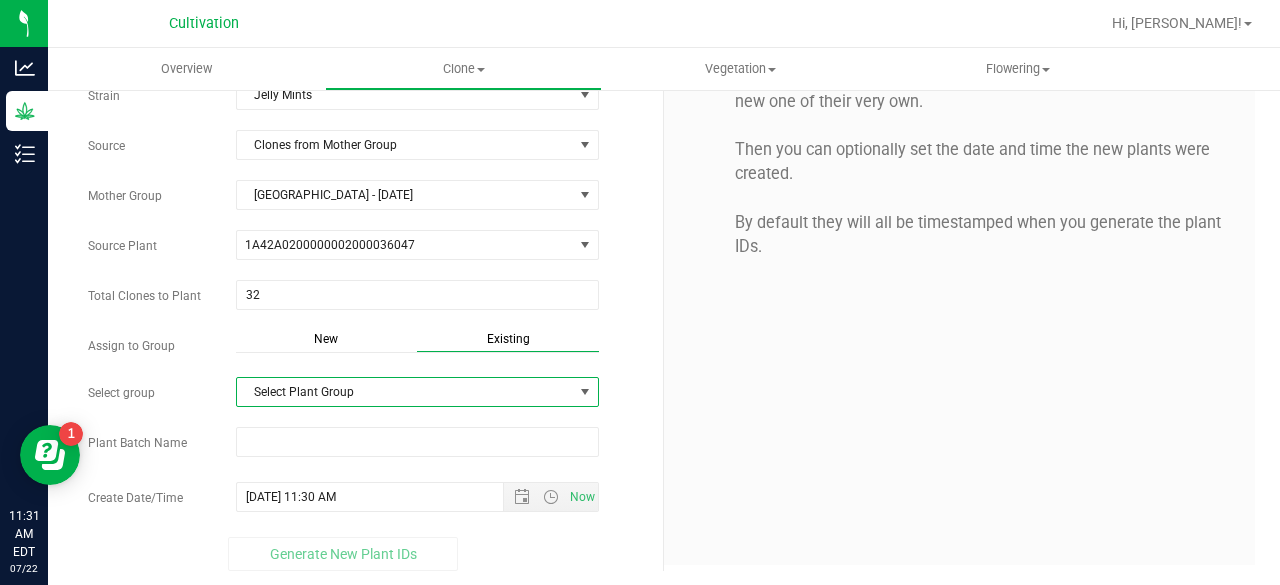 click on "Select Plant Group" at bounding box center [405, 392] 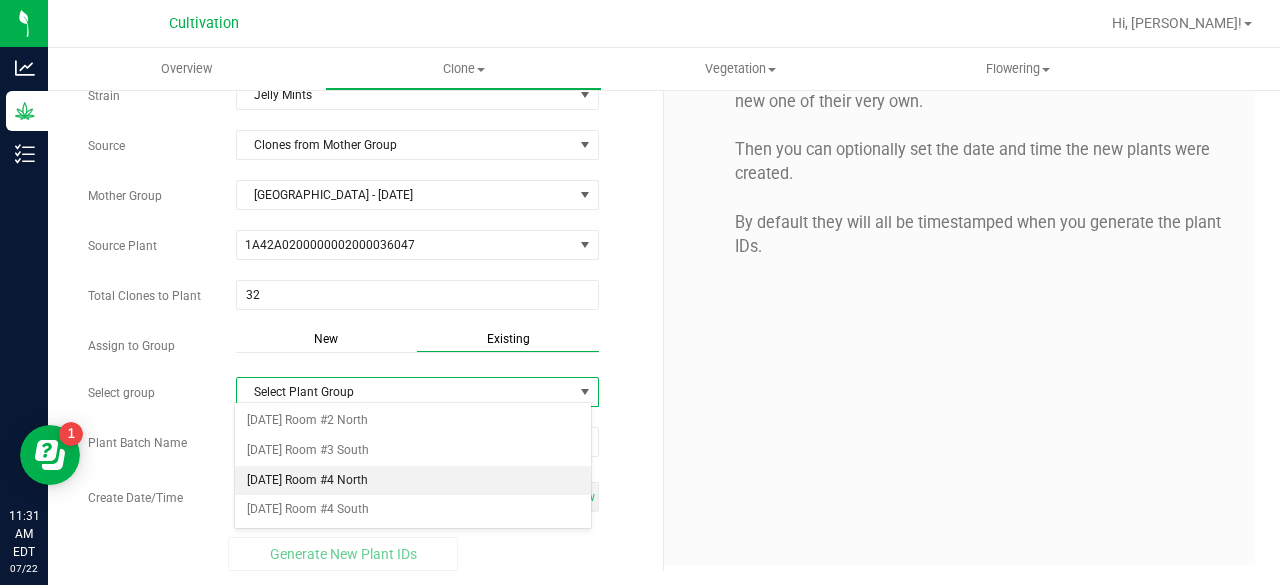 click on "[DATE] Room #4 North" at bounding box center (413, 481) 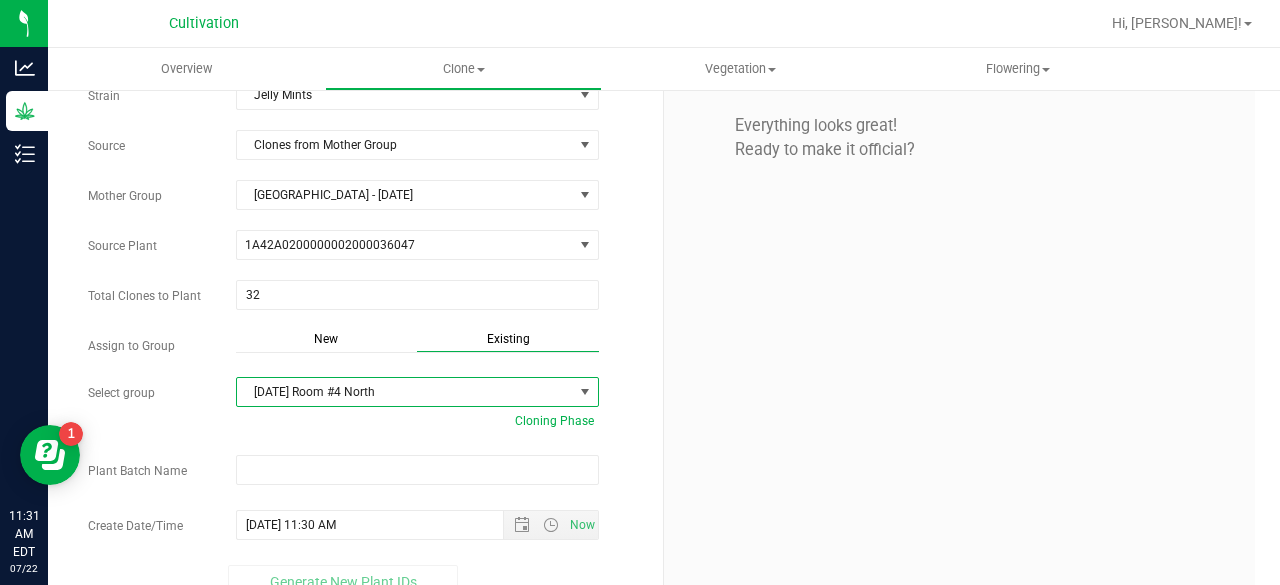 click at bounding box center [417, 472] 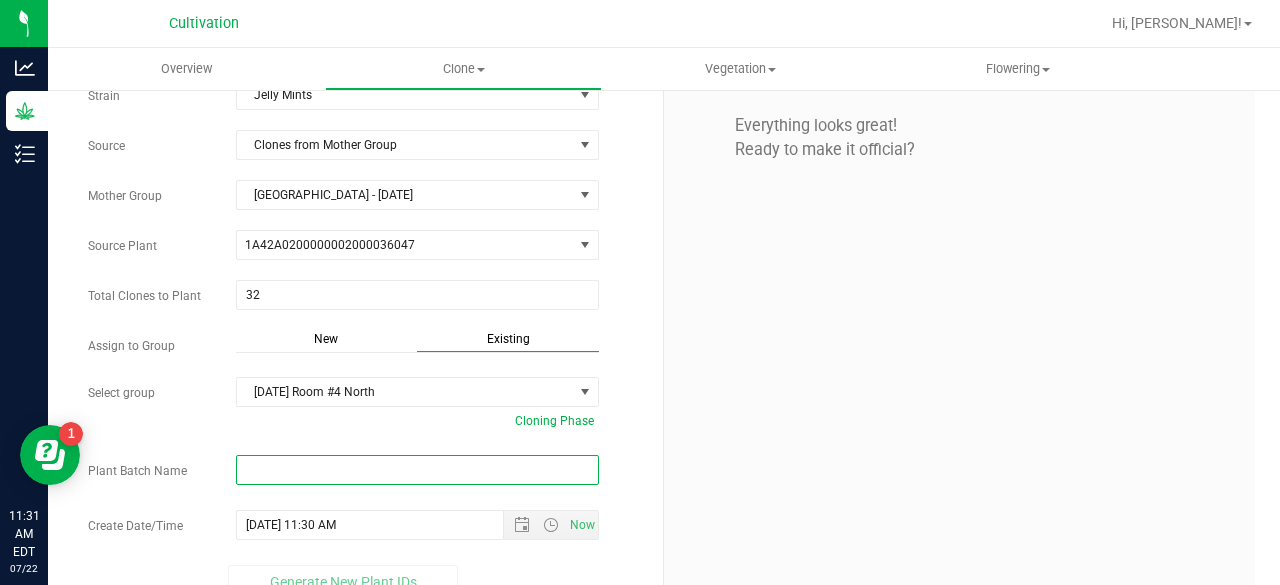 click at bounding box center [417, 470] 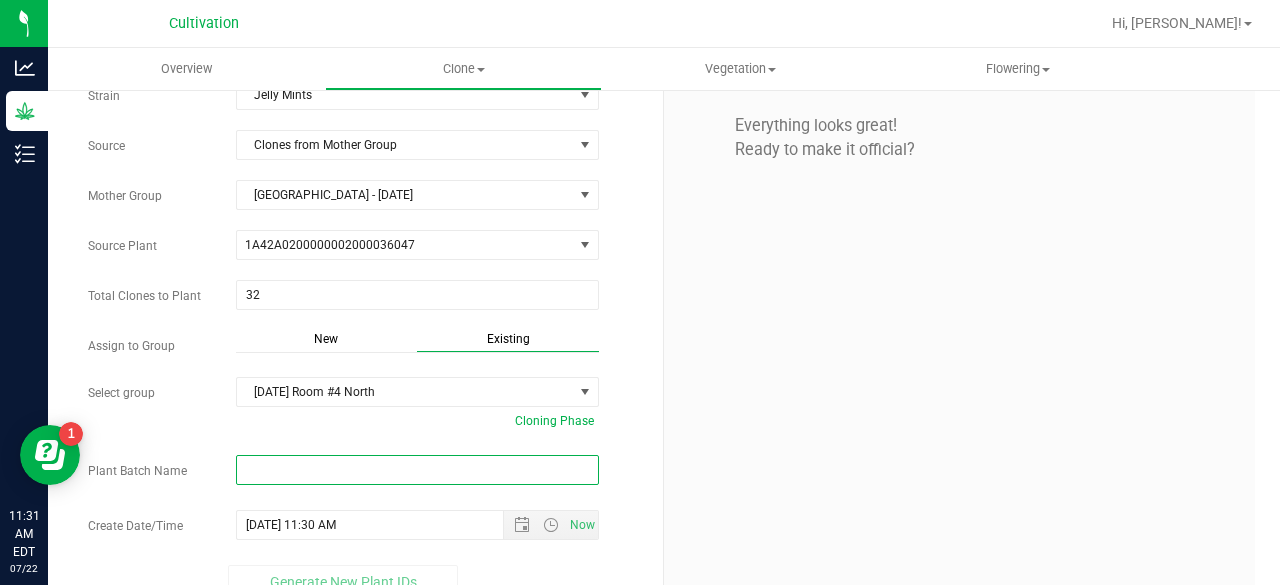 paste on "[DATE]" 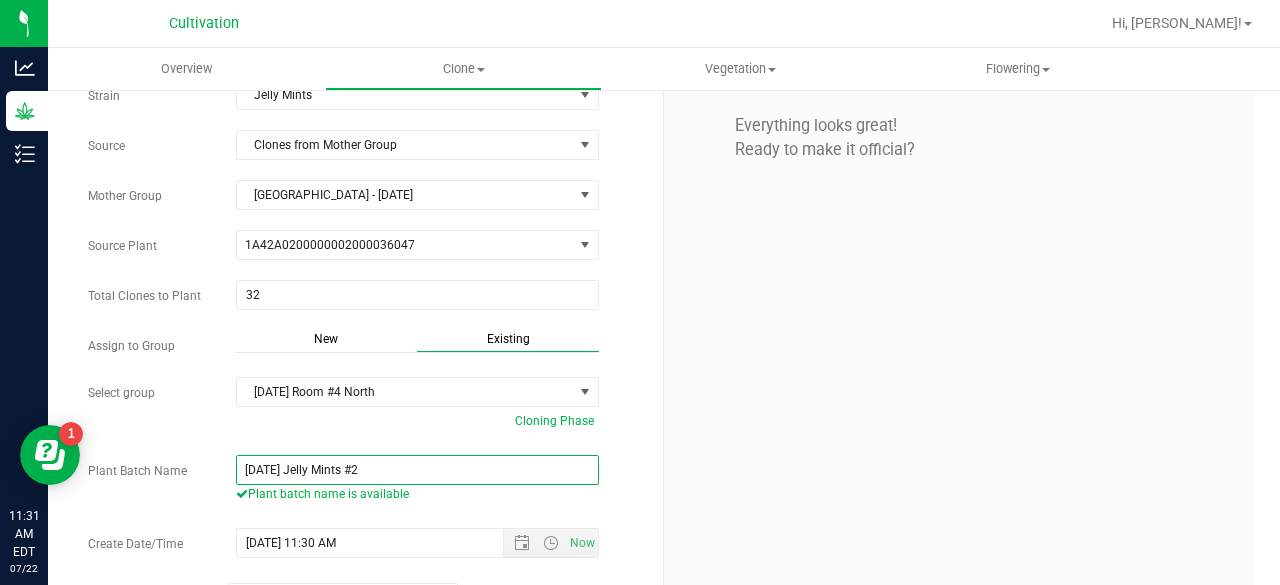 scroll, scrollTop: 160, scrollLeft: 0, axis: vertical 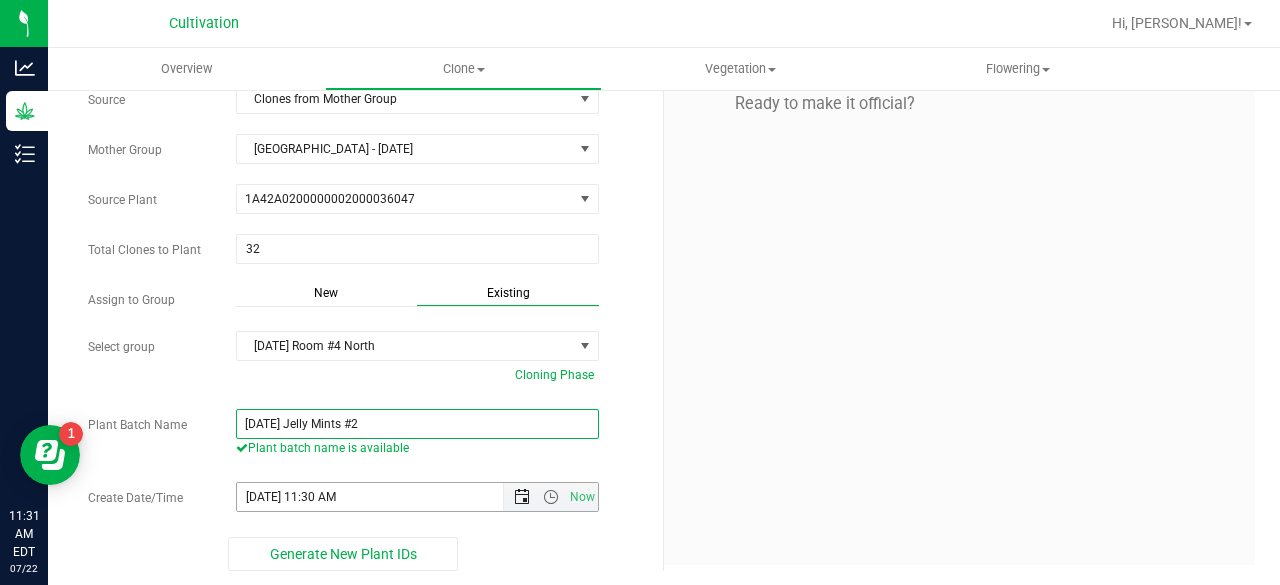 click at bounding box center [522, 497] 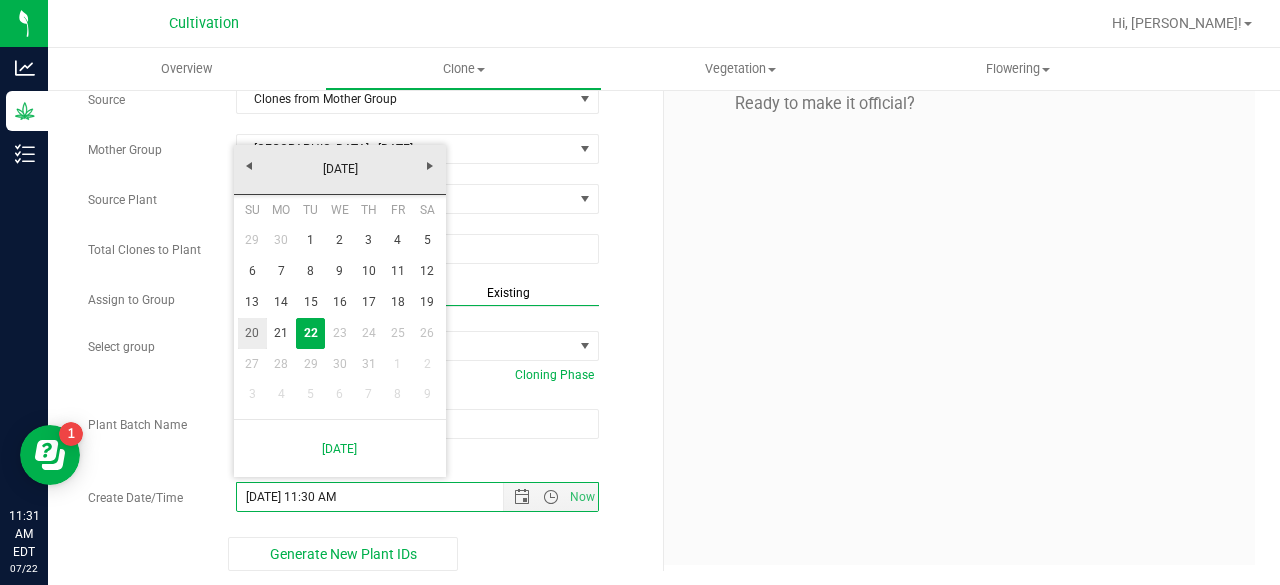 click on "20" at bounding box center (252, 333) 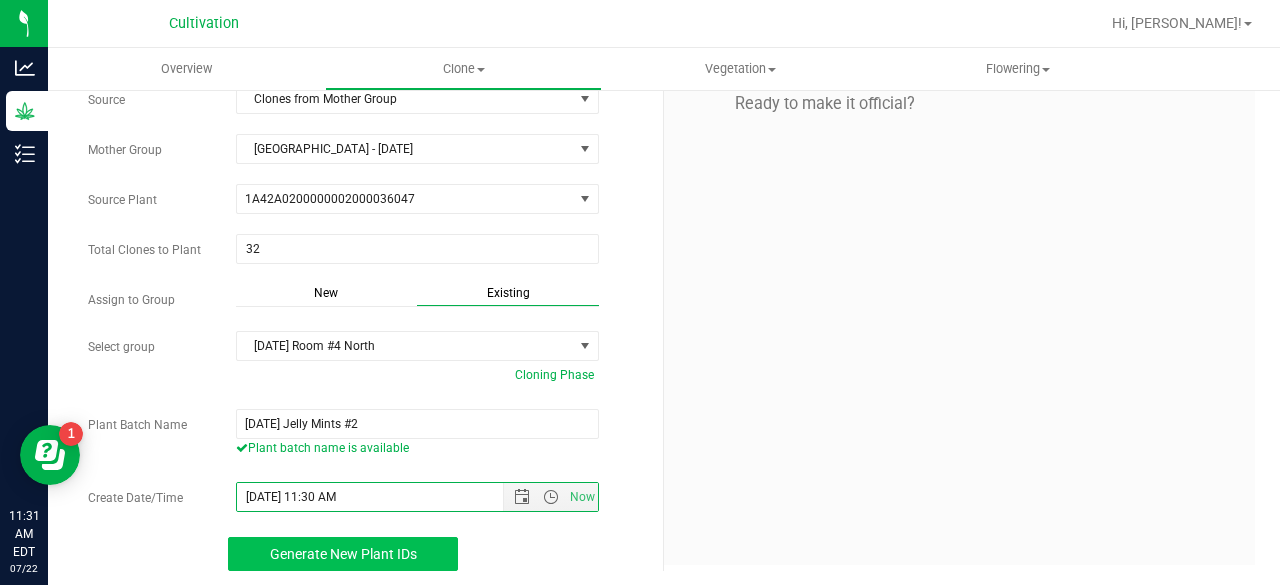 click on "Generate New Plant IDs" at bounding box center [343, 554] 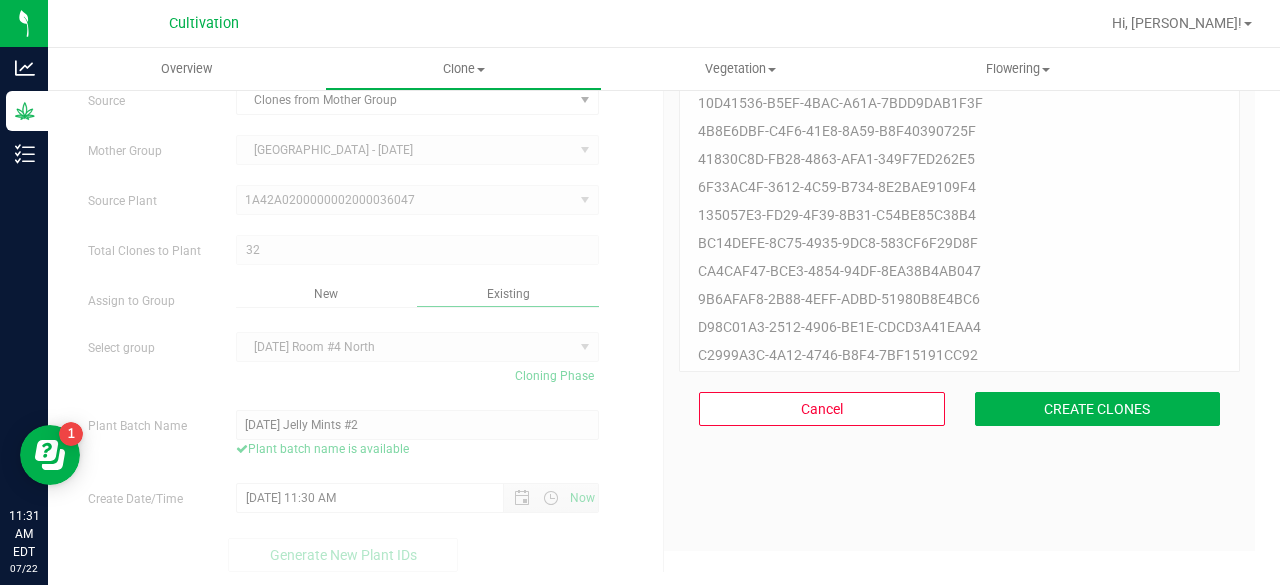 scroll, scrollTop: 60, scrollLeft: 0, axis: vertical 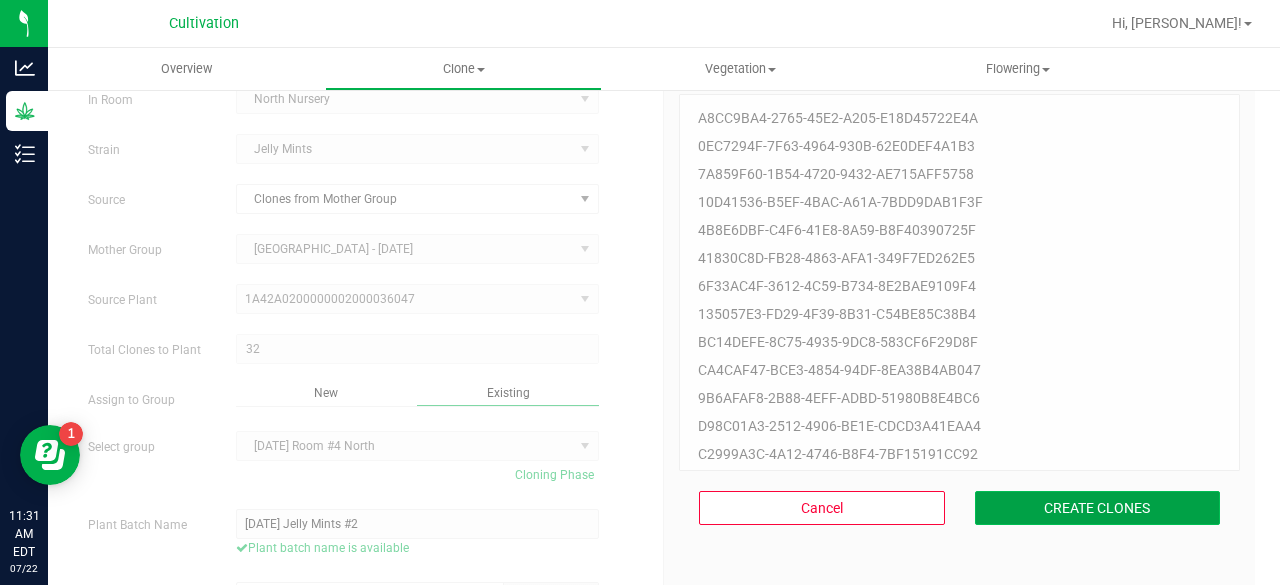 click on "CREATE CLONES" at bounding box center (1098, 508) 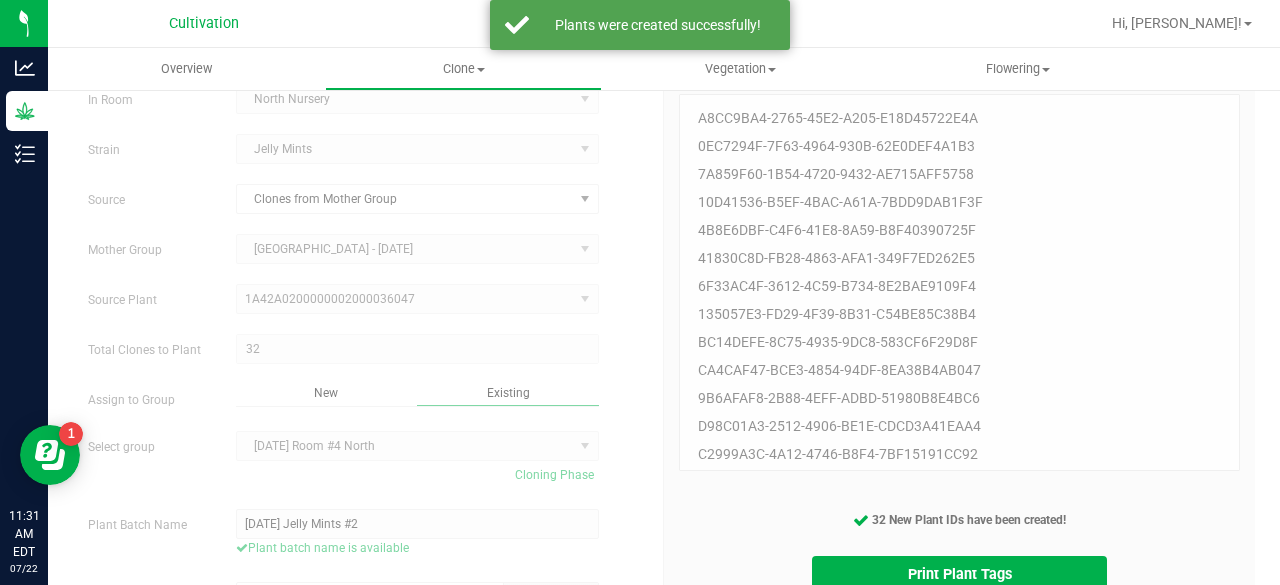 scroll, scrollTop: 159, scrollLeft: 0, axis: vertical 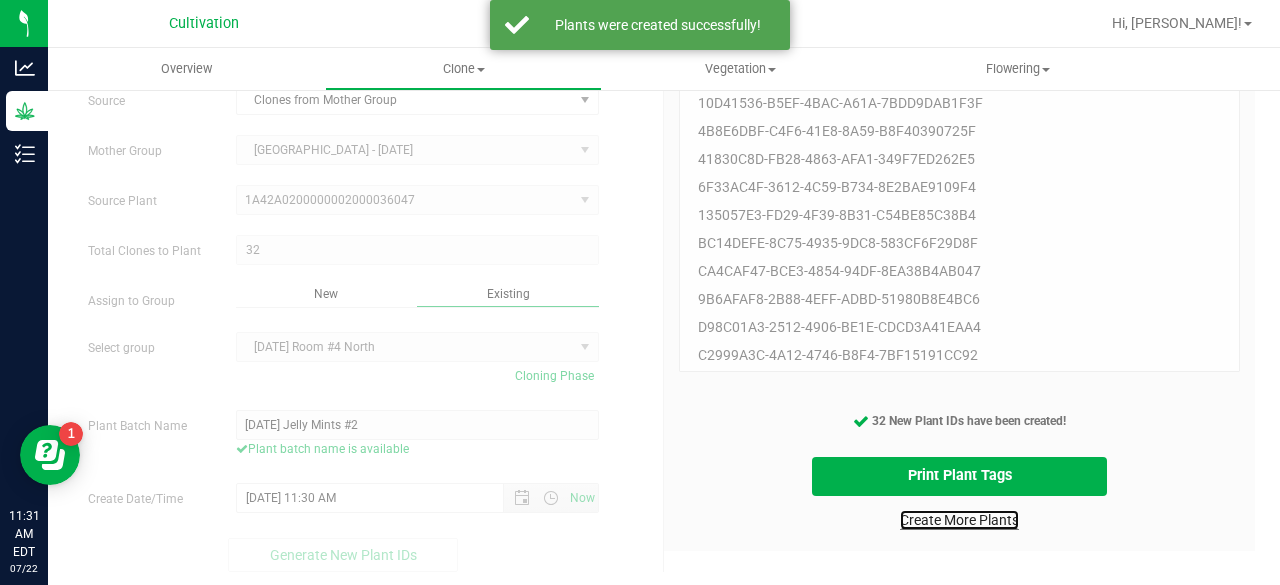 click on "Create More Plants" at bounding box center (959, 520) 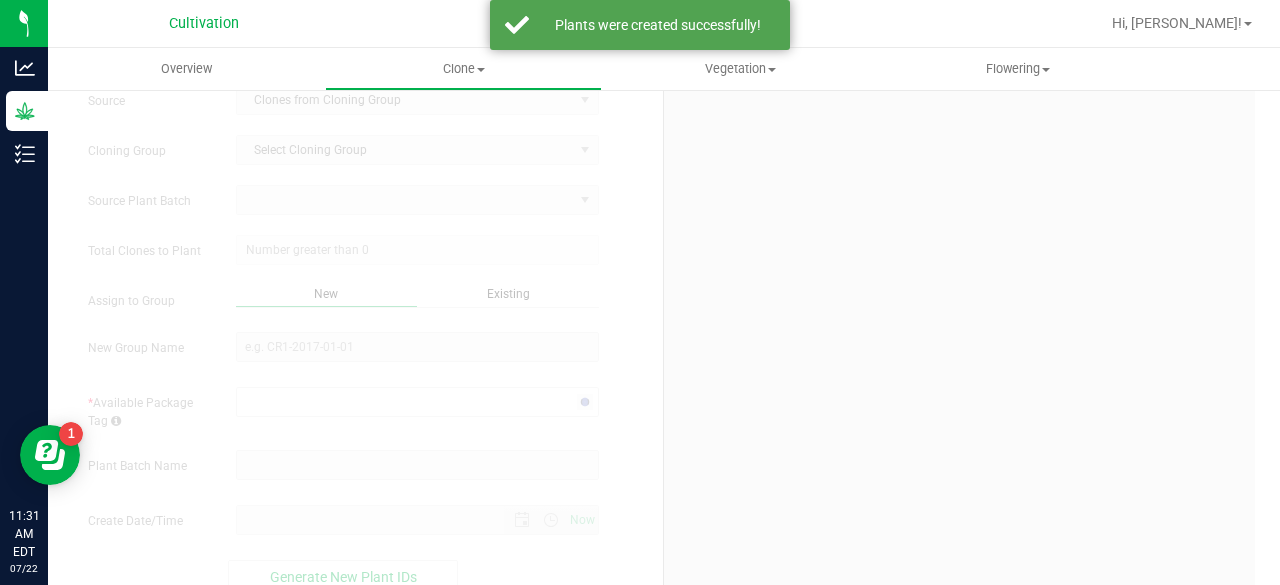 scroll, scrollTop: 0, scrollLeft: 0, axis: both 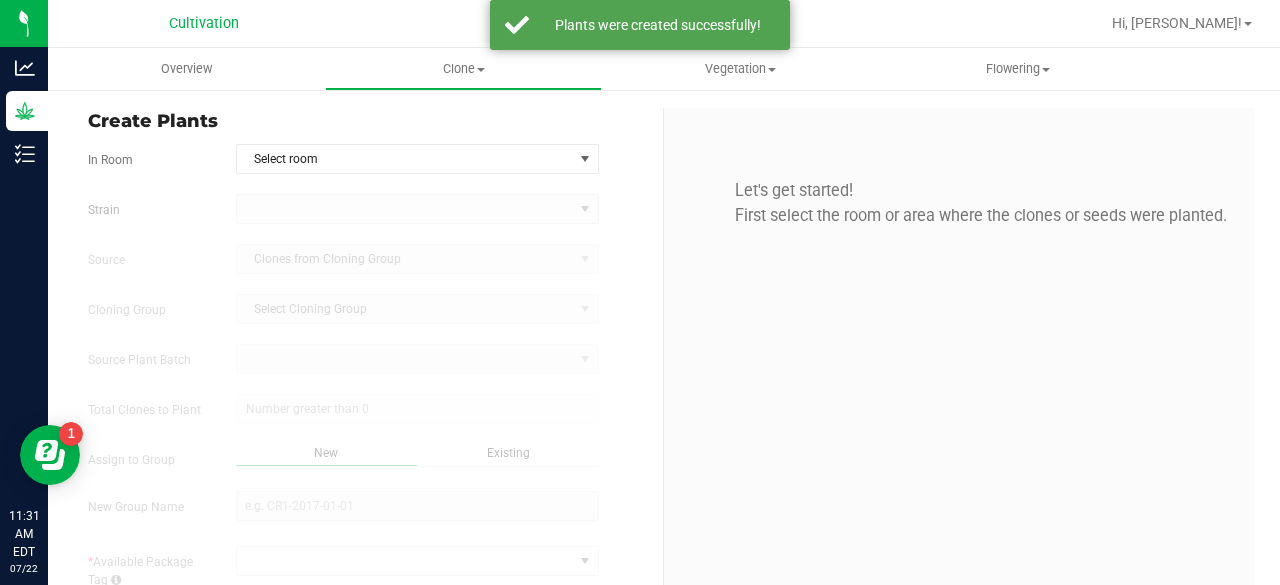 type on "[DATE] 11:31 AM" 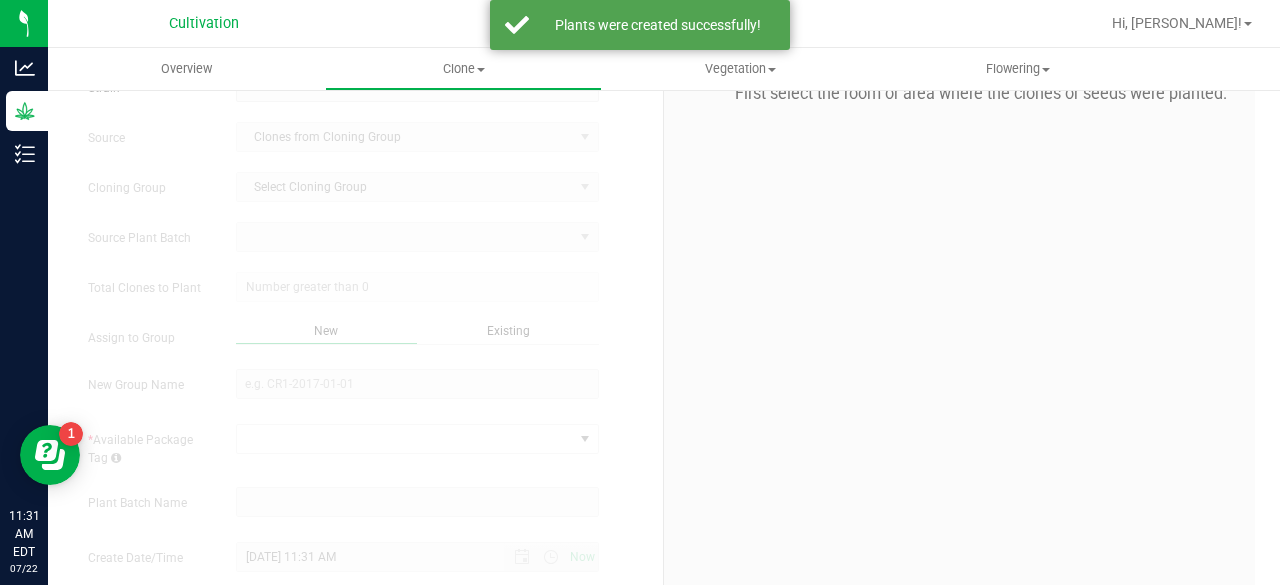 scroll, scrollTop: 0, scrollLeft: 0, axis: both 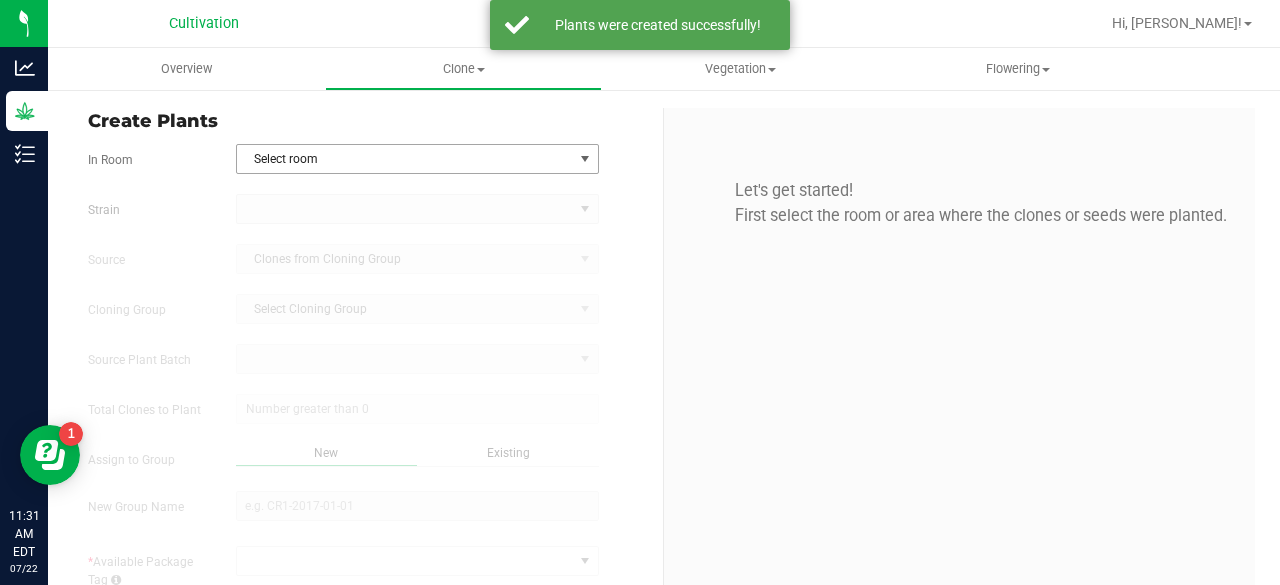 click on "Select room" at bounding box center [405, 159] 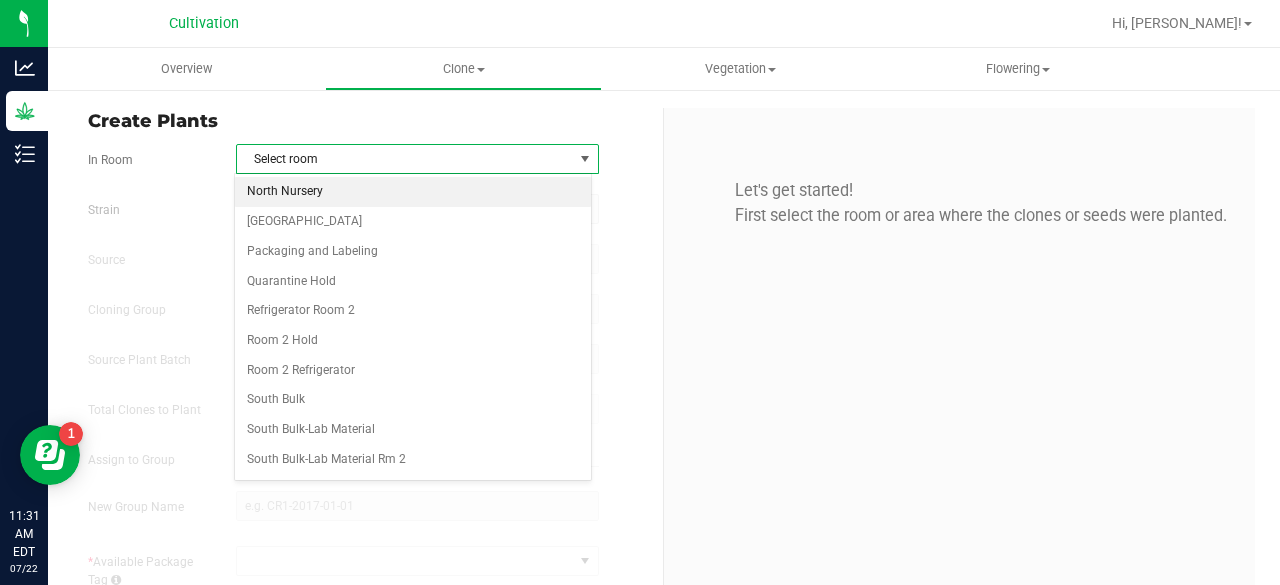 click on "North Nursery" at bounding box center (413, 192) 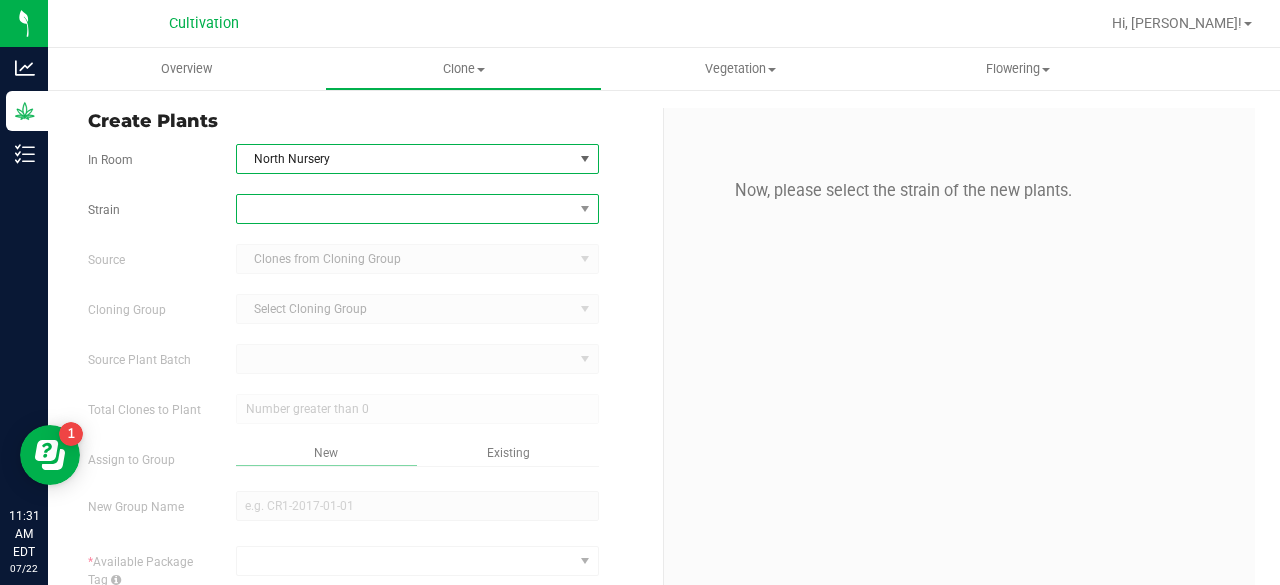 click at bounding box center [405, 209] 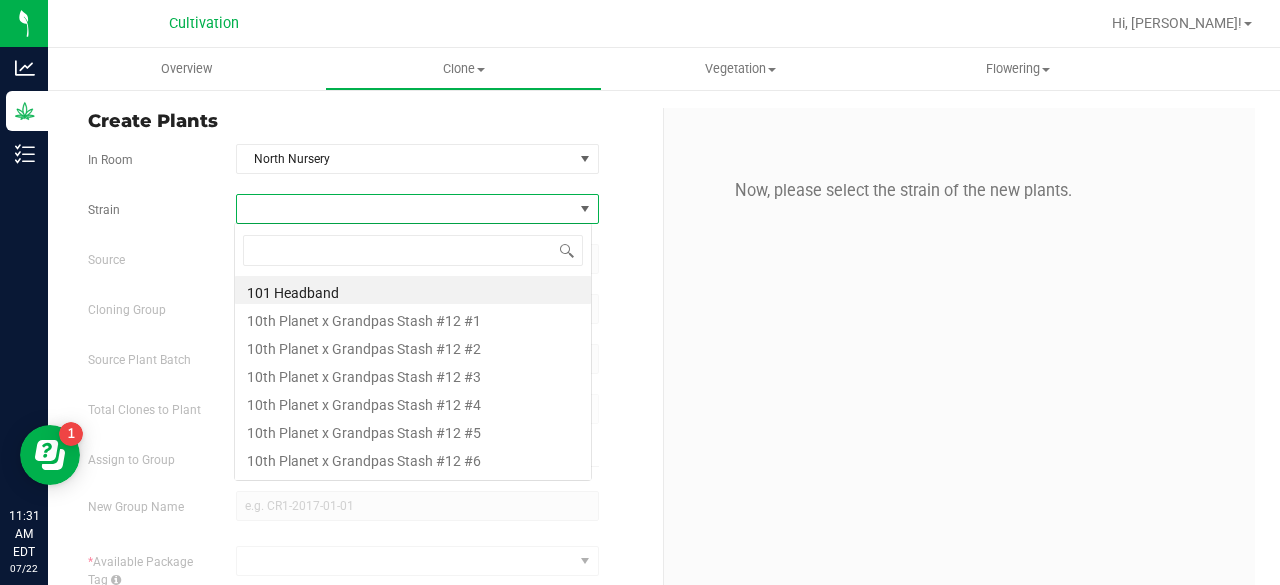 scroll, scrollTop: 99970, scrollLeft: 99641, axis: both 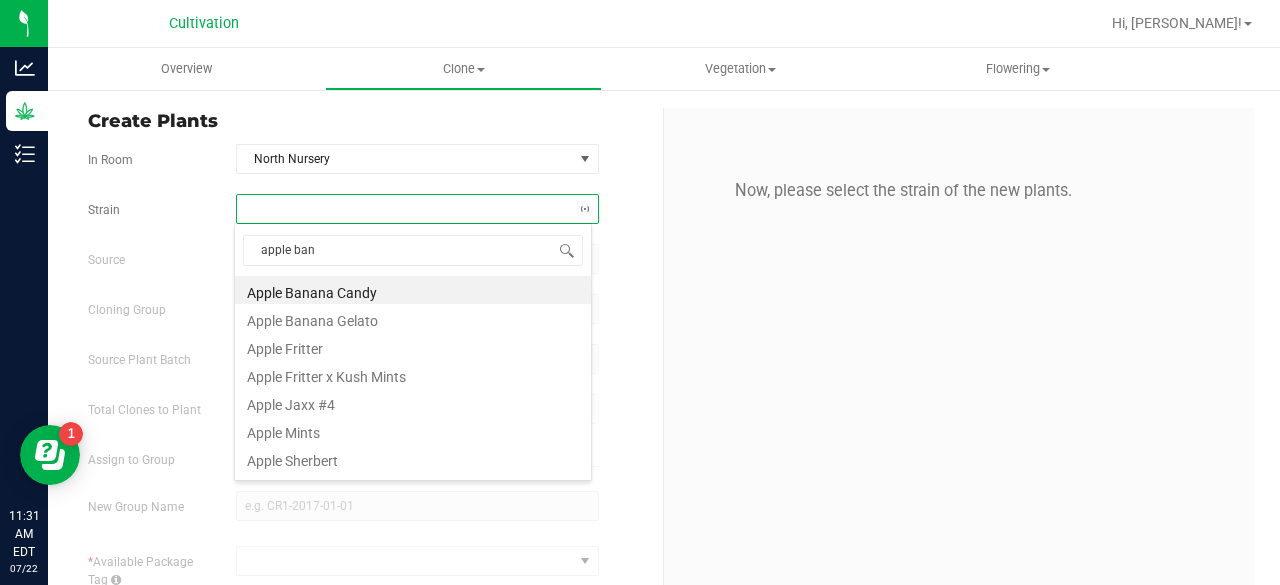 type on "apple bana" 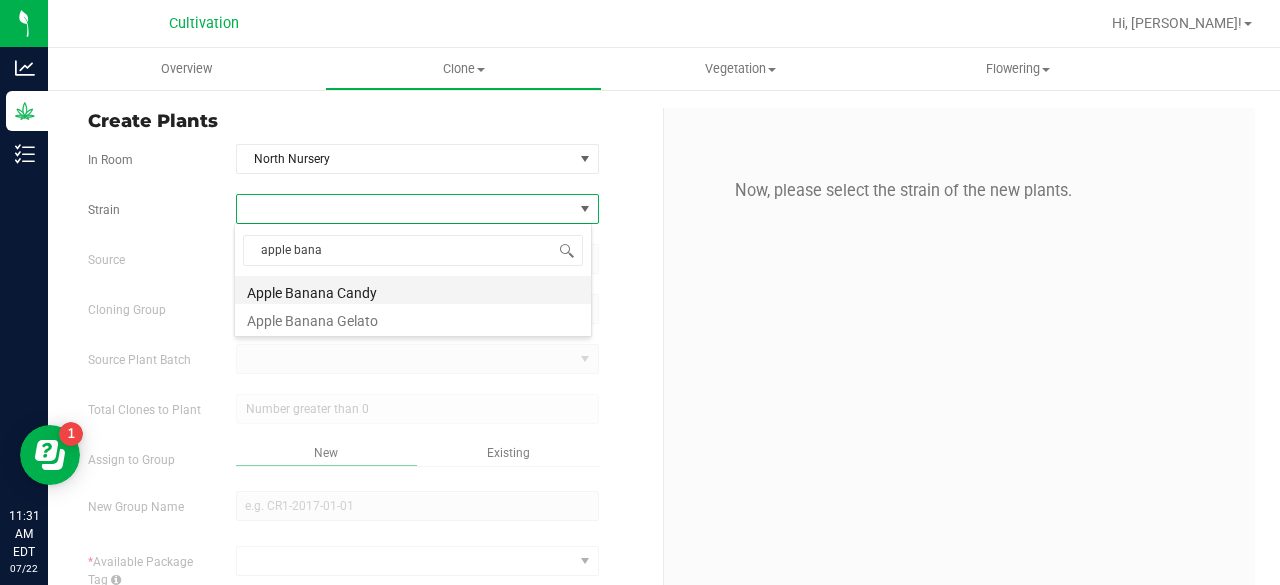 click on "Apple Banana Candy" at bounding box center [413, 290] 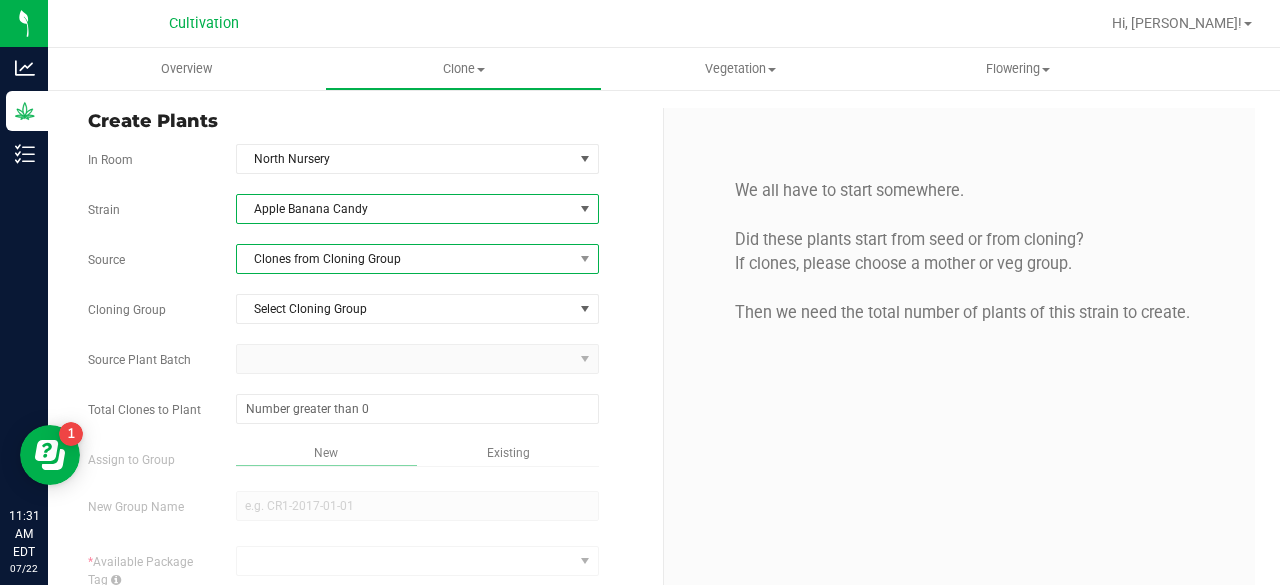 click on "Clones from Cloning Group" at bounding box center (405, 259) 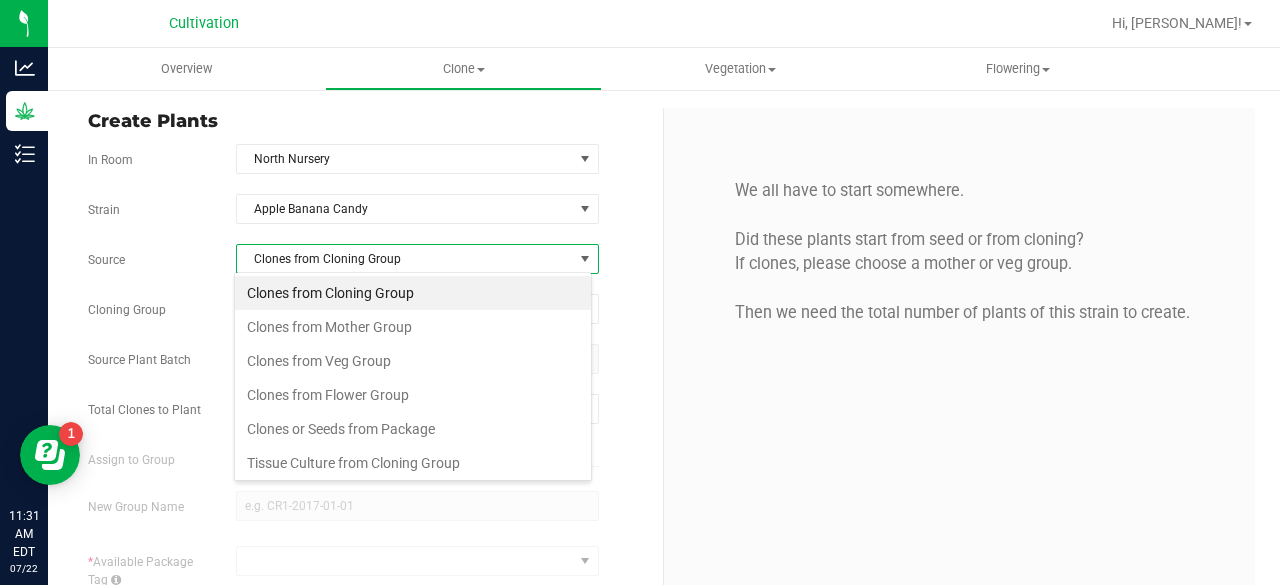 scroll, scrollTop: 99970, scrollLeft: 99641, axis: both 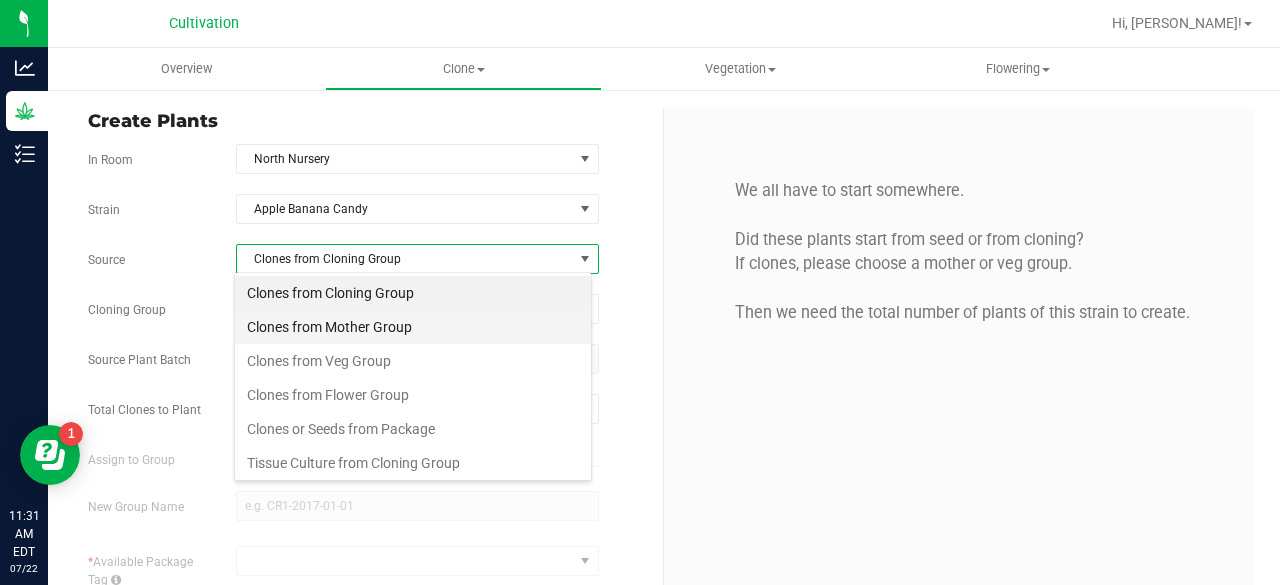 click on "Clones from Mother Group" at bounding box center (413, 327) 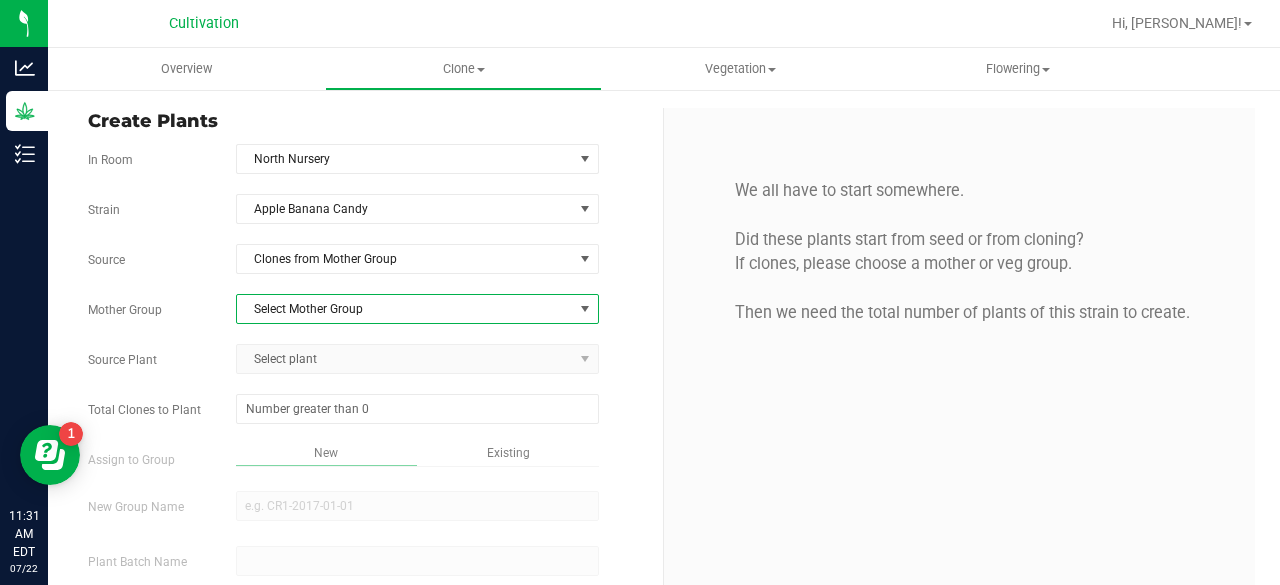 click on "Select Mother Group" at bounding box center [405, 309] 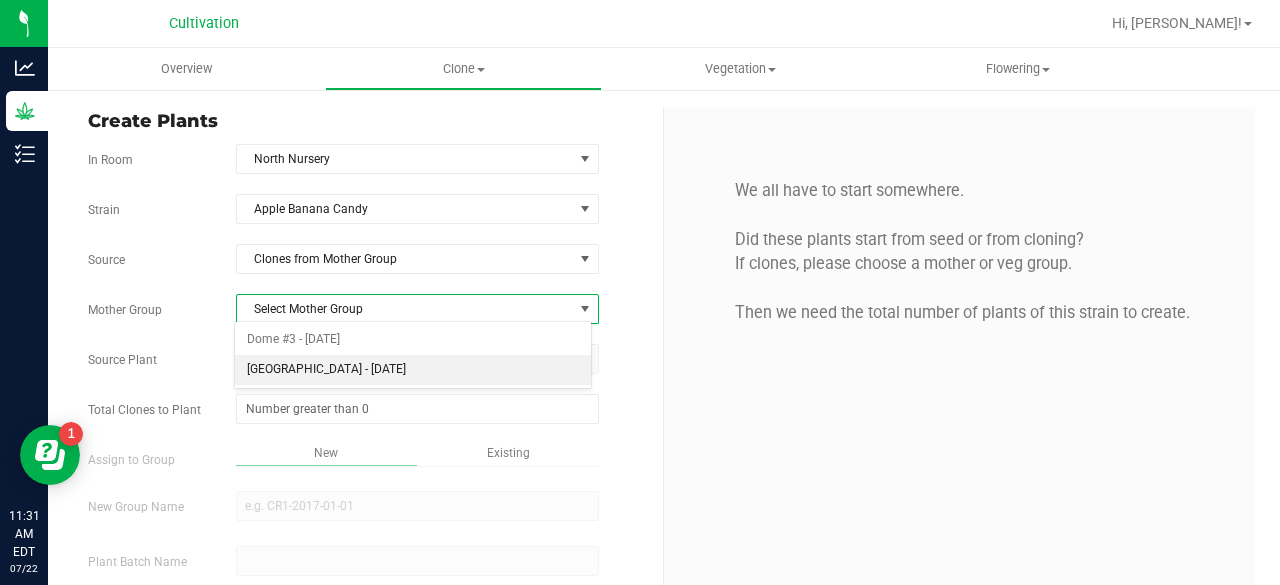 click on "[GEOGRAPHIC_DATA]  - [DATE]" at bounding box center [413, 370] 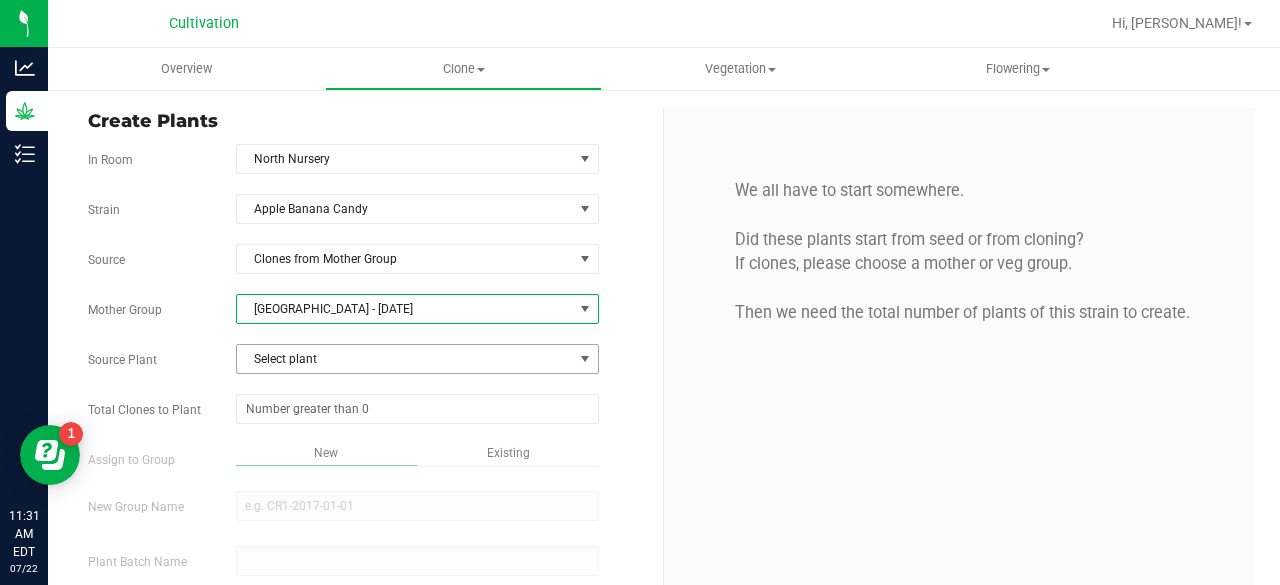 click on "Select plant" at bounding box center (405, 359) 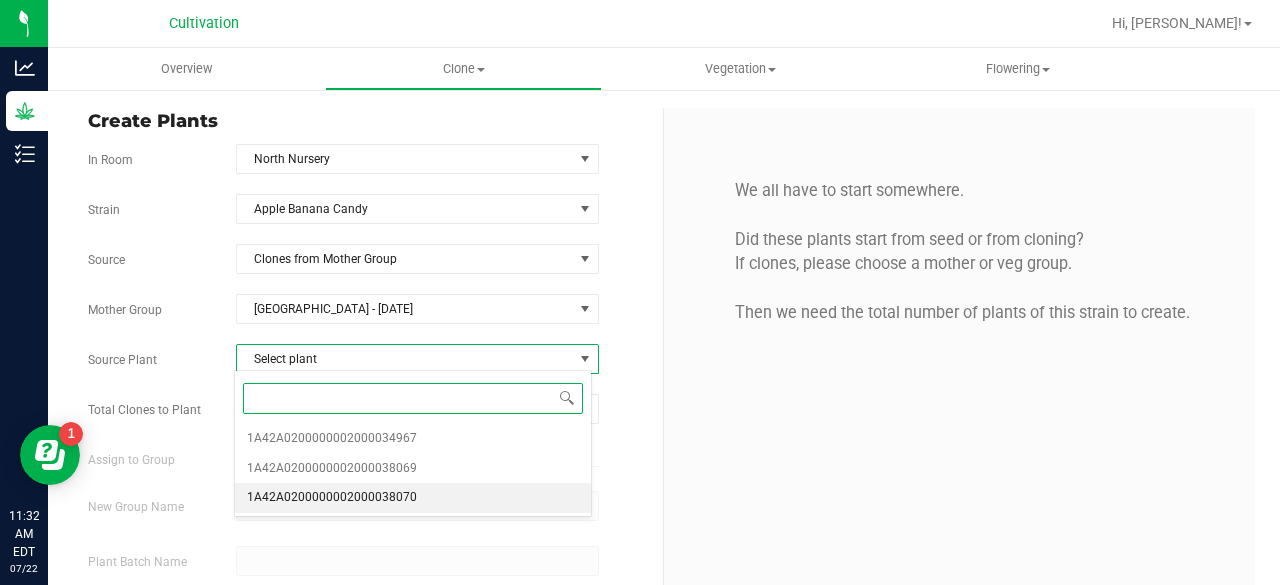 click on "1A42A0200000002000038070" at bounding box center (332, 498) 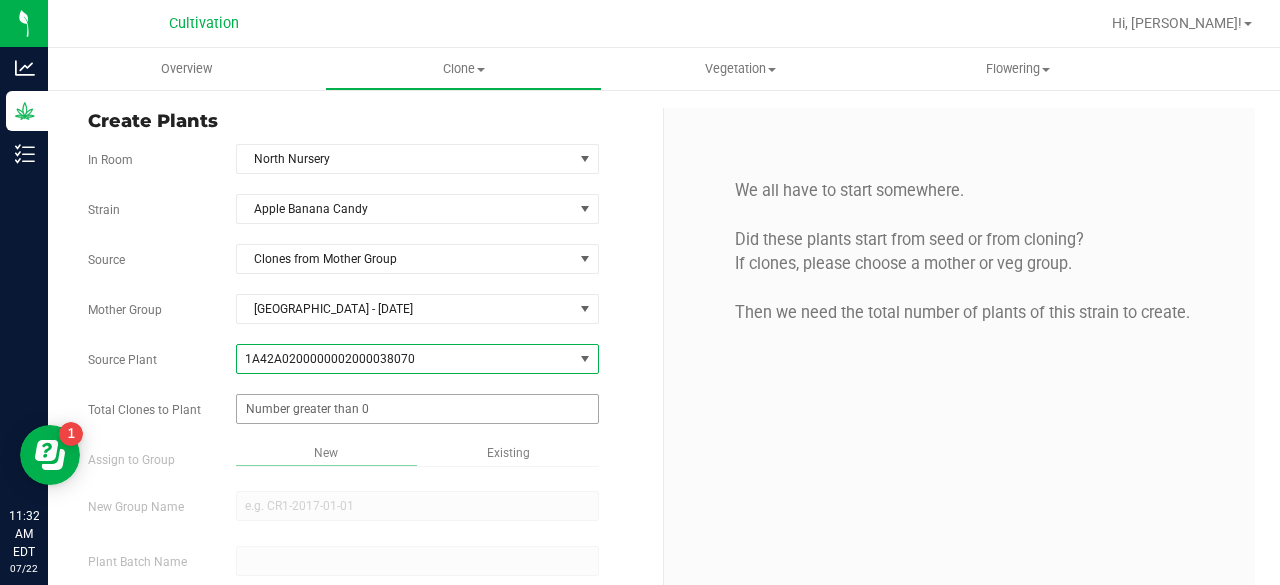 click at bounding box center (417, 409) 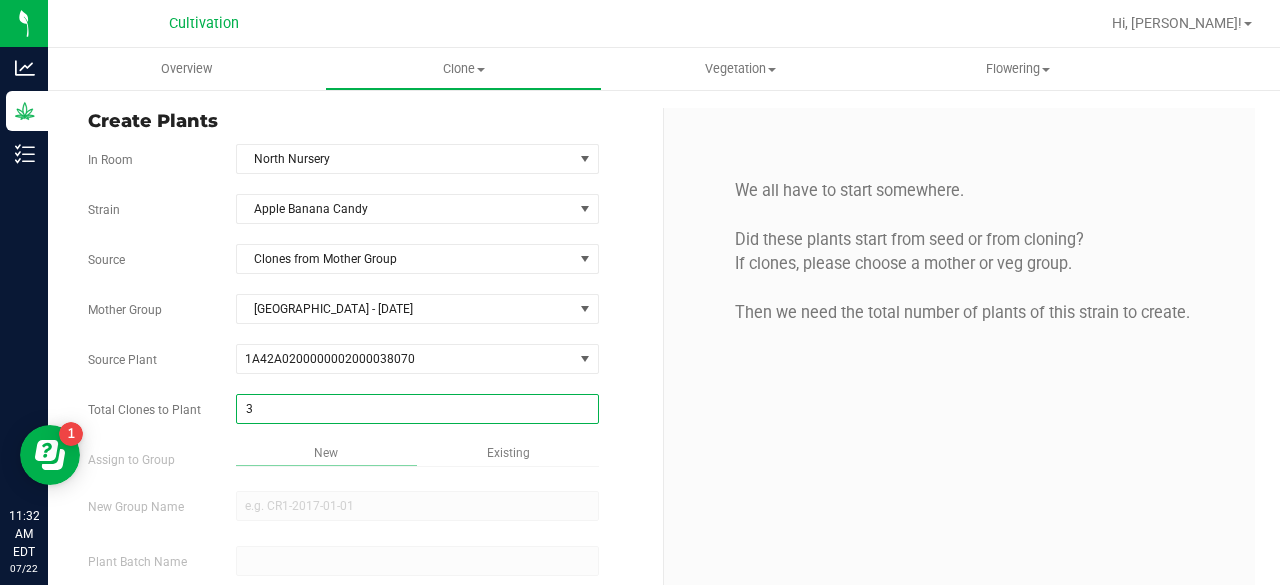 type on "32" 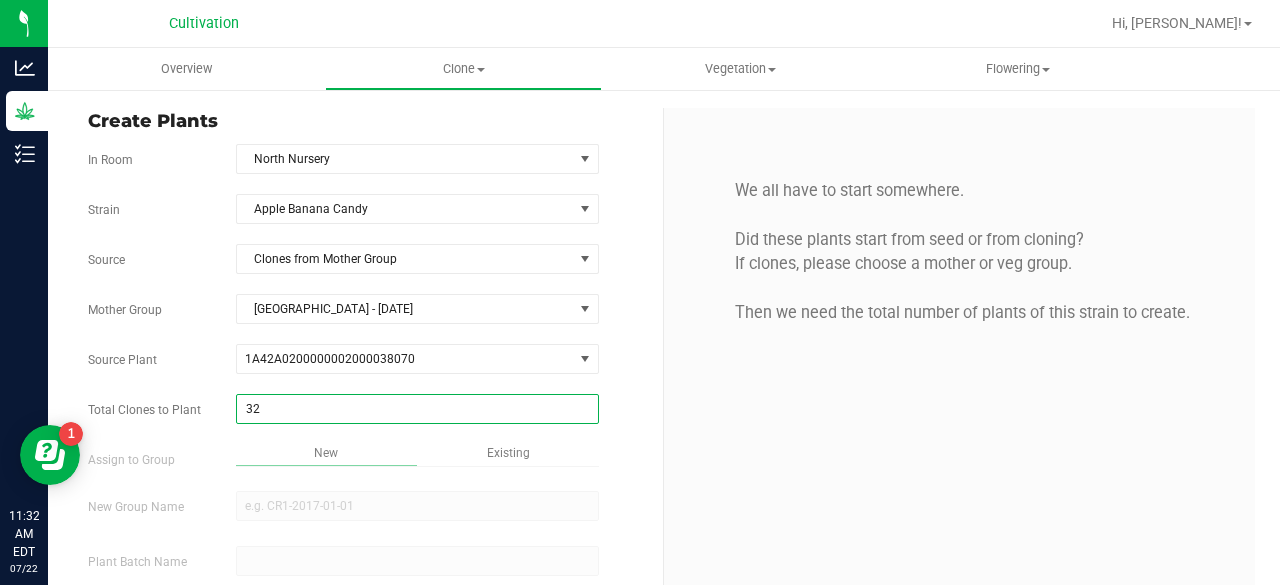 scroll, scrollTop: 119, scrollLeft: 0, axis: vertical 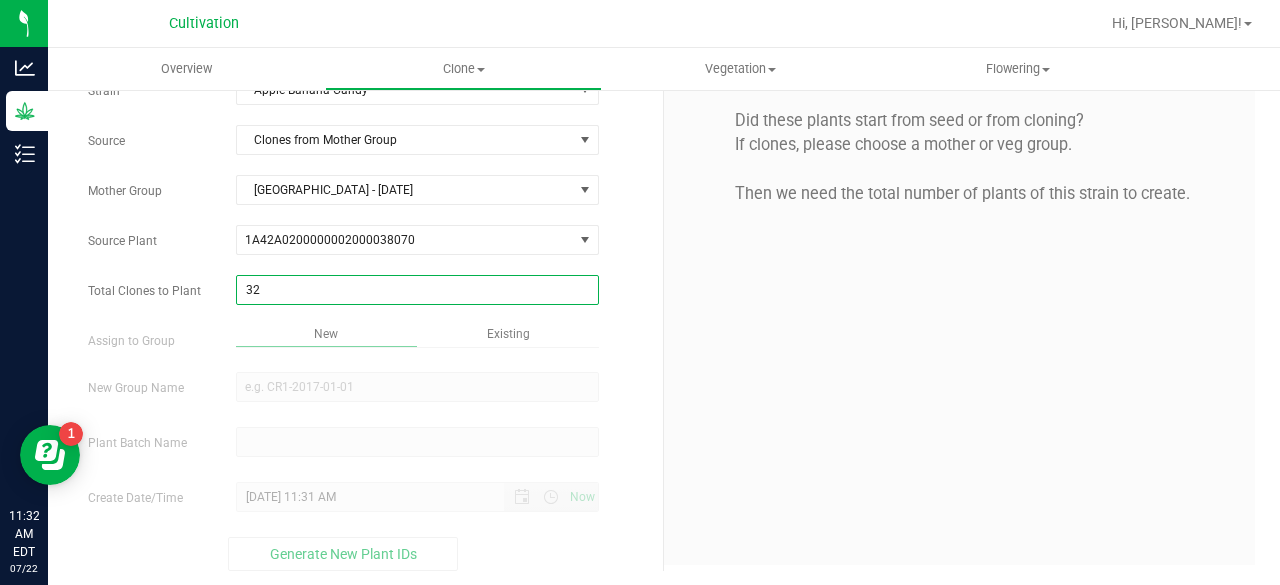 type on "32" 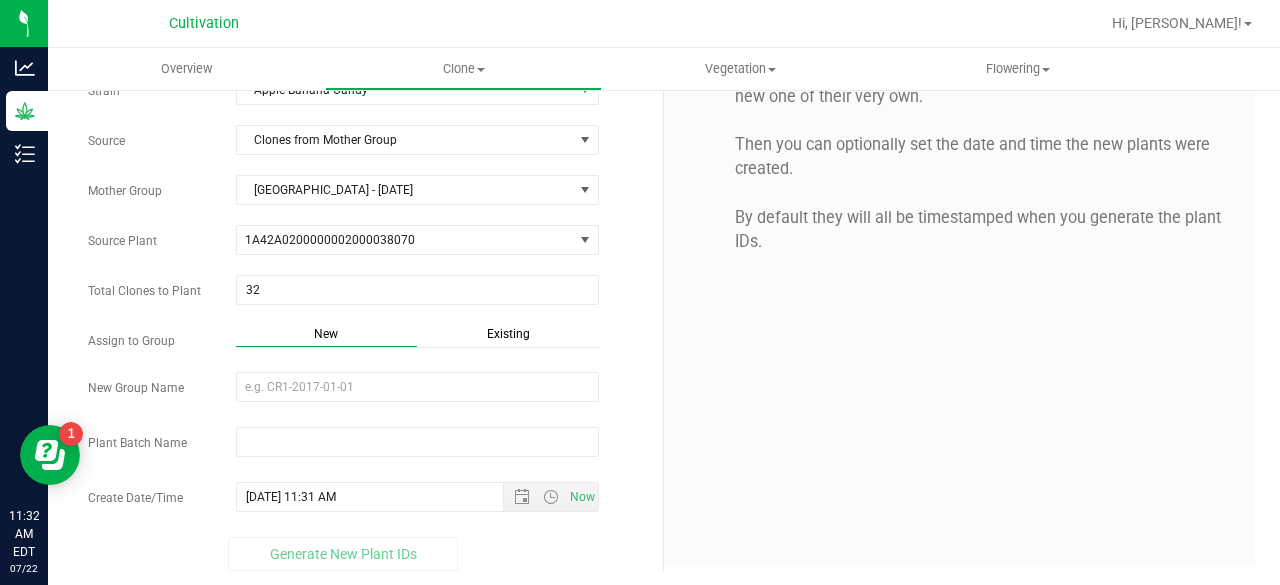click on "Existing" at bounding box center [508, 334] 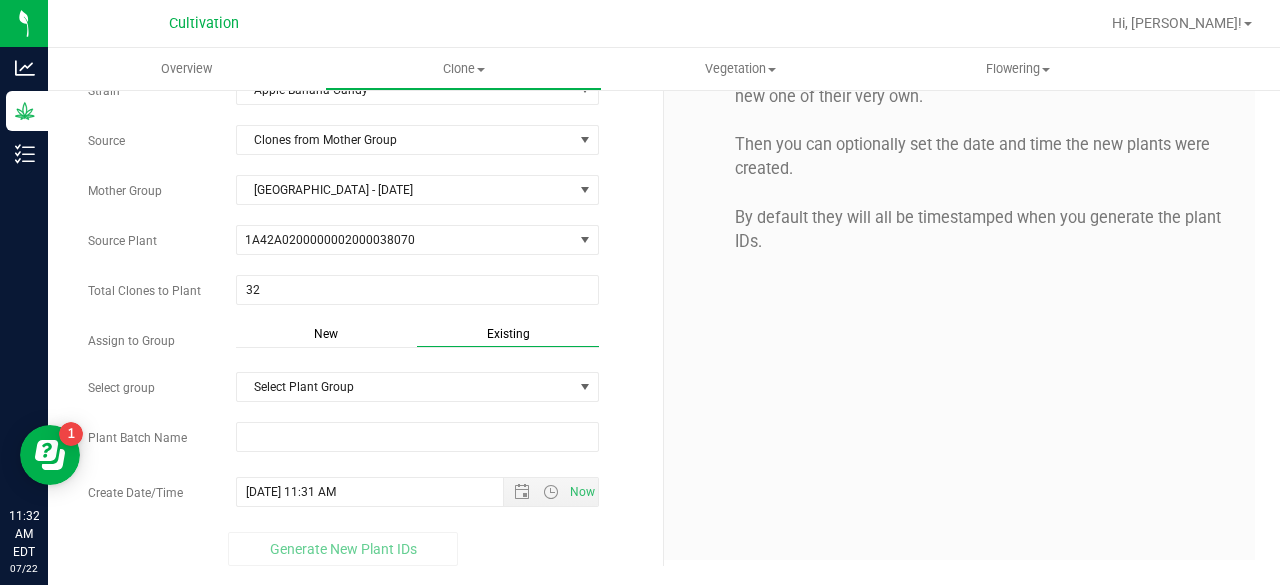 scroll, scrollTop: 114, scrollLeft: 0, axis: vertical 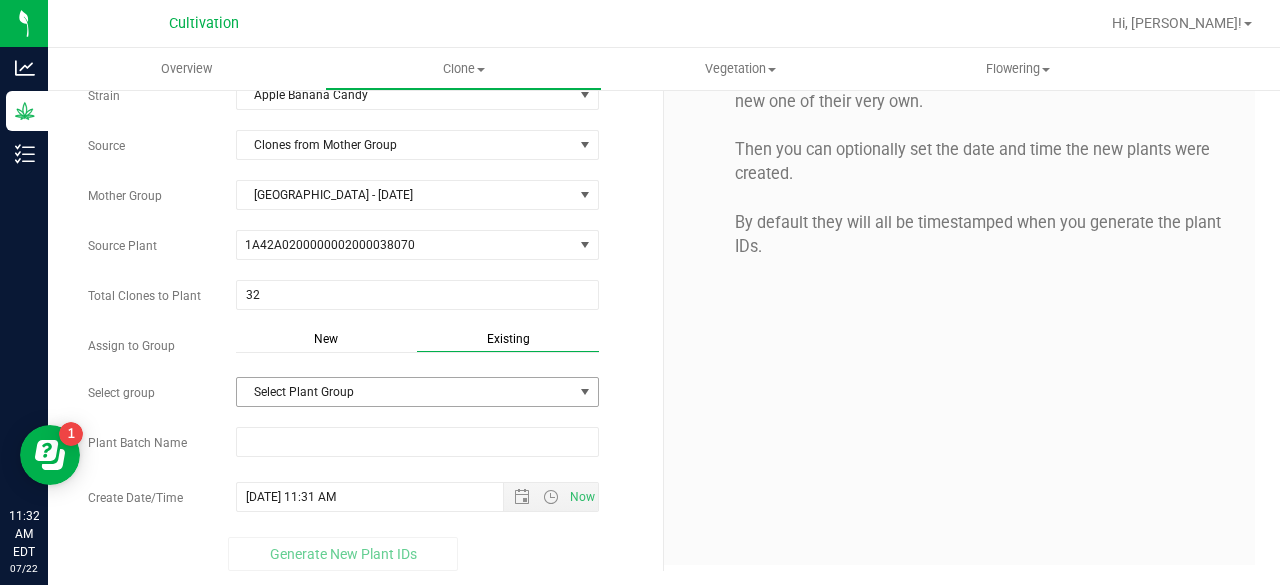 click on "Select Plant Group" at bounding box center (405, 392) 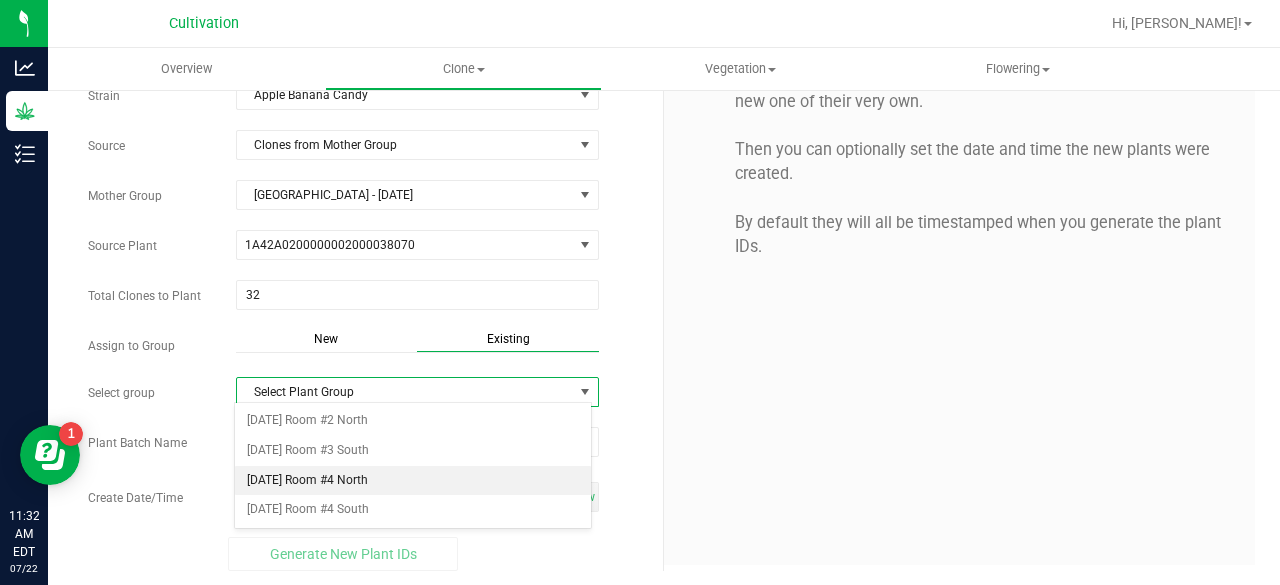 click on "[DATE] Room #4 North" at bounding box center [413, 481] 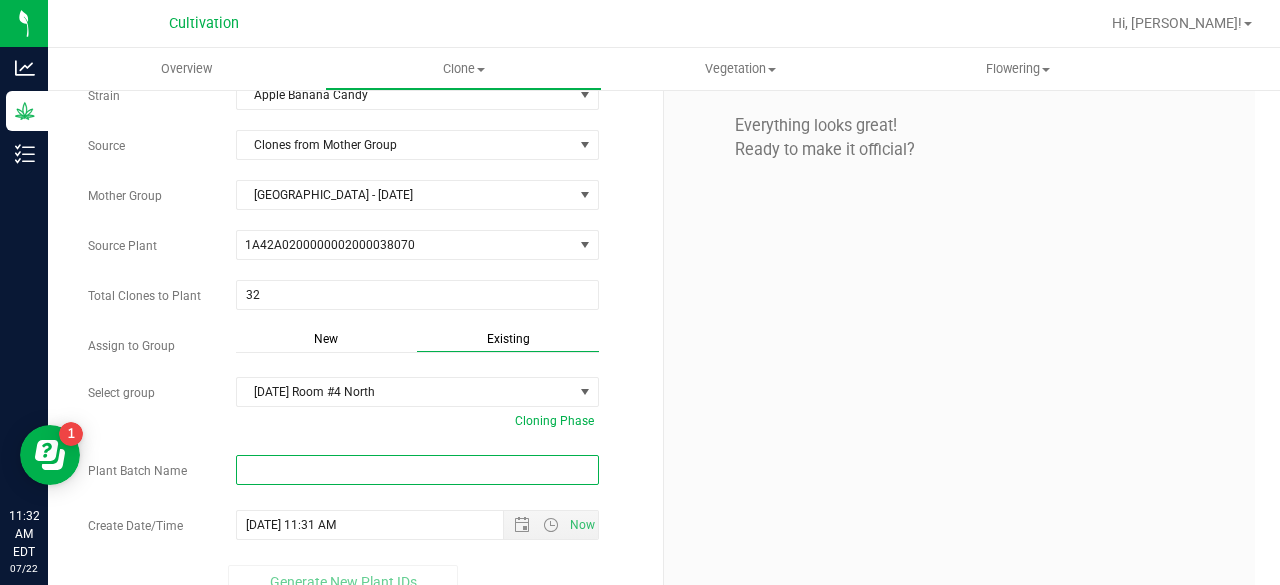 click at bounding box center (417, 470) 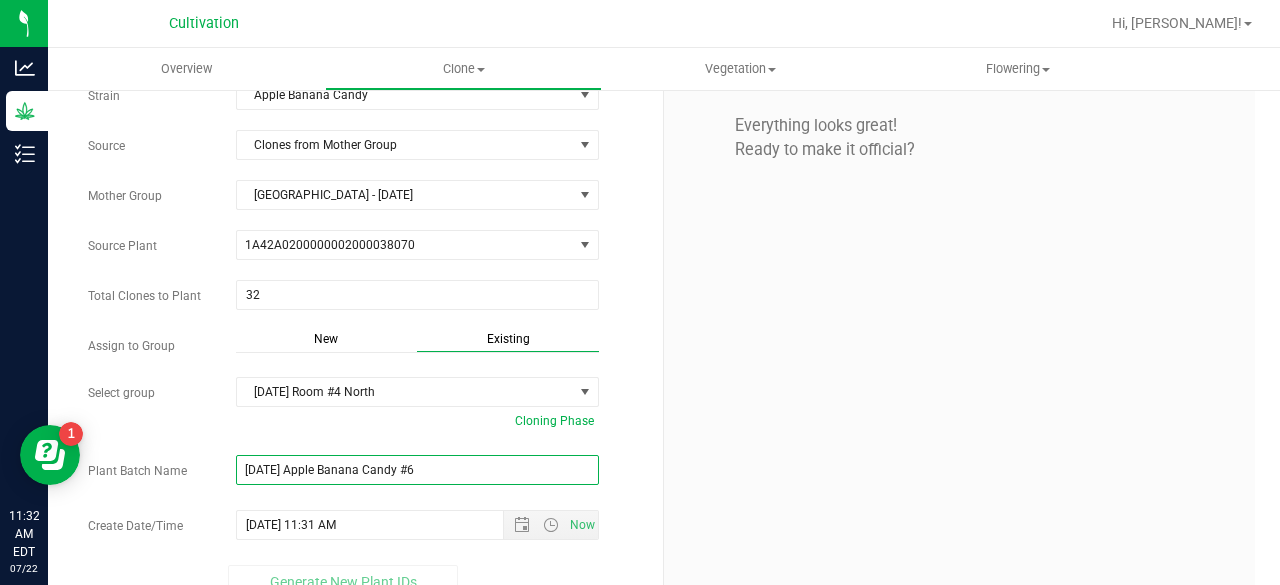 scroll, scrollTop: 142, scrollLeft: 0, axis: vertical 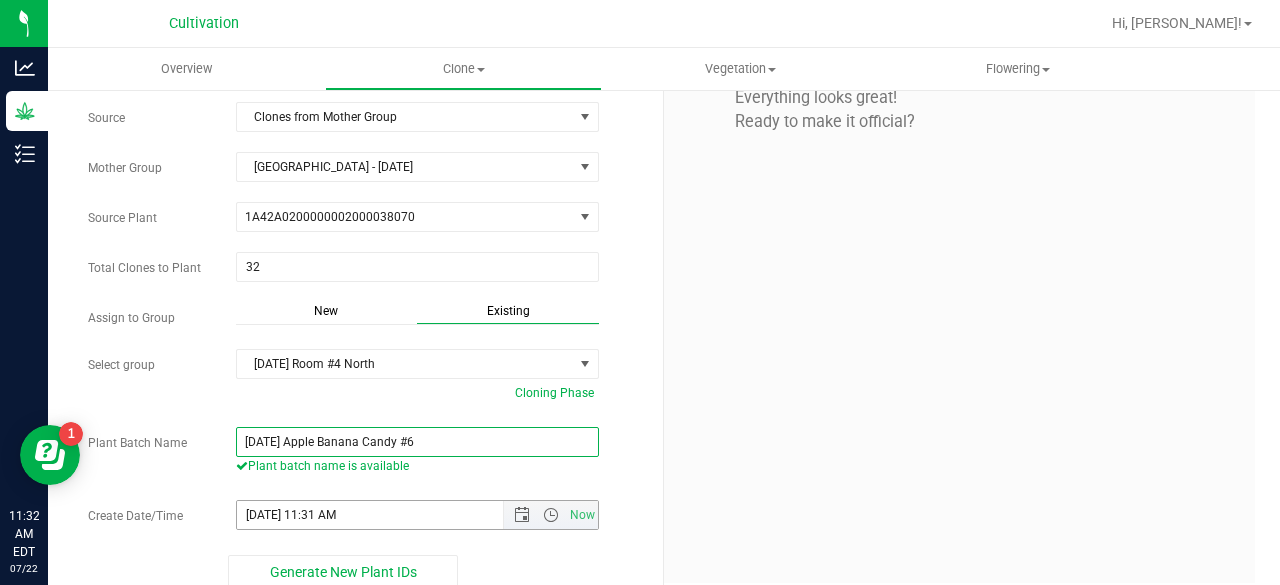 type on "[DATE] Apple Banana Candy #6" 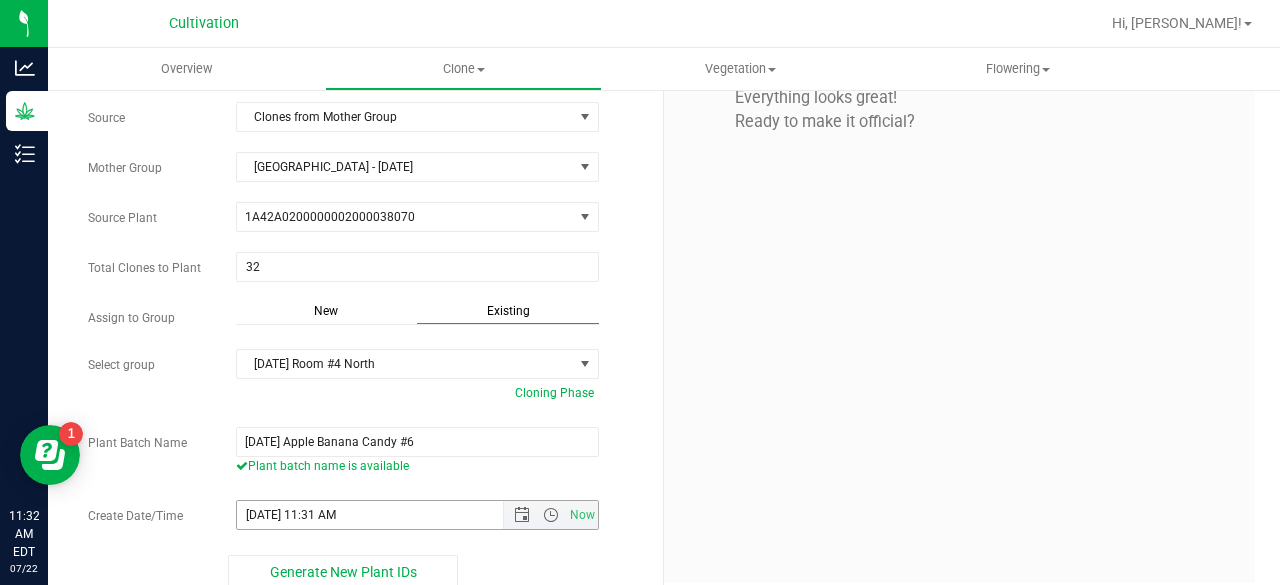 click on "Now" at bounding box center (550, 515) 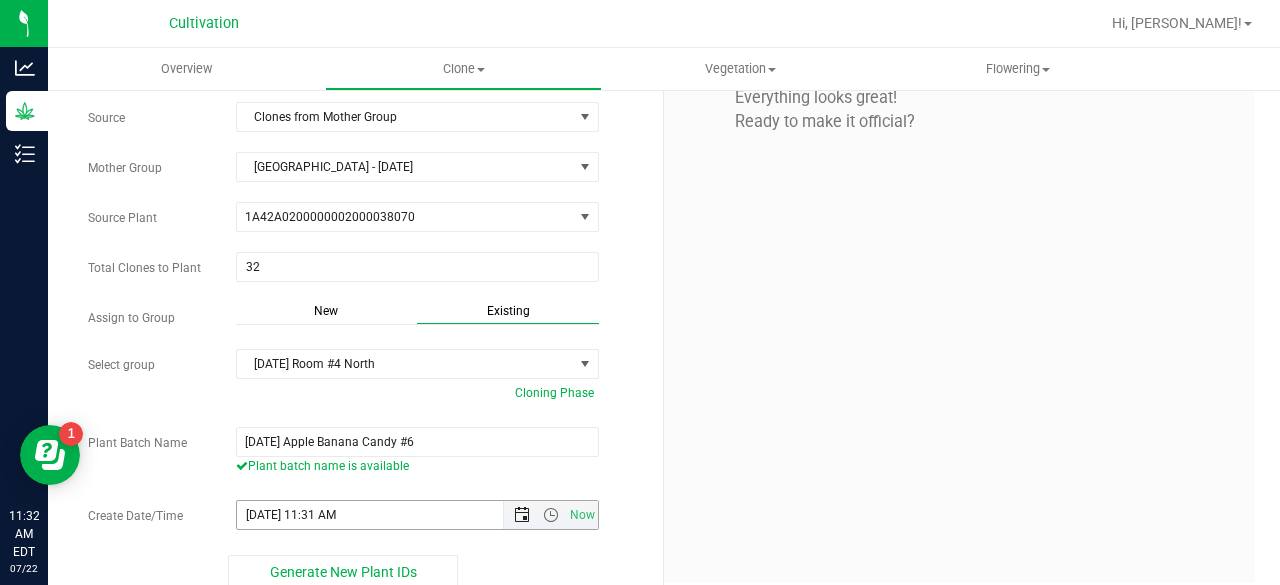 click at bounding box center [522, 515] 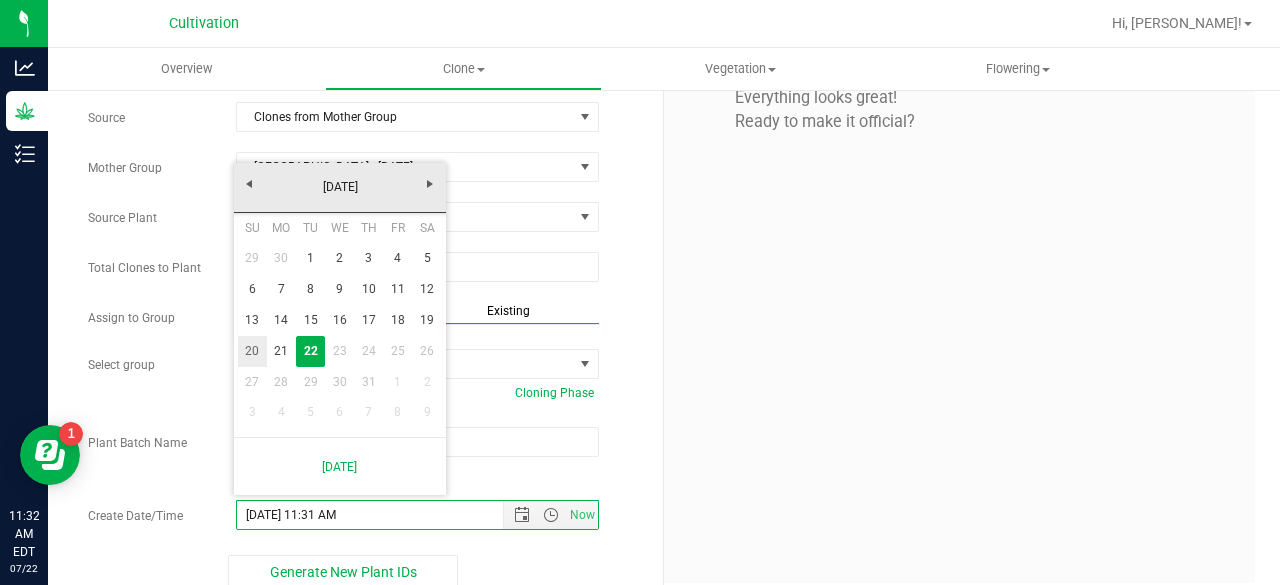 click on "20" at bounding box center [252, 351] 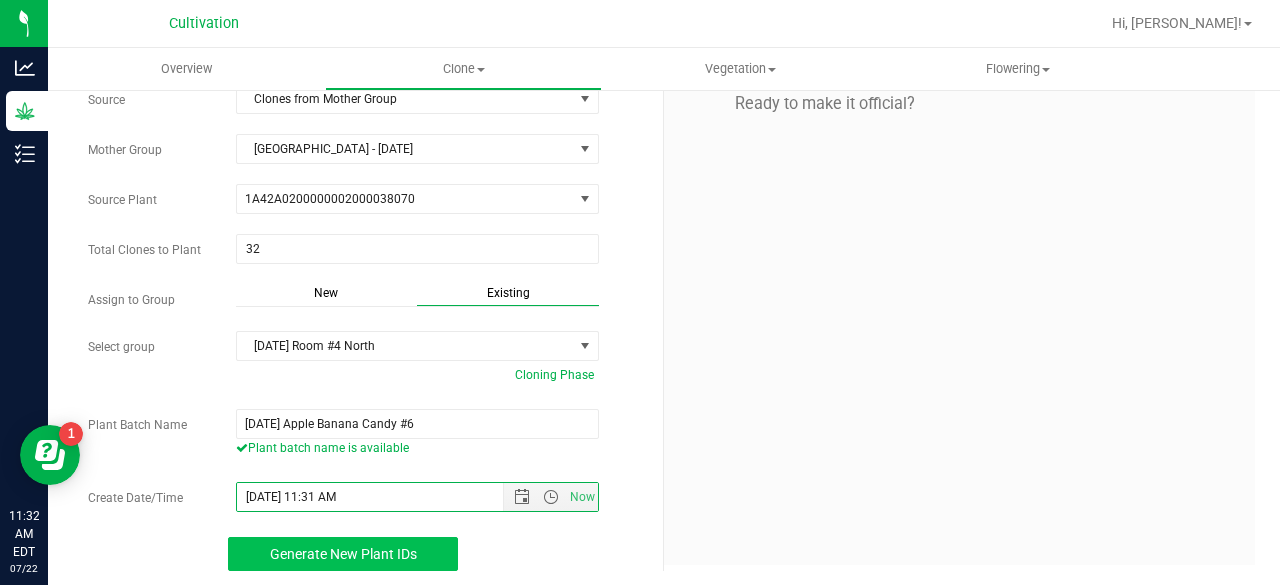click on "Generate New Plant IDs" at bounding box center [343, 554] 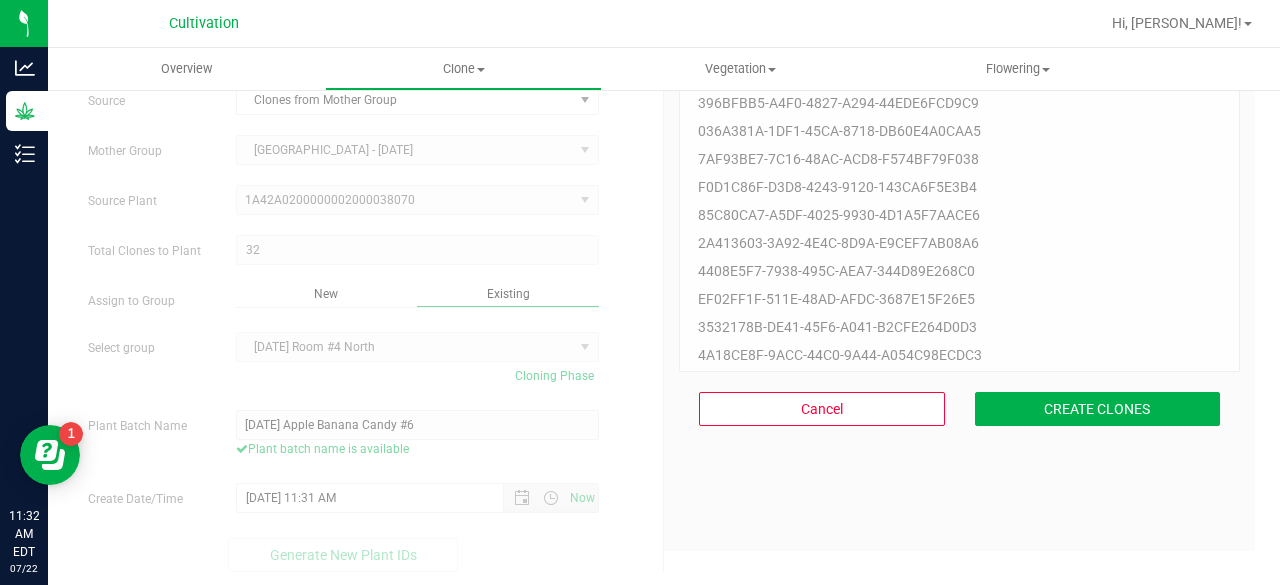 scroll, scrollTop: 60, scrollLeft: 0, axis: vertical 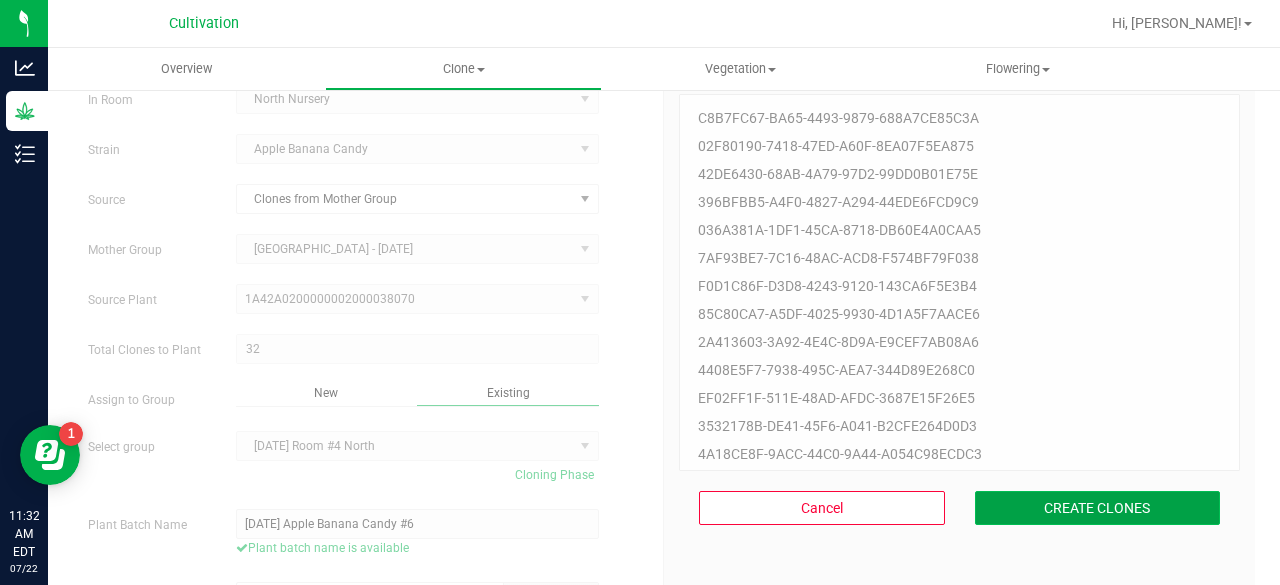 click on "CREATE CLONES" at bounding box center (1098, 508) 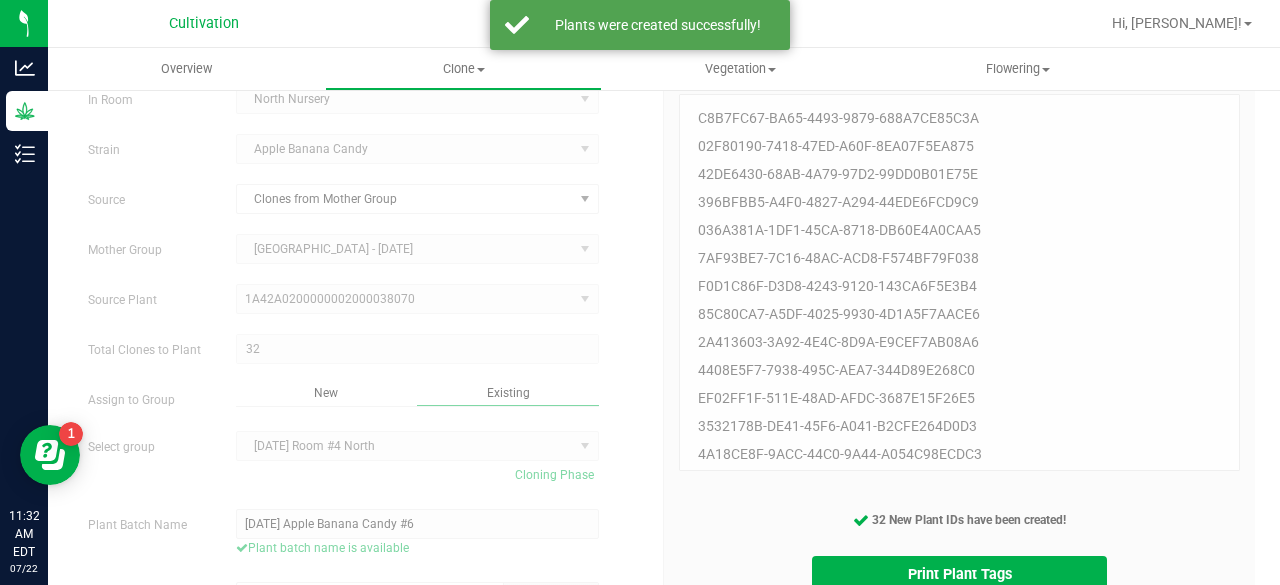 scroll, scrollTop: 159, scrollLeft: 0, axis: vertical 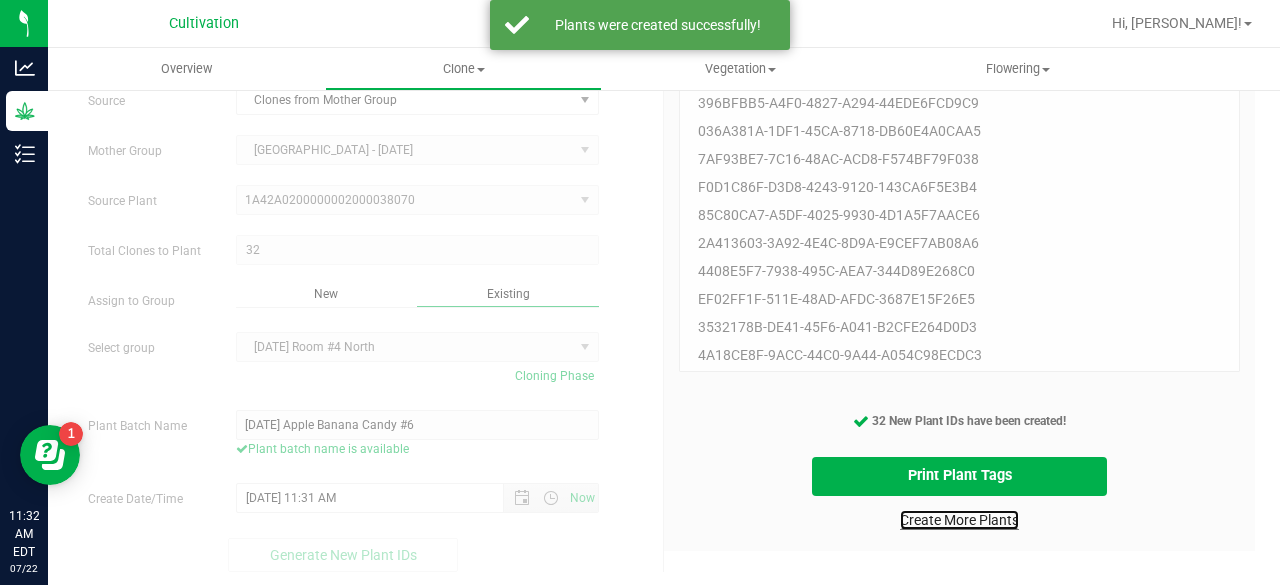 click on "Create More Plants" at bounding box center (959, 520) 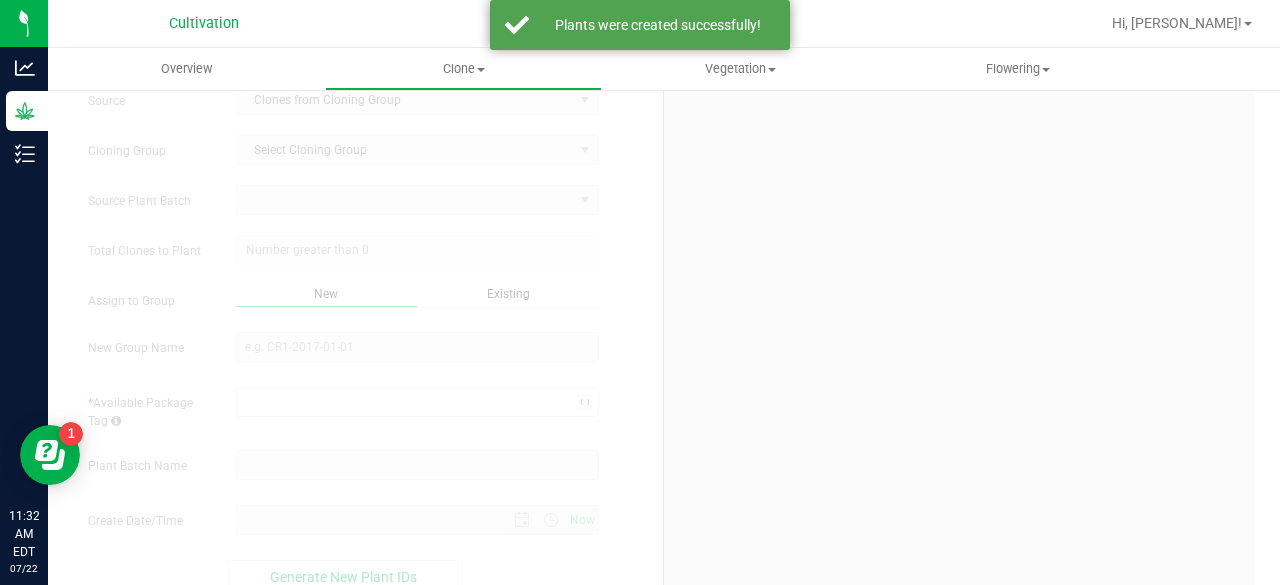scroll, scrollTop: 0, scrollLeft: 0, axis: both 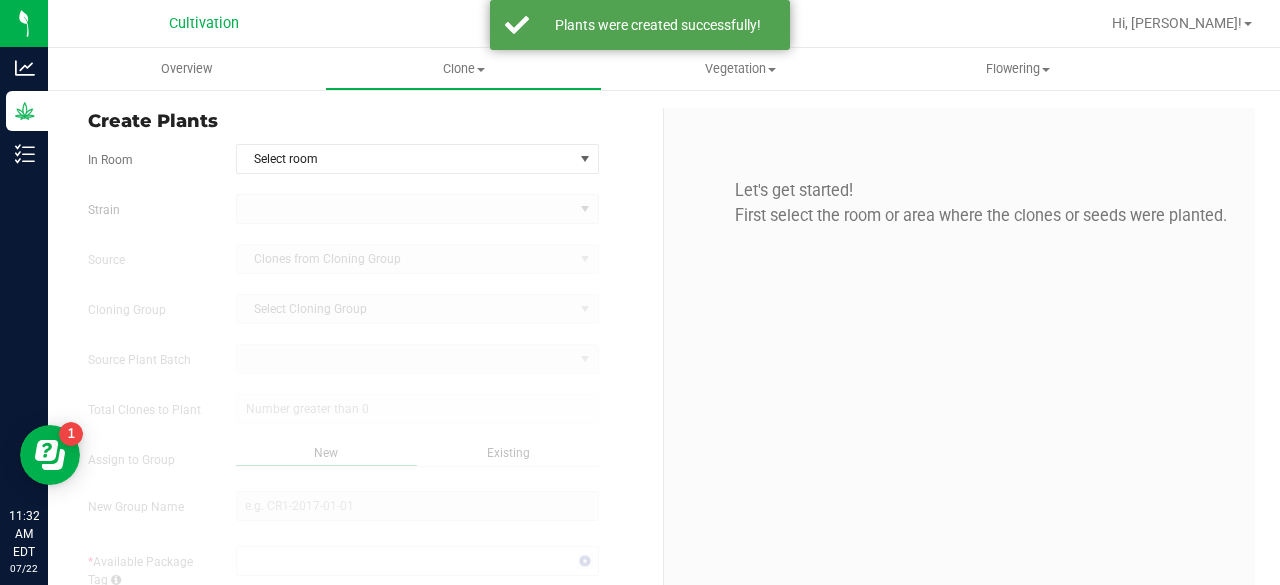 type on "[DATE] 11:32 AM" 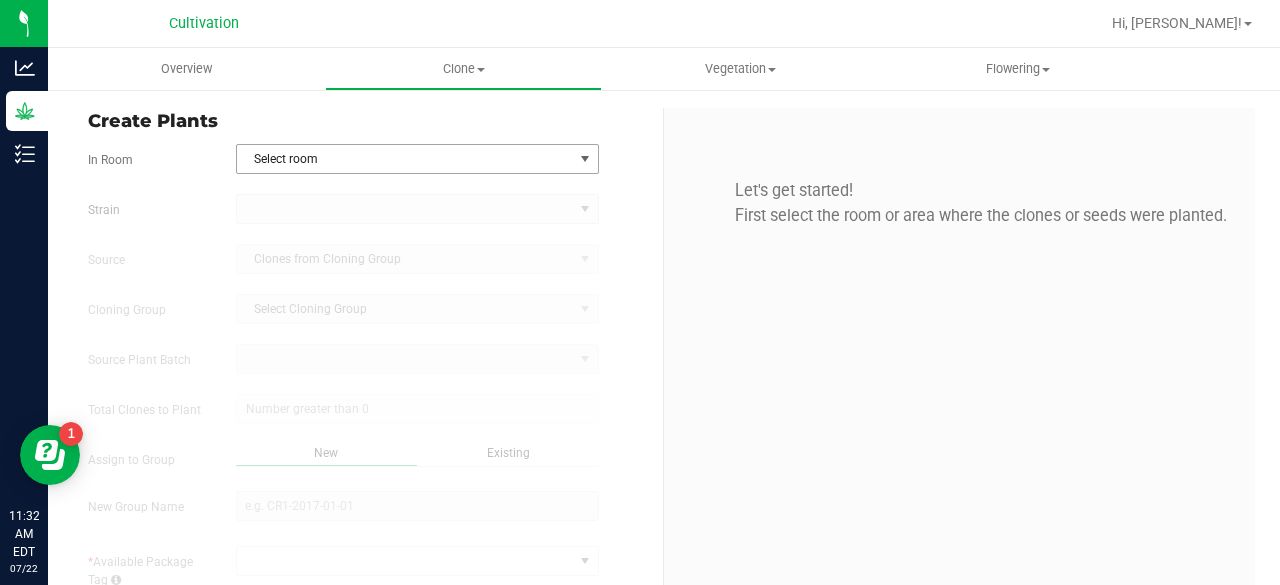 click on "Select room" at bounding box center [405, 159] 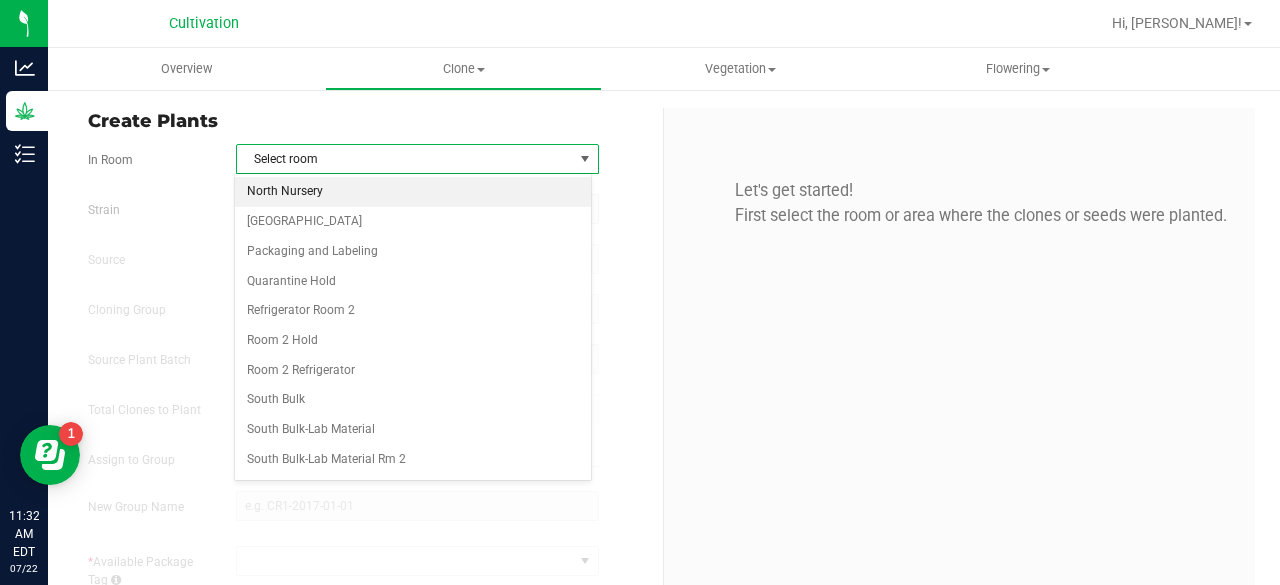 click on "North Nursery" at bounding box center [413, 192] 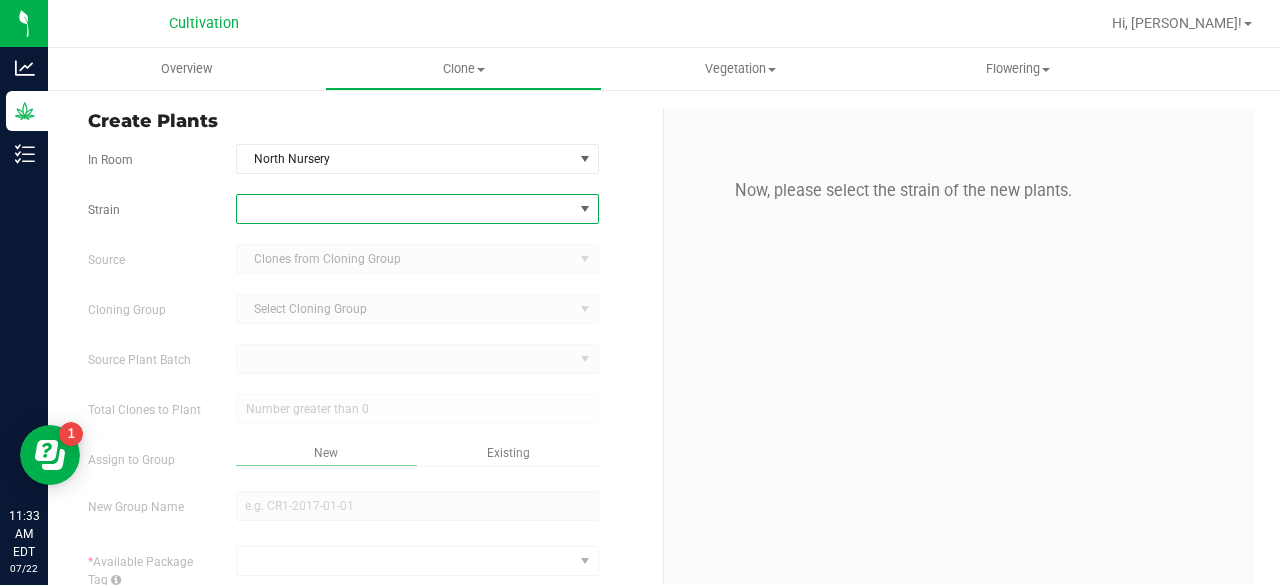 click at bounding box center [405, 209] 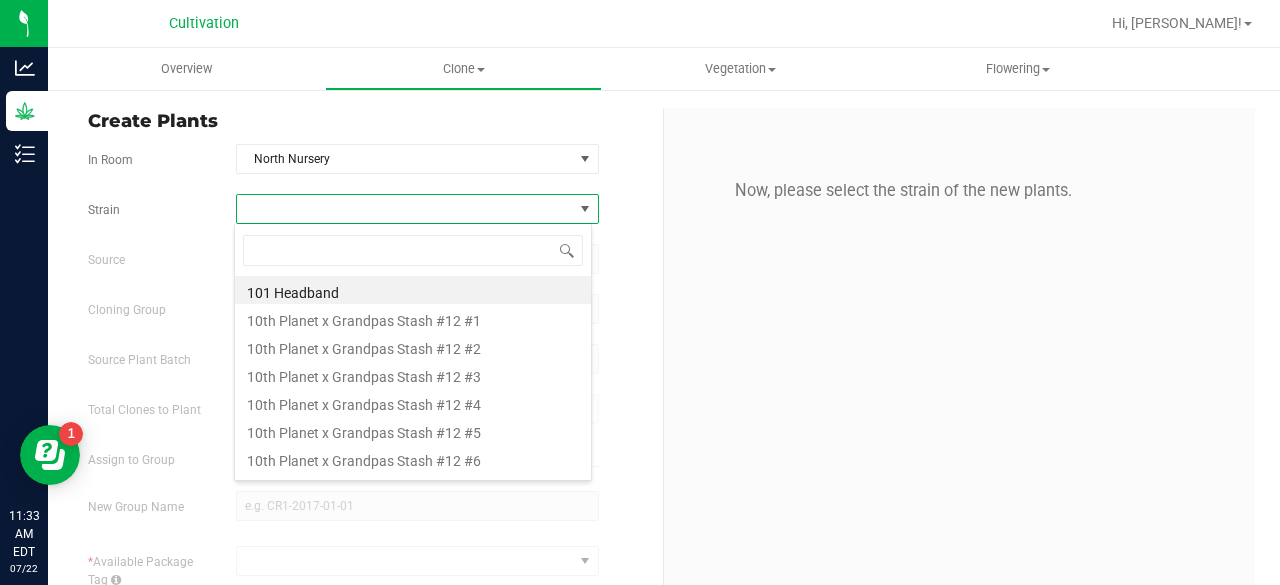 scroll, scrollTop: 99970, scrollLeft: 99641, axis: both 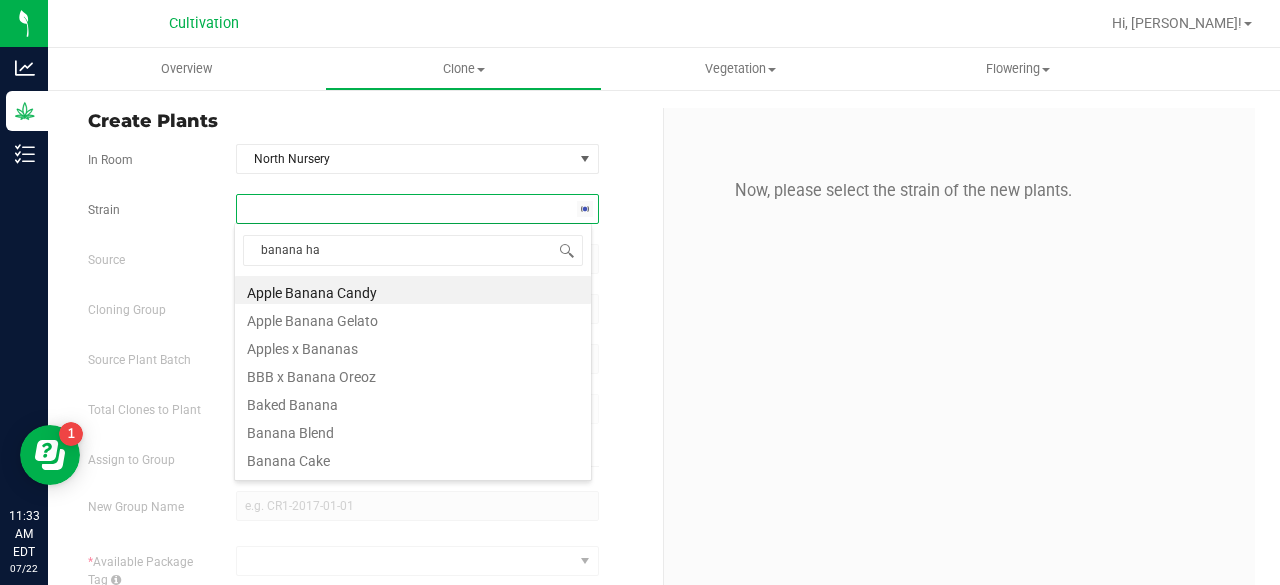 type on "banana ham" 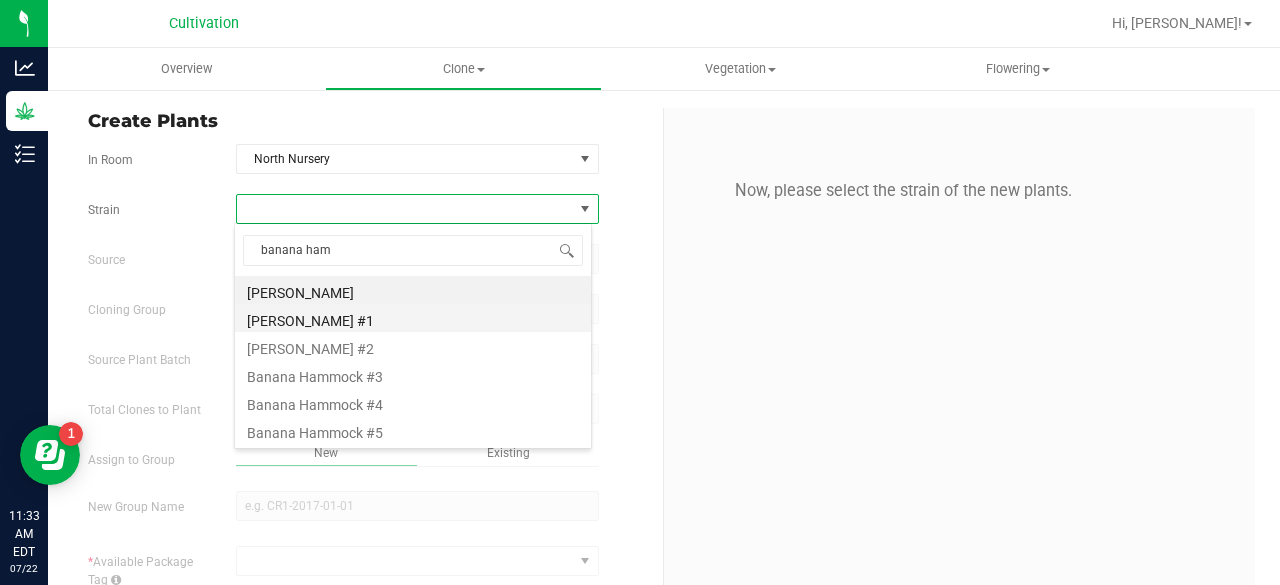 click on "[PERSON_NAME] #1" at bounding box center [413, 318] 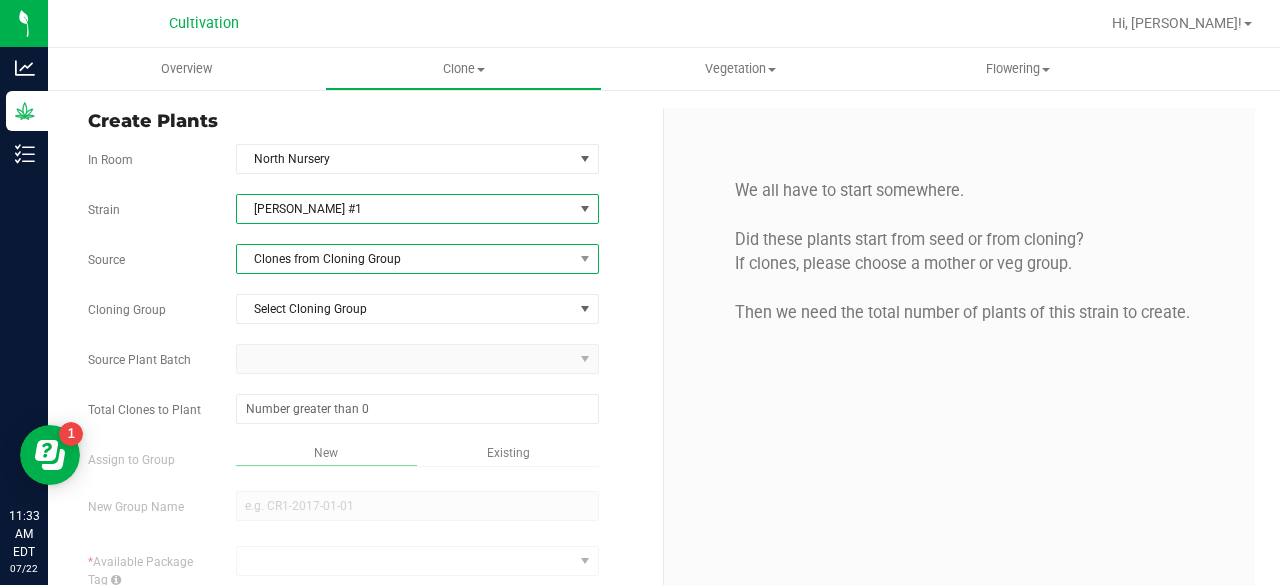 click on "Clones from Cloning Group" at bounding box center [405, 259] 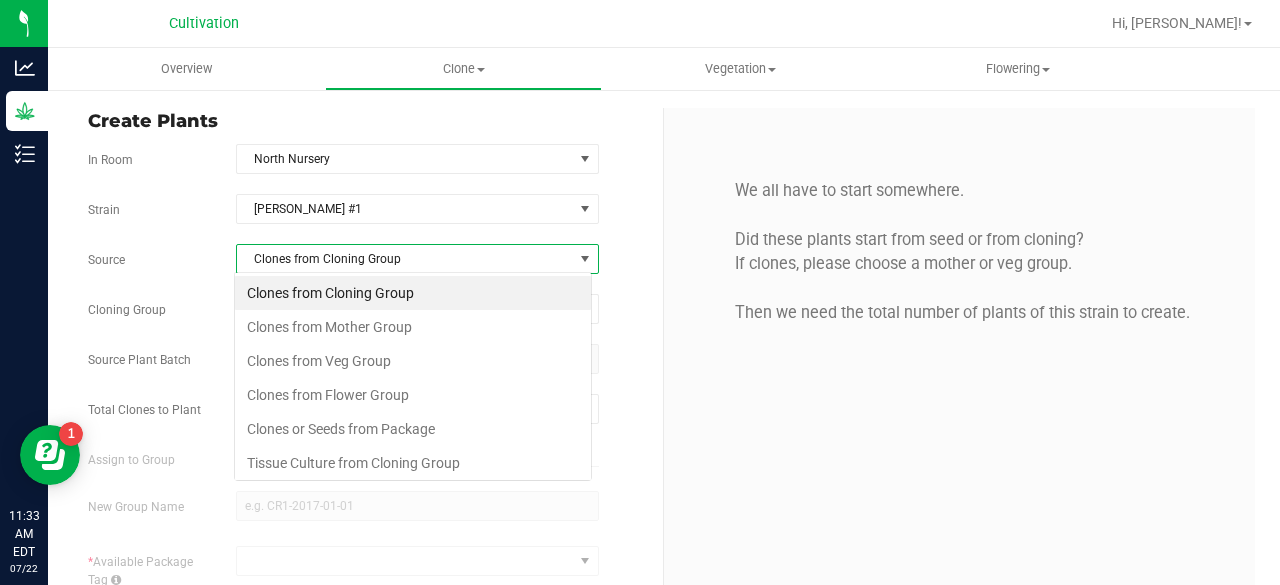 scroll, scrollTop: 99970, scrollLeft: 99641, axis: both 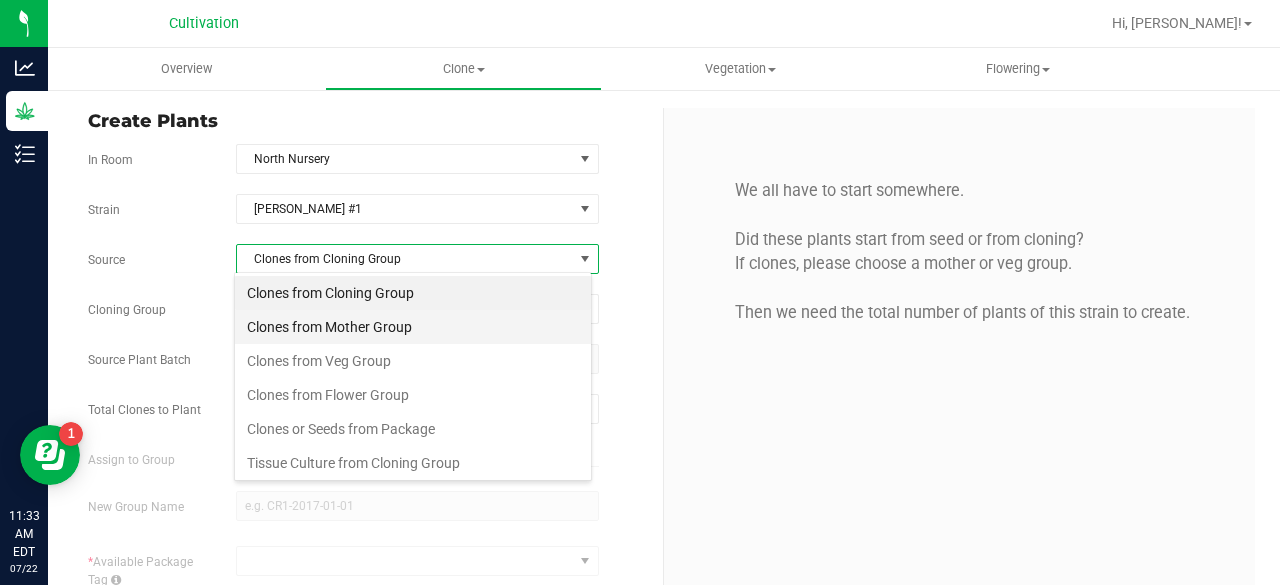 click on "Clones from Mother Group" at bounding box center (413, 327) 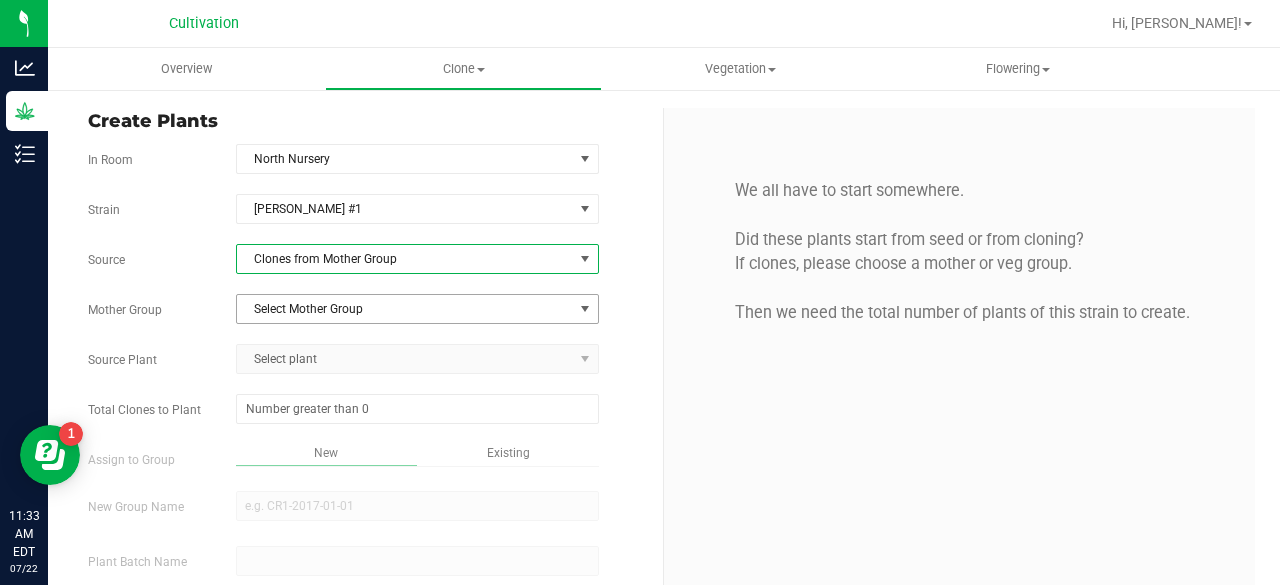click on "Select Mother Group" at bounding box center [405, 309] 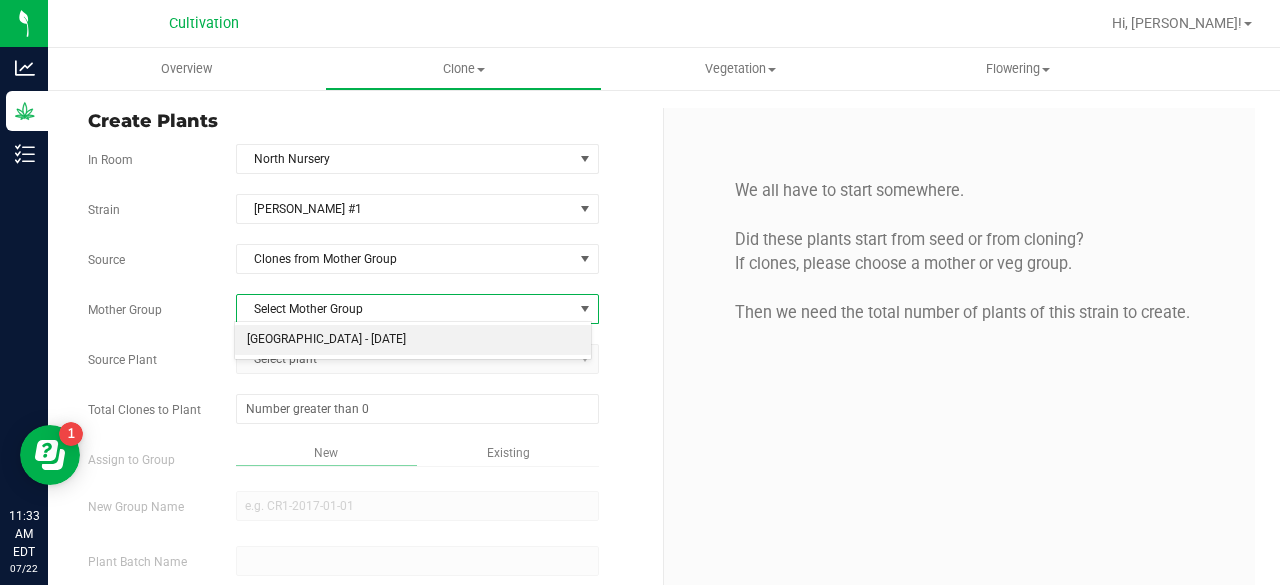 click on "[GEOGRAPHIC_DATA]  - [DATE]" at bounding box center [413, 340] 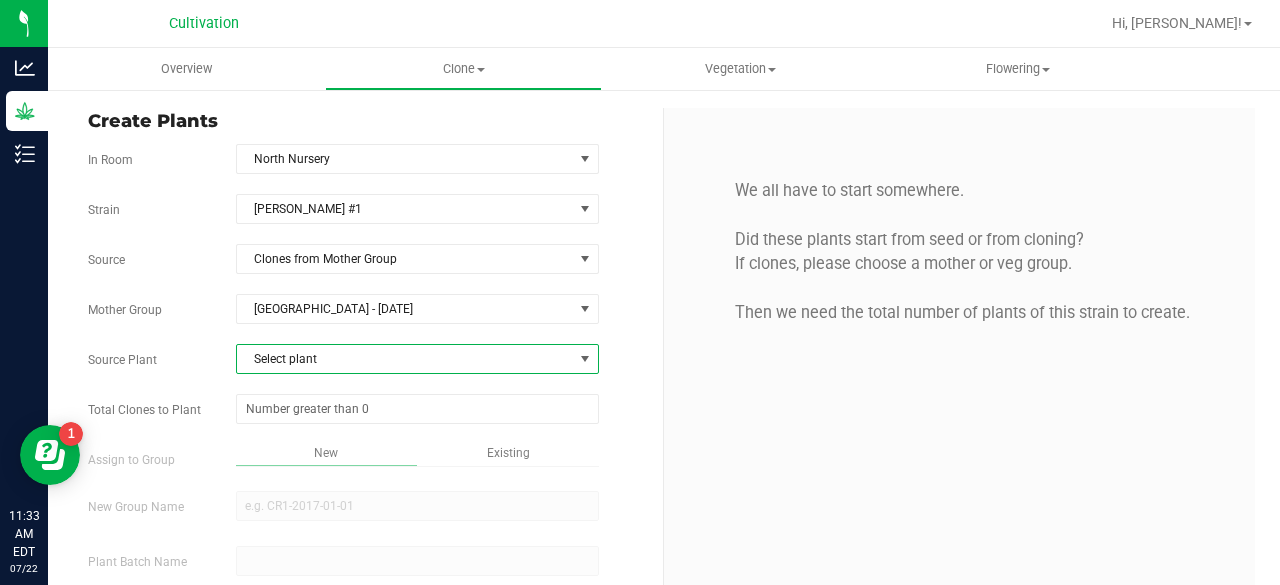 click on "Select plant" at bounding box center [405, 359] 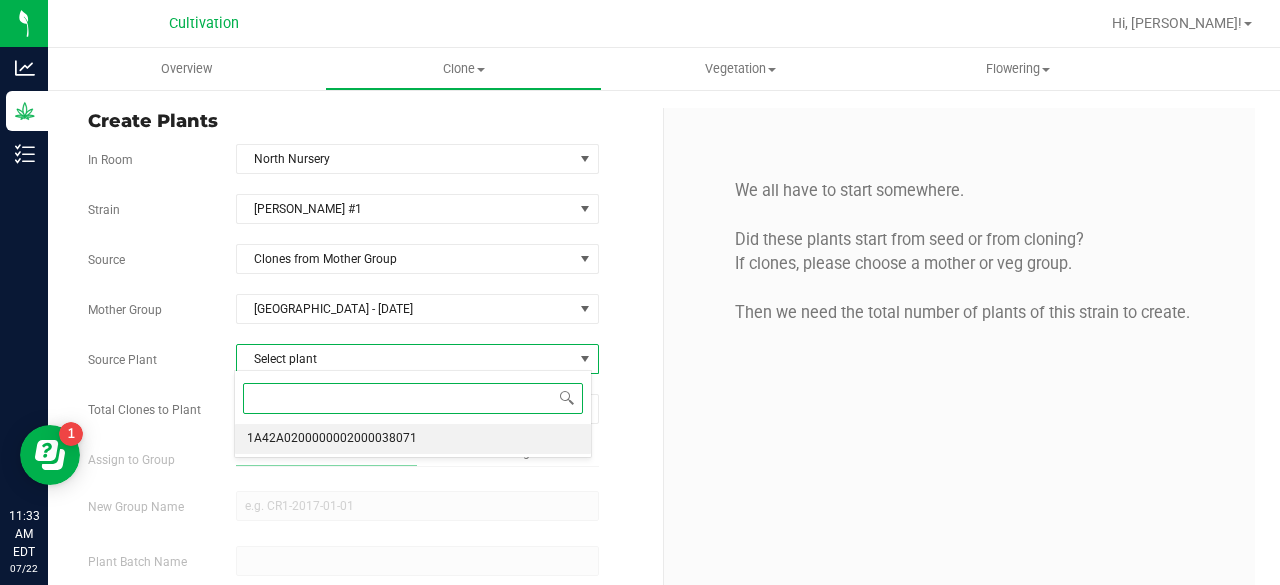 click on "1A42A0200000002000038071" at bounding box center [332, 439] 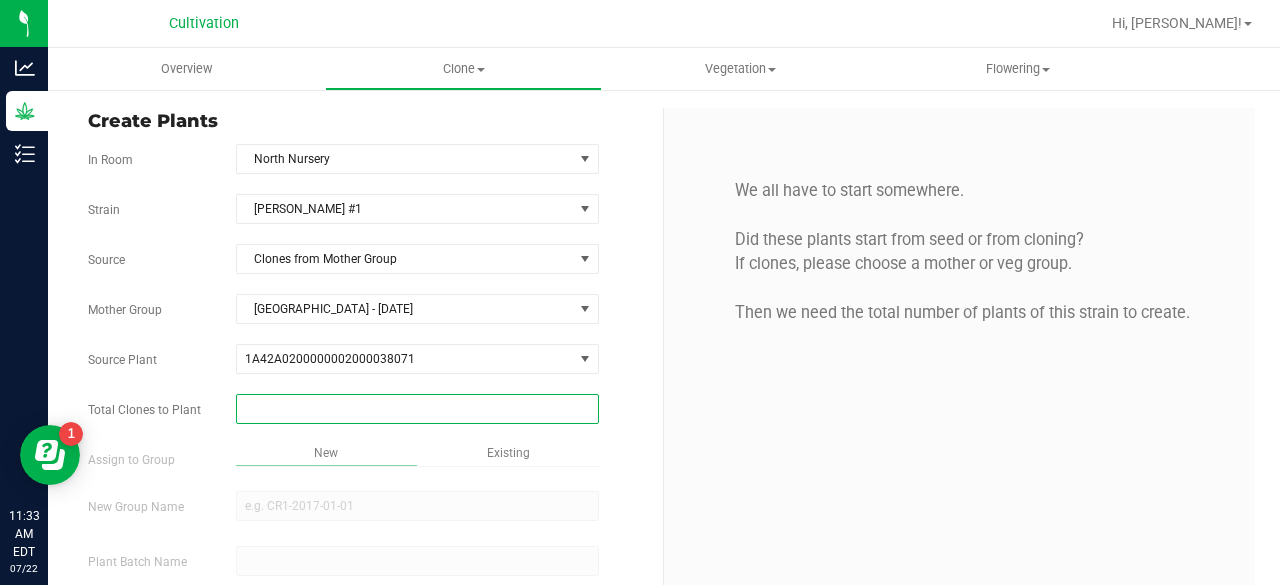 click at bounding box center [417, 409] 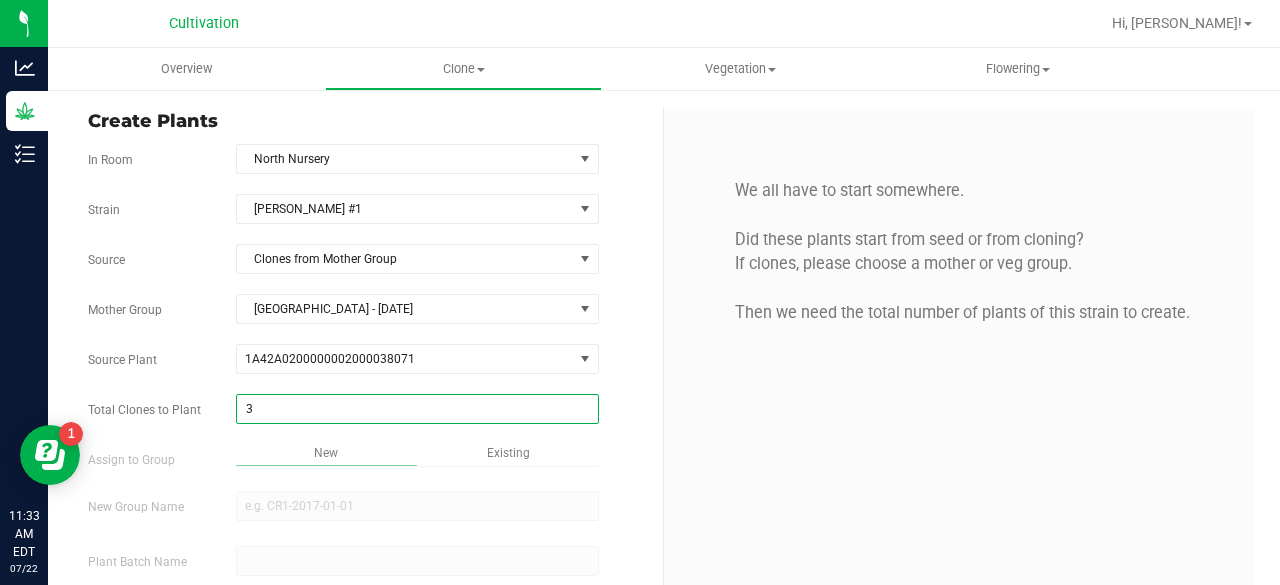 type on "32" 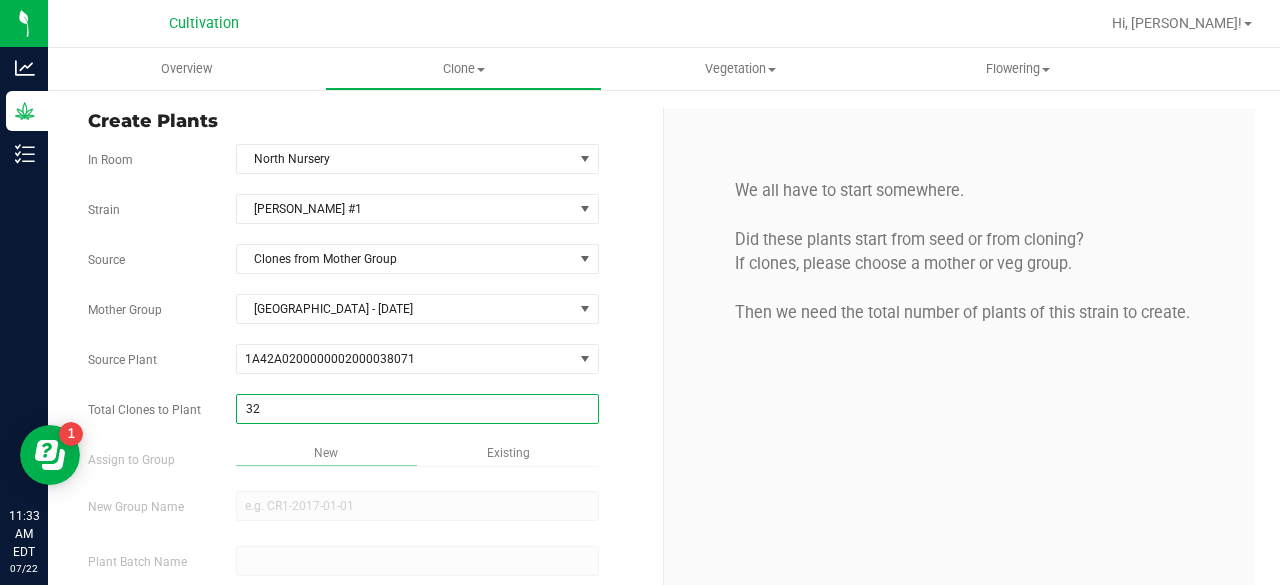 scroll, scrollTop: 119, scrollLeft: 0, axis: vertical 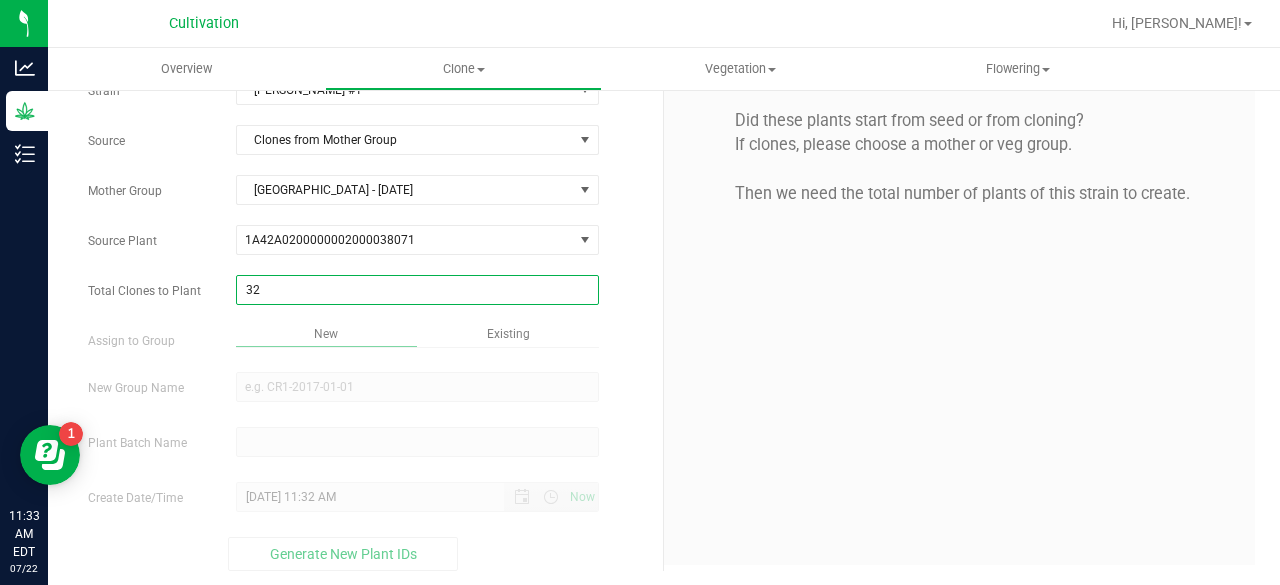 type on "32" 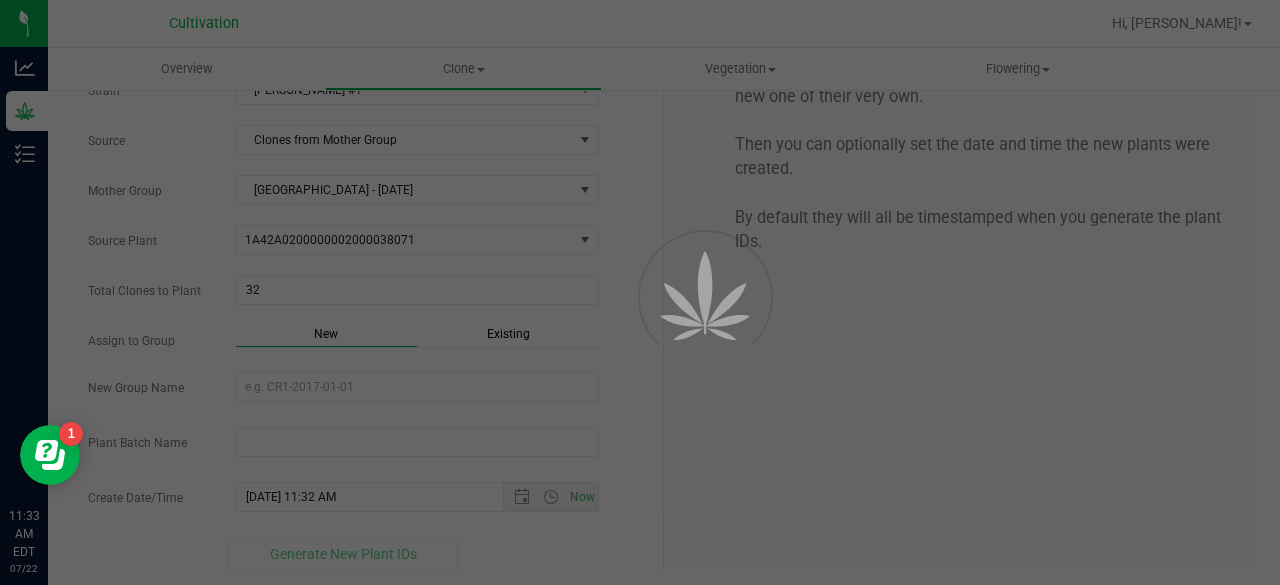 click on "Overview
Clone
Create plants
Cloning groups
Cloning plant batches
Apply to plants
Vegetation" at bounding box center (664, 316) 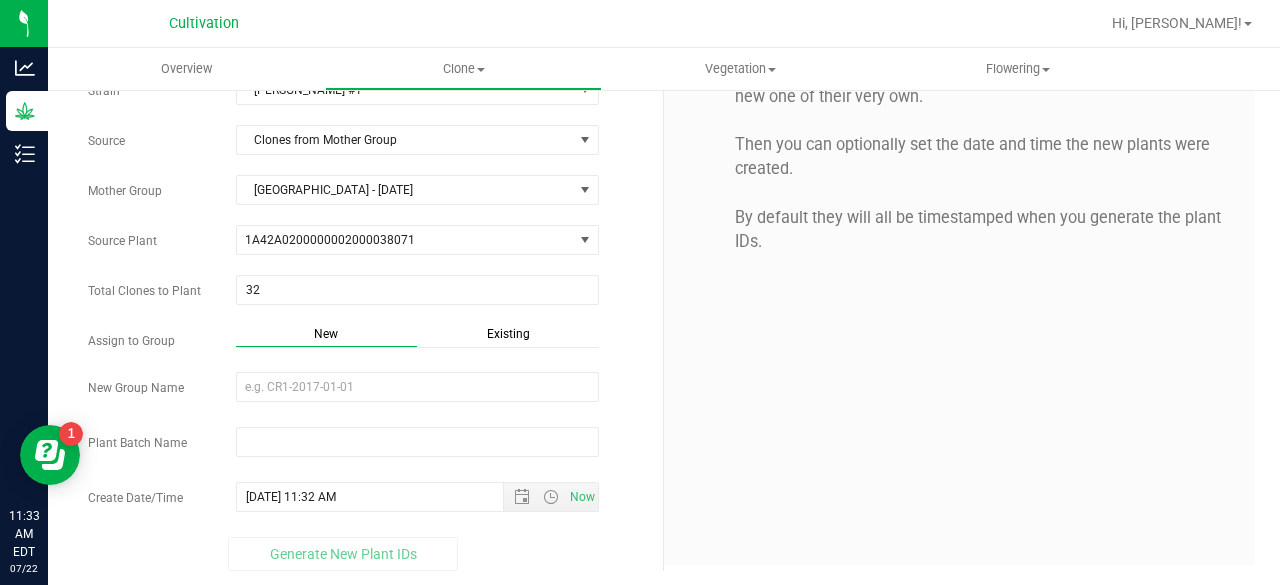click on "Existing" at bounding box center (508, 334) 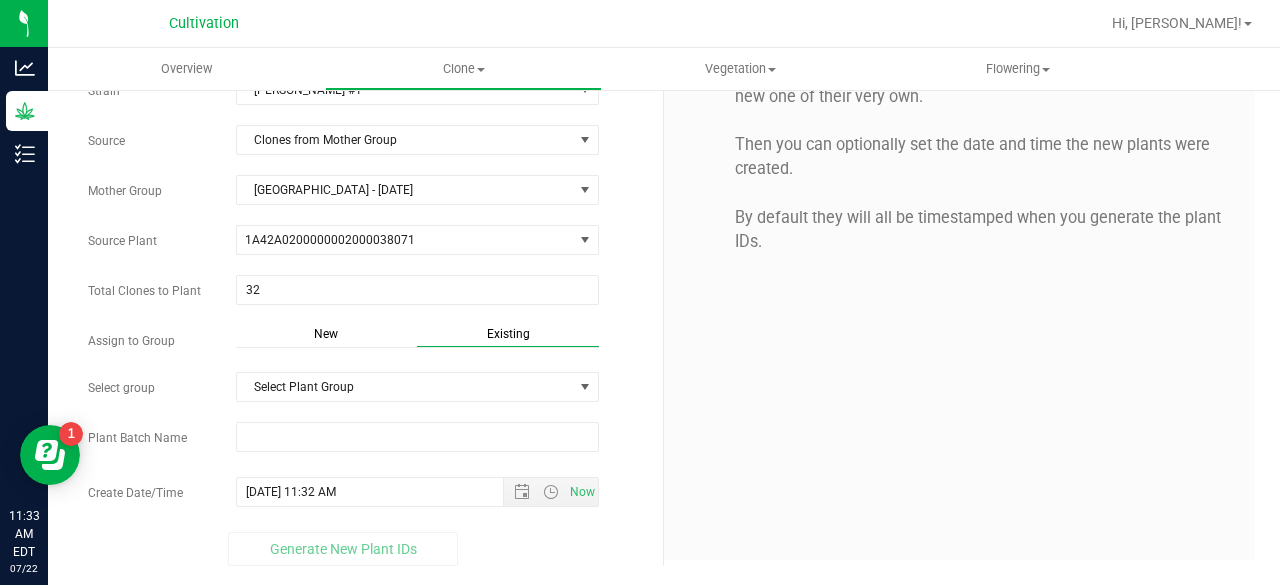 scroll, scrollTop: 114, scrollLeft: 0, axis: vertical 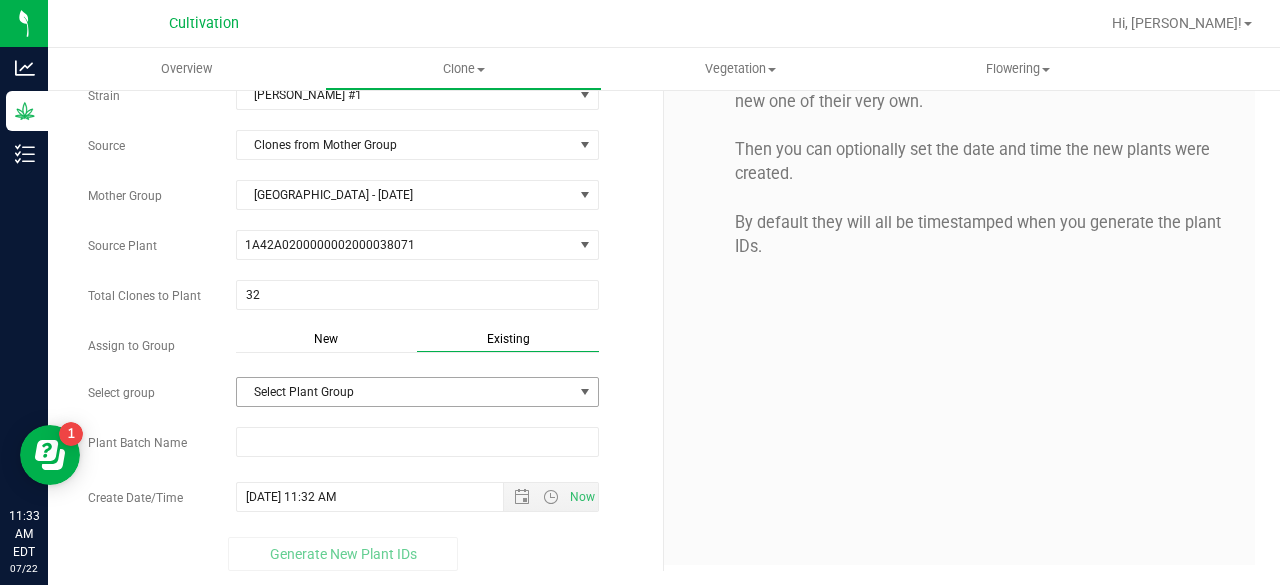 click on "Select Plant Group" at bounding box center (405, 392) 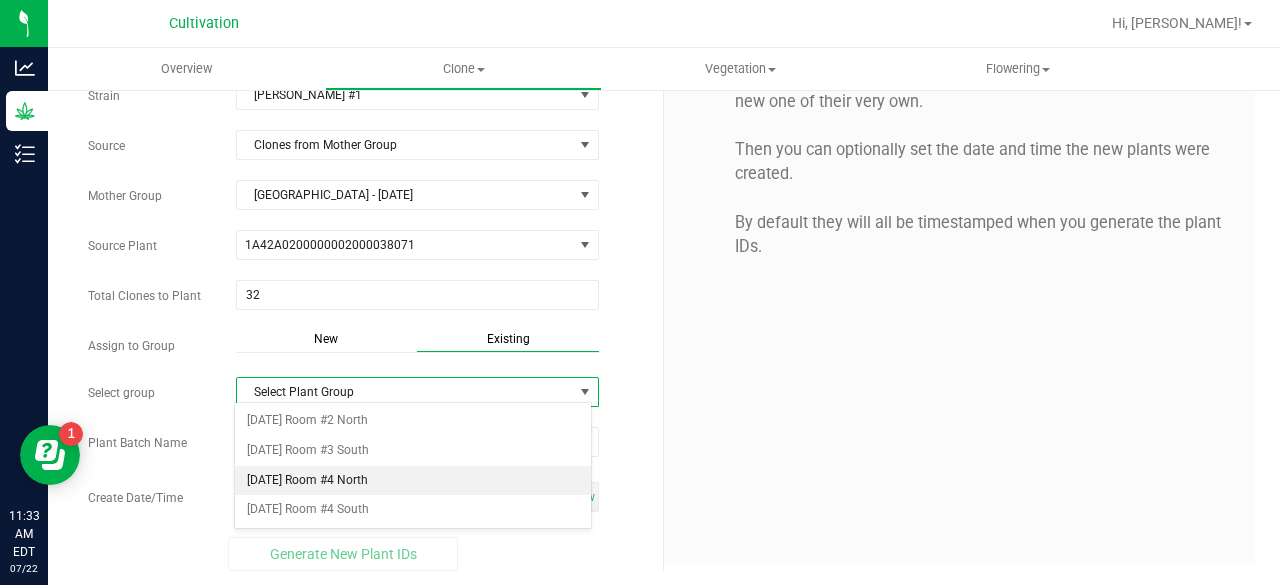 click on "[DATE] Room #4 North" at bounding box center (413, 481) 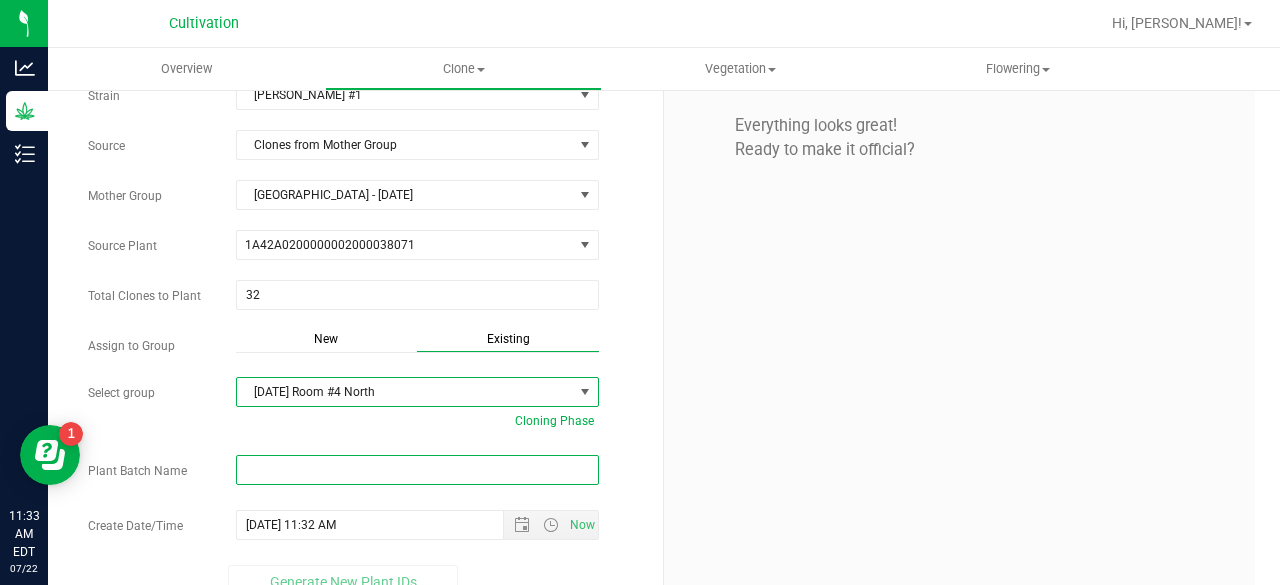 click at bounding box center [417, 470] 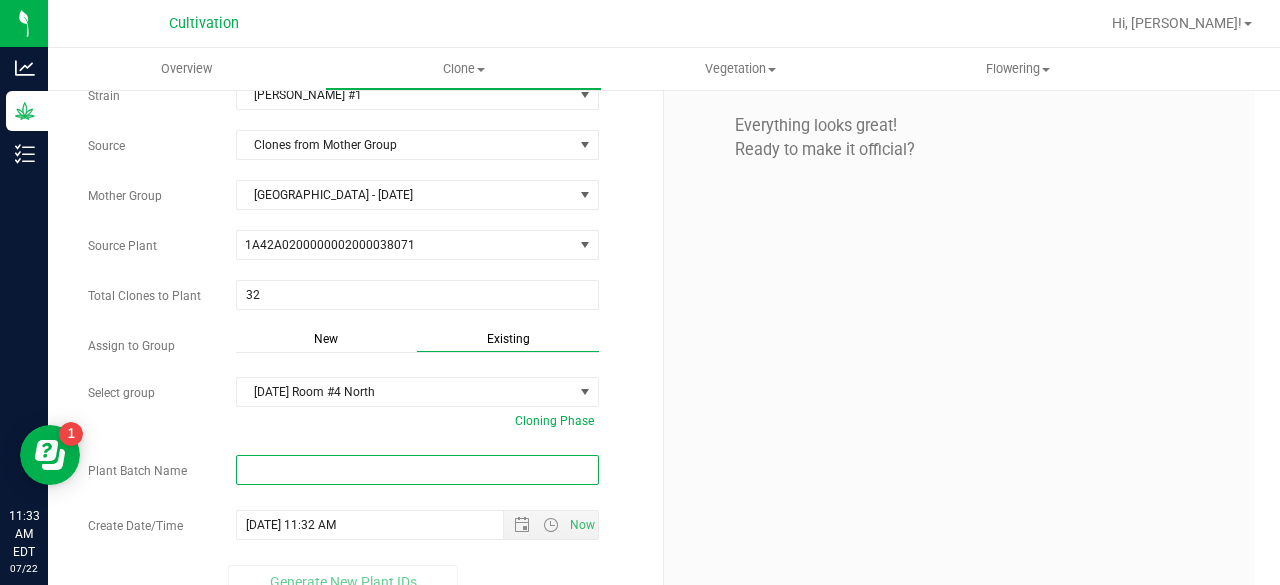 paste on "[DATE]" 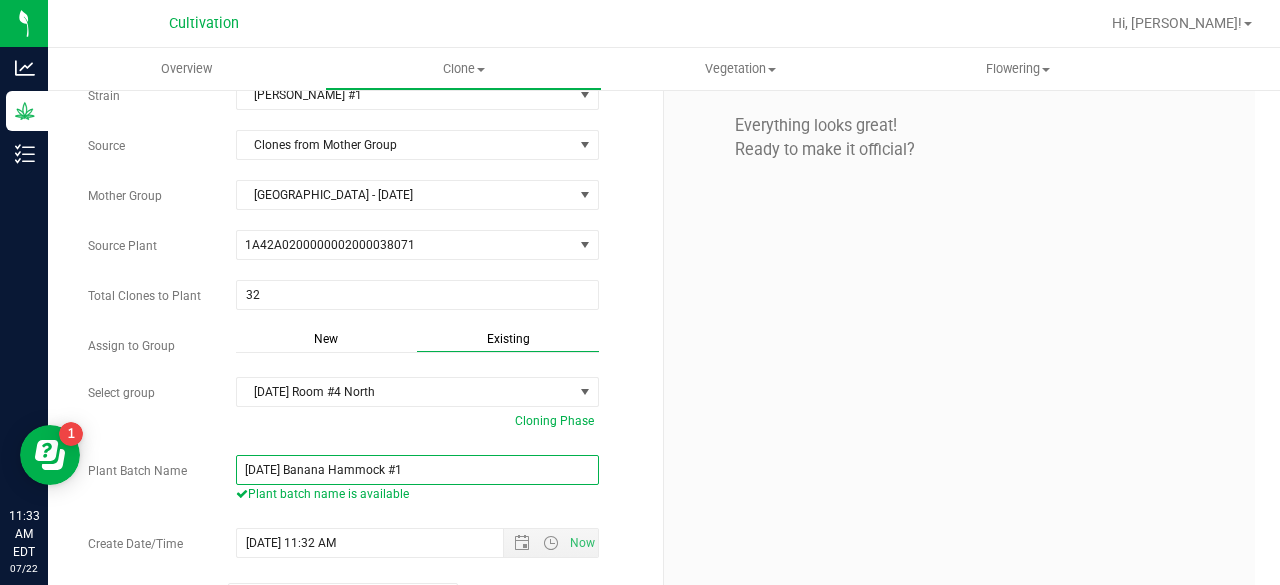 scroll, scrollTop: 160, scrollLeft: 0, axis: vertical 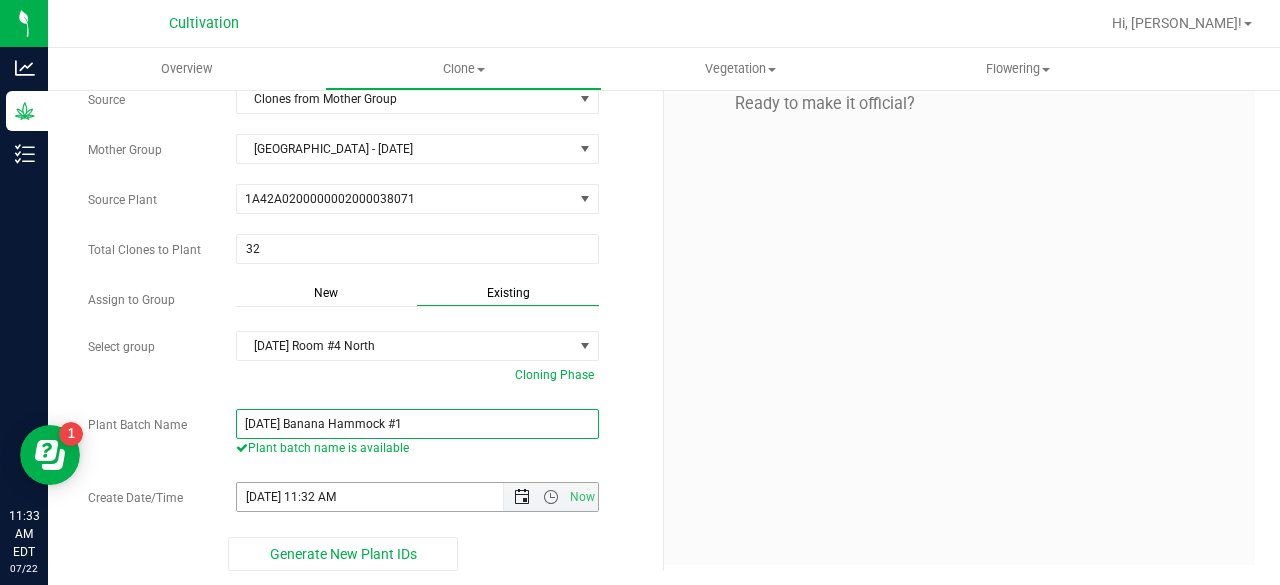 click at bounding box center [522, 497] 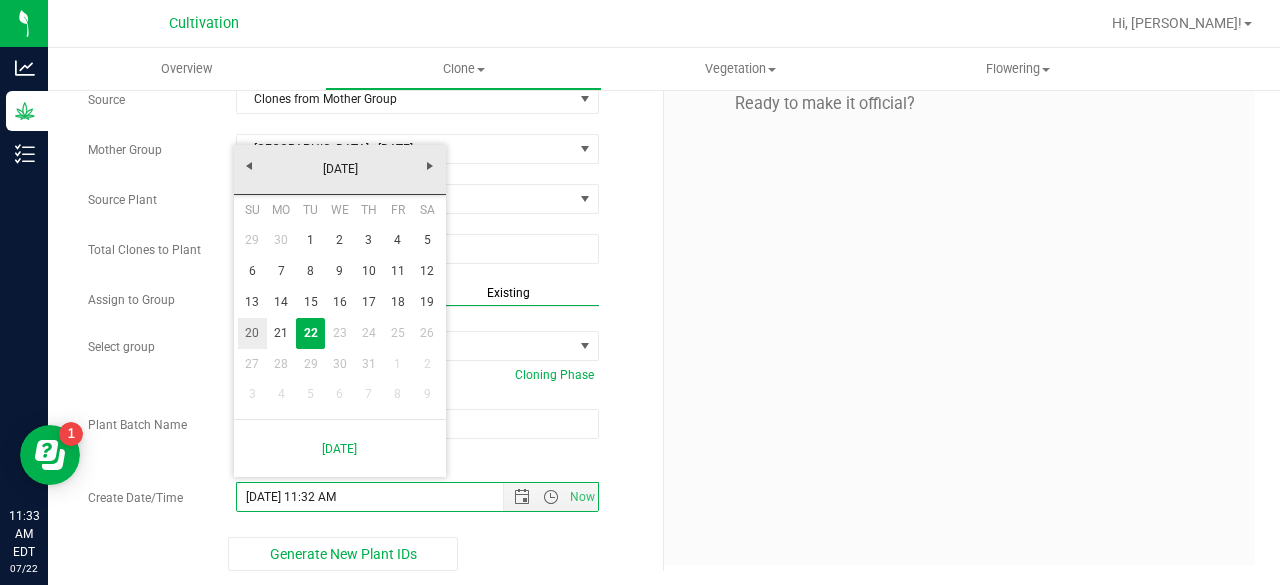 click on "20" at bounding box center [252, 333] 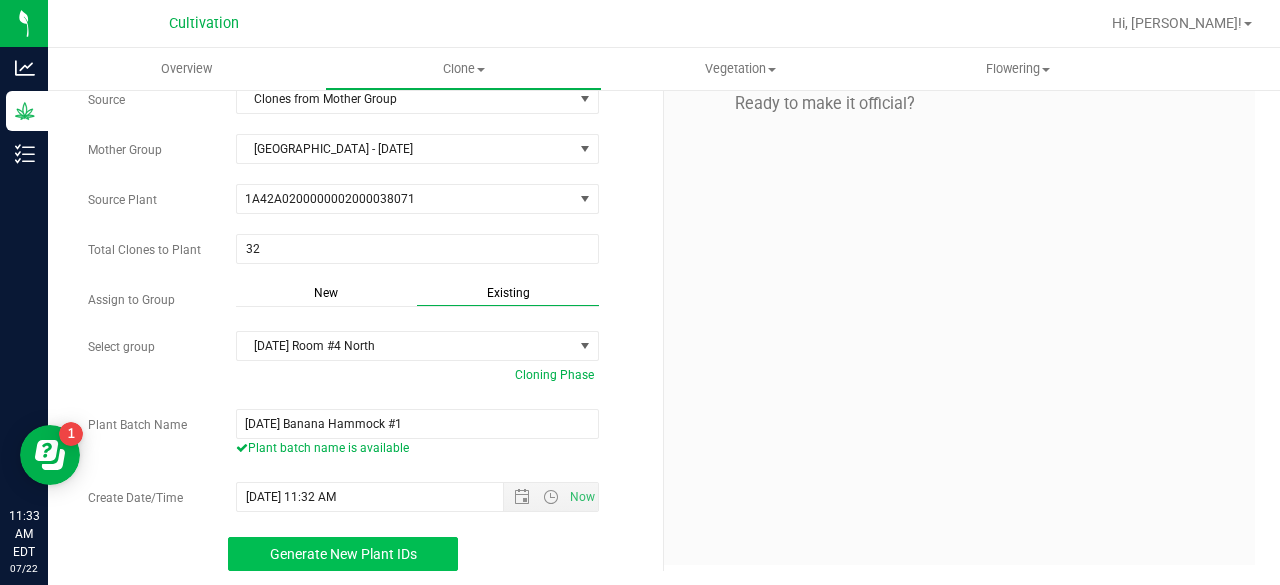 click on "Generate New Plant IDs" at bounding box center (343, 554) 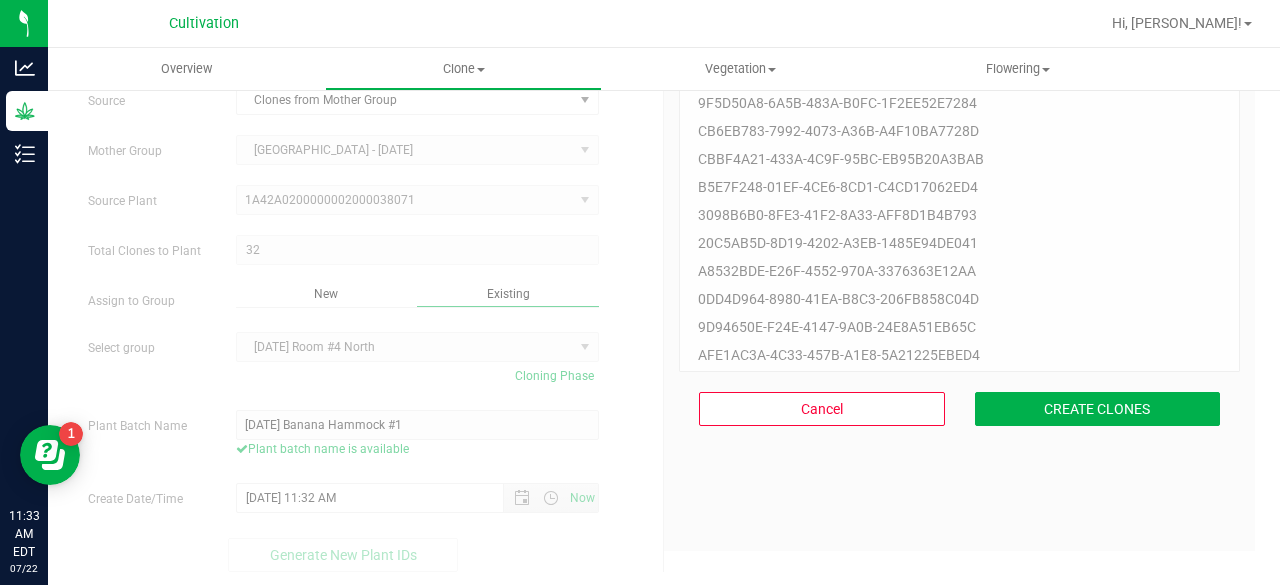 scroll, scrollTop: 60, scrollLeft: 0, axis: vertical 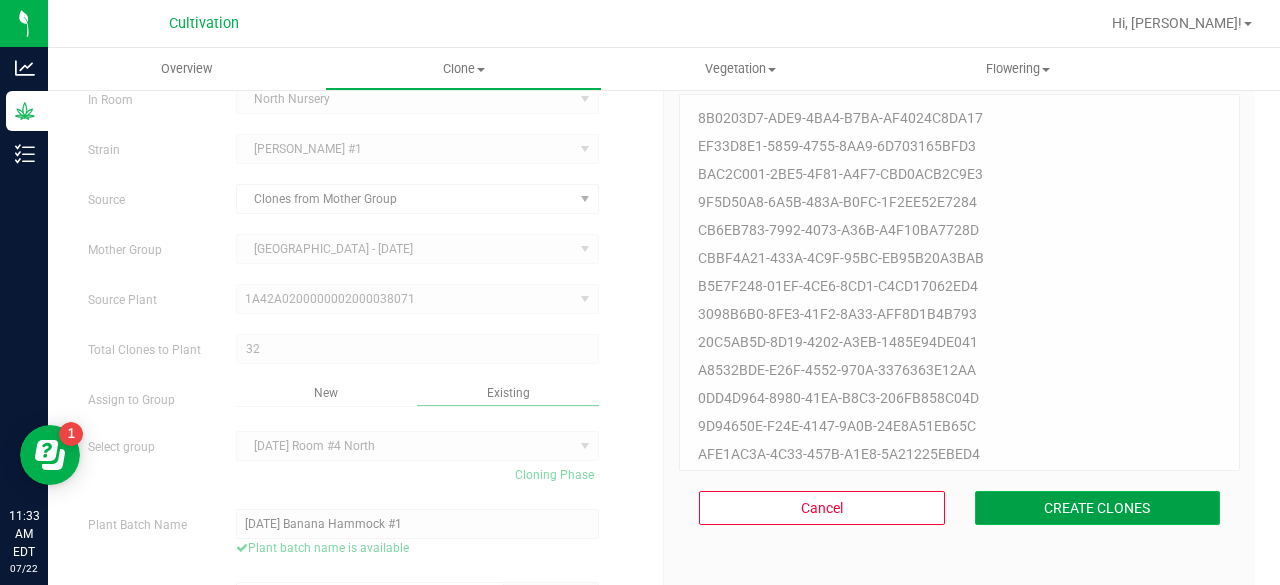 click on "CREATE CLONES" at bounding box center (1098, 508) 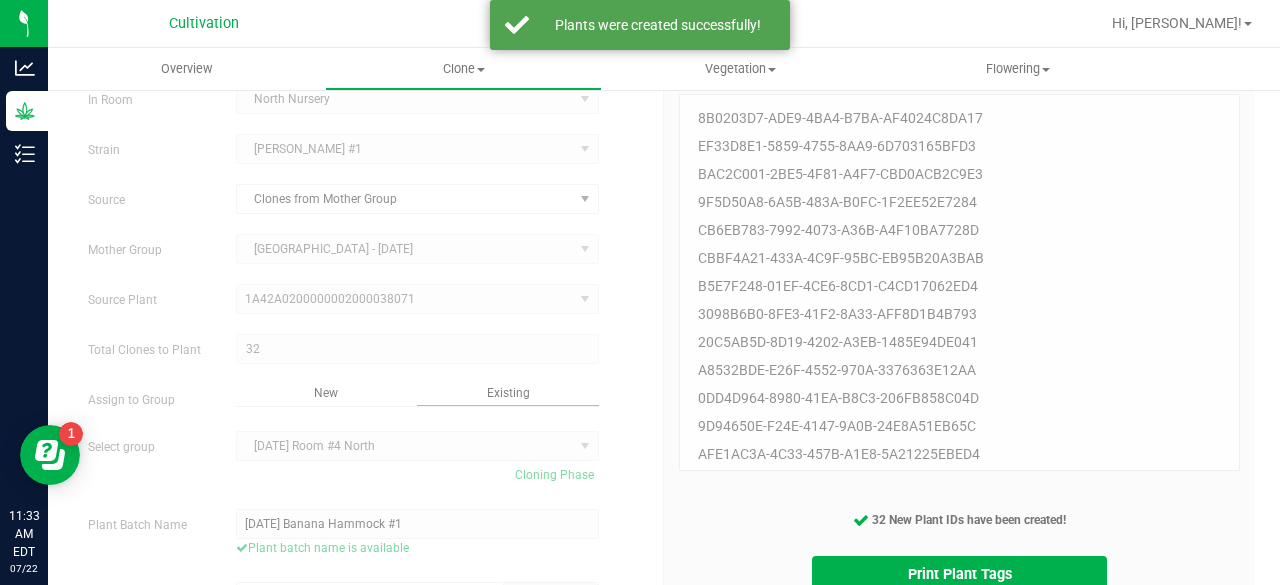 scroll, scrollTop: 159, scrollLeft: 0, axis: vertical 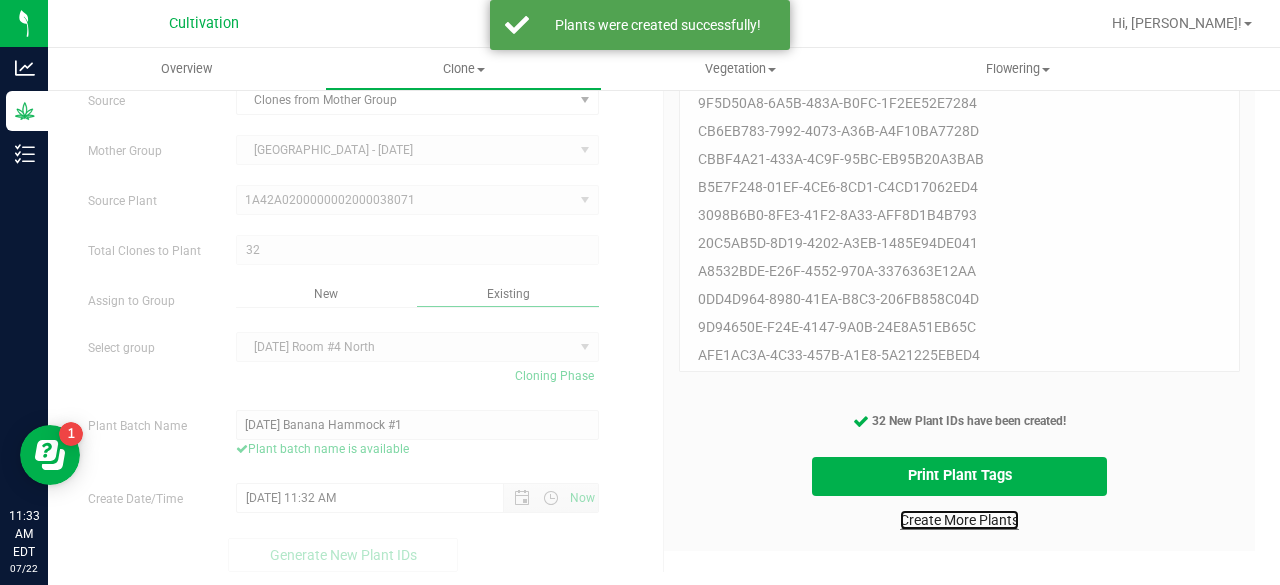 click on "Create More Plants" at bounding box center [959, 520] 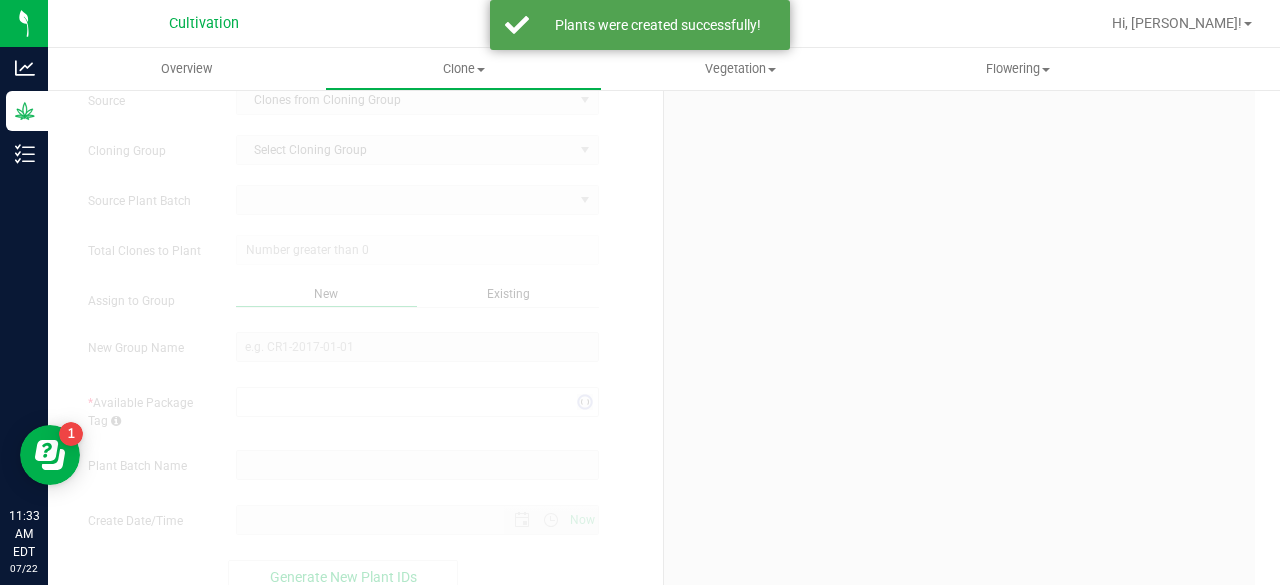scroll, scrollTop: 0, scrollLeft: 0, axis: both 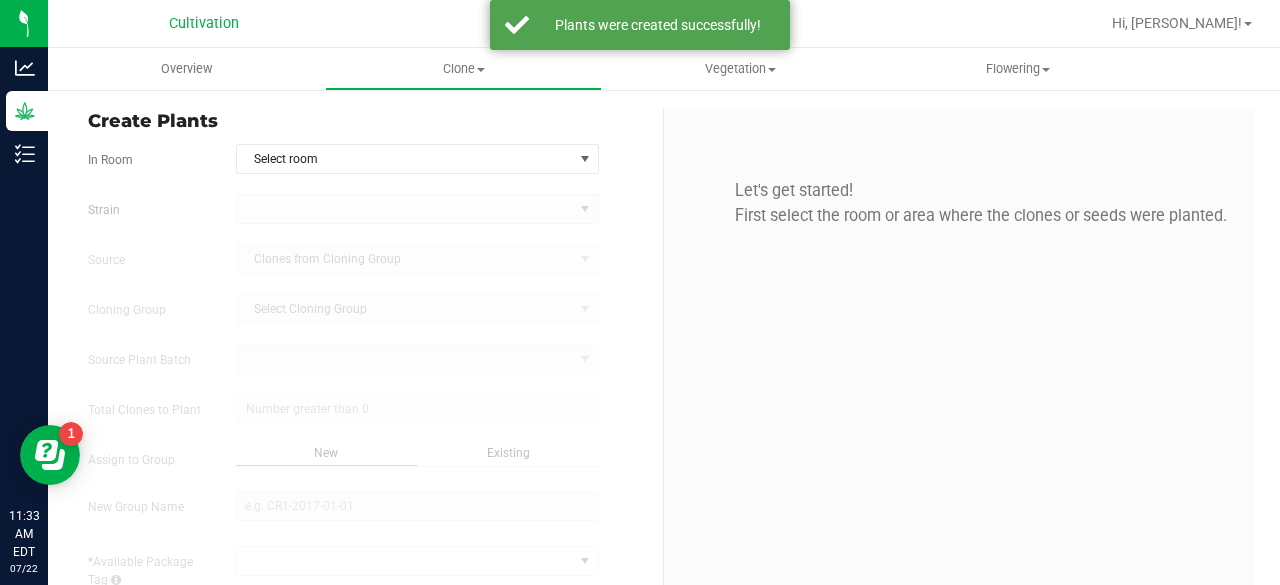 type on "[DATE] 11:33 AM" 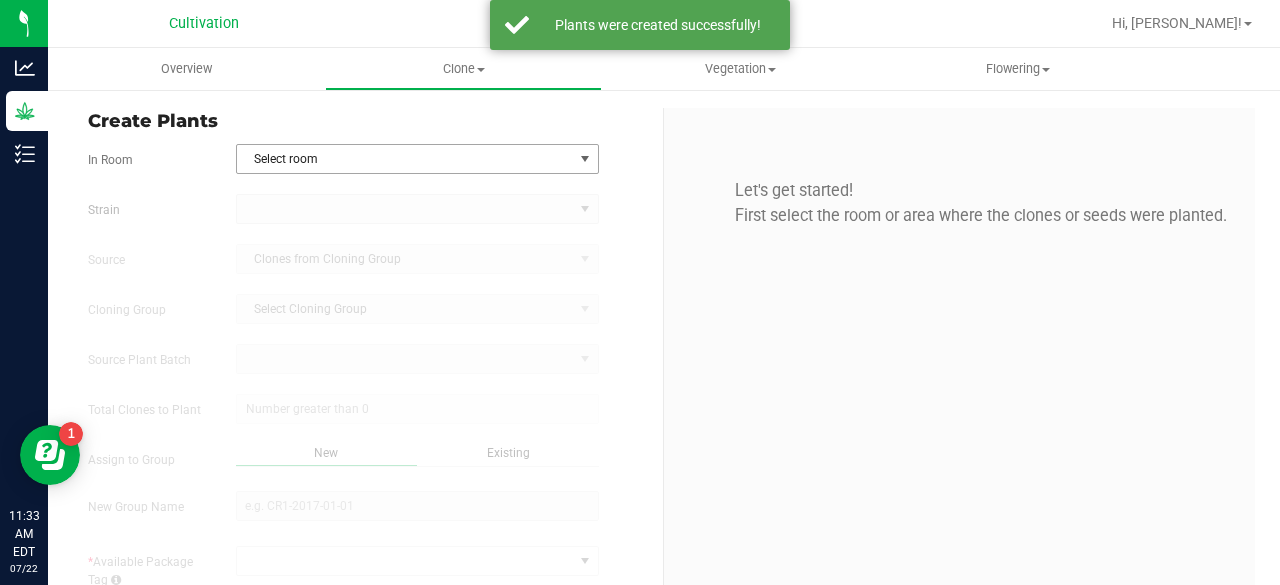 click on "Select room" at bounding box center (405, 159) 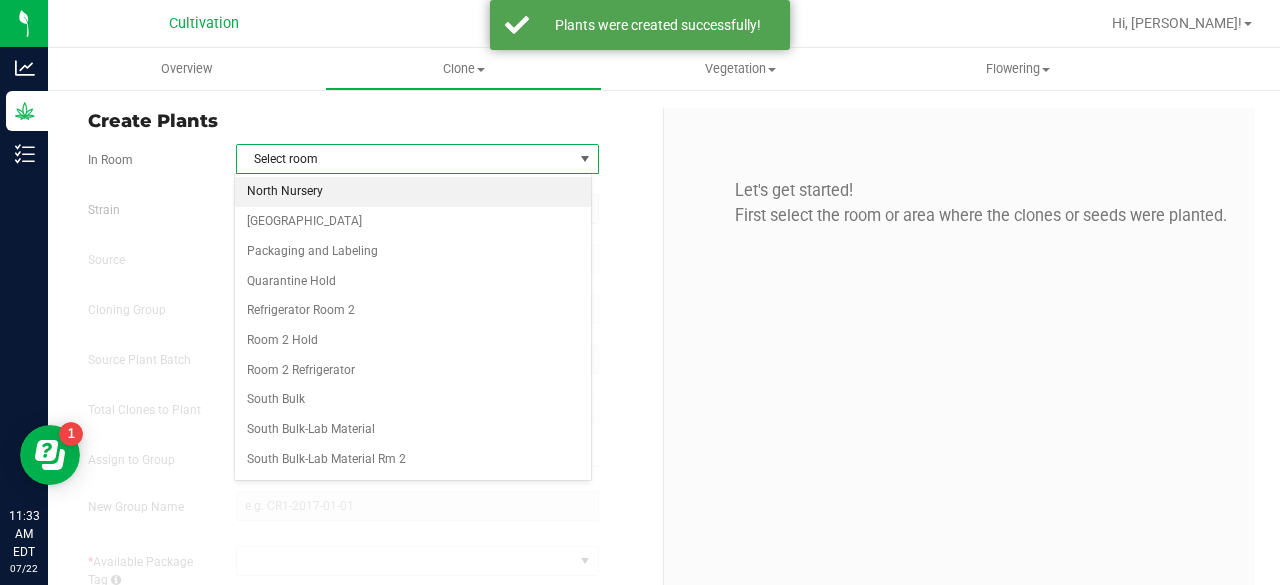 click on "North Nursery" at bounding box center [413, 192] 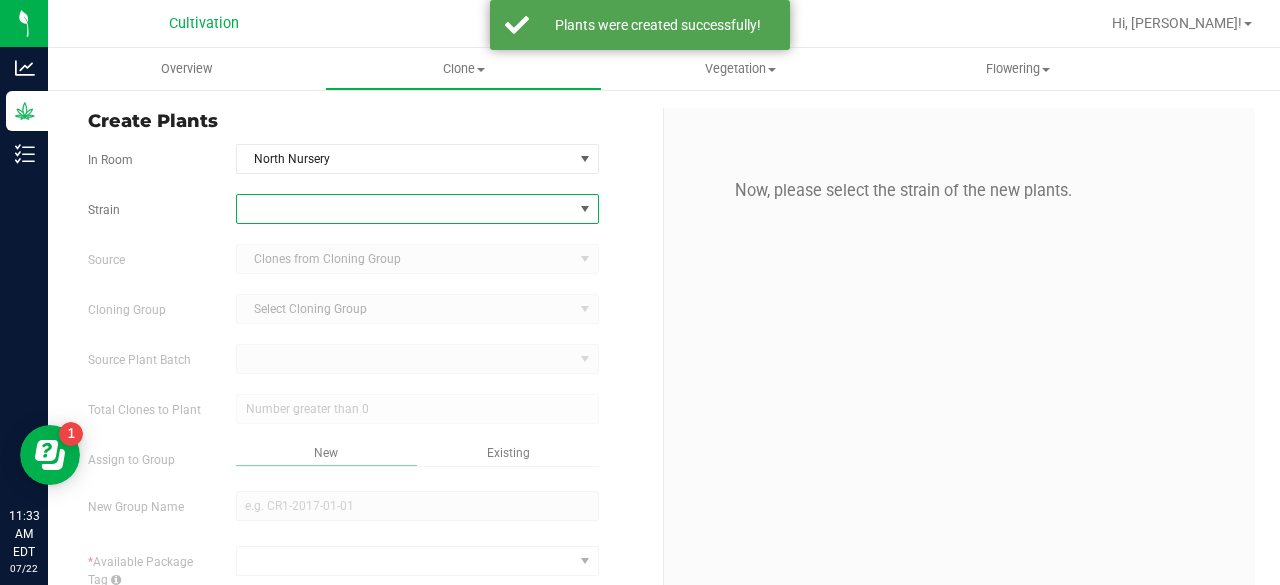 click at bounding box center (405, 209) 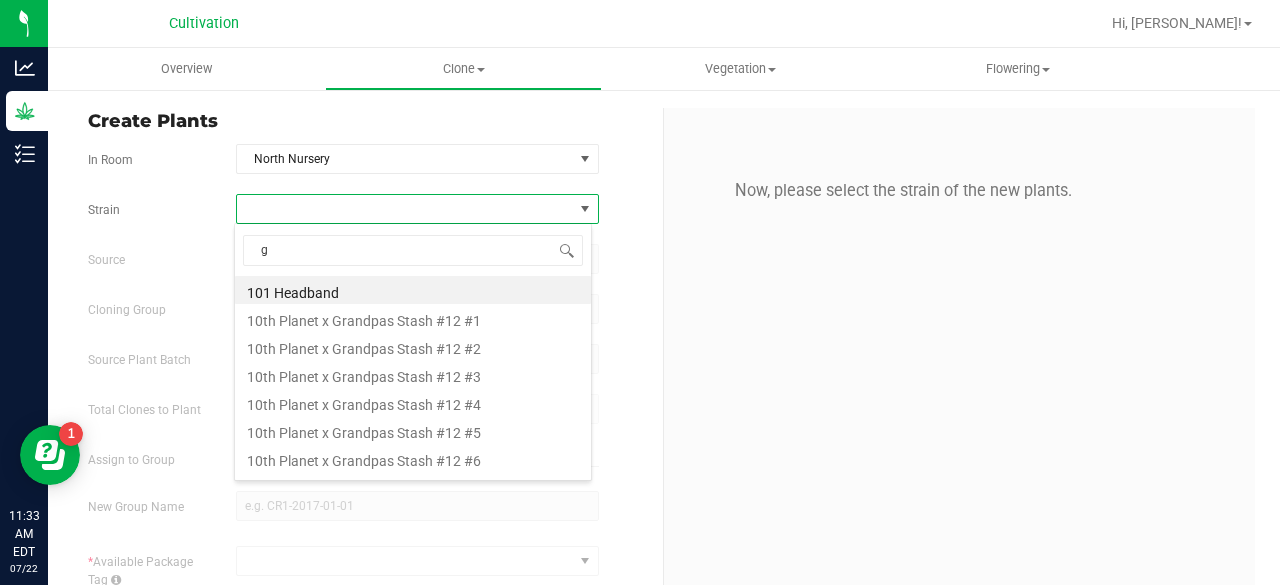 scroll, scrollTop: 99970, scrollLeft: 99641, axis: both 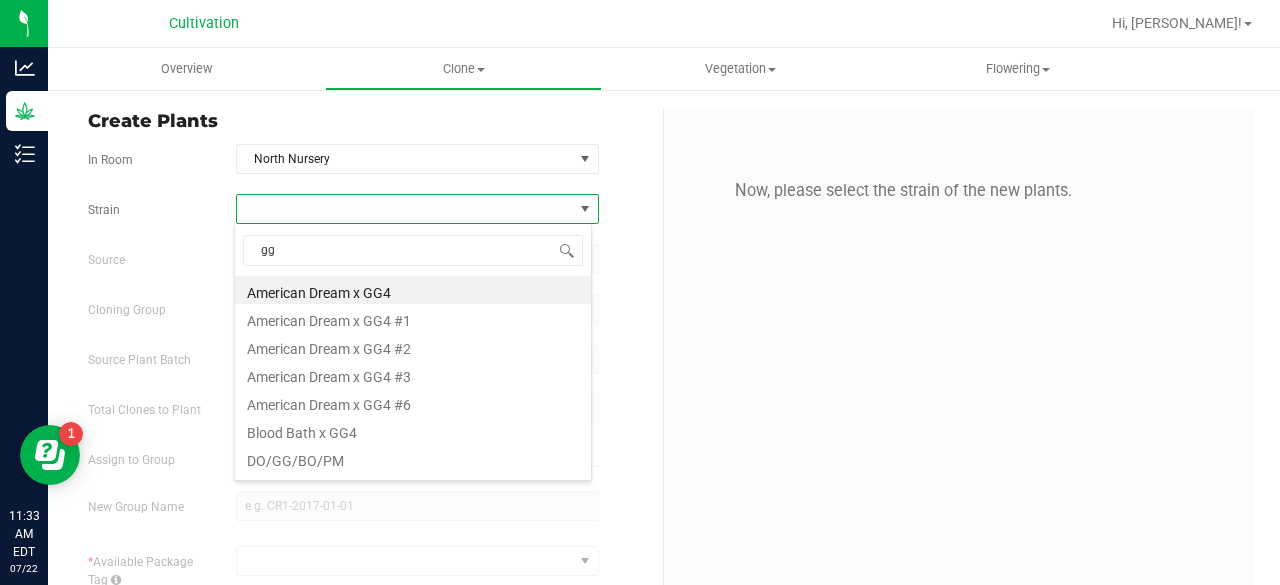 type on "gg #" 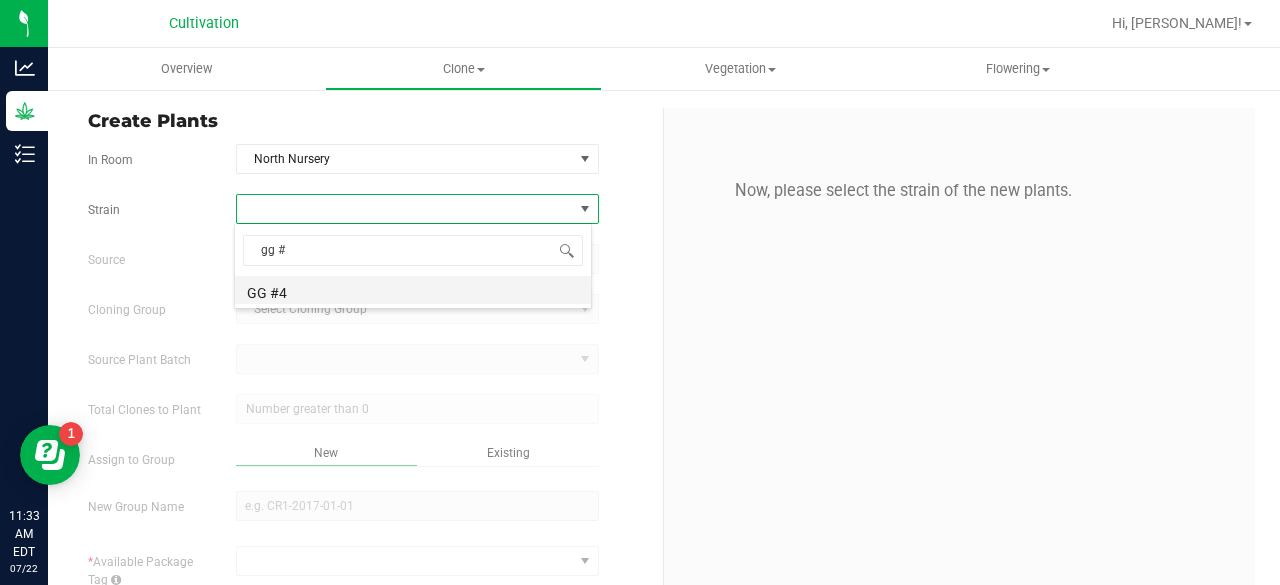 click on "GG #4" at bounding box center (413, 290) 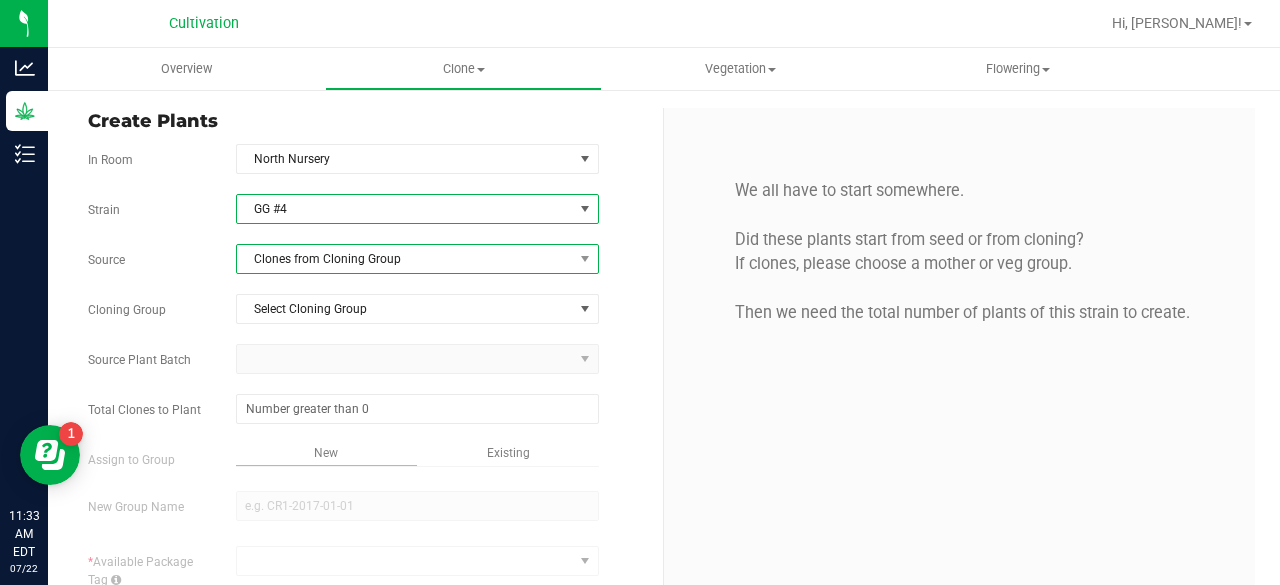 click on "Clones from Cloning Group" at bounding box center (405, 259) 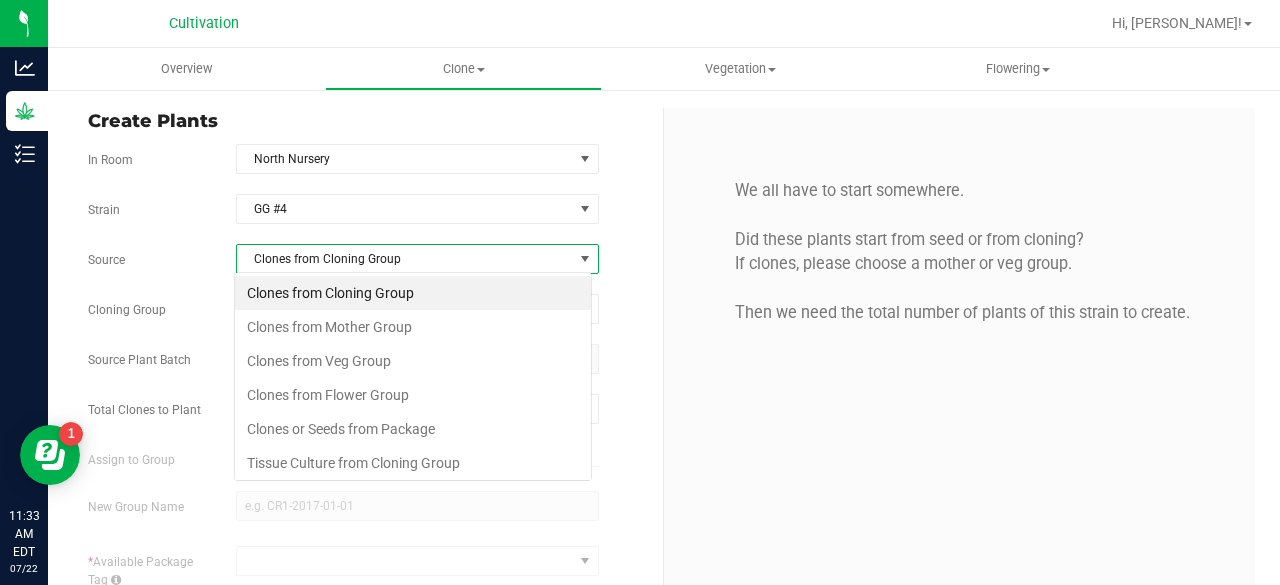scroll, scrollTop: 99970, scrollLeft: 99641, axis: both 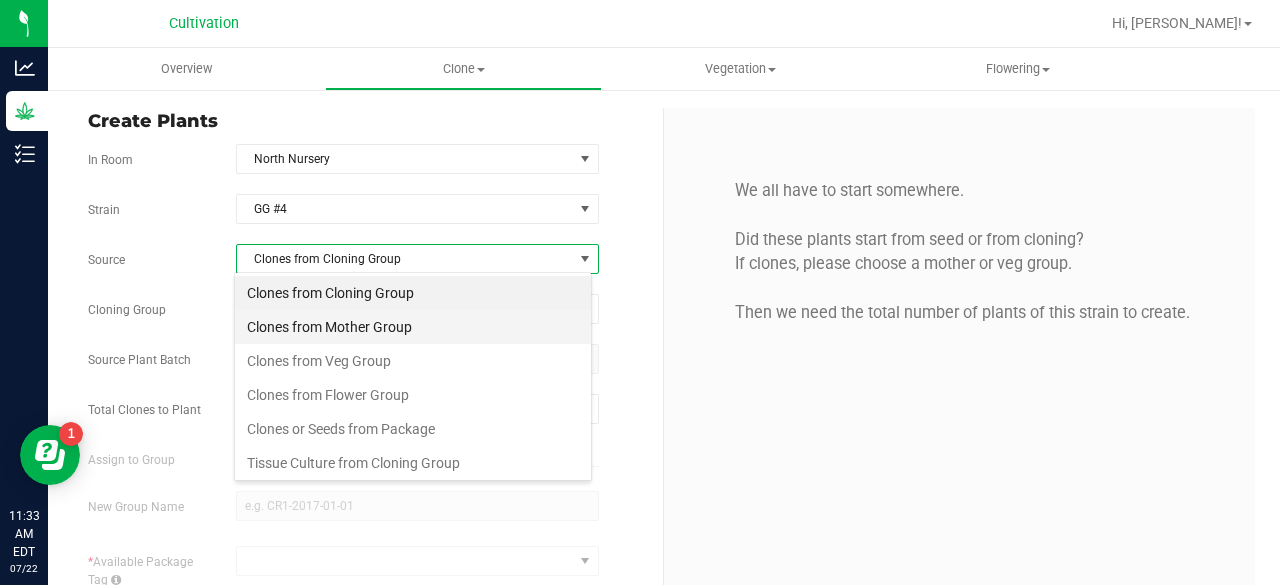click on "Clones from Mother Group" at bounding box center (413, 327) 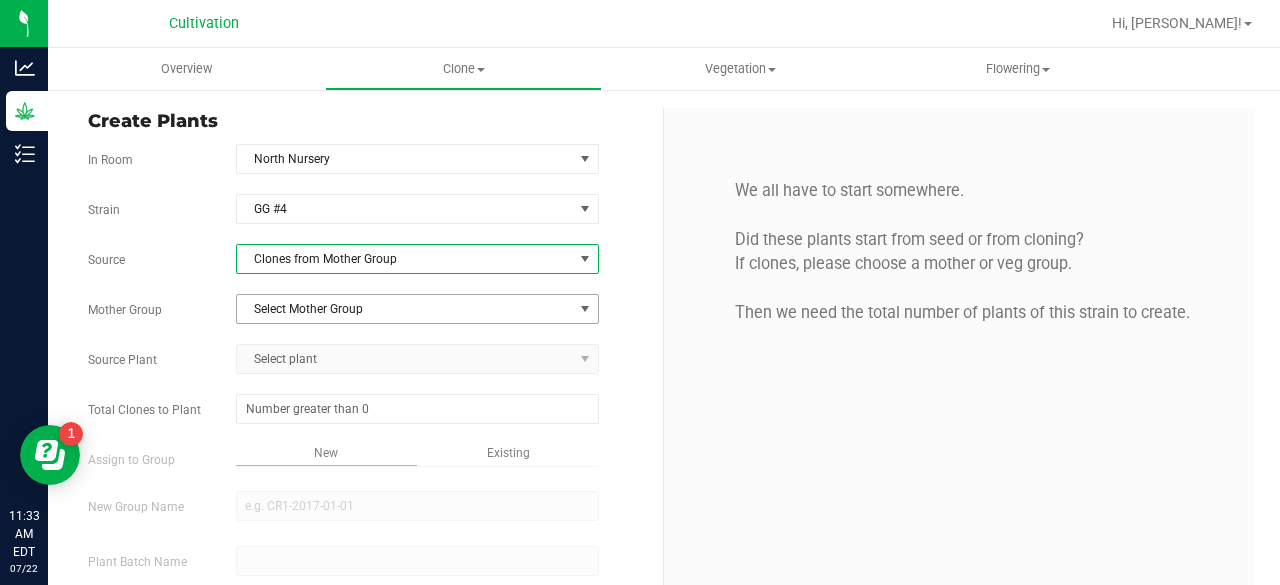 click on "Select Mother Group" at bounding box center (405, 309) 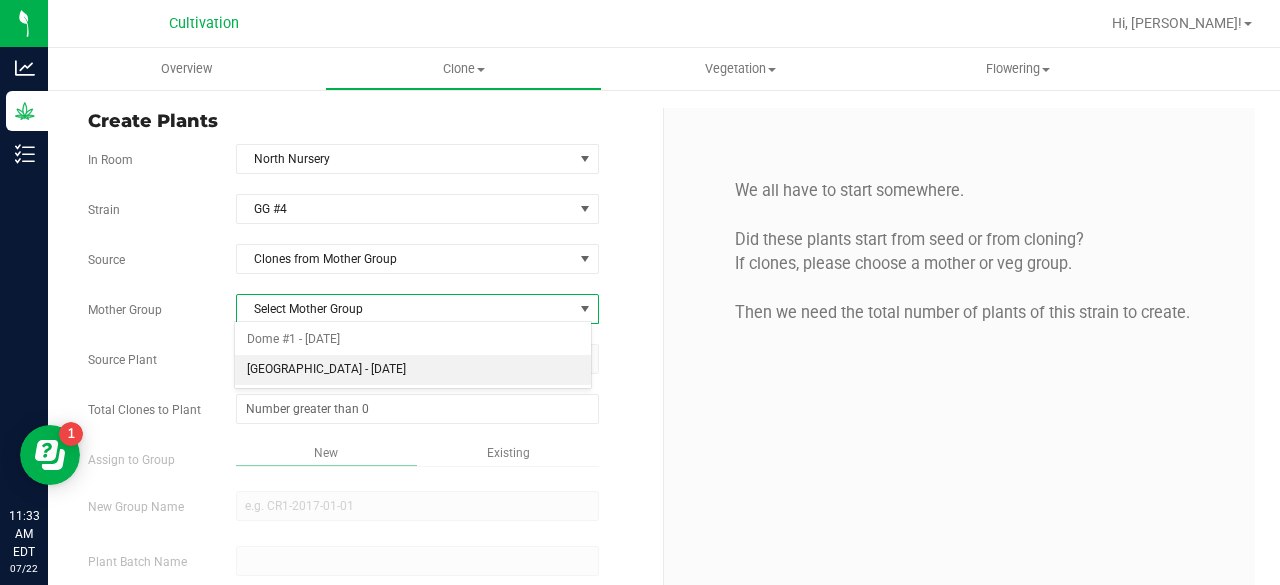 click on "[GEOGRAPHIC_DATA]  - [DATE]" at bounding box center [413, 370] 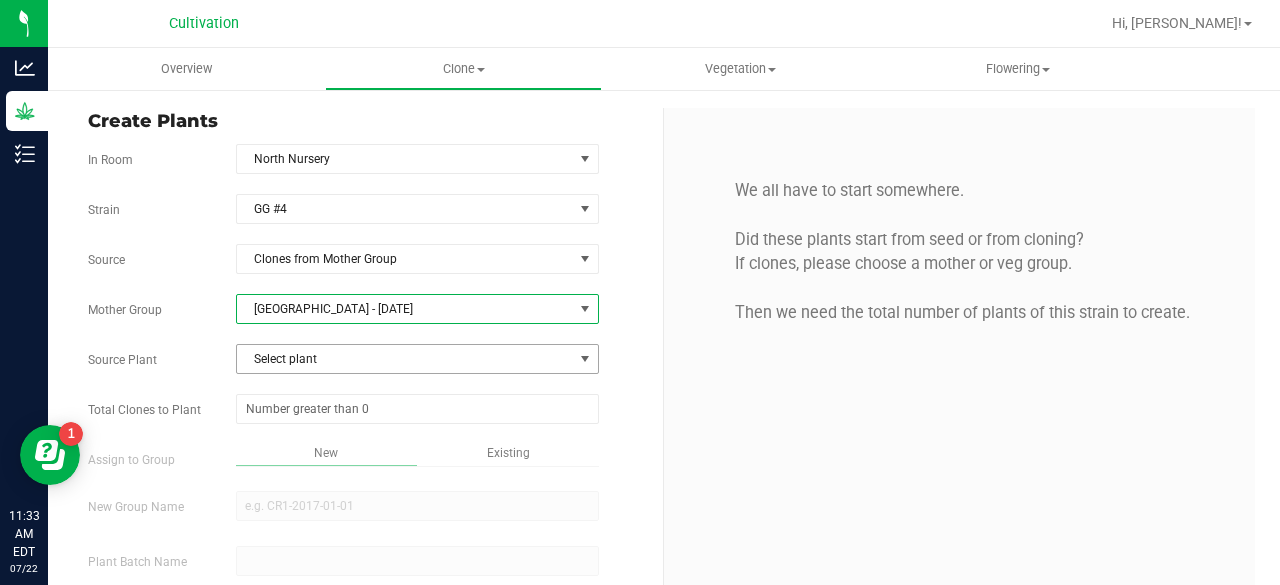 click on "Select plant" at bounding box center (405, 359) 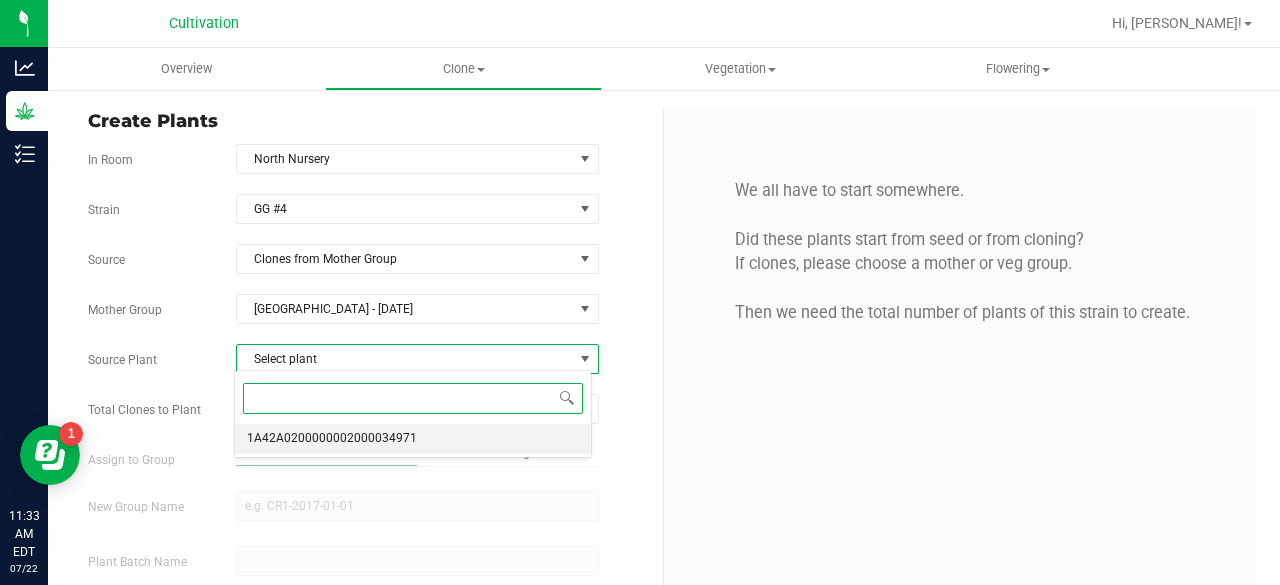 click on "1A42A0200000002000034971" at bounding box center [332, 439] 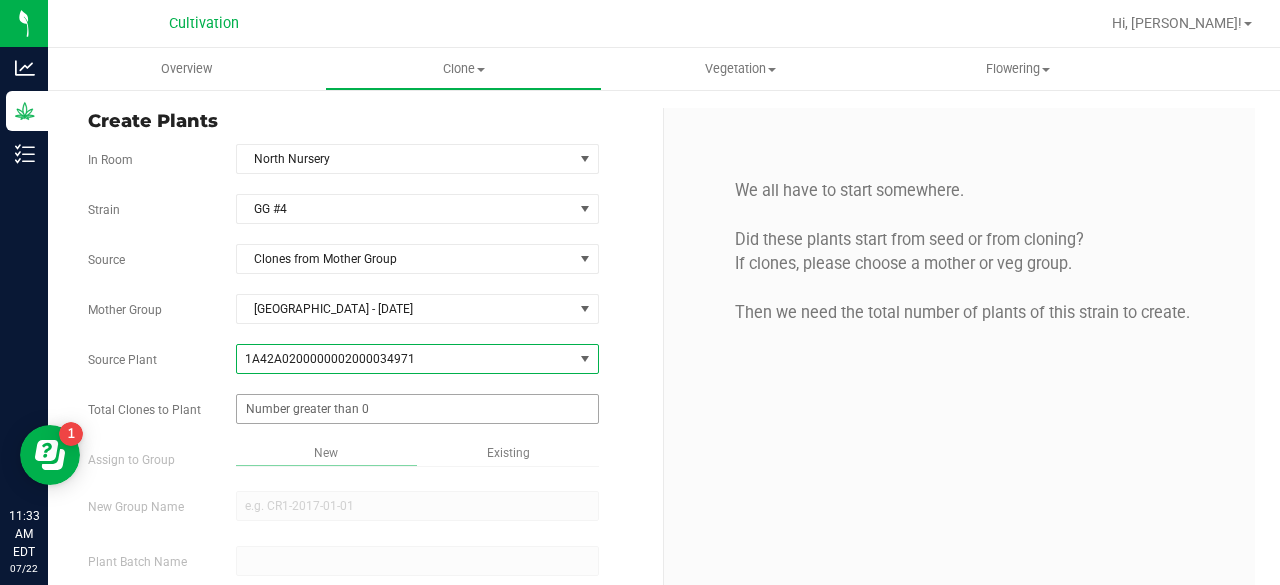 click at bounding box center (417, 409) 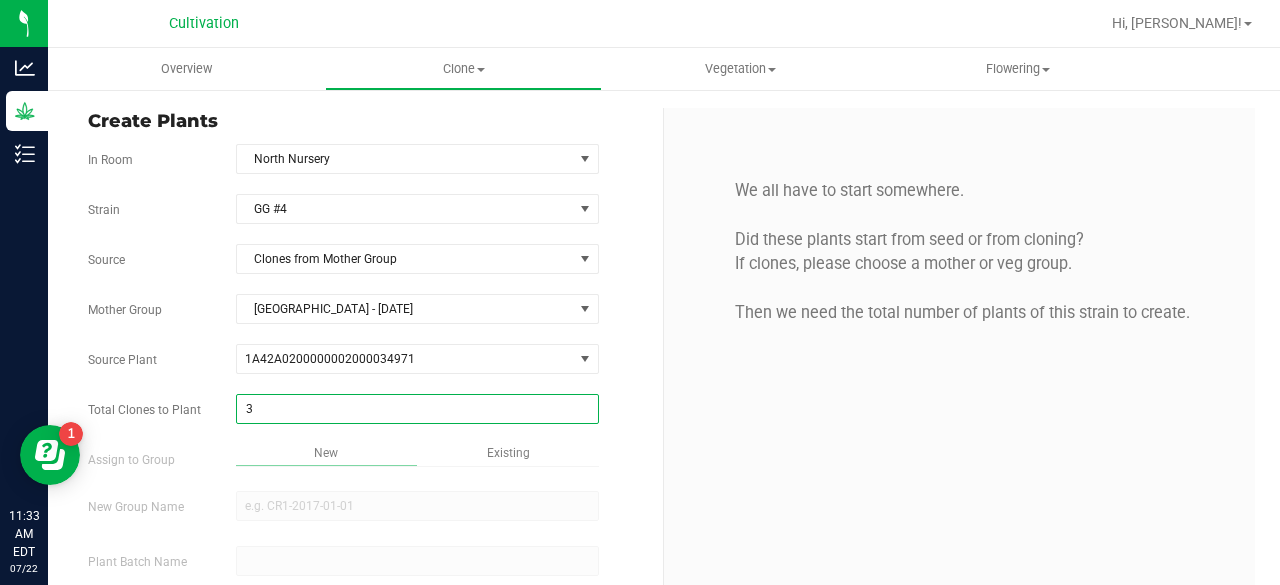 type on "32" 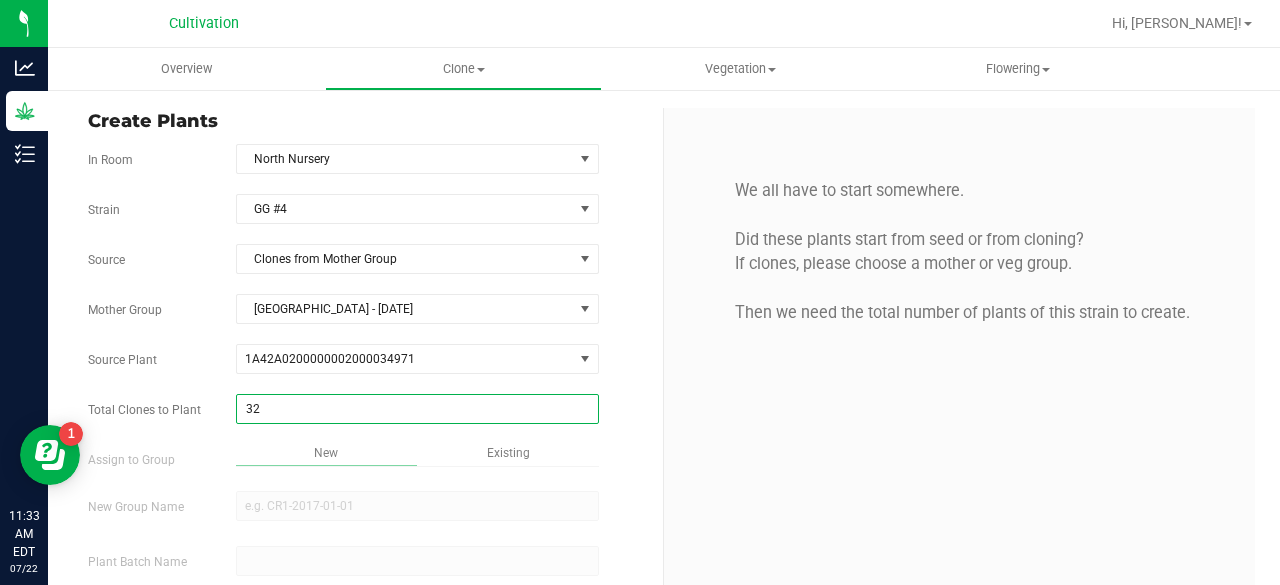 scroll, scrollTop: 119, scrollLeft: 0, axis: vertical 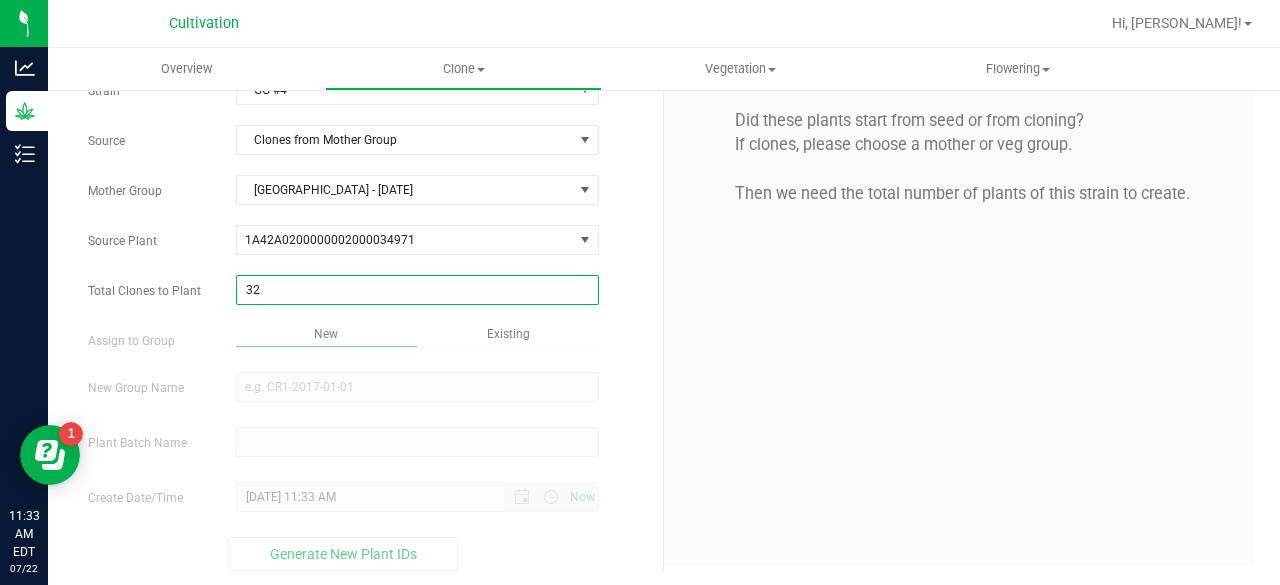 type on "32" 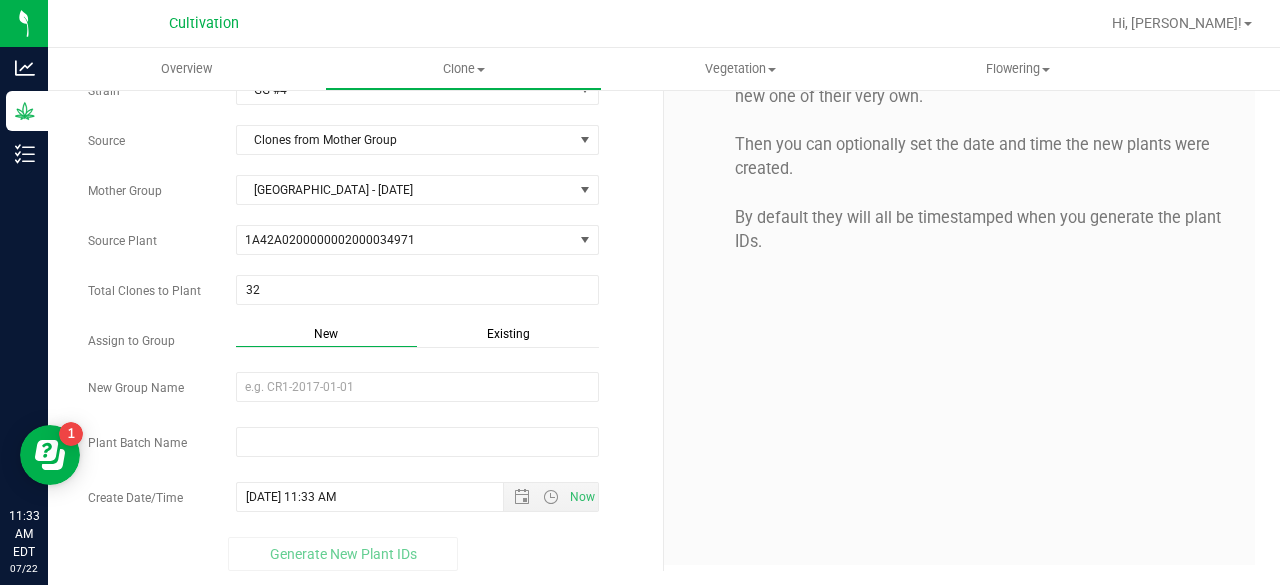 click on "Existing" at bounding box center (508, 334) 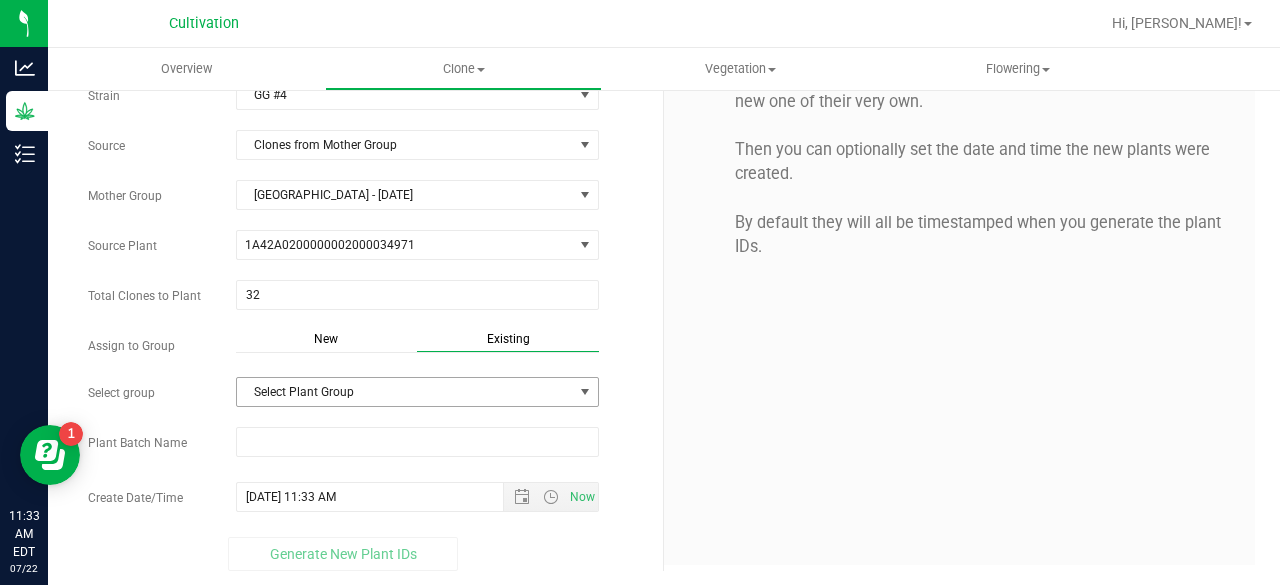 click on "Select Plant Group" at bounding box center (405, 392) 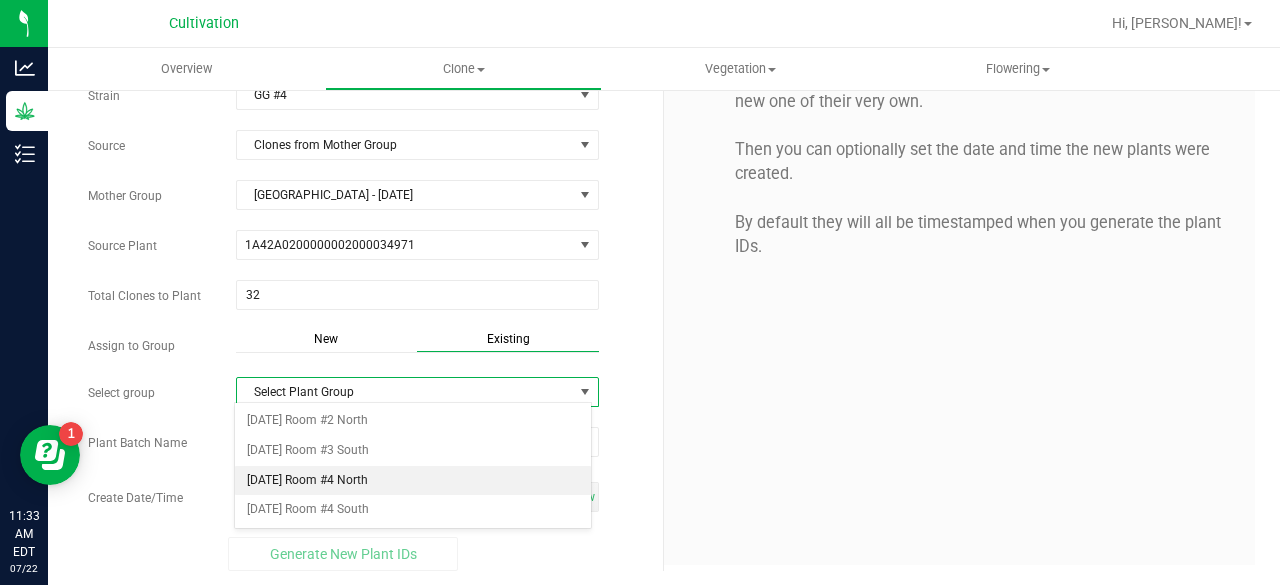 click on "[DATE] Room #4 North" at bounding box center (413, 481) 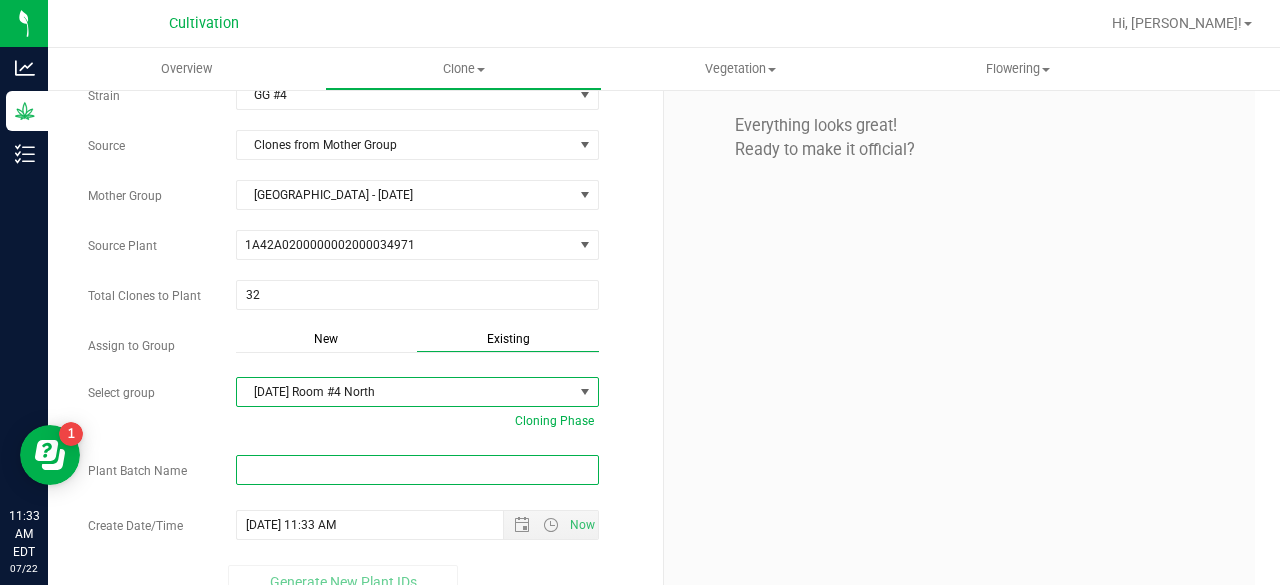 click at bounding box center (417, 470) 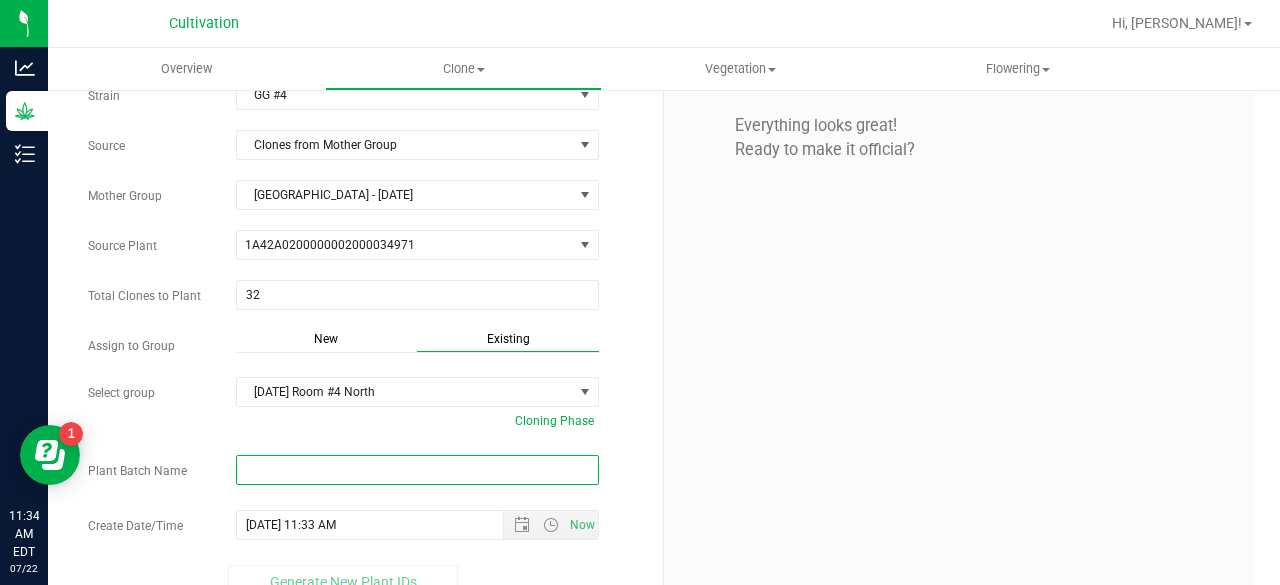 paste on "[DATE]" 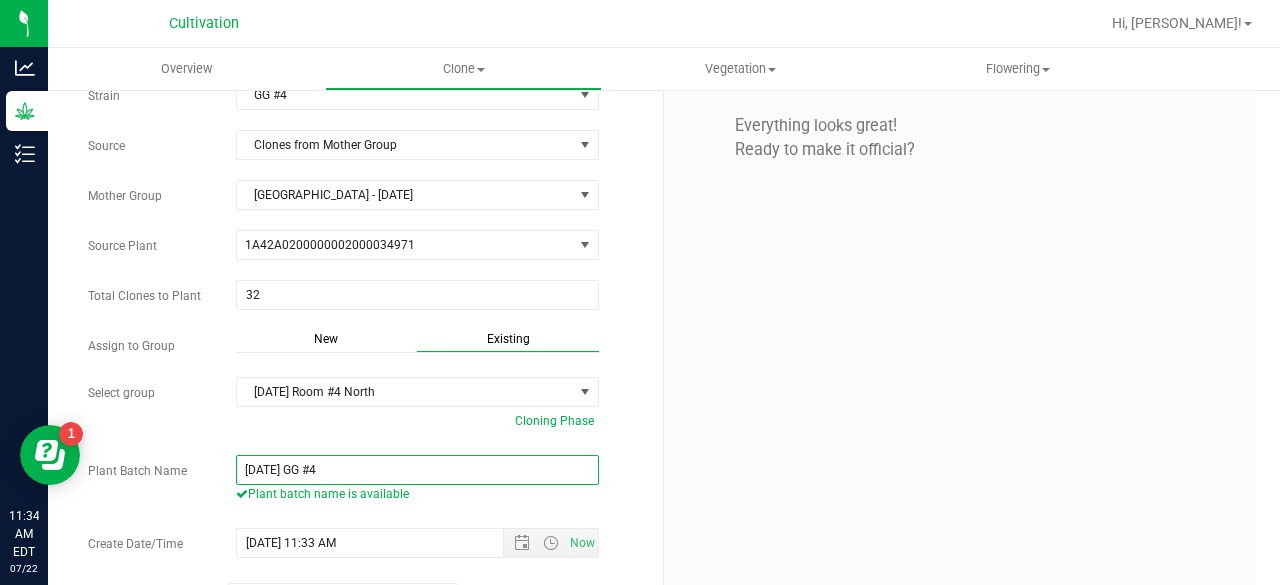scroll, scrollTop: 160, scrollLeft: 0, axis: vertical 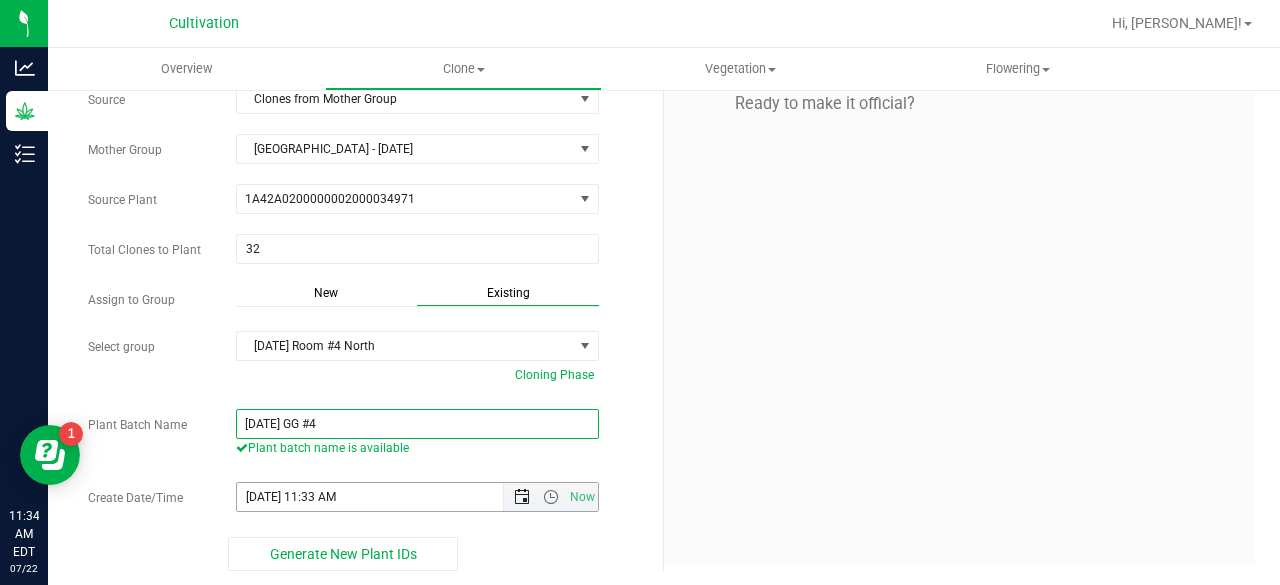 click at bounding box center (522, 497) 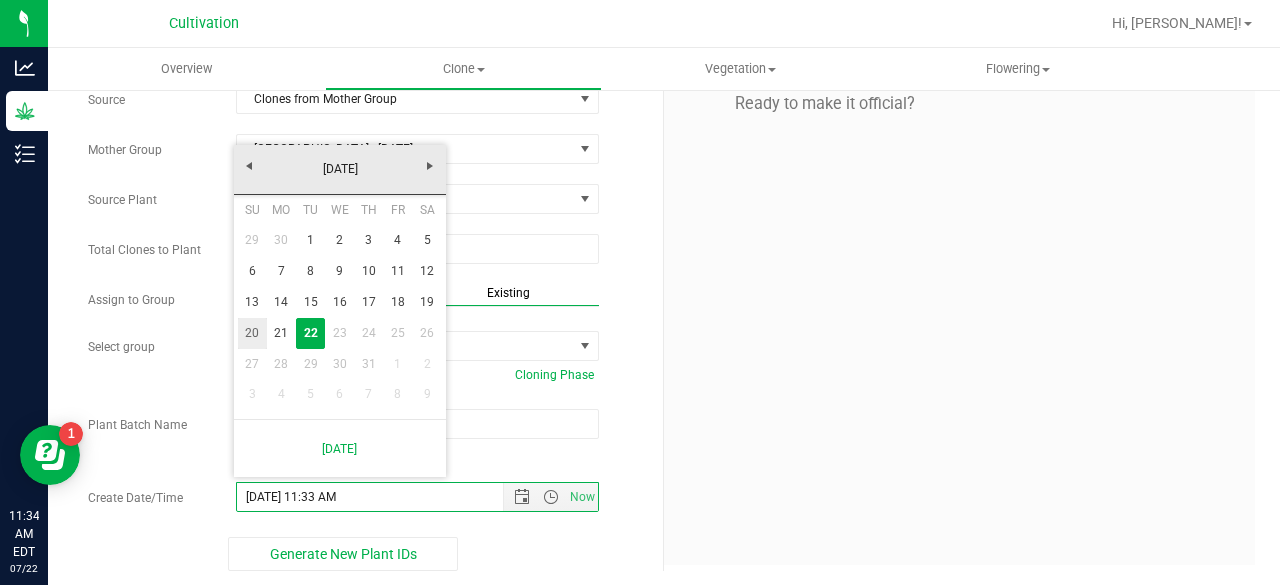 click on "20" at bounding box center [252, 333] 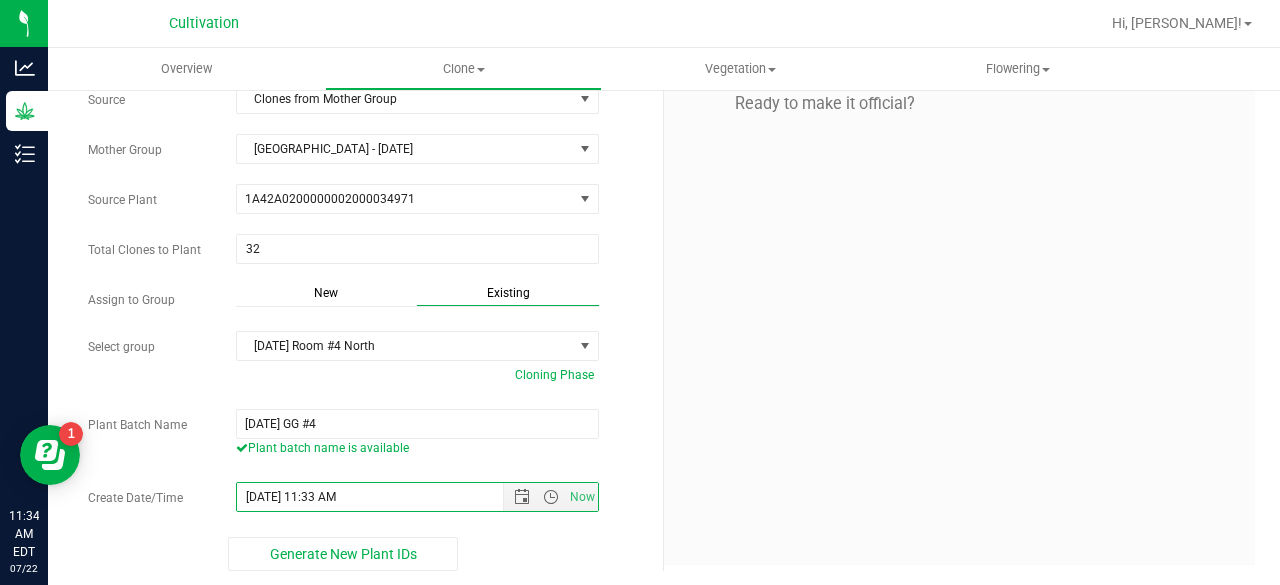 click on "Create Plants
In Room
North Nursery Select room North Nursery North TC Room Packaging and Labeling Quarantine Hold Refrigerator Room 2 Room 2 Hold Room 2 Refrigerator South Bulk South Bulk-Lab Material South Bulk-Lab Material Rm 2 South Bulk-Packaging South Bulk-Preroll South Bulk-Preroll Material South Nursery South Retail Inventory South Retail-Unusable
[GEOGRAPHIC_DATA]
GG #4
Source
Clones from Mother Group
32 32" at bounding box center [664, 259] 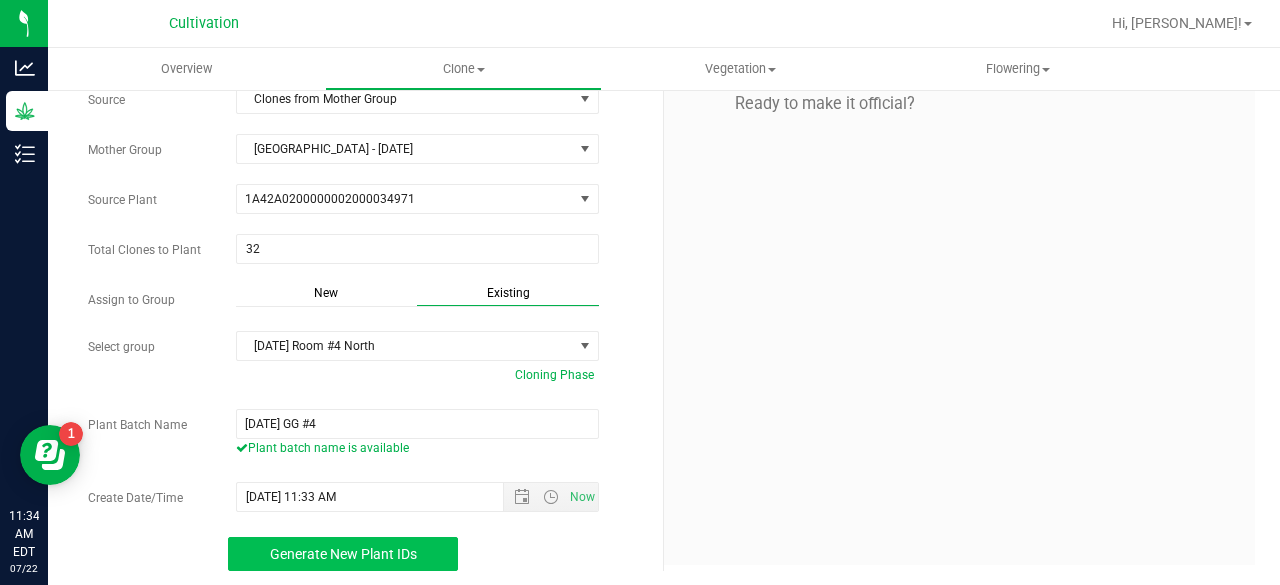 click on "Generate New Plant IDs" at bounding box center (343, 554) 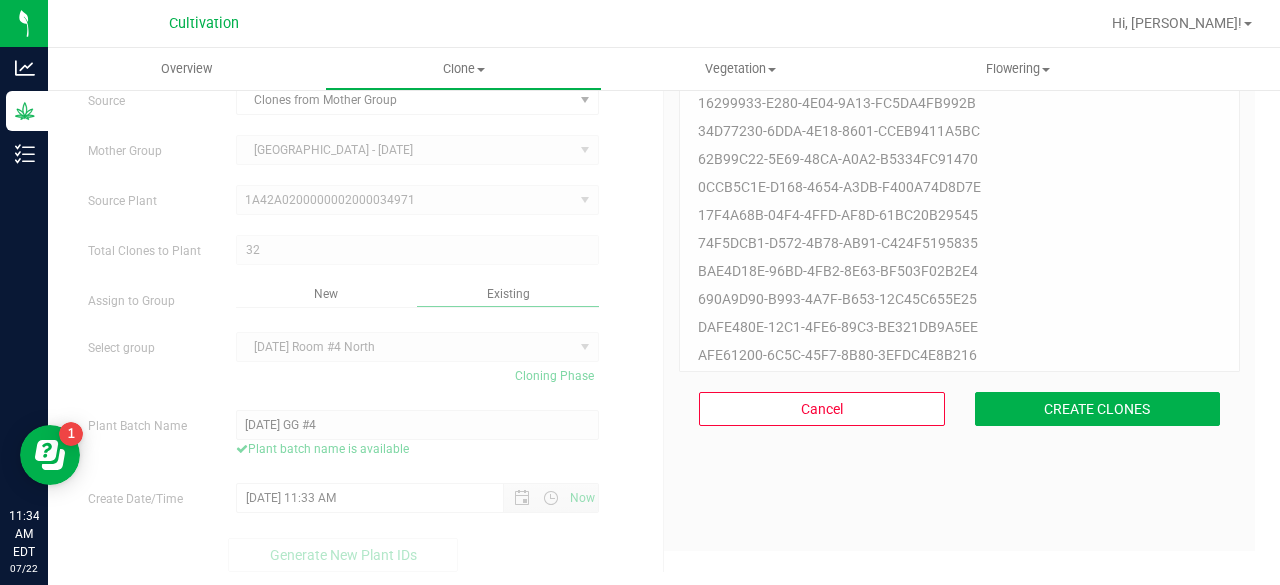 scroll, scrollTop: 60, scrollLeft: 0, axis: vertical 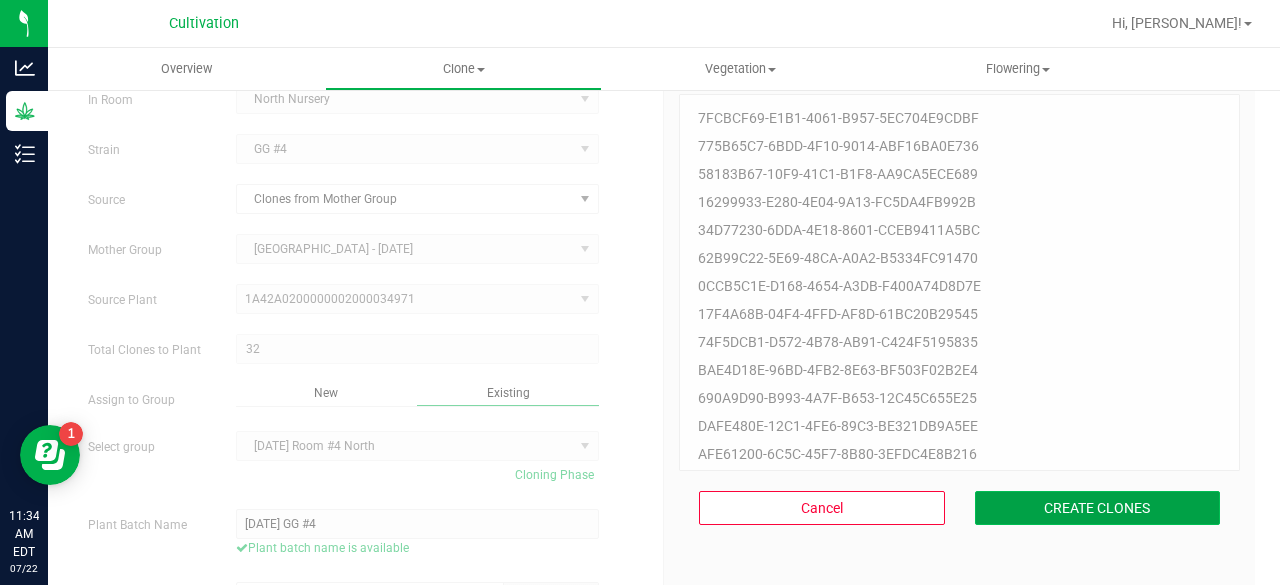 click on "CREATE CLONES" at bounding box center (1098, 508) 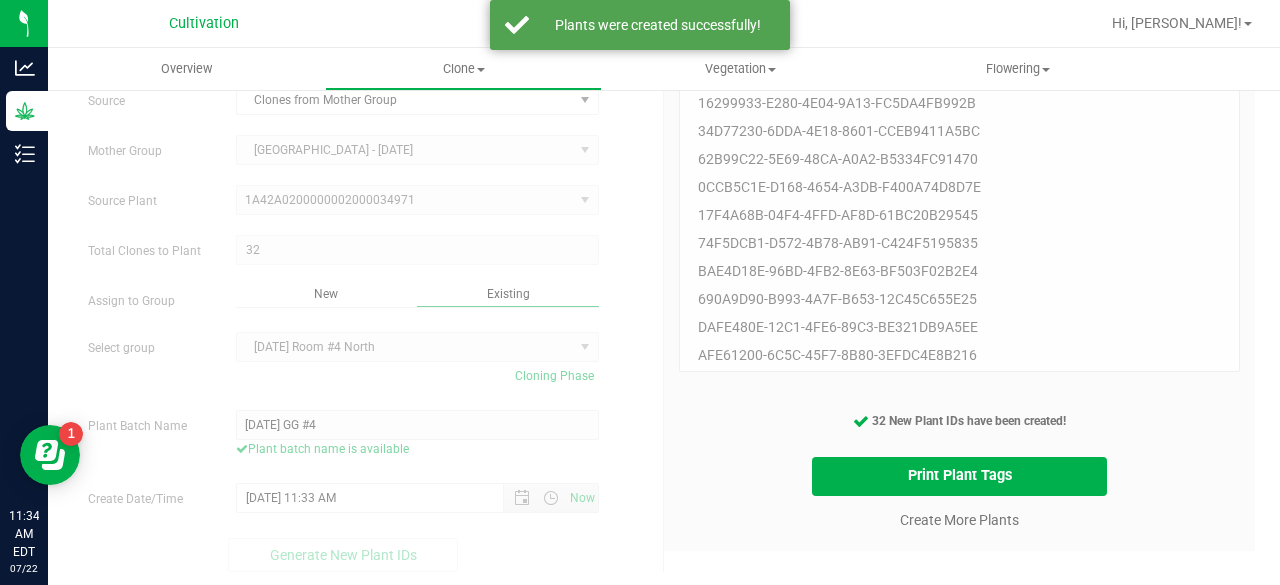 scroll, scrollTop: 159, scrollLeft: 0, axis: vertical 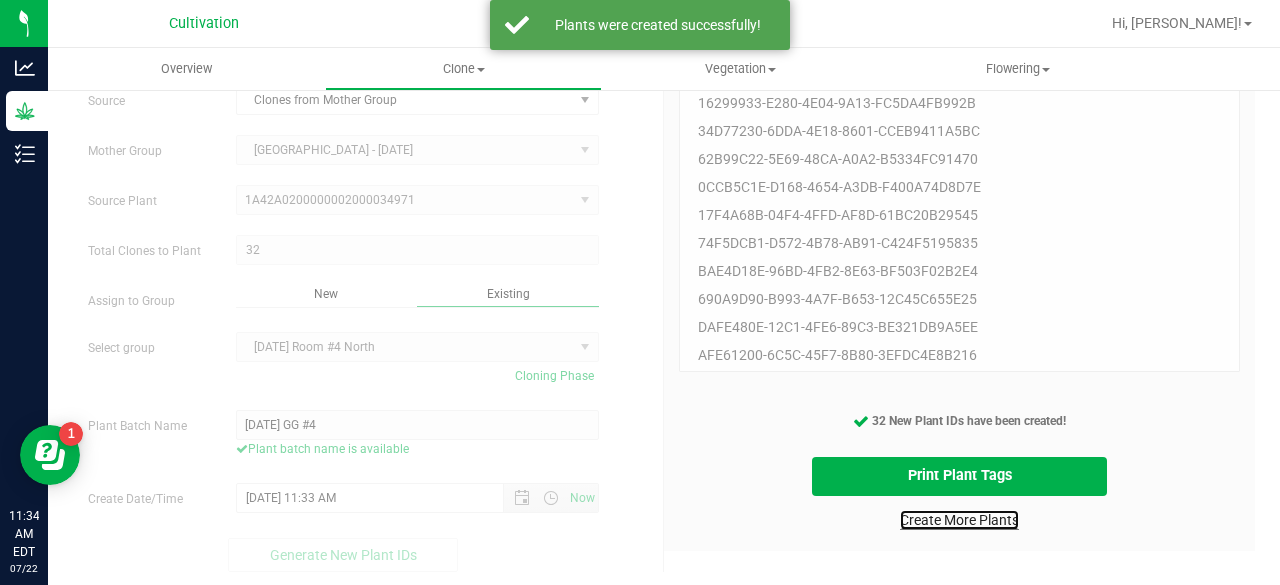 click on "Create More Plants" at bounding box center [959, 520] 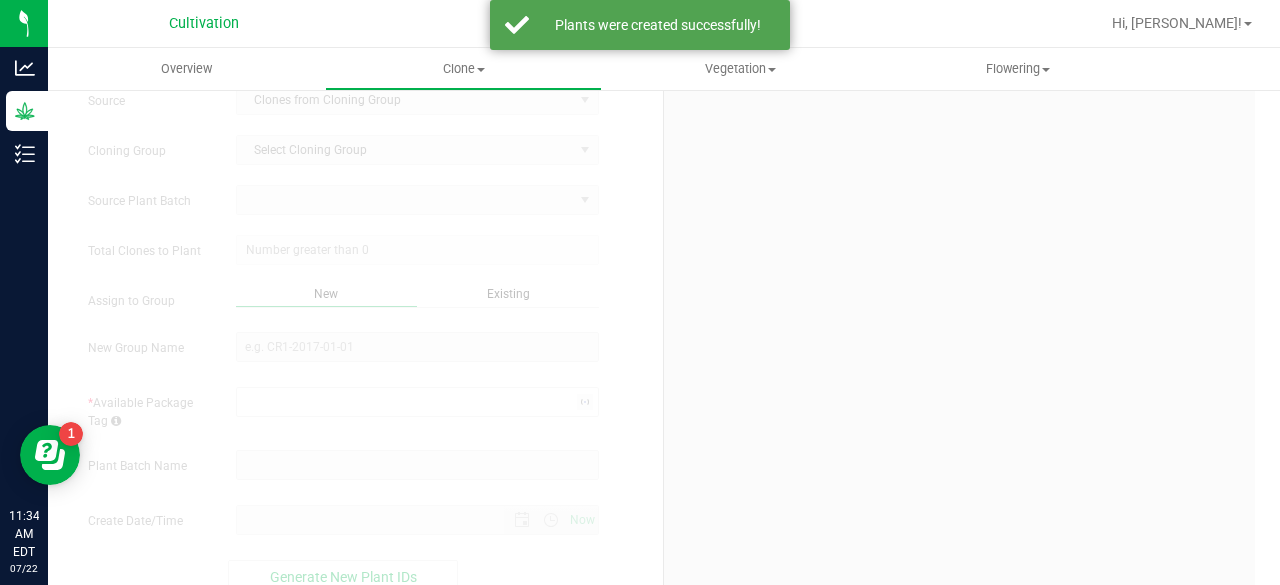 scroll, scrollTop: 0, scrollLeft: 0, axis: both 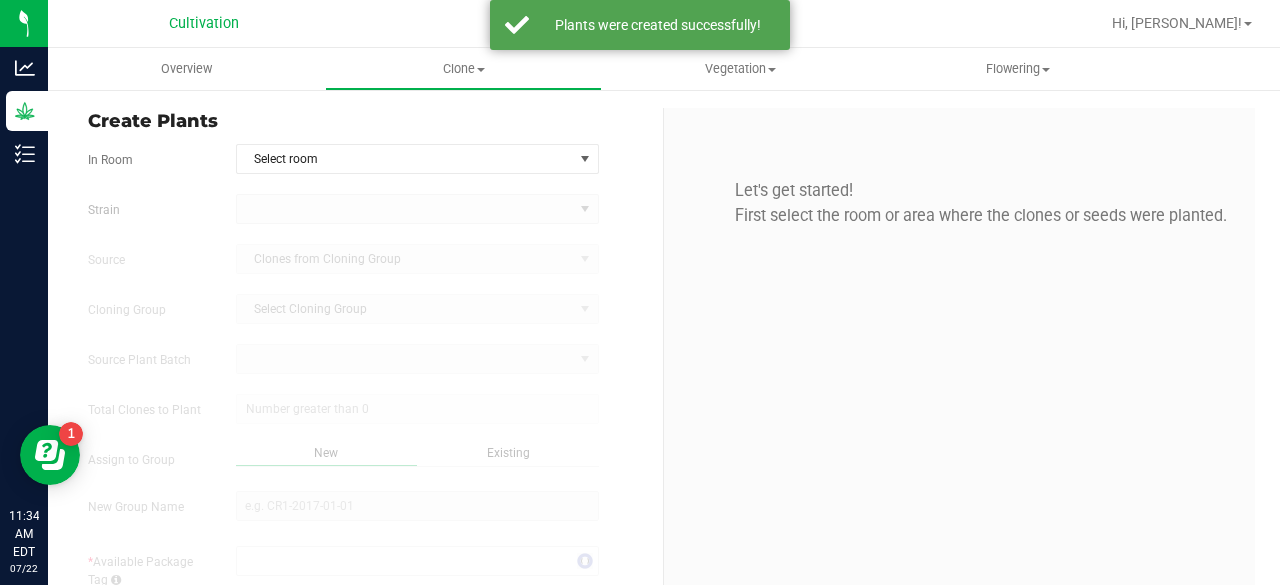 type on "[DATE] 11:34 AM" 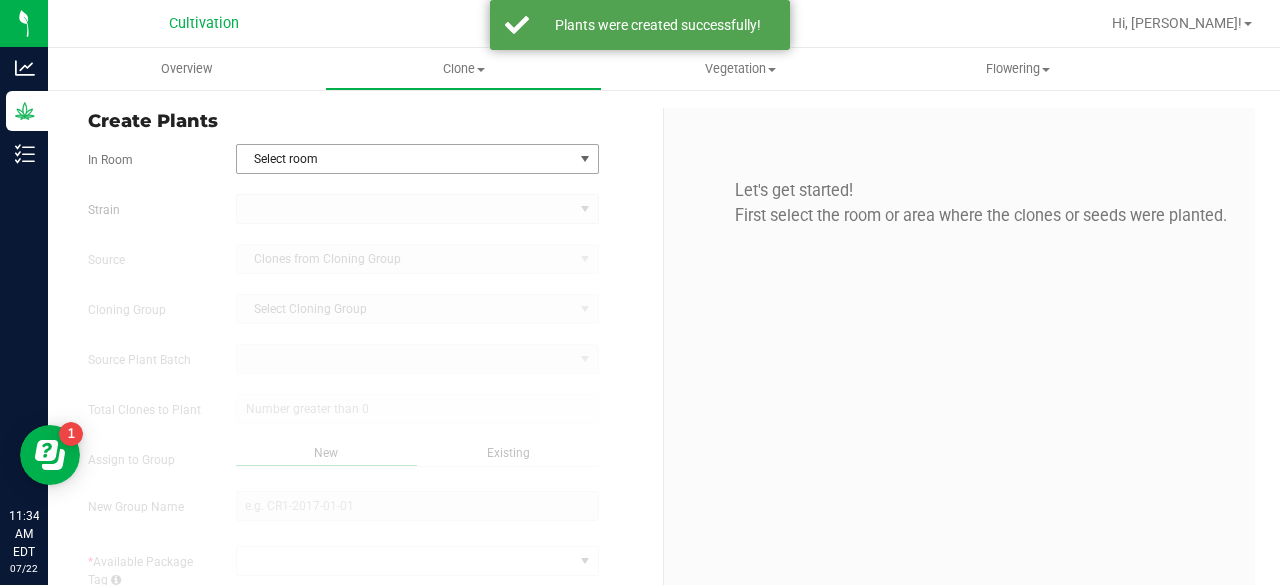 click on "Select room" at bounding box center (405, 159) 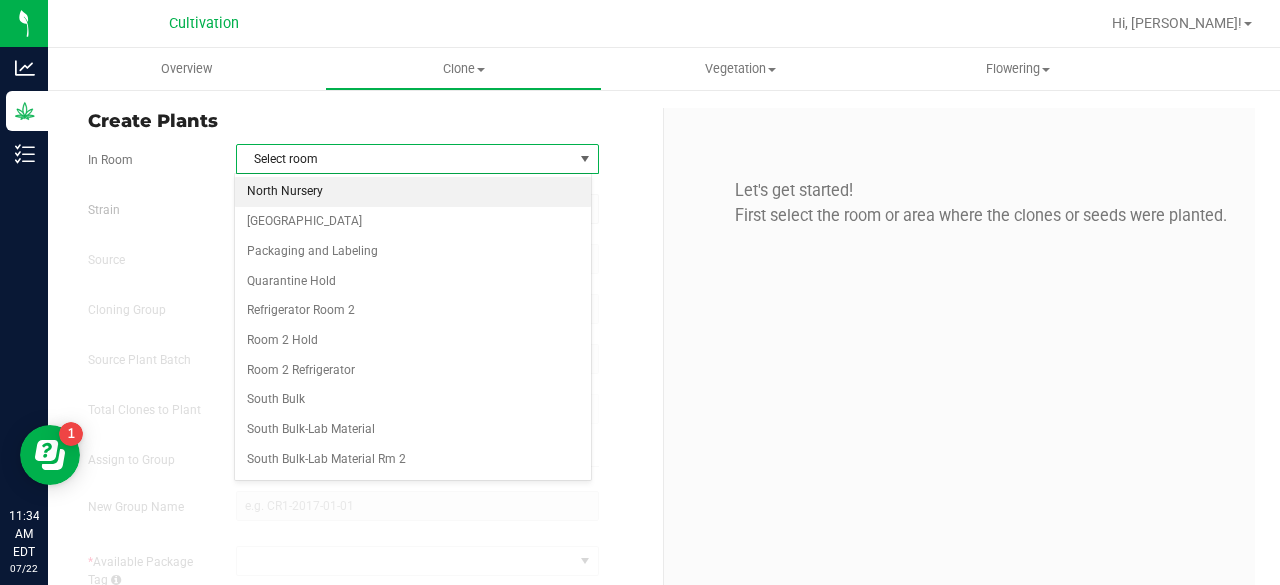 drag, startPoint x: 390, startPoint y: 205, endPoint x: 409, endPoint y: 197, distance: 20.615528 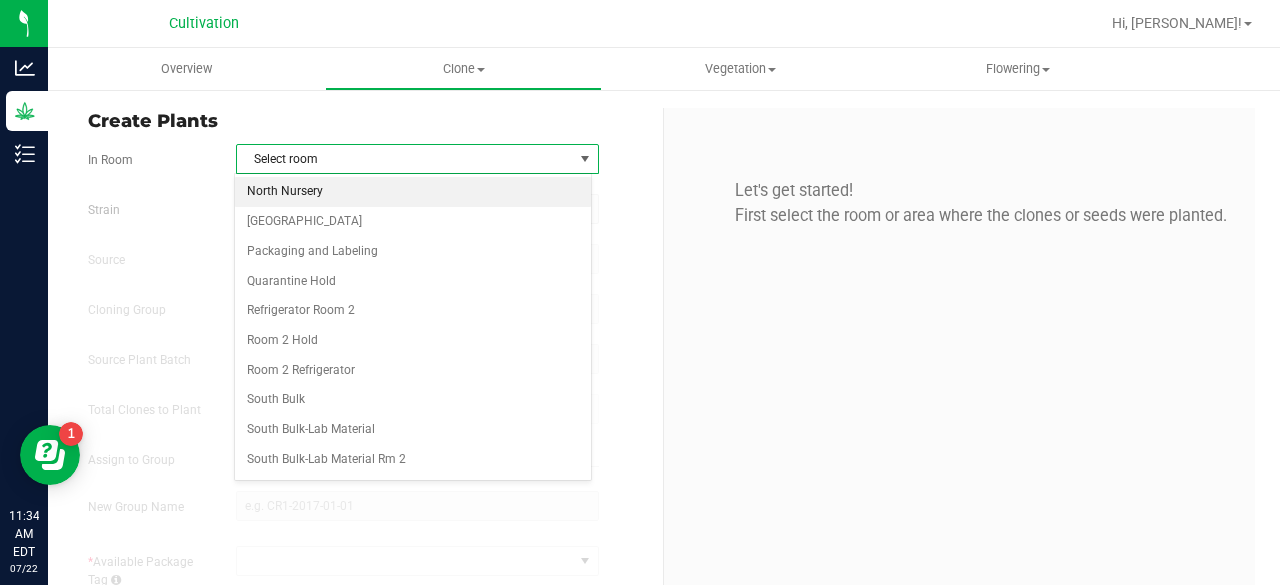 click on "North Nursery" at bounding box center (413, 192) 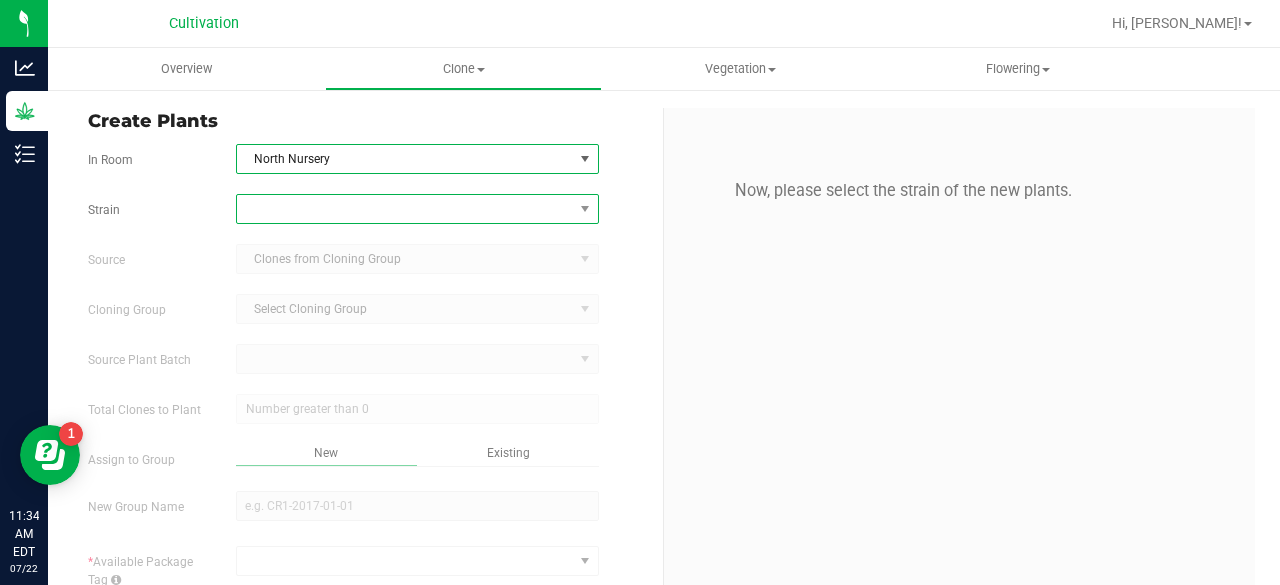 click at bounding box center [405, 209] 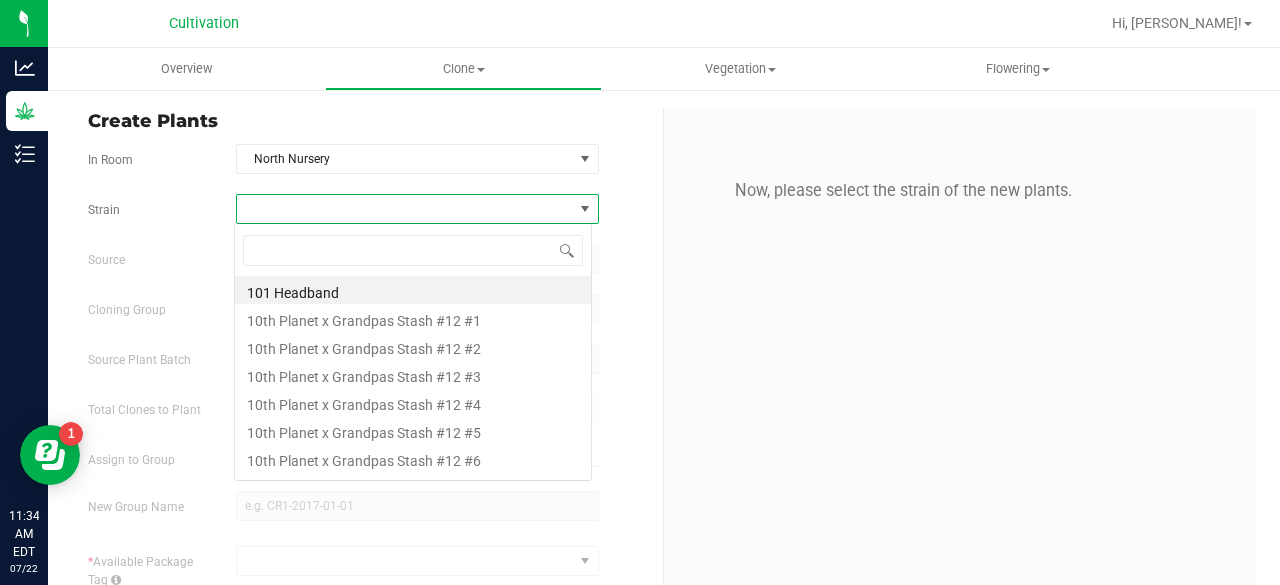 scroll, scrollTop: 99970, scrollLeft: 99641, axis: both 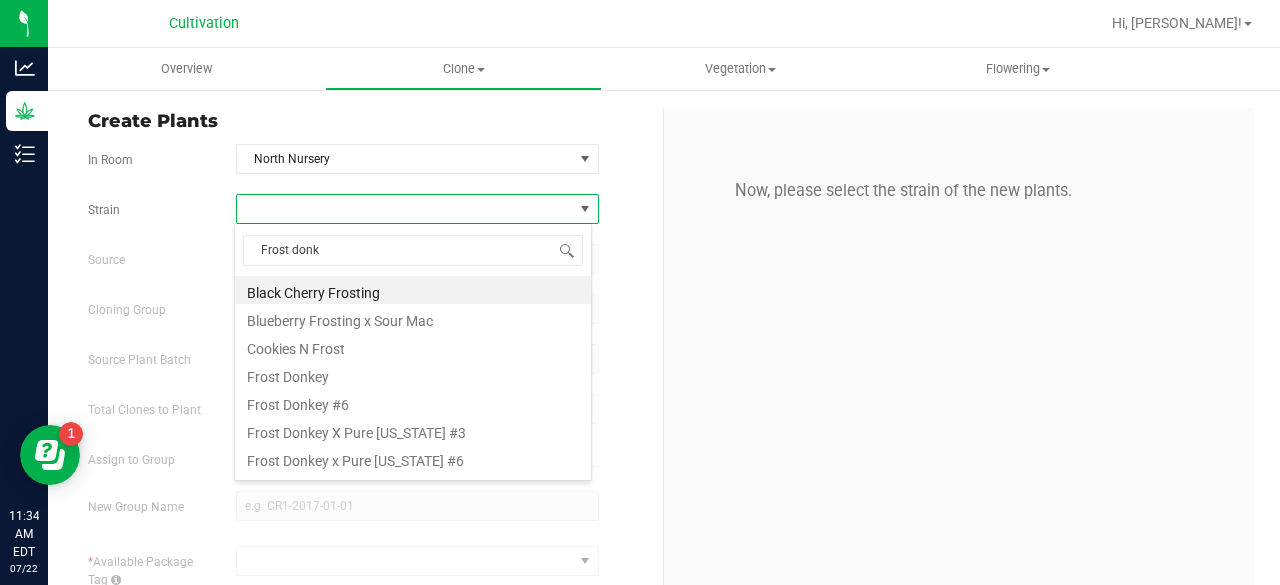 type on "Frost donke" 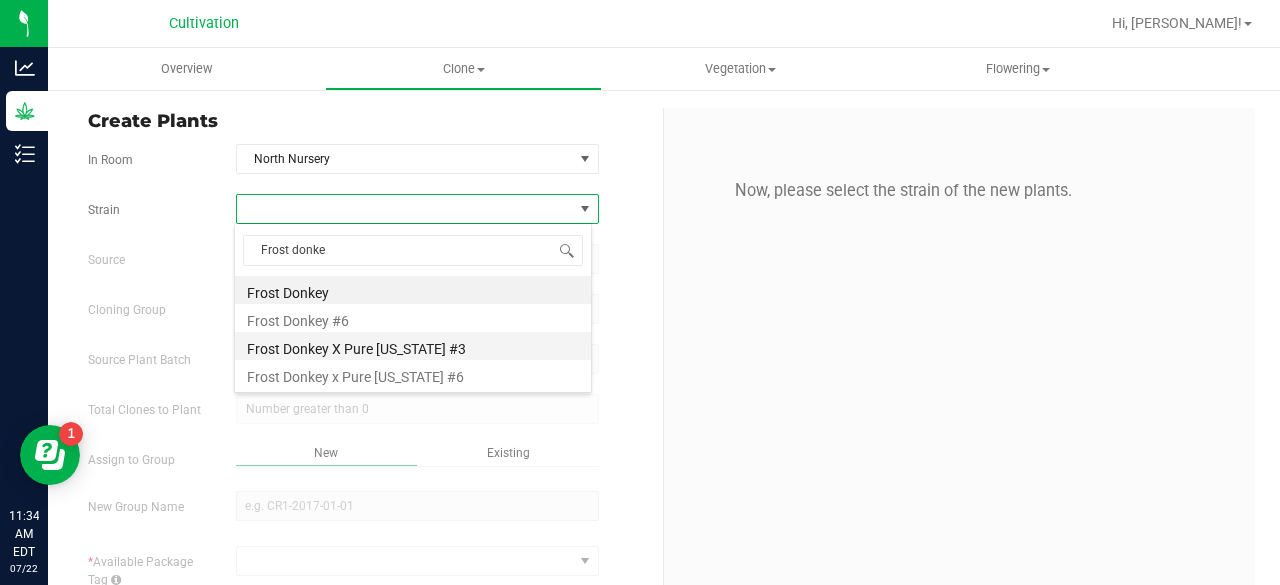 click on "Frost Donkey X Pure [US_STATE] #3" at bounding box center [413, 346] 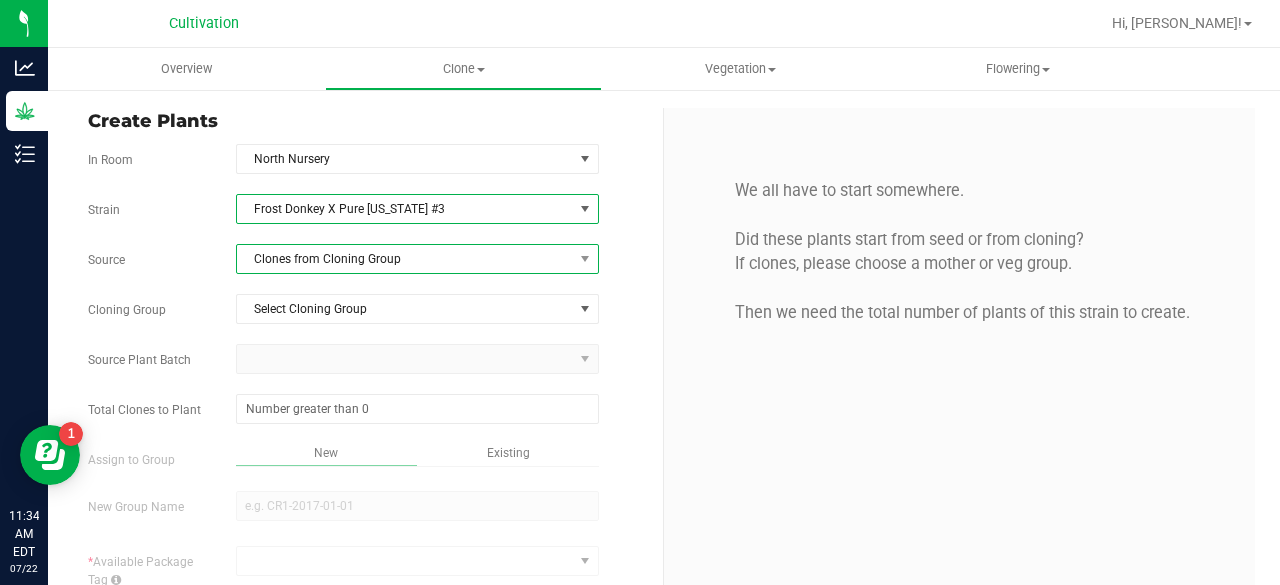 click on "Clones from Cloning Group" at bounding box center (405, 259) 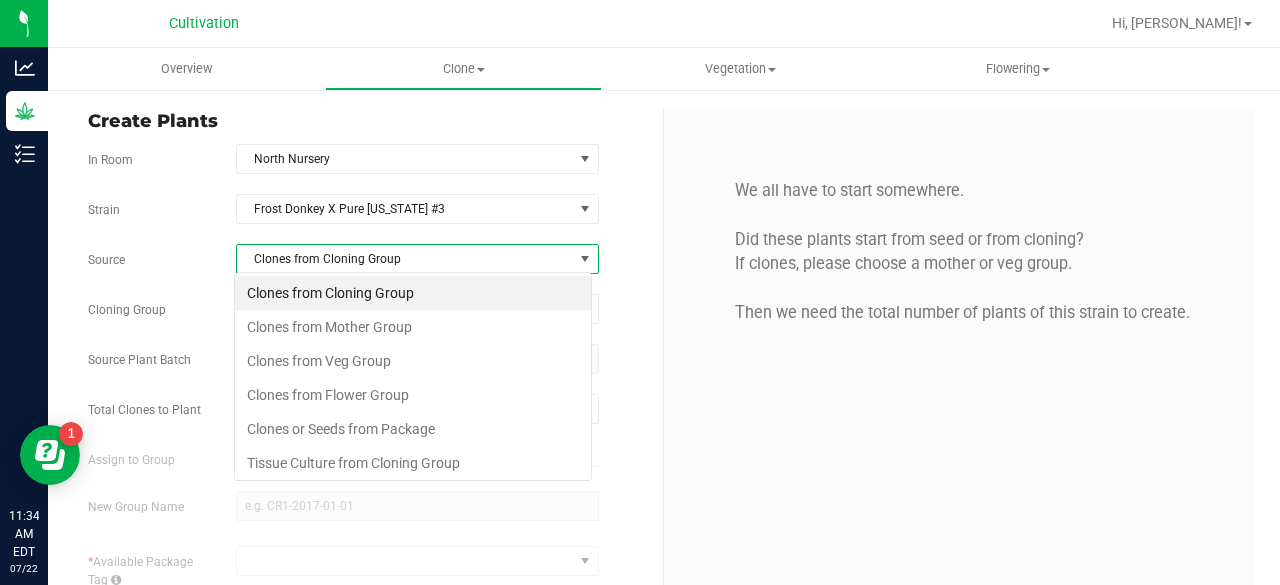scroll, scrollTop: 99970, scrollLeft: 99641, axis: both 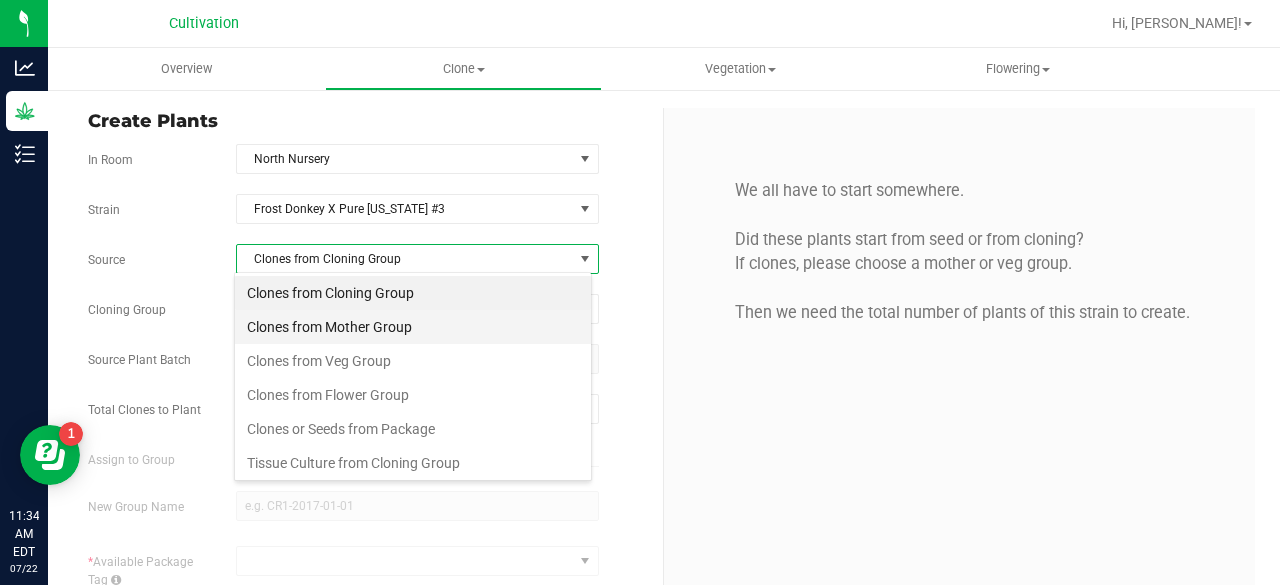 click on "Clones from Mother Group" at bounding box center [413, 327] 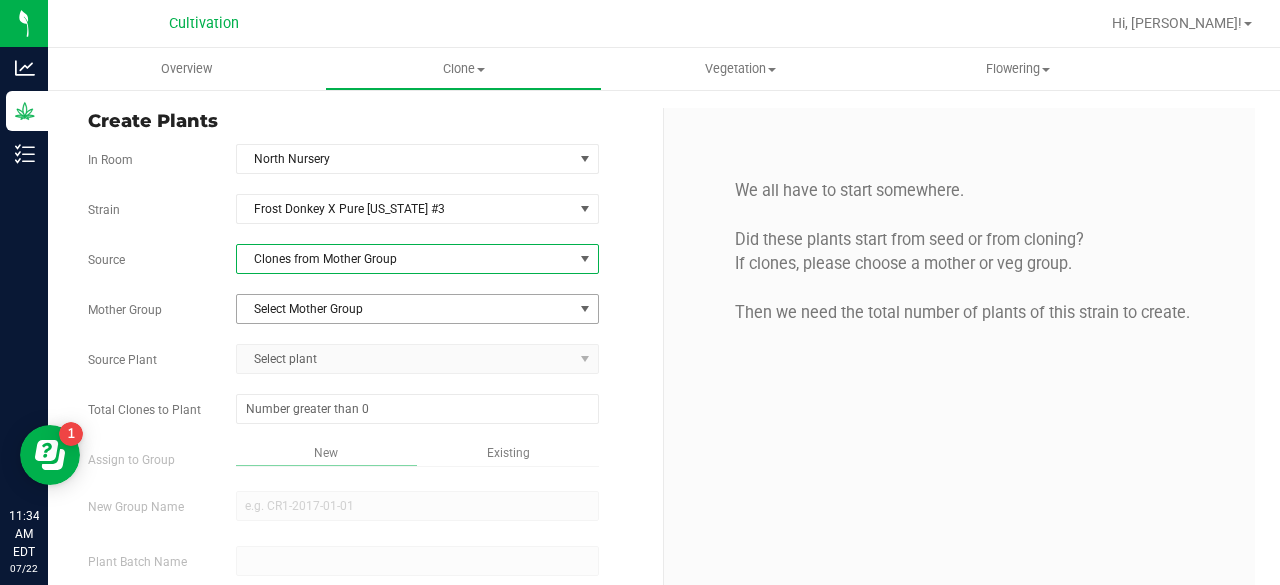 click on "Select Mother Group" at bounding box center (405, 309) 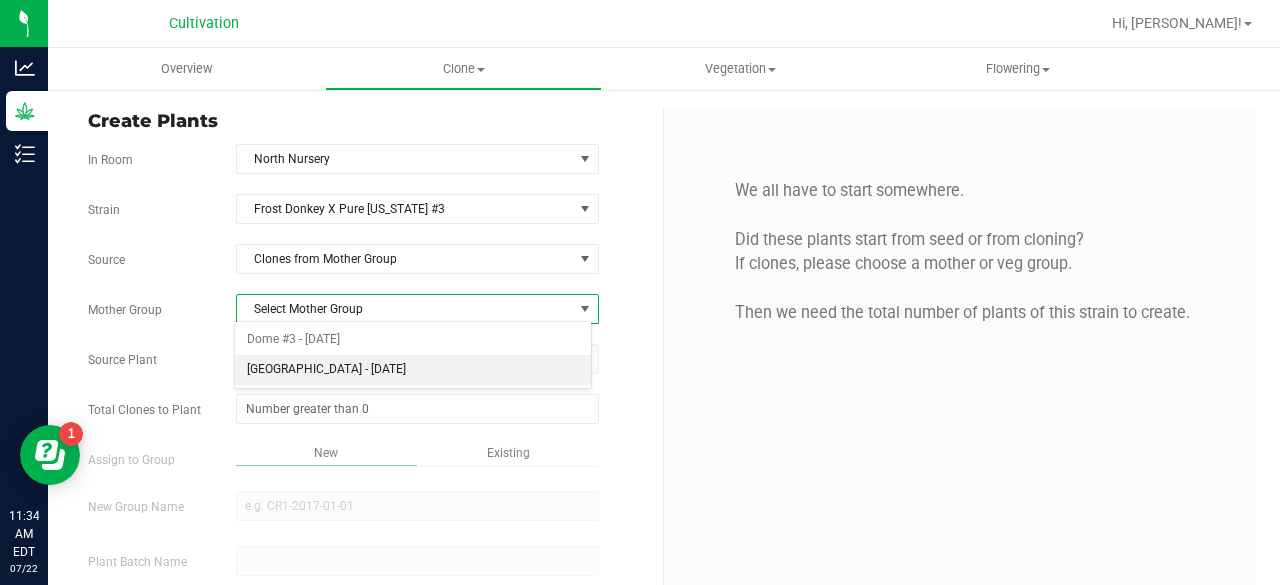 click on "[GEOGRAPHIC_DATA]  - [DATE]" at bounding box center [413, 370] 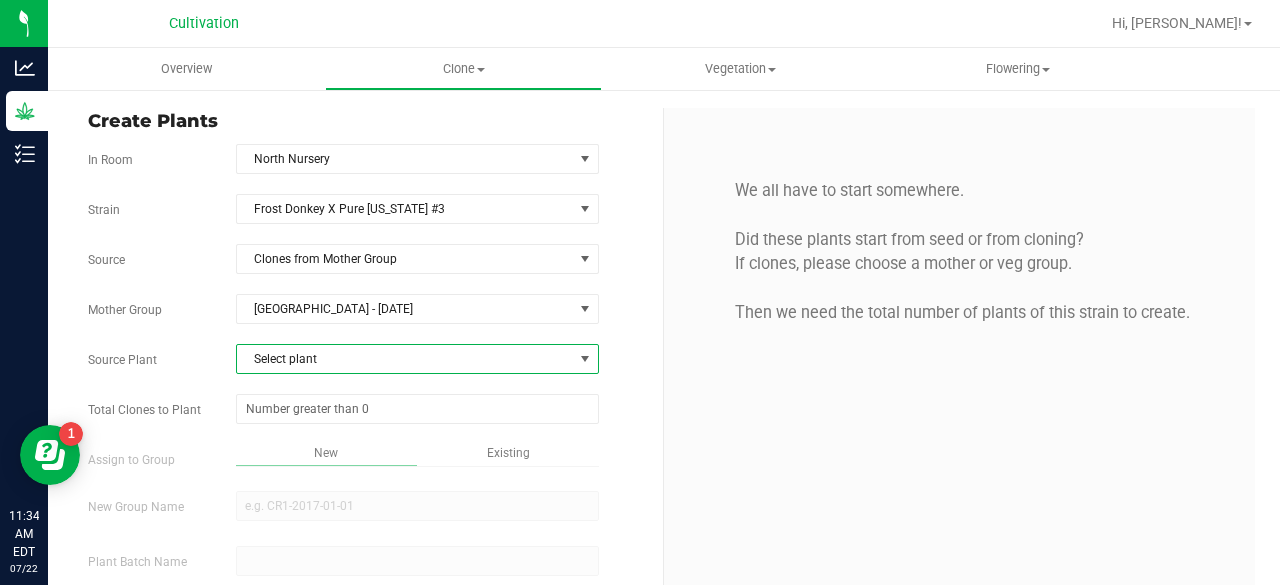 drag, startPoint x: 364, startPoint y: 361, endPoint x: 324, endPoint y: 361, distance: 40 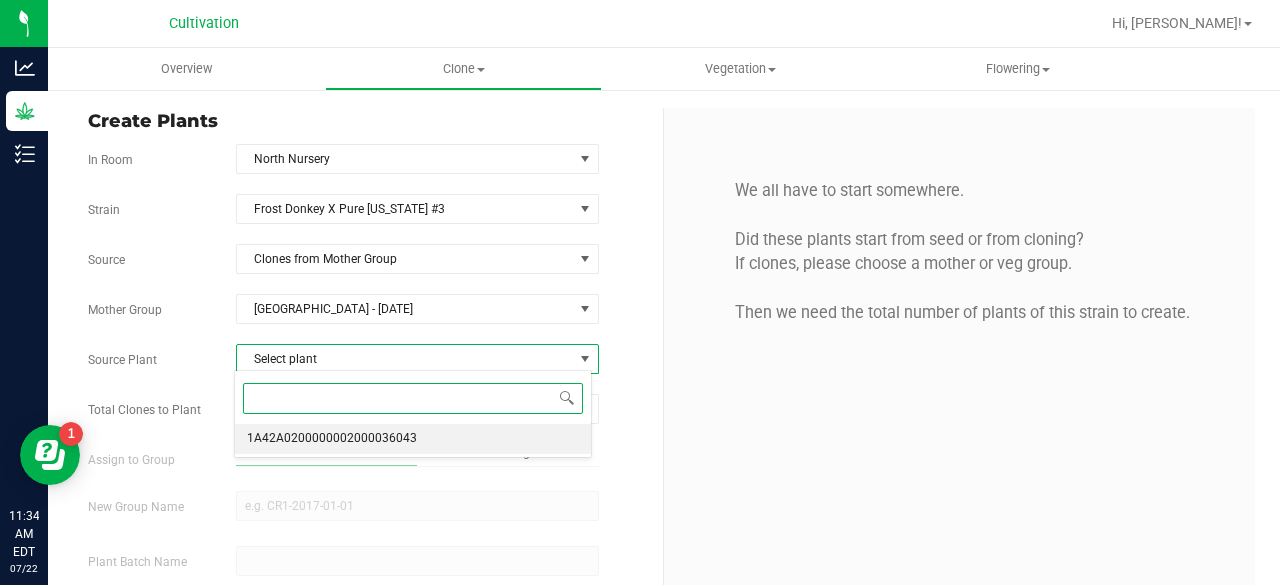click on "1A42A0200000002000036043" at bounding box center (332, 439) 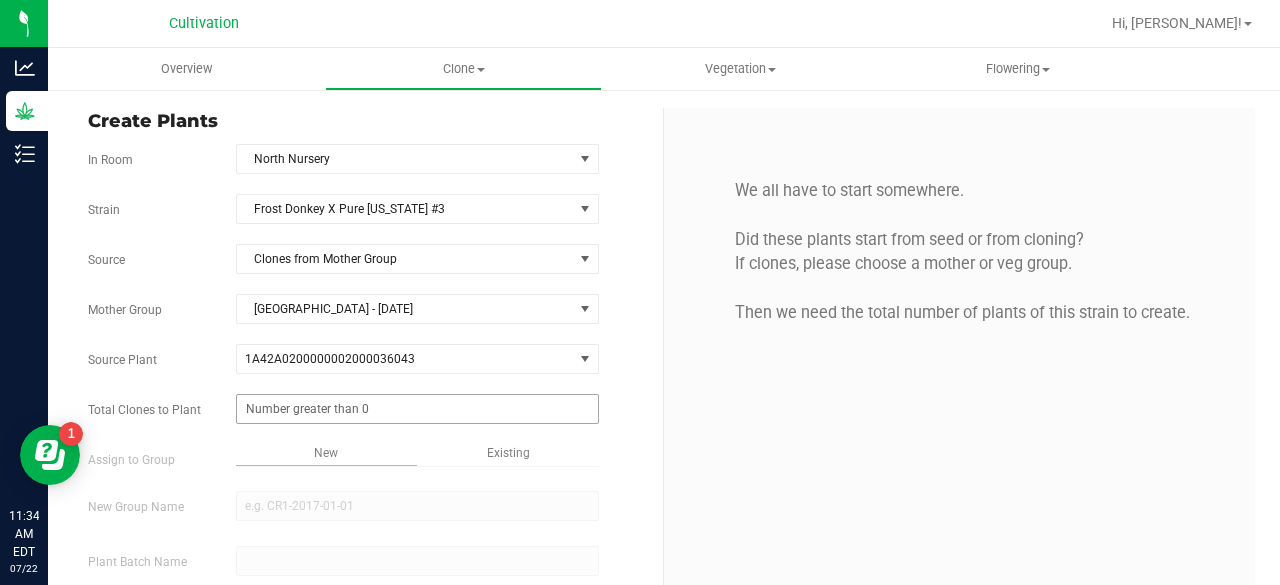 click at bounding box center [417, 409] 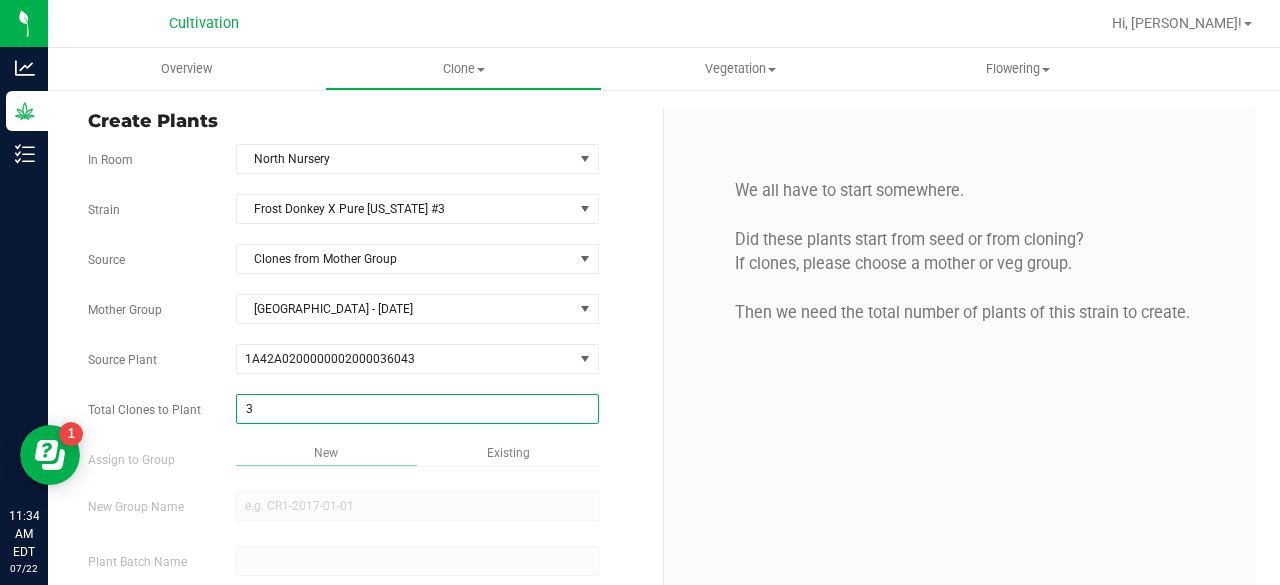 type on "32" 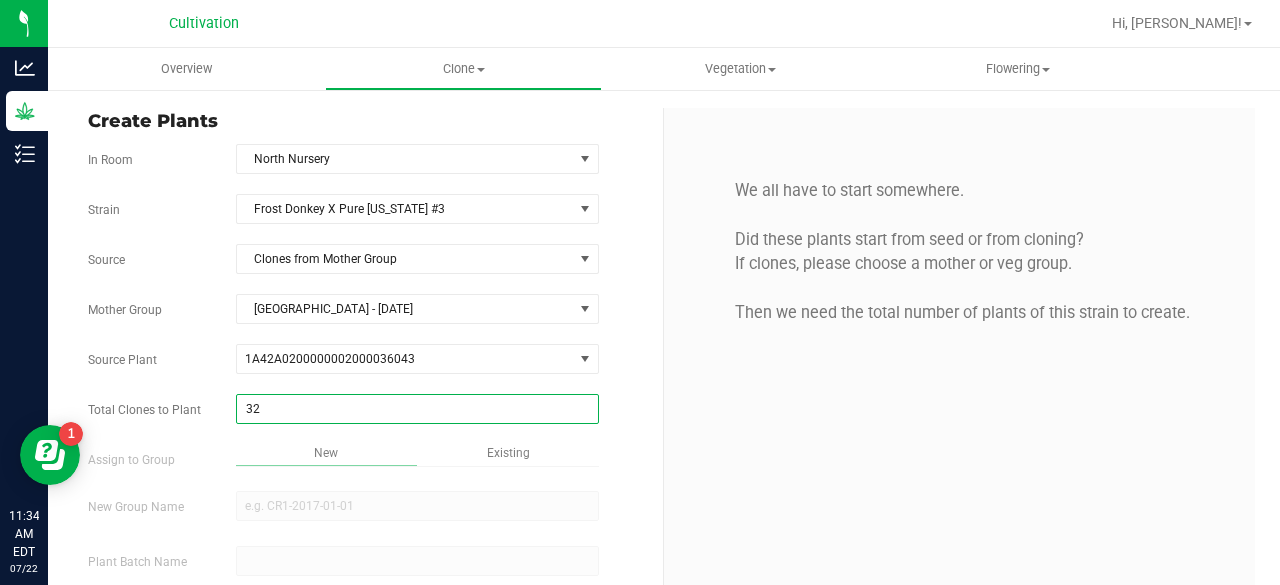 scroll, scrollTop: 119, scrollLeft: 0, axis: vertical 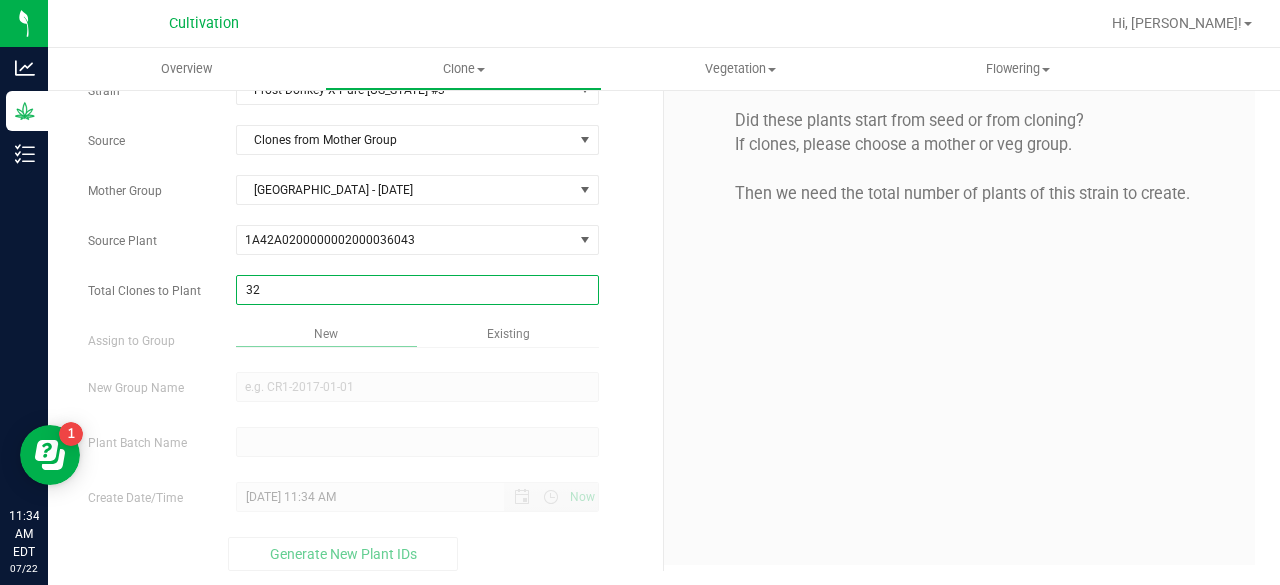 type on "32" 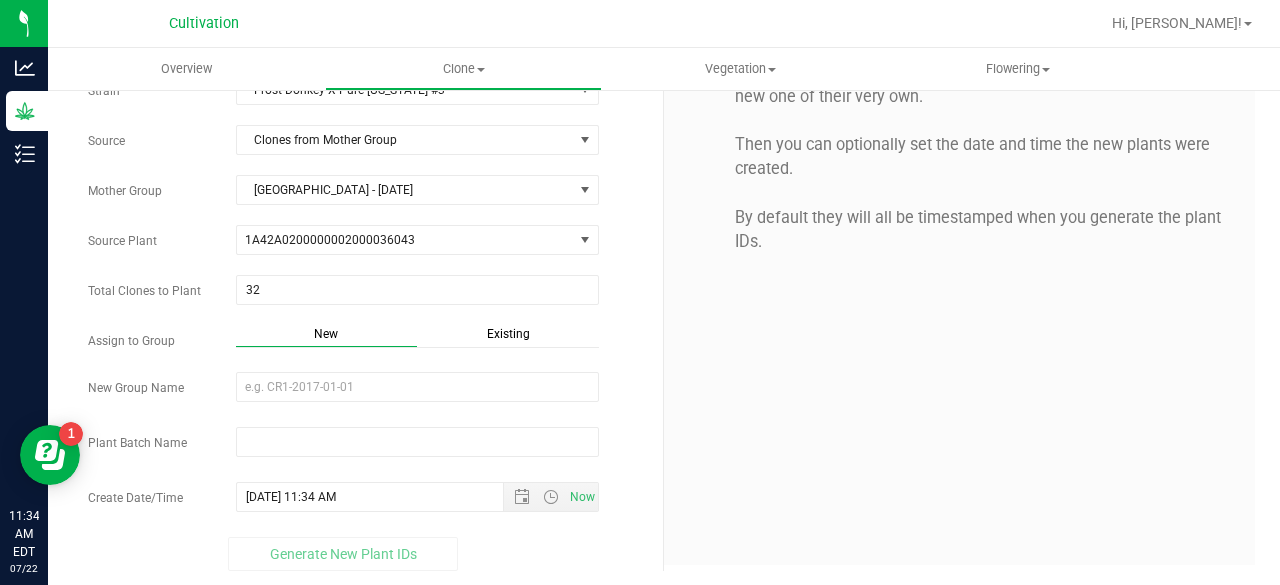 click on "Existing" at bounding box center (508, 336) 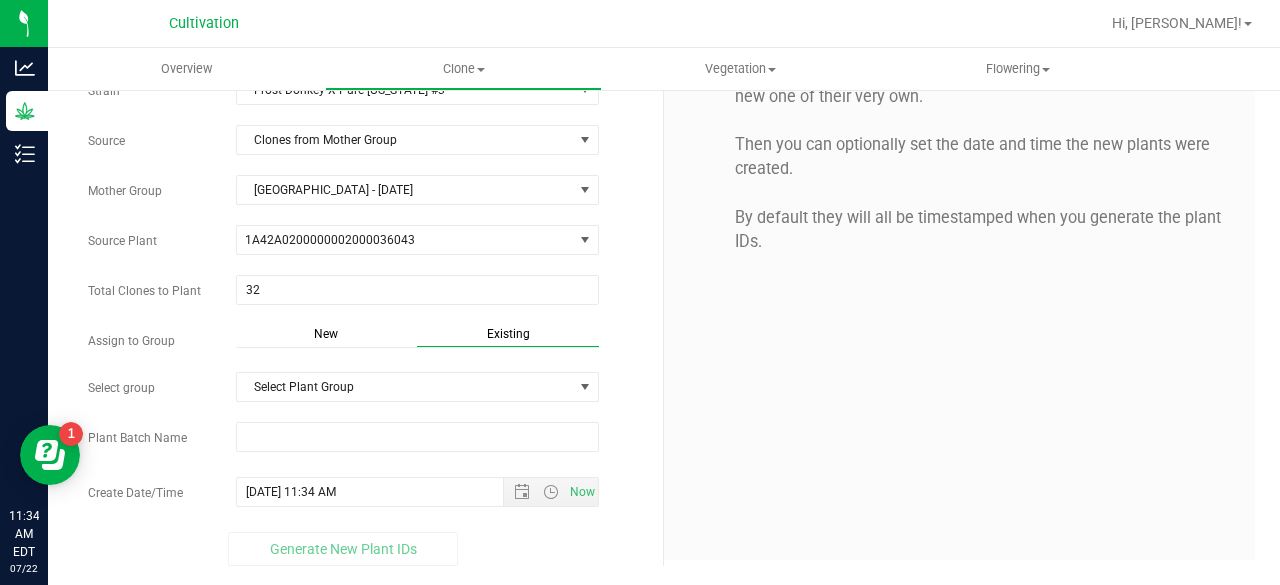 scroll, scrollTop: 114, scrollLeft: 0, axis: vertical 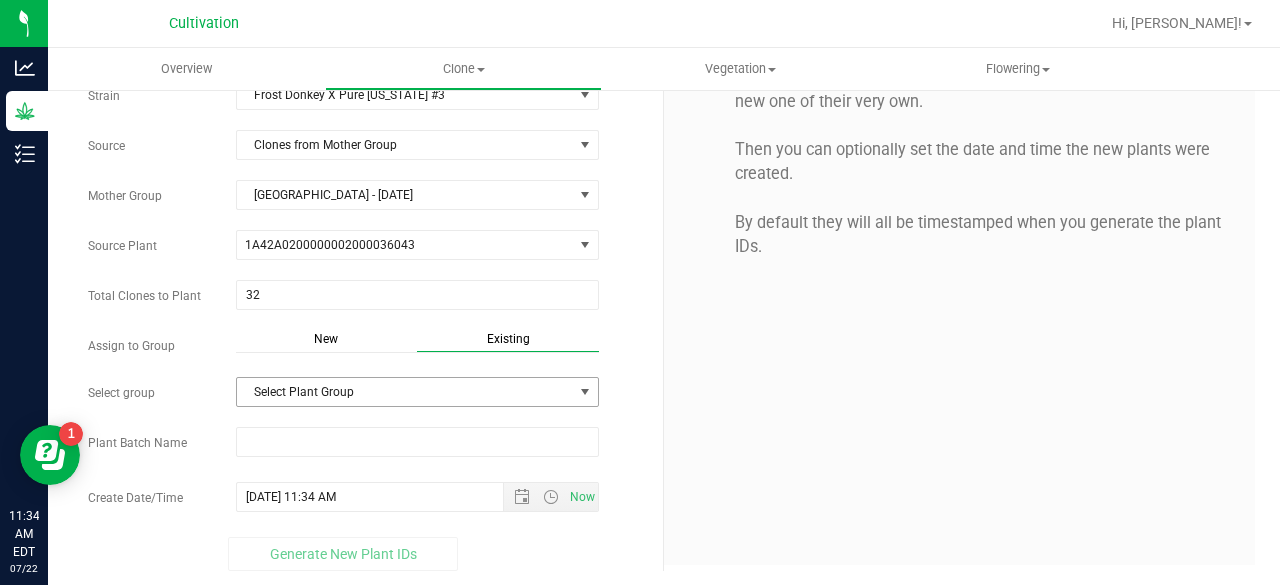 click on "Select Plant Group" at bounding box center [405, 392] 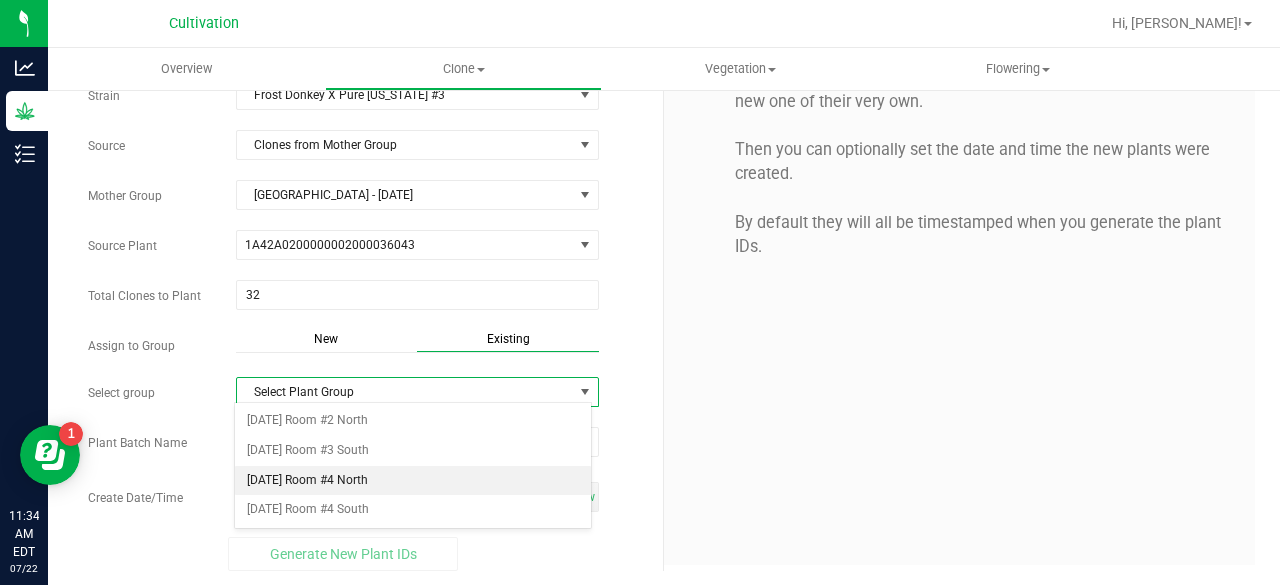 click on "[DATE] Room #4 North" at bounding box center (413, 481) 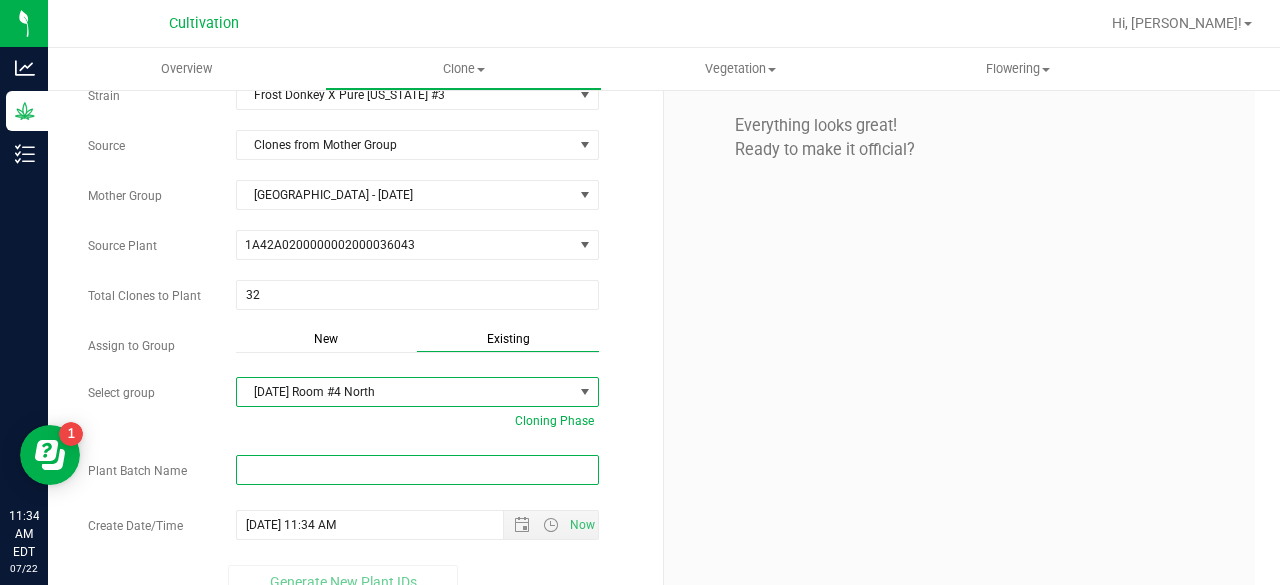 click at bounding box center [417, 470] 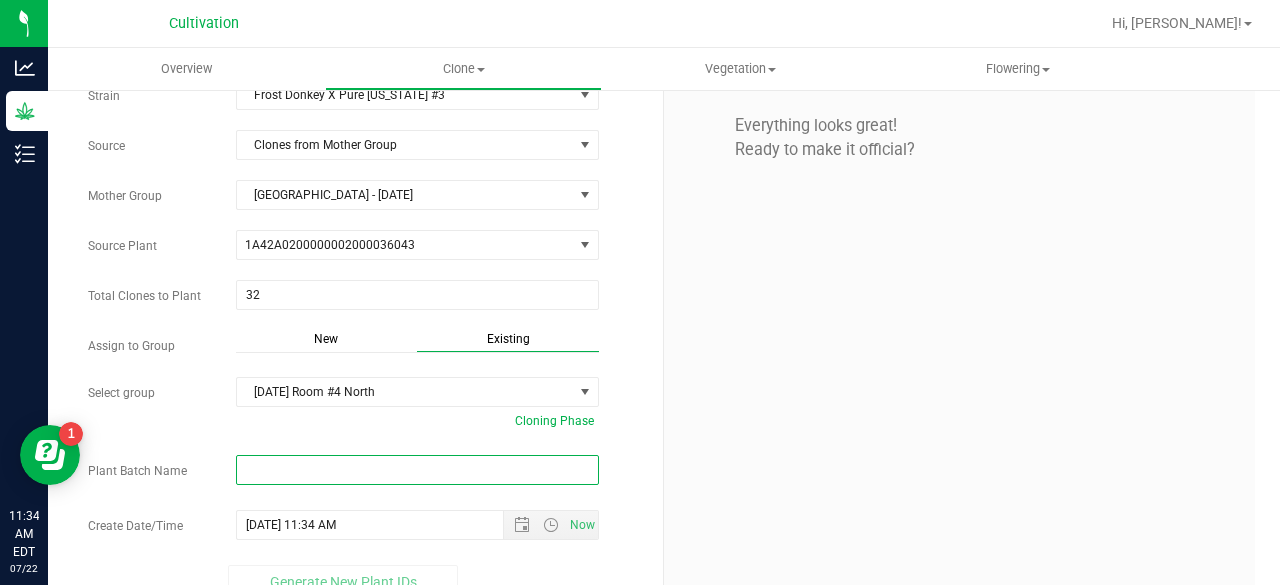 paste on "[DATE]" 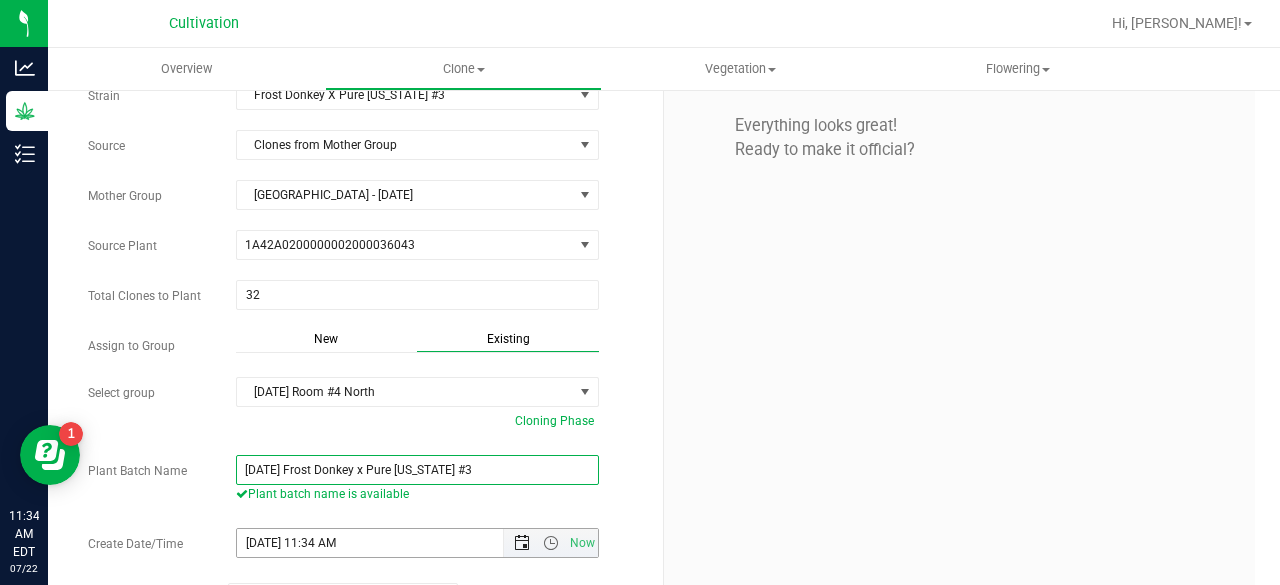 click at bounding box center [522, 543] 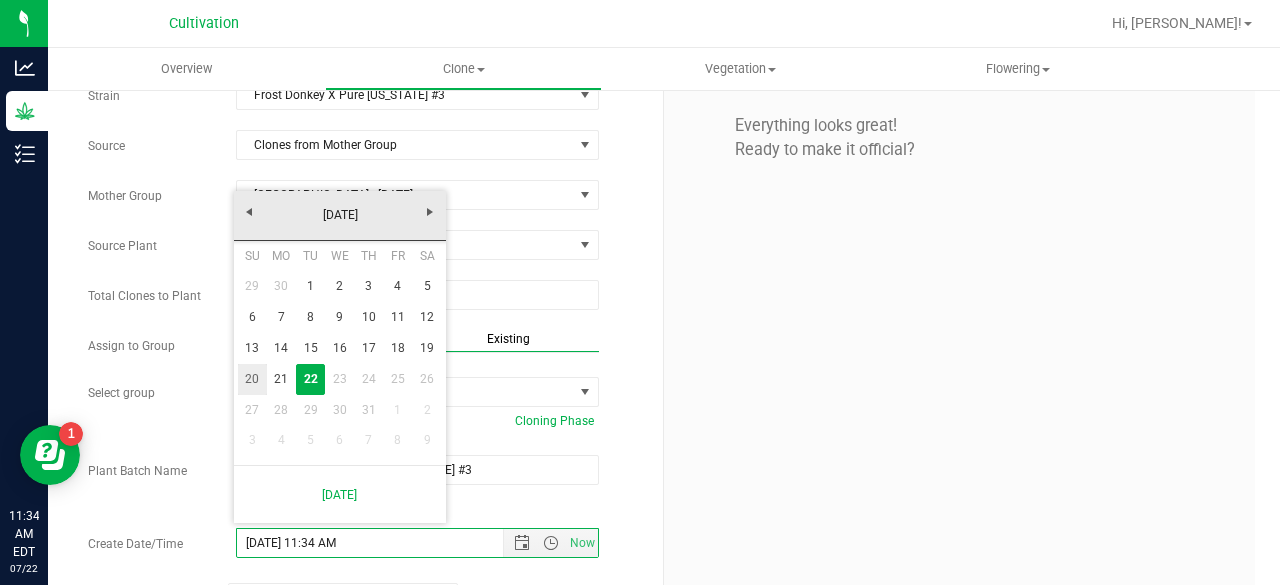 click on "20" at bounding box center [252, 379] 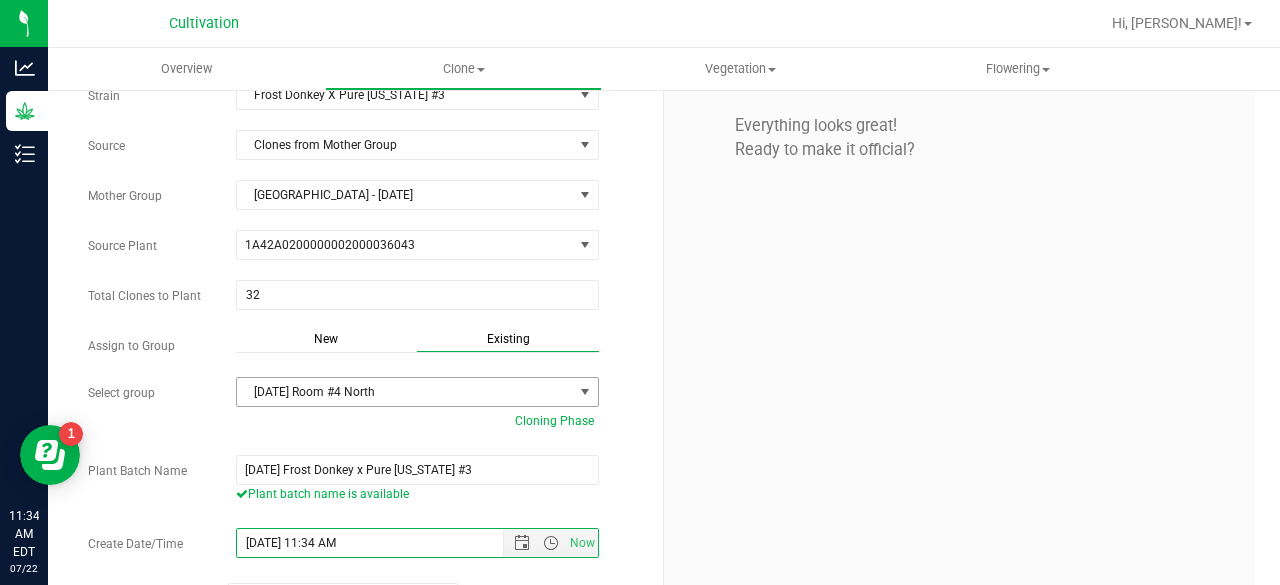 scroll, scrollTop: 160, scrollLeft: 0, axis: vertical 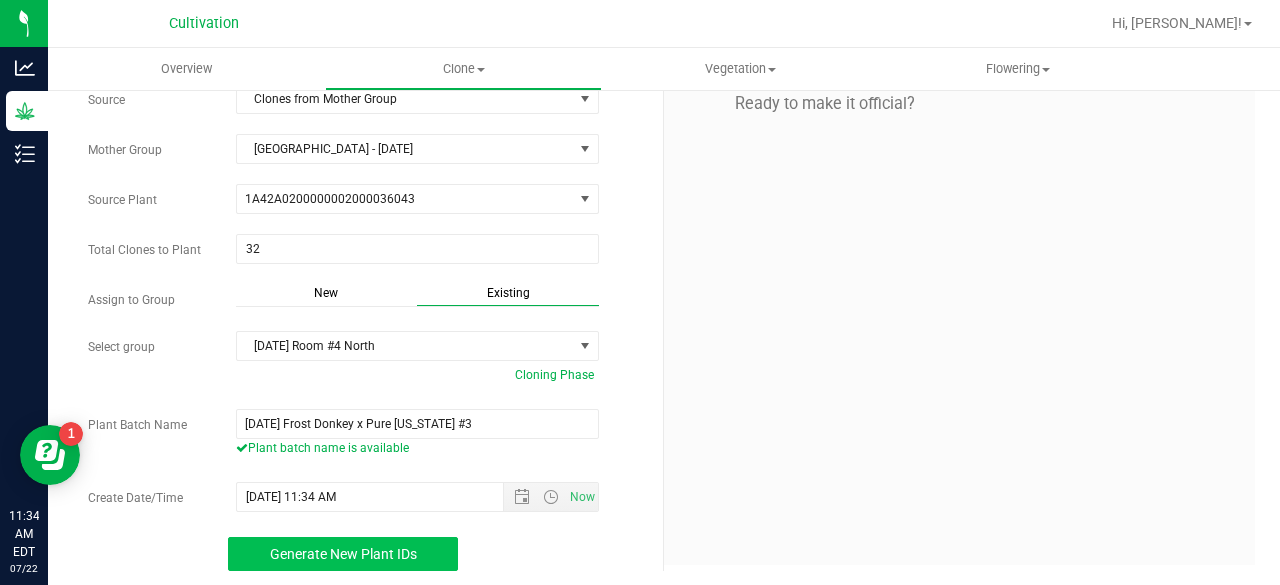click on "Generate New Plant IDs" at bounding box center (343, 554) 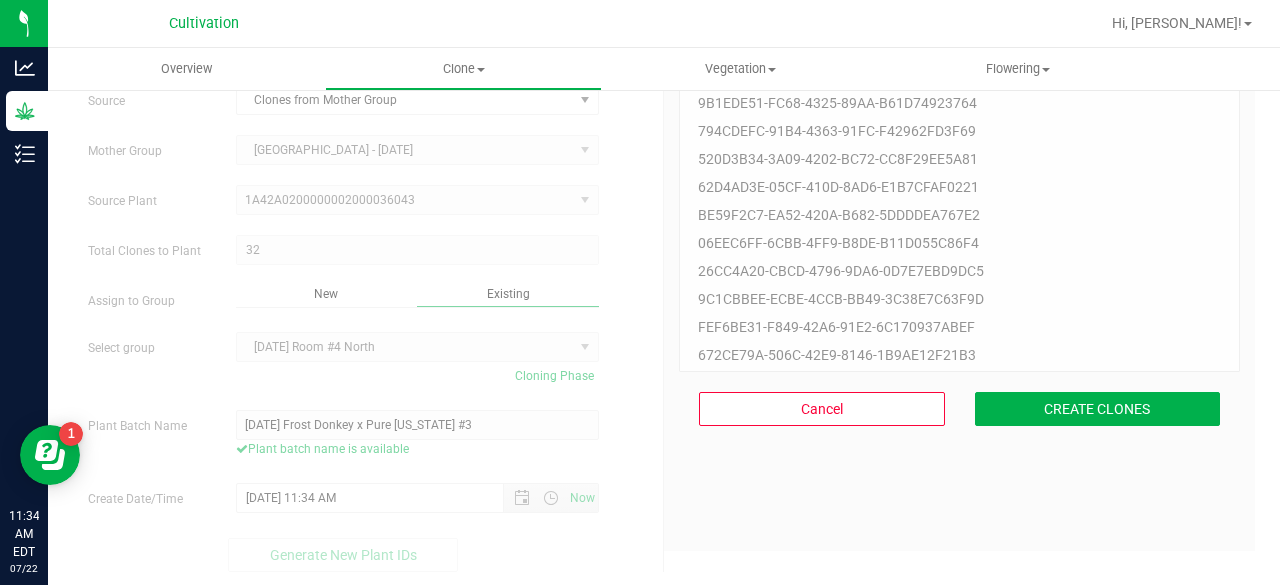 scroll, scrollTop: 60, scrollLeft: 0, axis: vertical 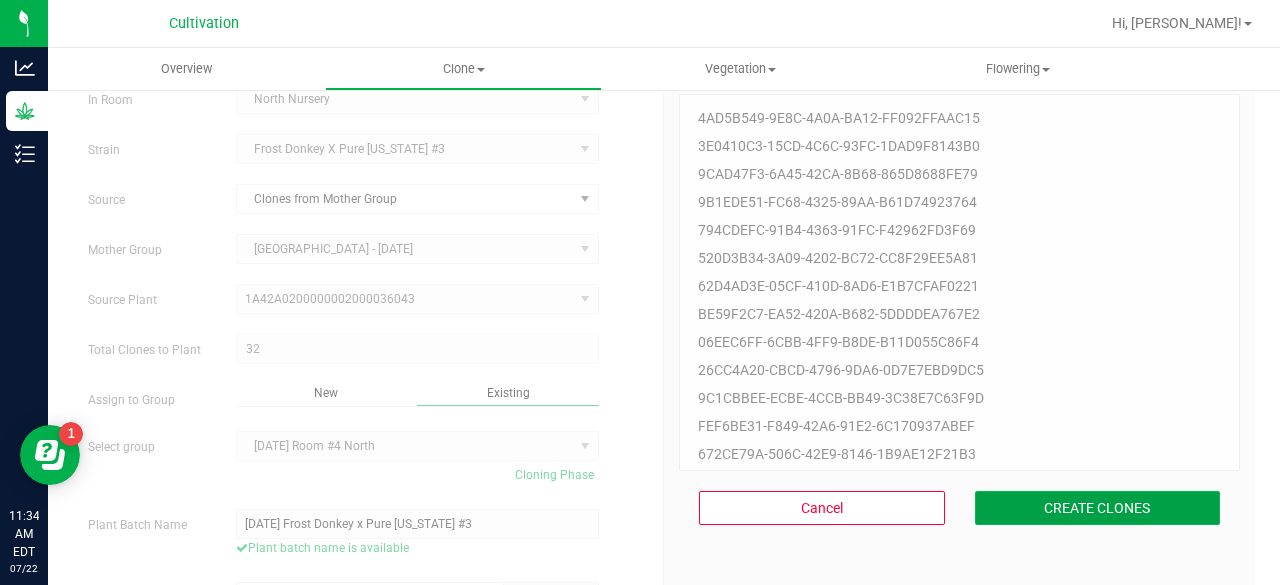 click on "CREATE CLONES" at bounding box center (1098, 508) 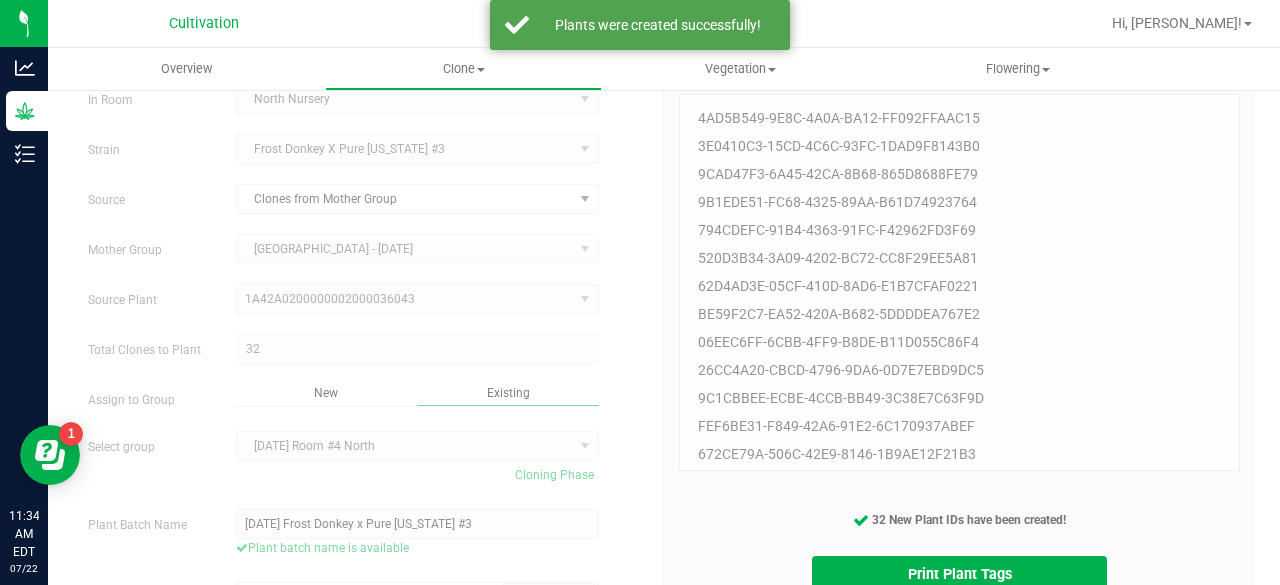 scroll, scrollTop: 159, scrollLeft: 0, axis: vertical 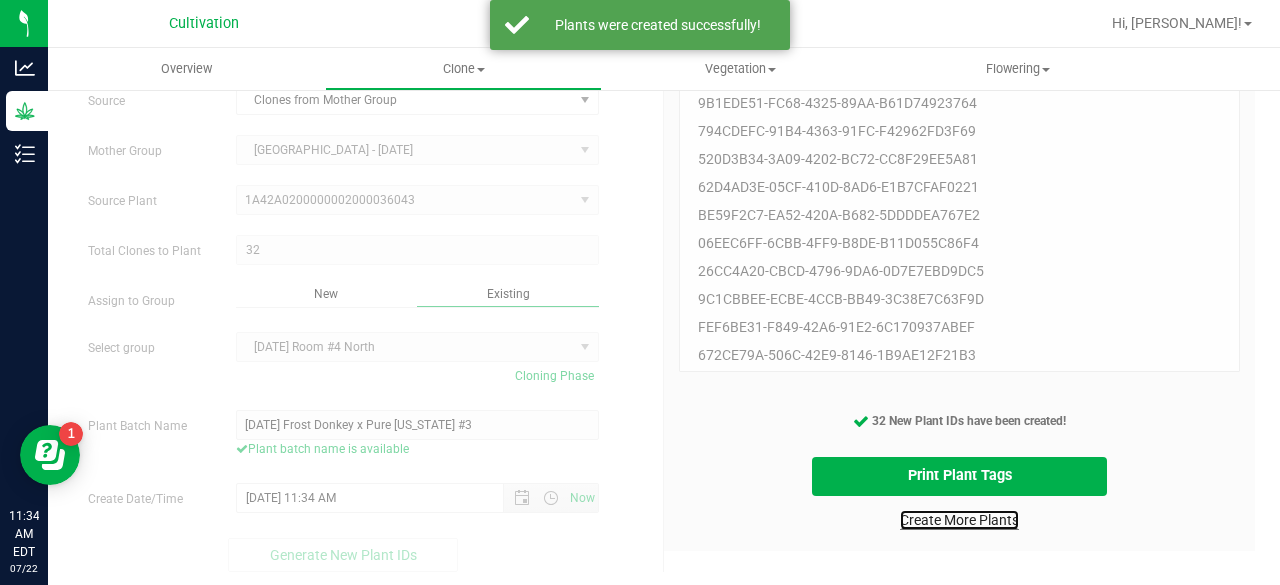 click on "Create More Plants" at bounding box center (959, 520) 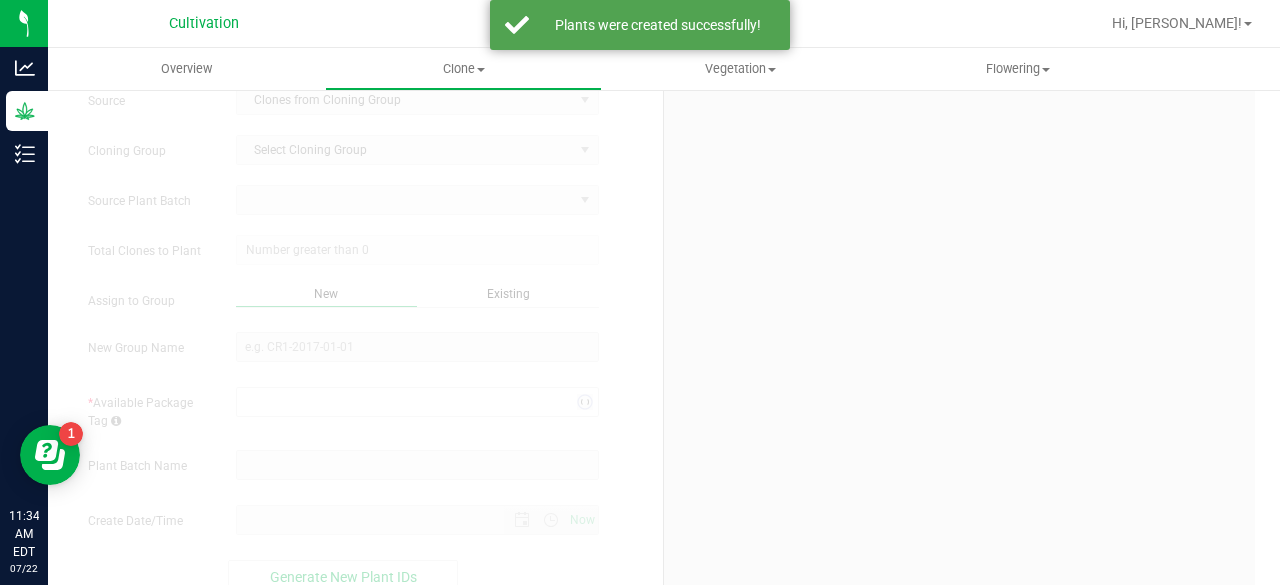 scroll, scrollTop: 0, scrollLeft: 0, axis: both 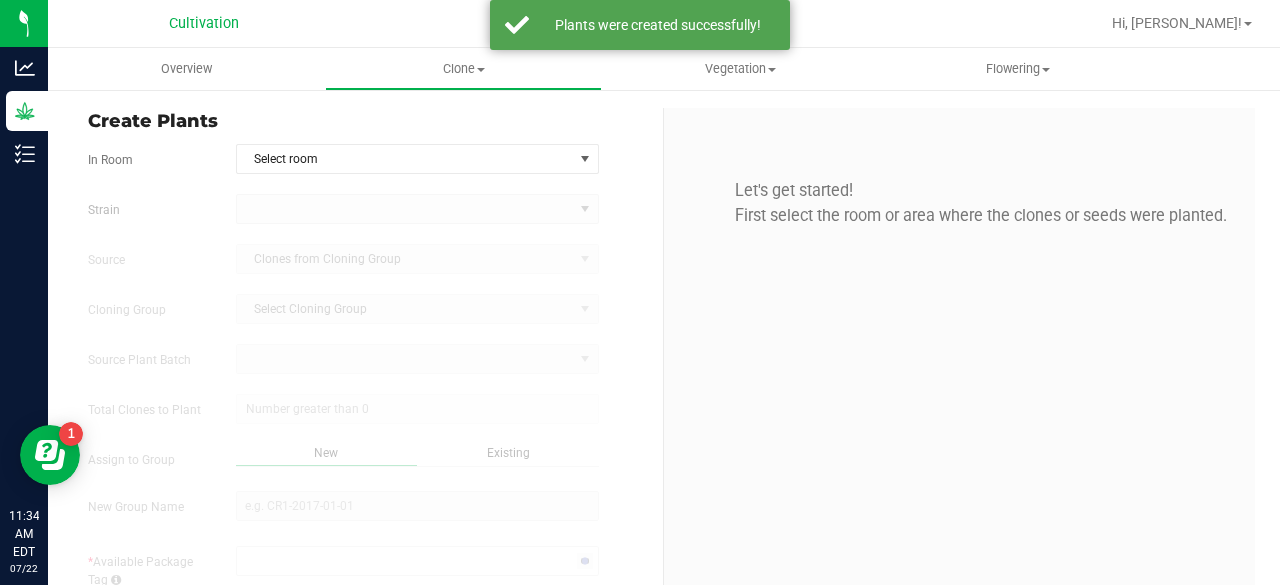 type on "[DATE] 11:34 AM" 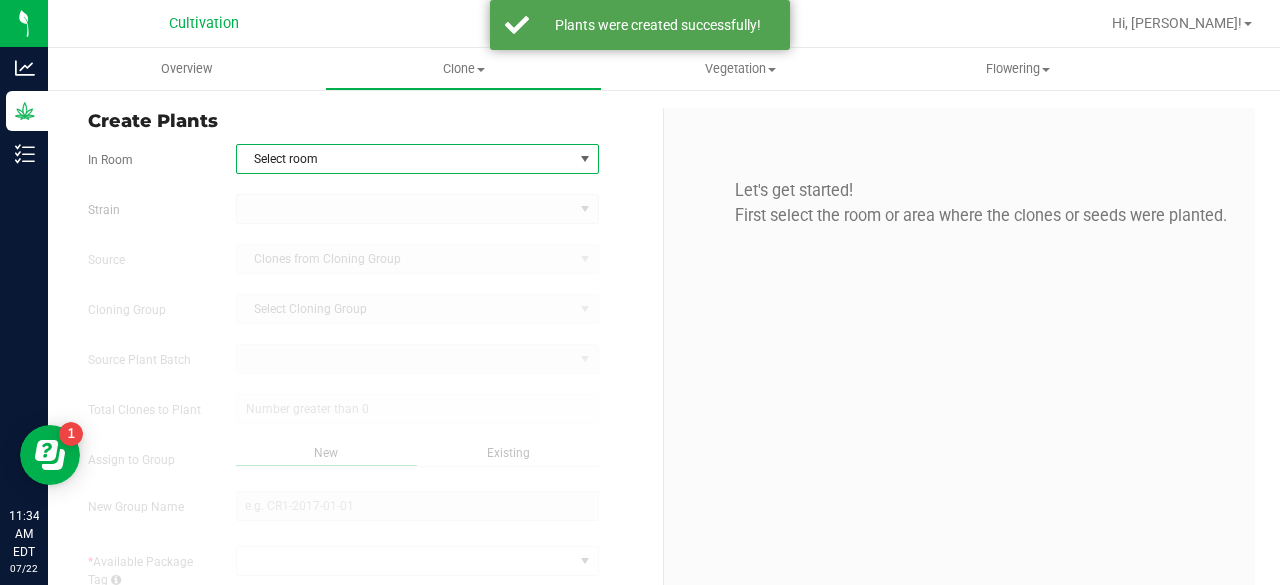 click on "Select room" at bounding box center [405, 159] 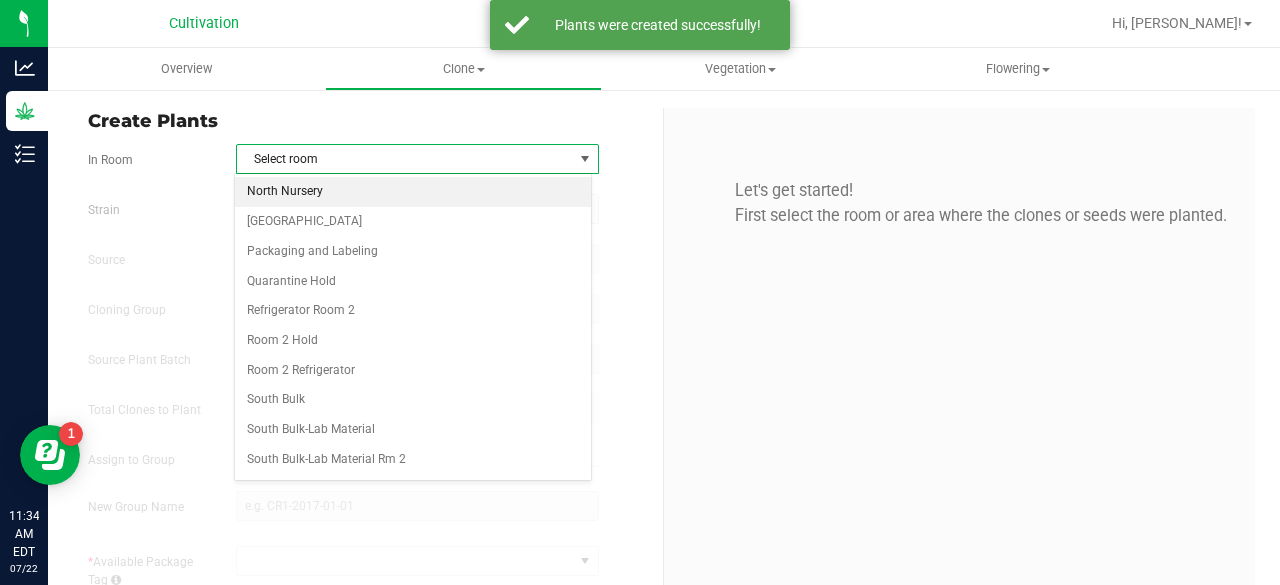 click on "North Nursery" at bounding box center [413, 192] 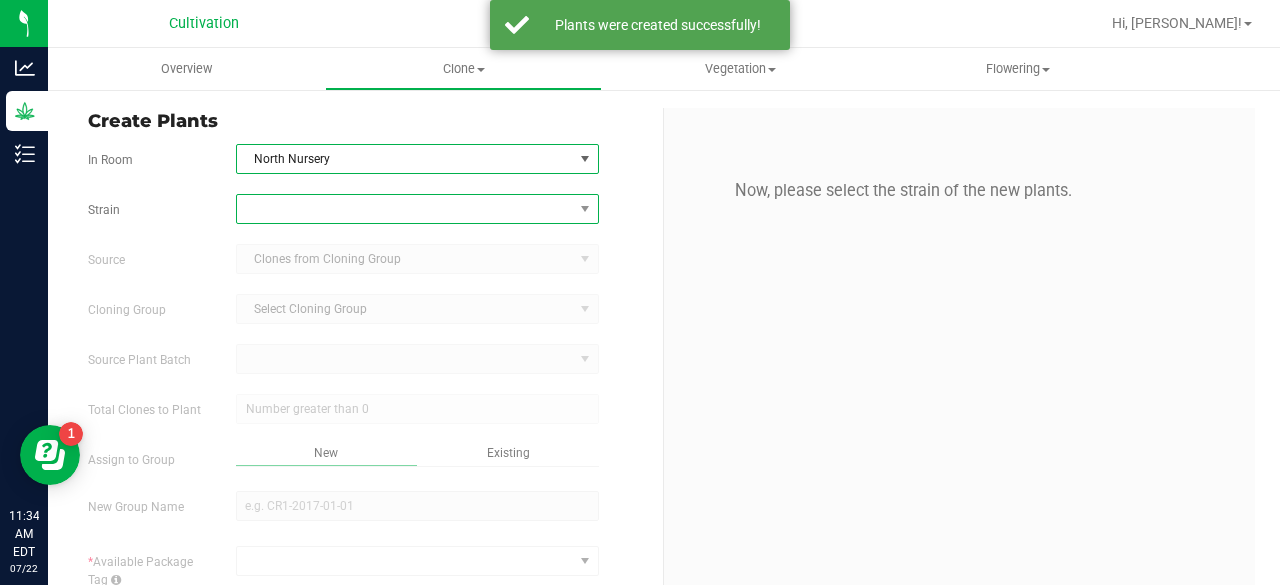 click at bounding box center (405, 209) 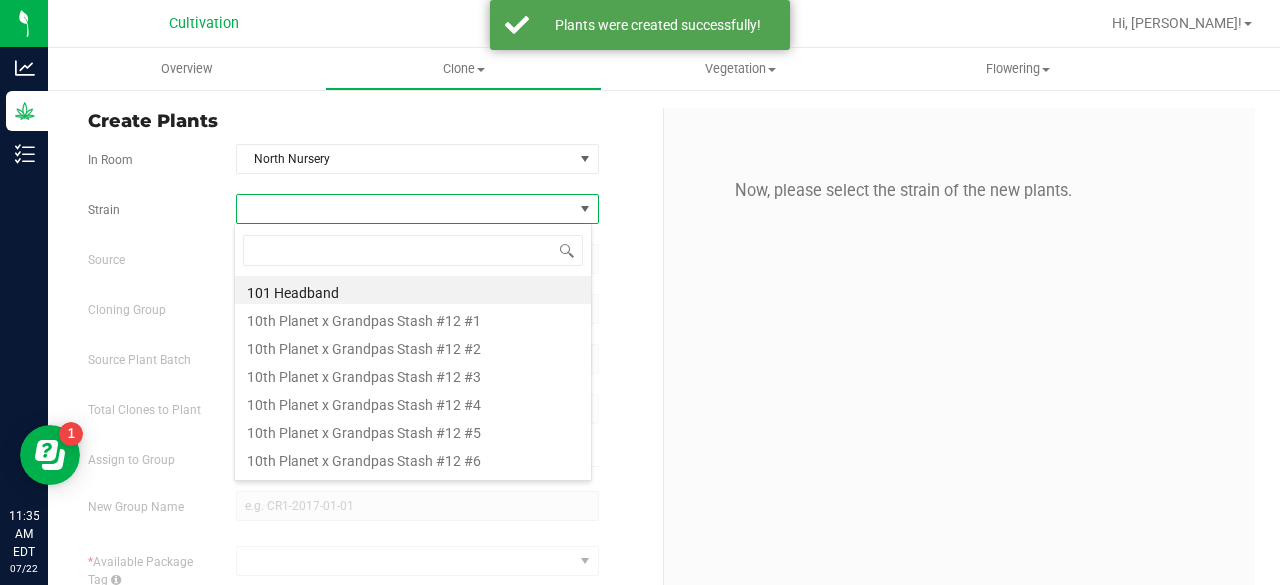 scroll, scrollTop: 99970, scrollLeft: 99641, axis: both 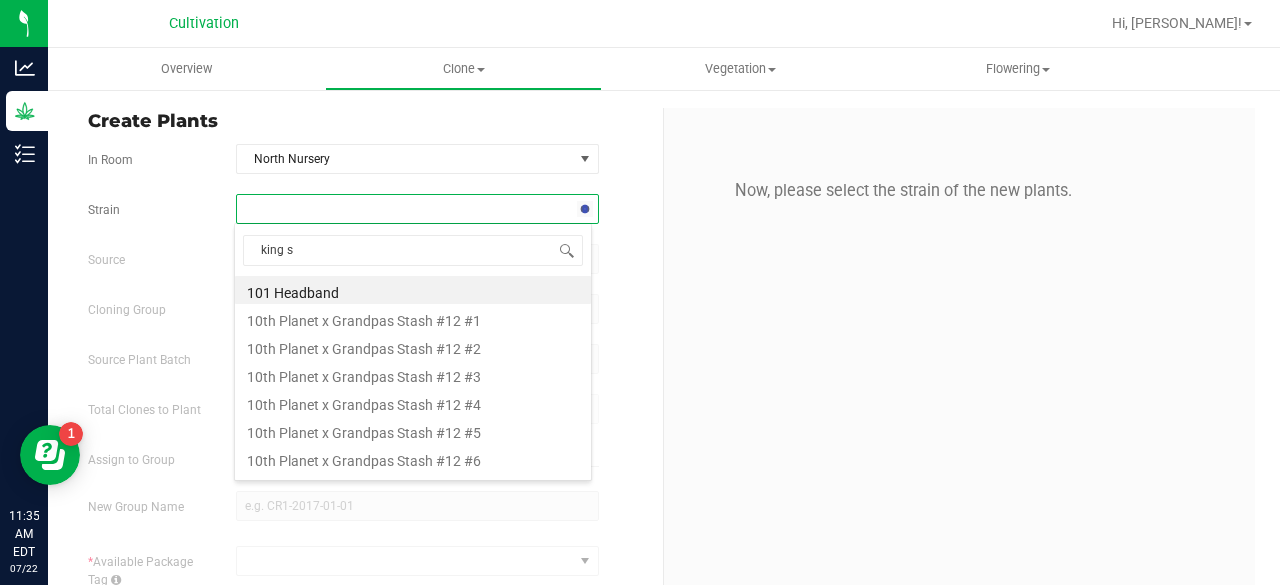 type on "[PERSON_NAME]" 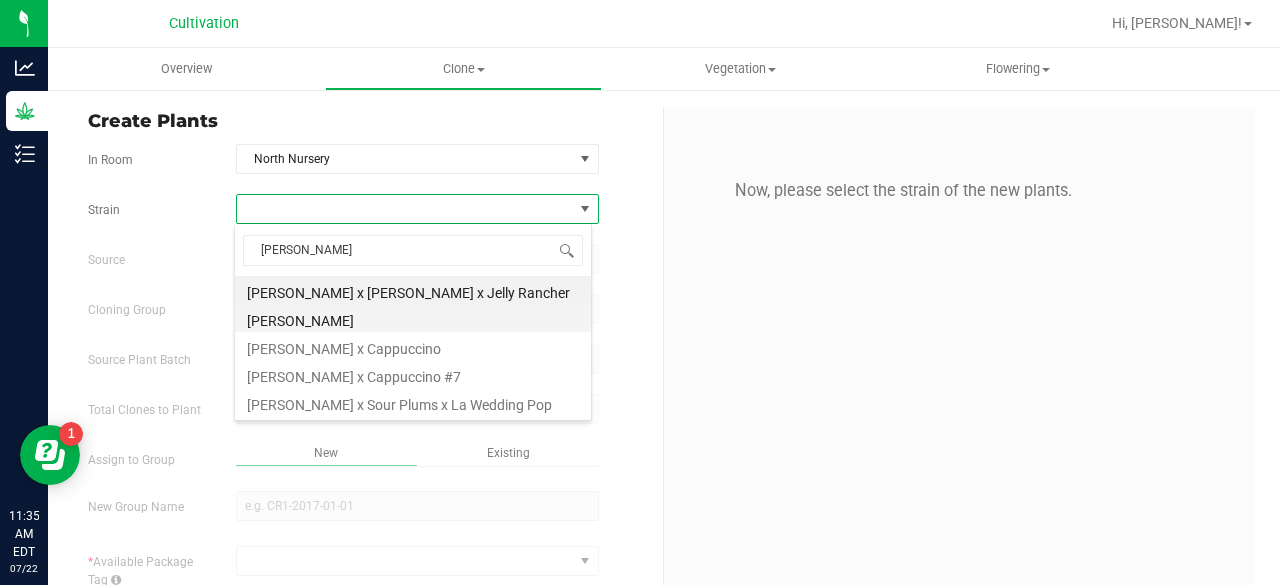 click on "[PERSON_NAME]" at bounding box center [413, 318] 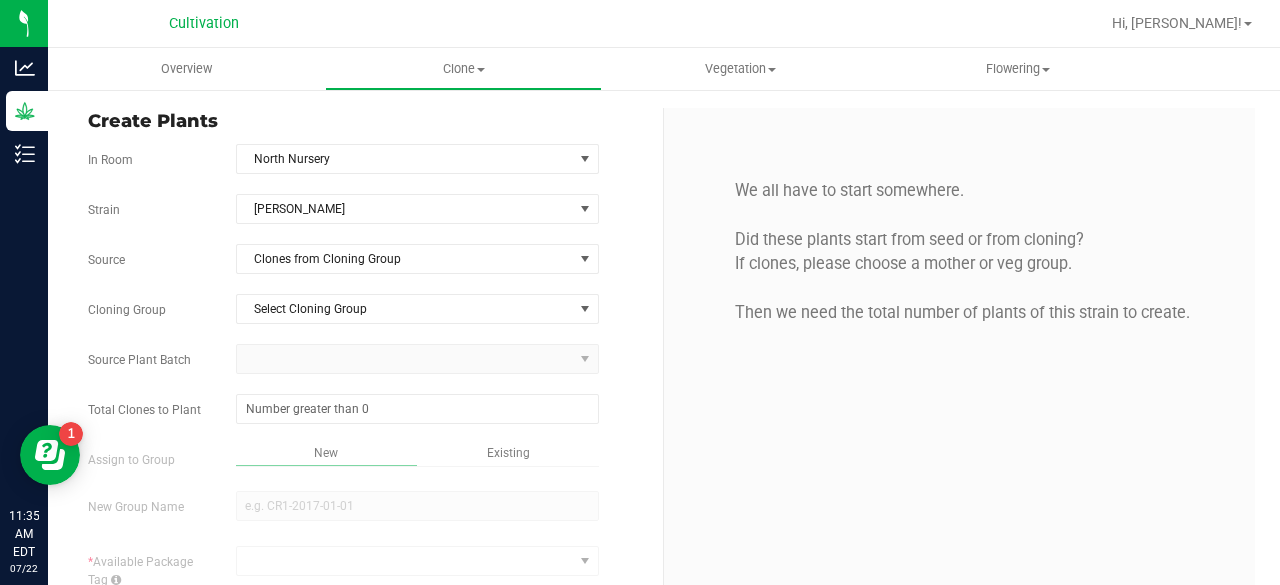 click on "Strain
[PERSON_NAME]
Source
Clones from Cloning Group
Cloning Group
Select Cloning Group Select Cloning Group [DATE] Room #4 South Rack A L2 Rack B L1 - Rack B L3
Source Plant Batch
Total Clones to Plant
*" at bounding box center (368, 473) 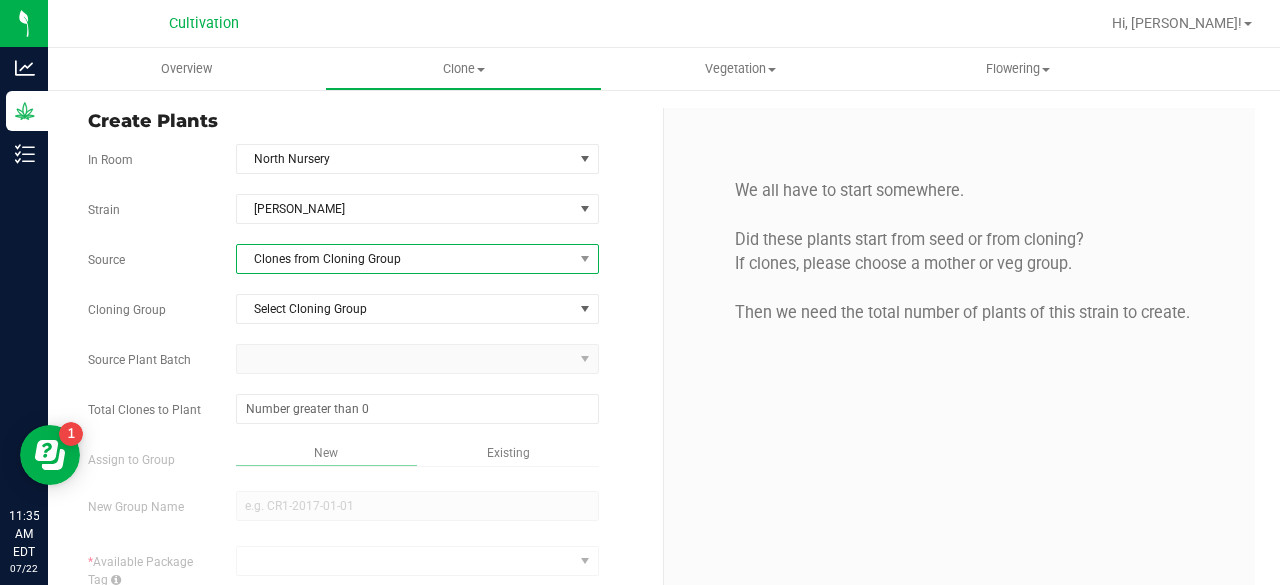 click on "Clones from Cloning Group" at bounding box center (405, 259) 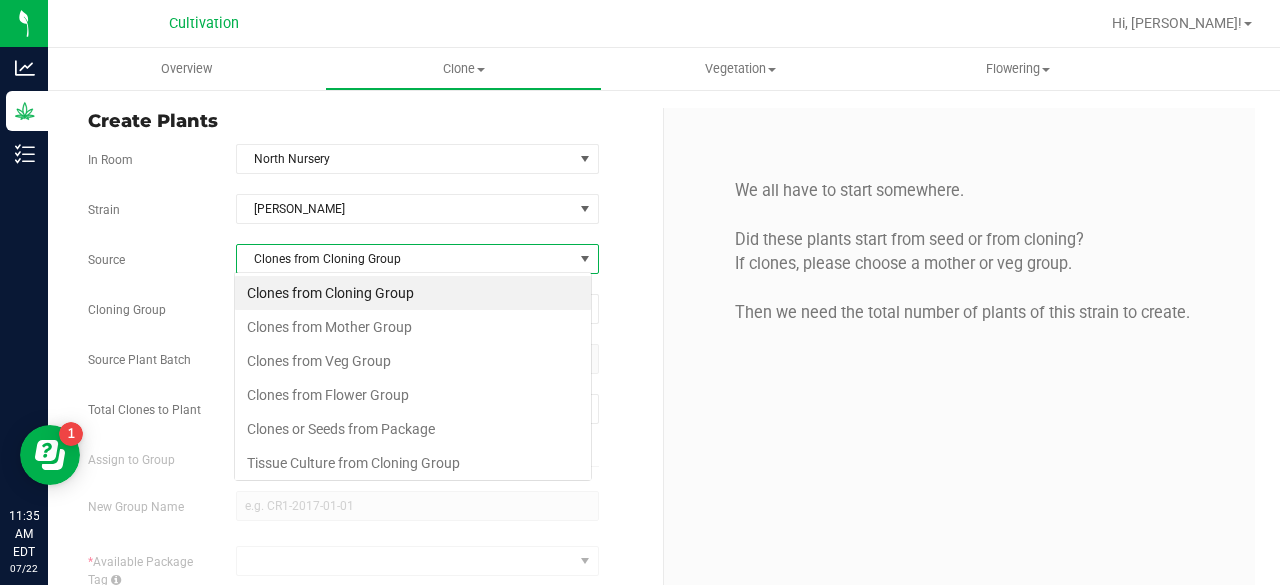 scroll, scrollTop: 99970, scrollLeft: 99641, axis: both 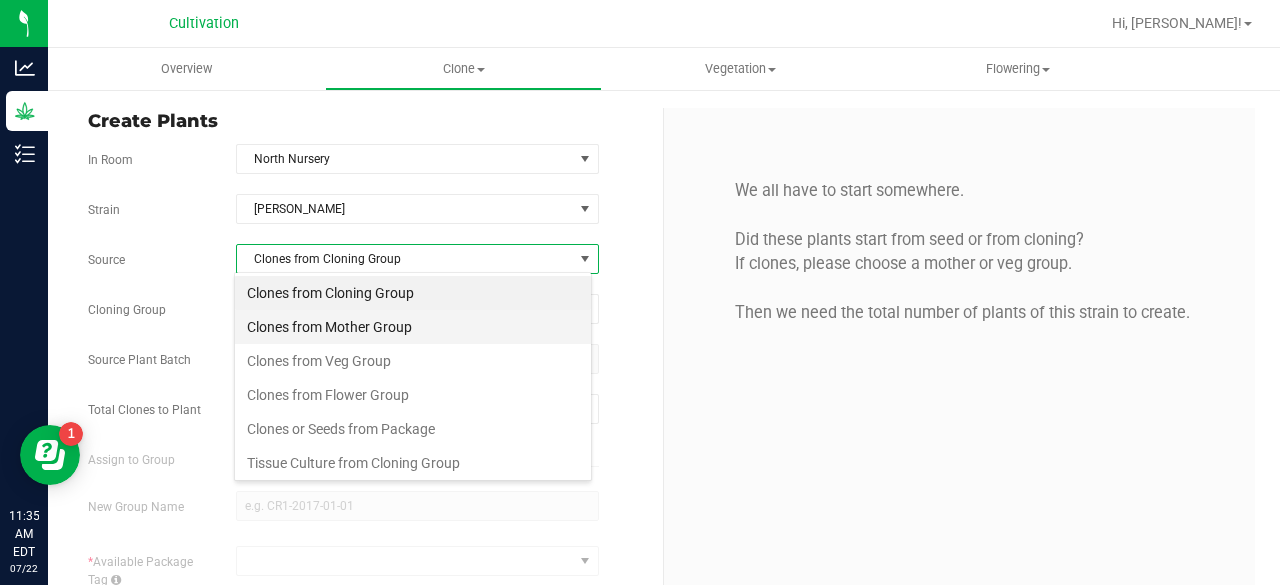 click on "Clones from Mother Group" at bounding box center [413, 327] 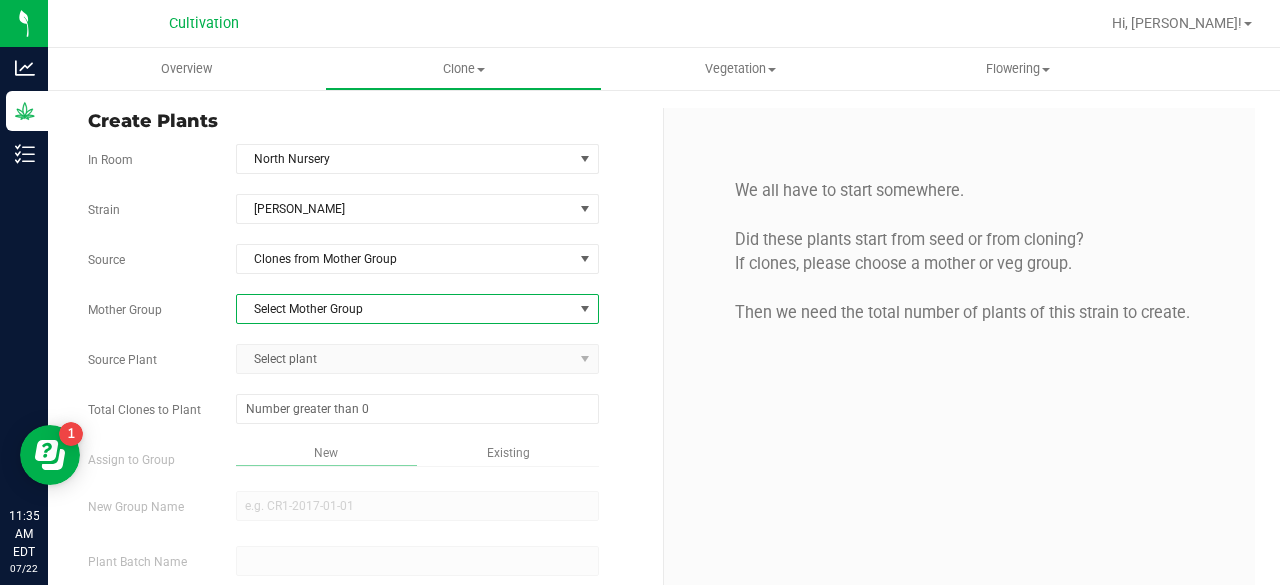 click on "Select Mother Group" at bounding box center [405, 309] 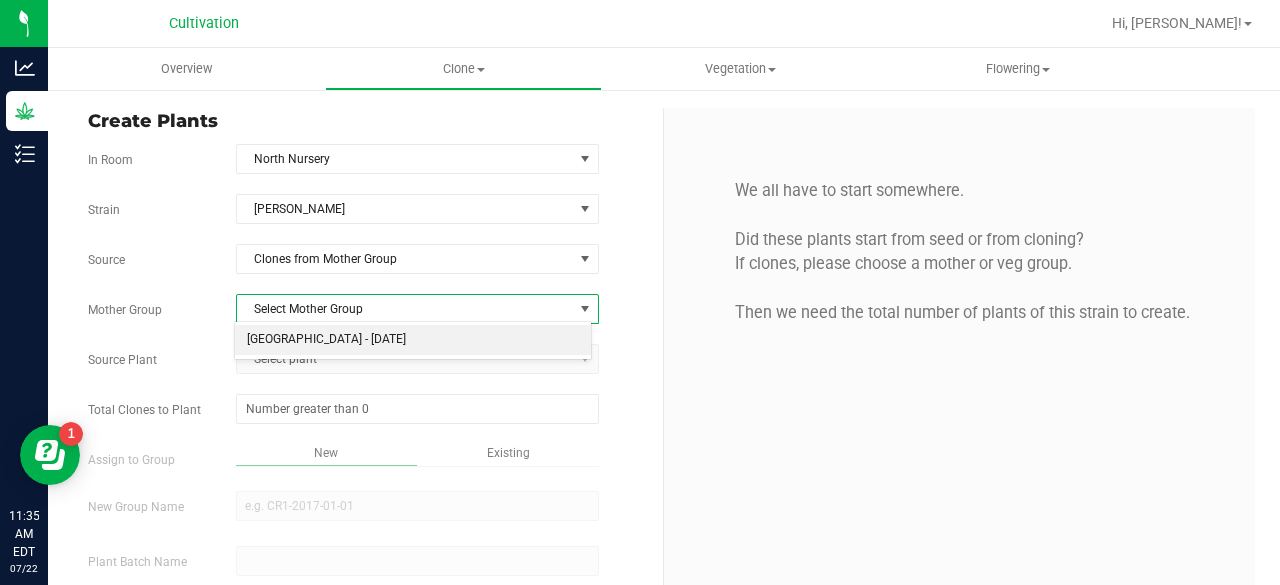 click on "[GEOGRAPHIC_DATA]  - [DATE]" at bounding box center [413, 340] 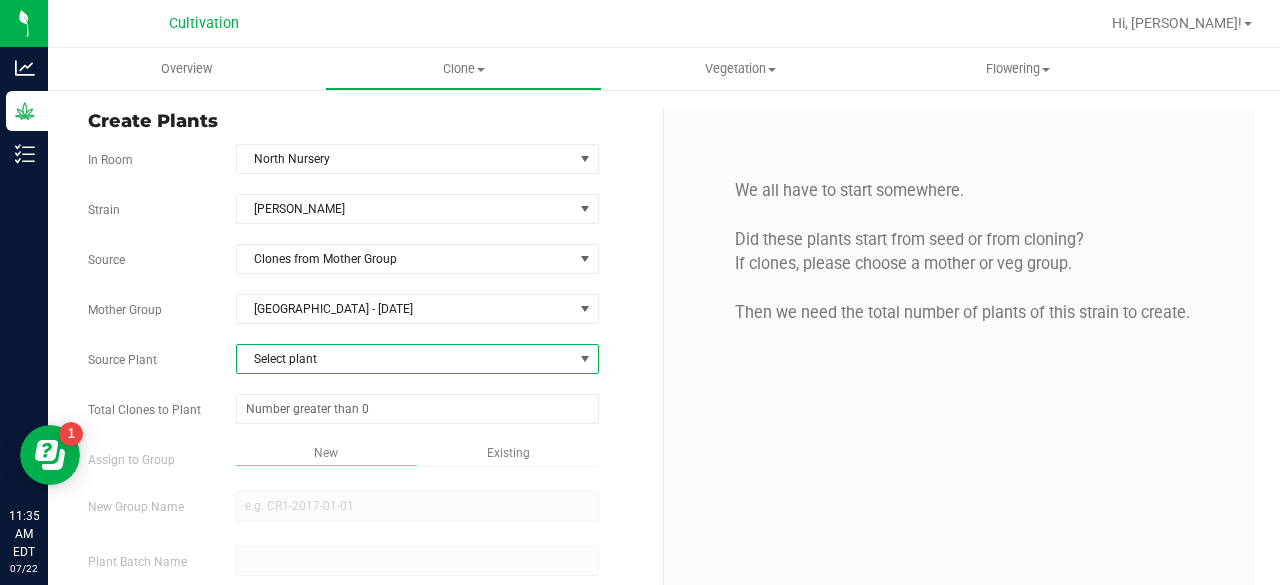 click on "Select plant" at bounding box center (405, 359) 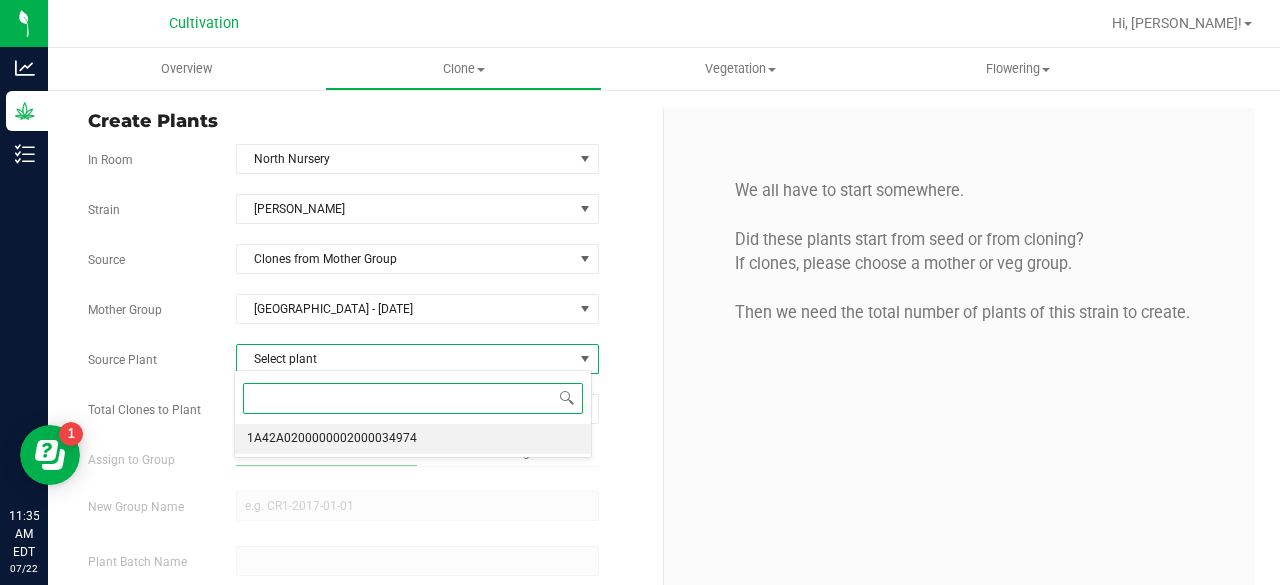 click on "1A42A0200000002000034974" at bounding box center (332, 439) 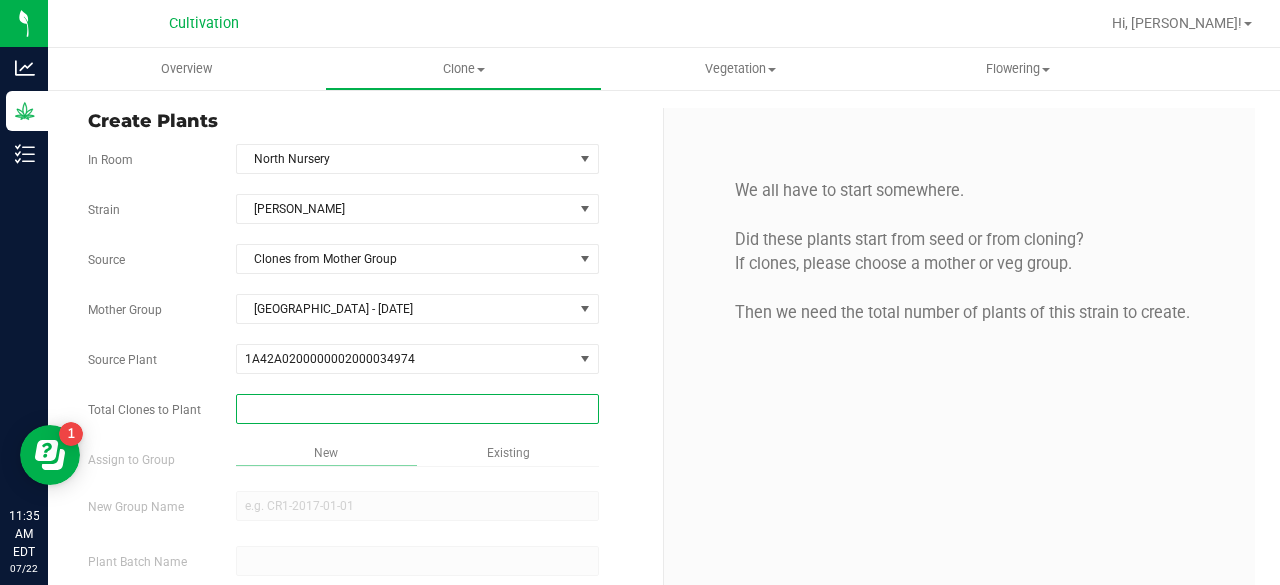 click at bounding box center [417, 409] 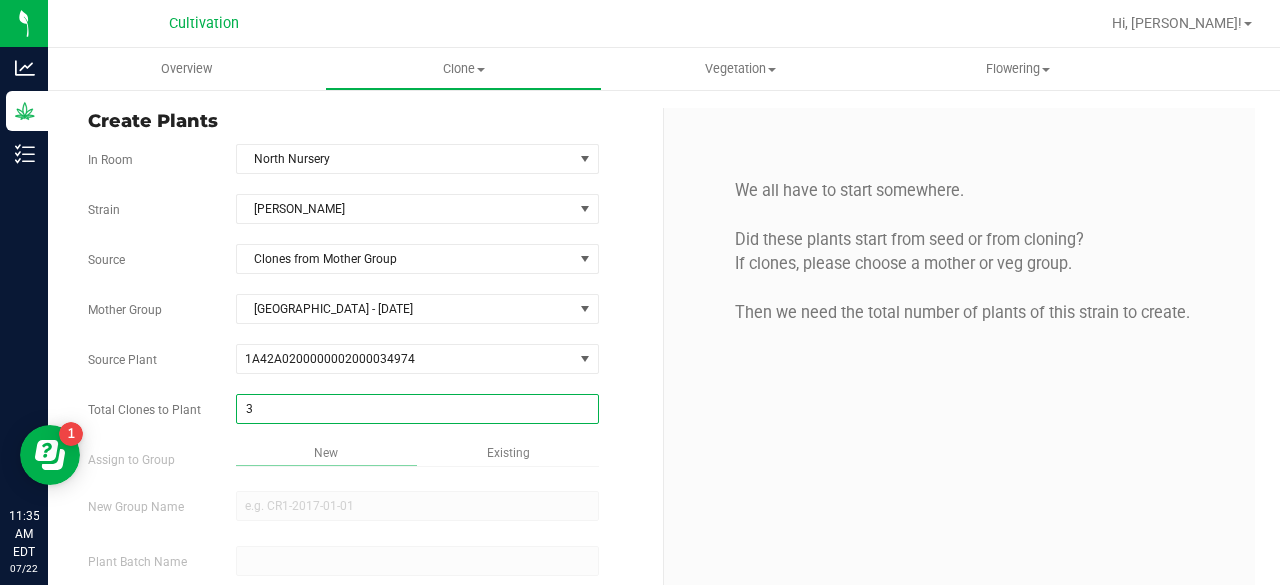 type on "32" 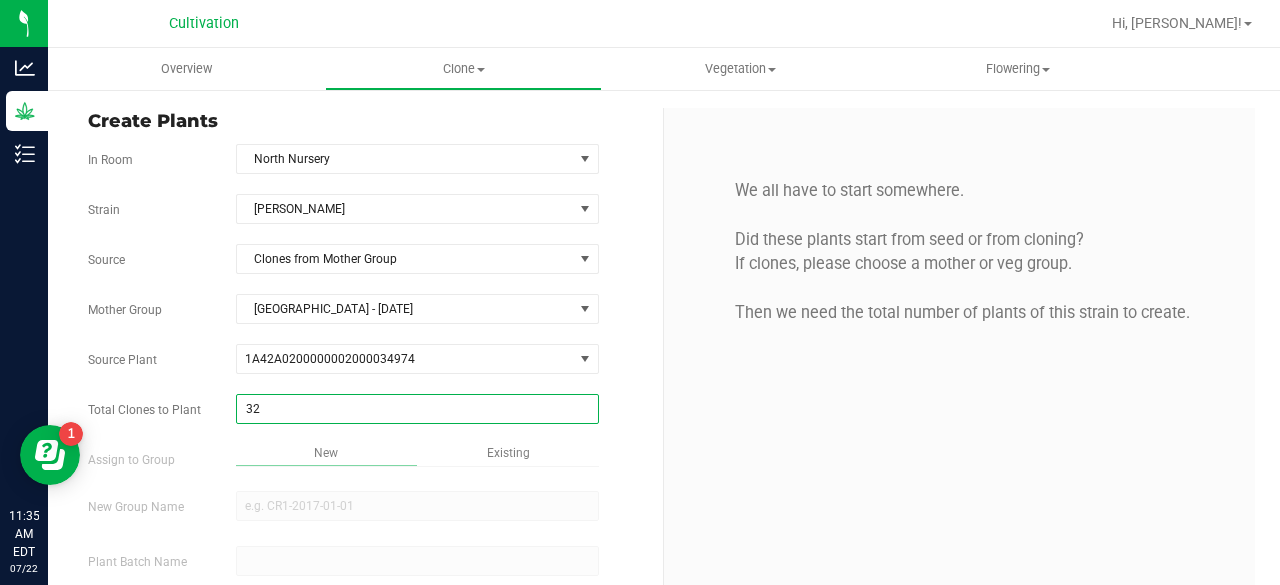 scroll, scrollTop: 119, scrollLeft: 0, axis: vertical 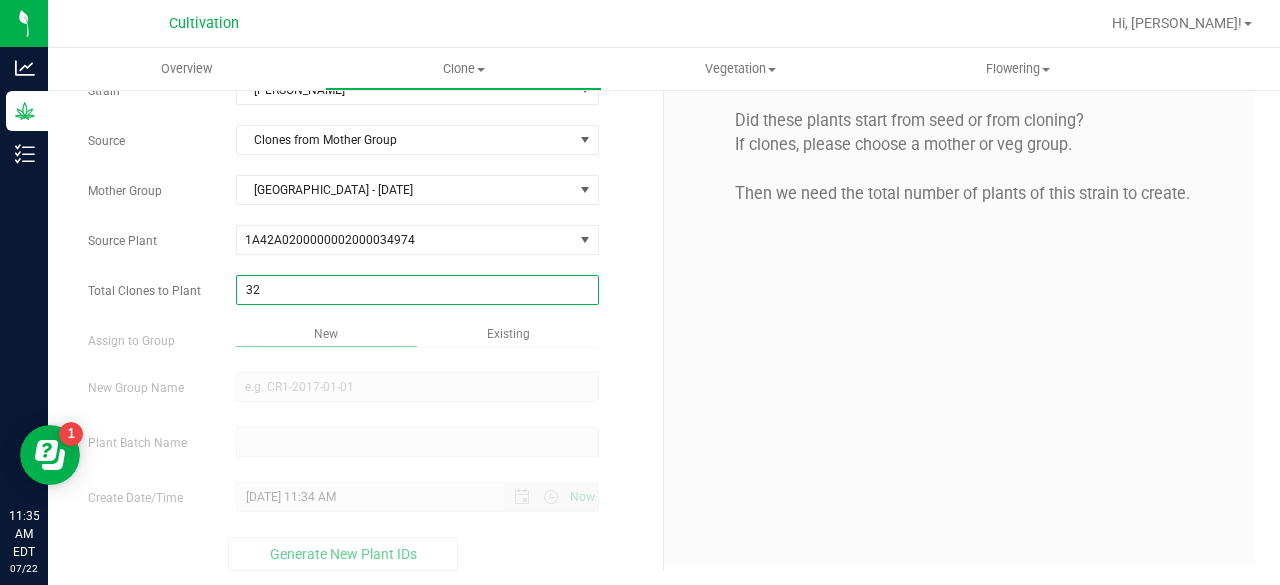type on "32" 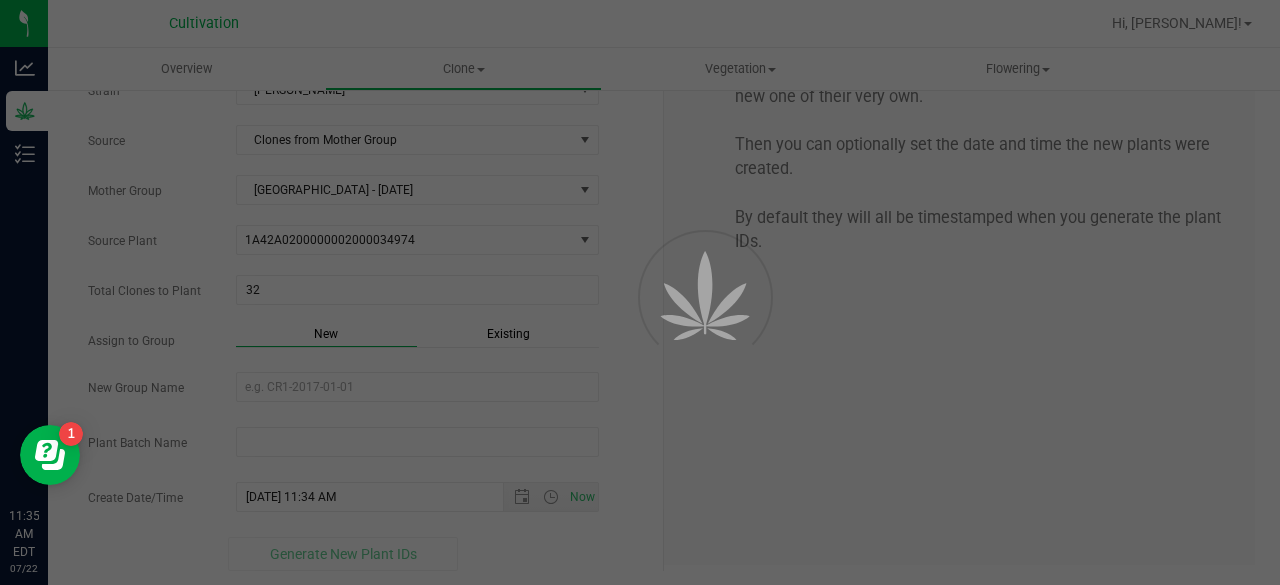 click on "Overview
Clone
Create plants
Cloning groups
Cloning plant batches
Apply to plants
Vegetation" at bounding box center (664, 316) 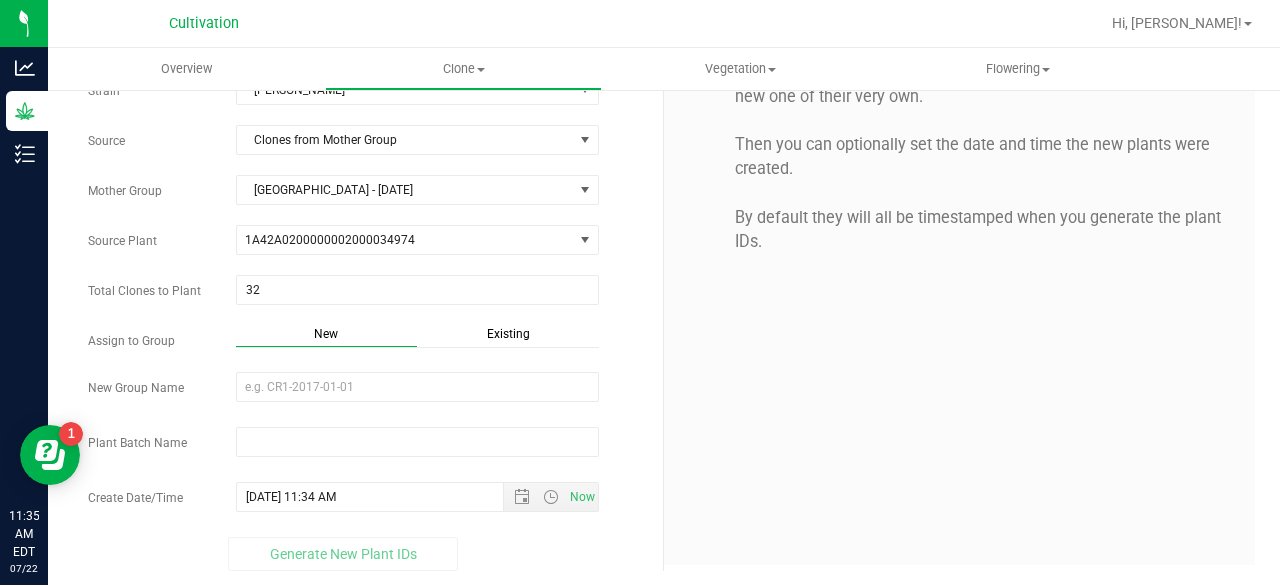 click on "Existing" at bounding box center [508, 336] 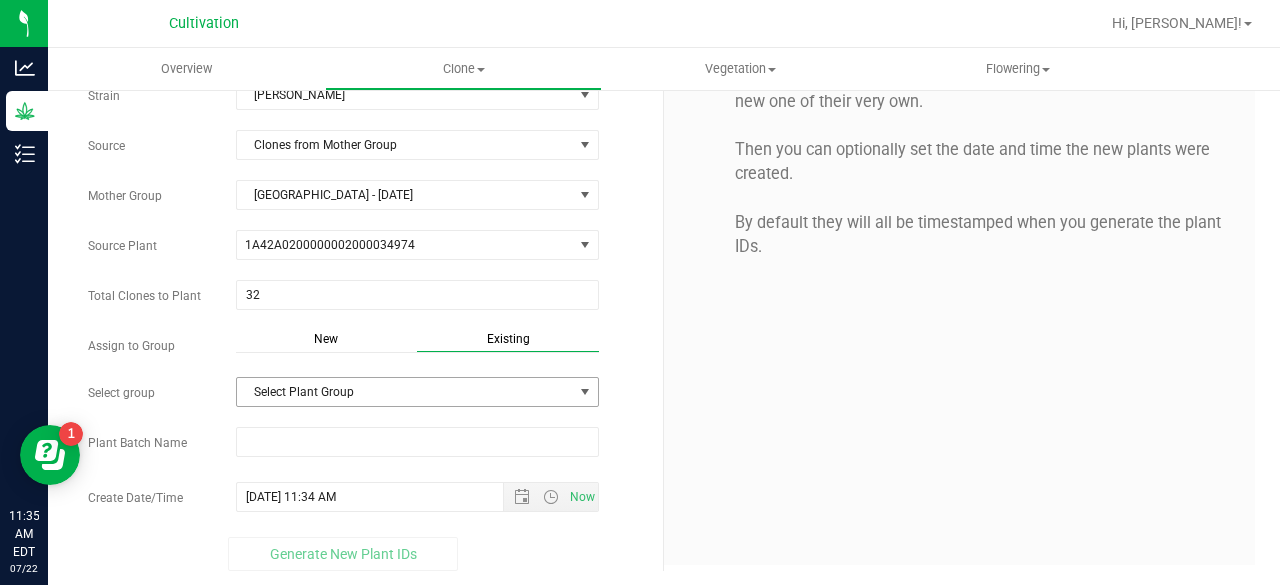 click on "Select Plant Group" at bounding box center (405, 392) 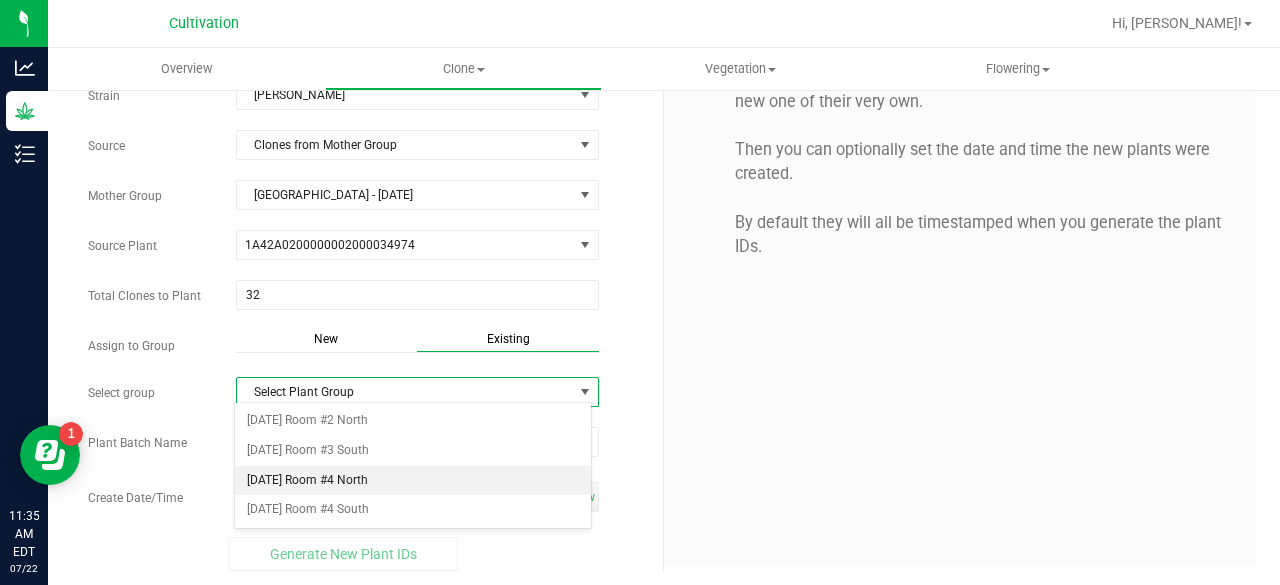 click on "[DATE] Room #4 North" at bounding box center (413, 481) 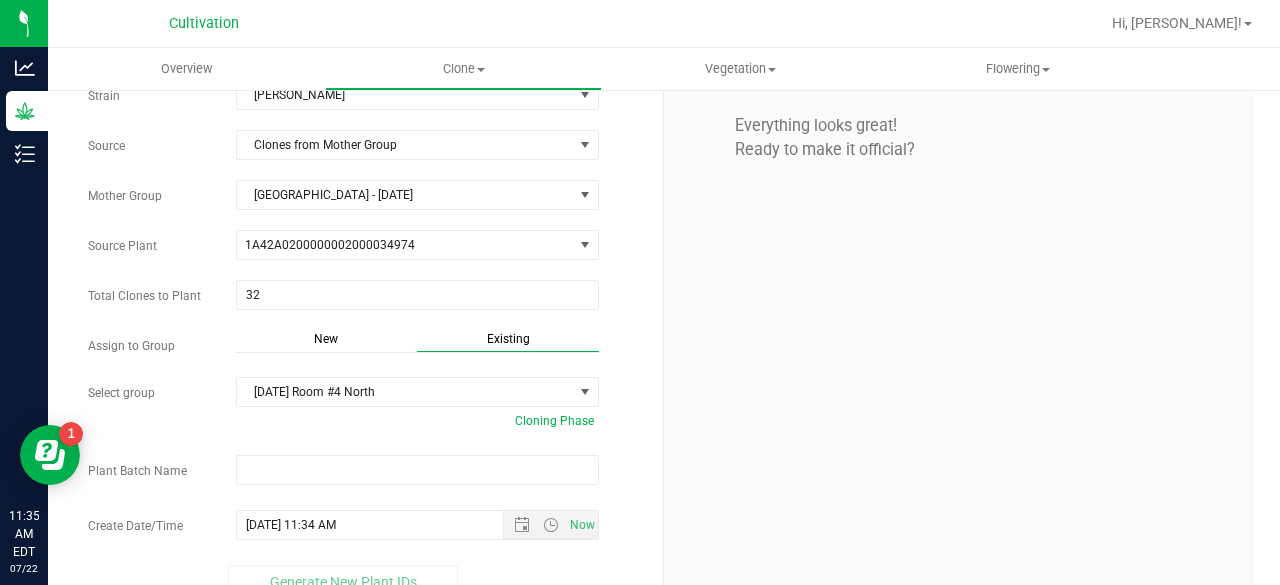 click on "Strain
[PERSON_NAME]
Source
Clones from Mother Group
Mother Group
[GEOGRAPHIC_DATA]  - [DATE] Select Mother Group North Mother Room  - [DATE]
Source Plant
1A42A0200000002000034974 1A42A0200000002000034974
Total Clones to Plant
32 32" at bounding box center (368, 339) 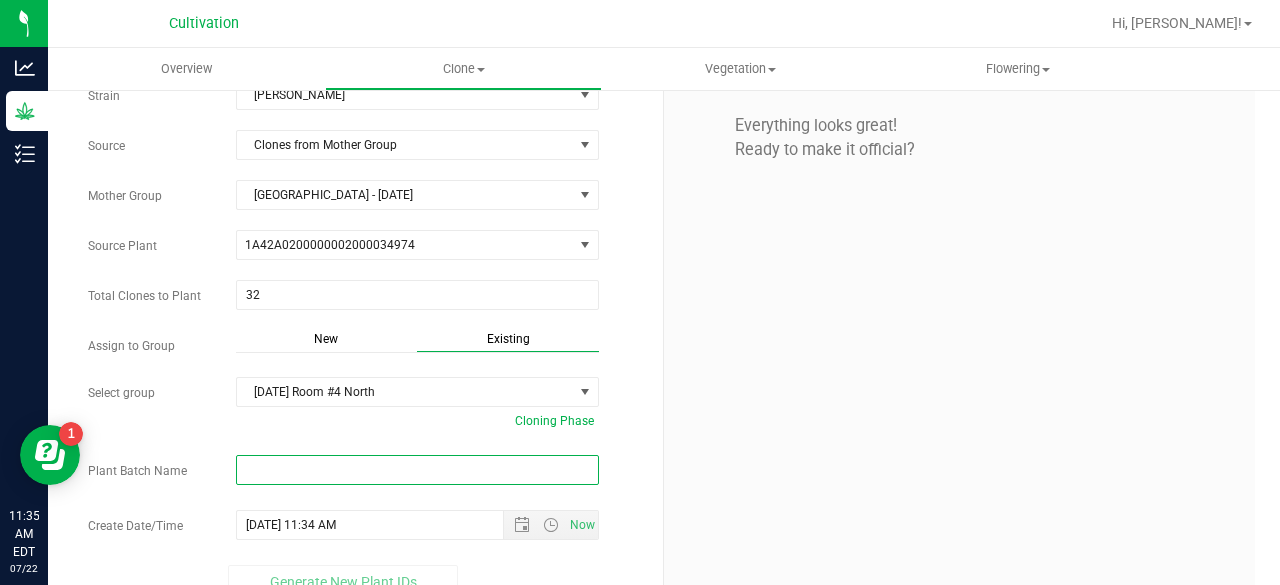 click at bounding box center (417, 470) 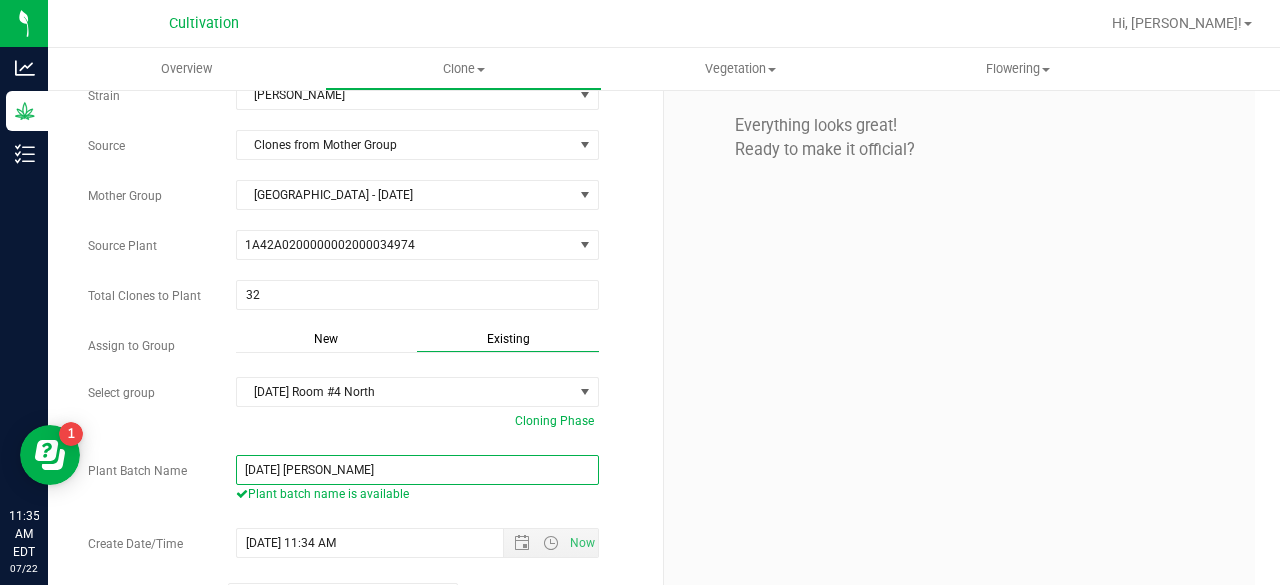 scroll, scrollTop: 160, scrollLeft: 0, axis: vertical 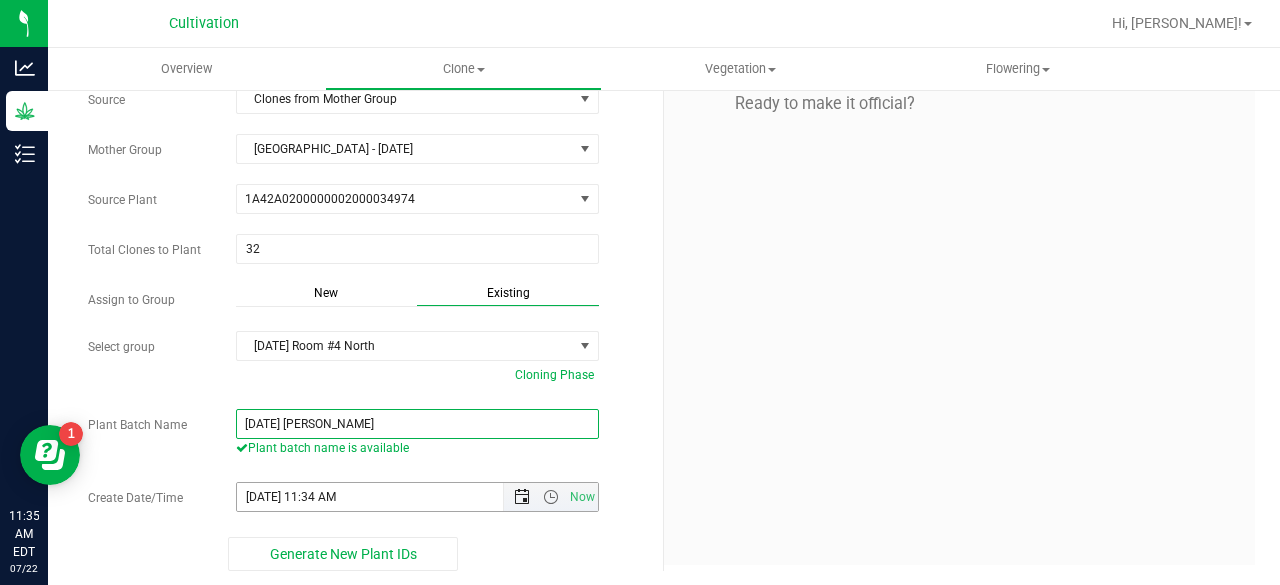 click at bounding box center [522, 497] 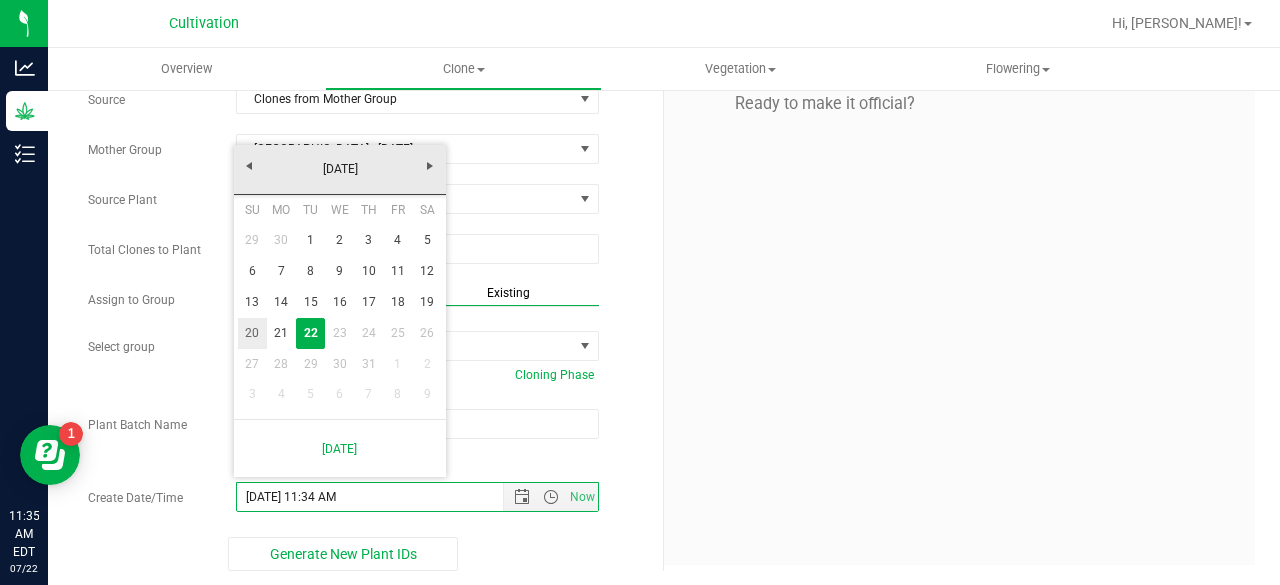 click on "20" at bounding box center (252, 333) 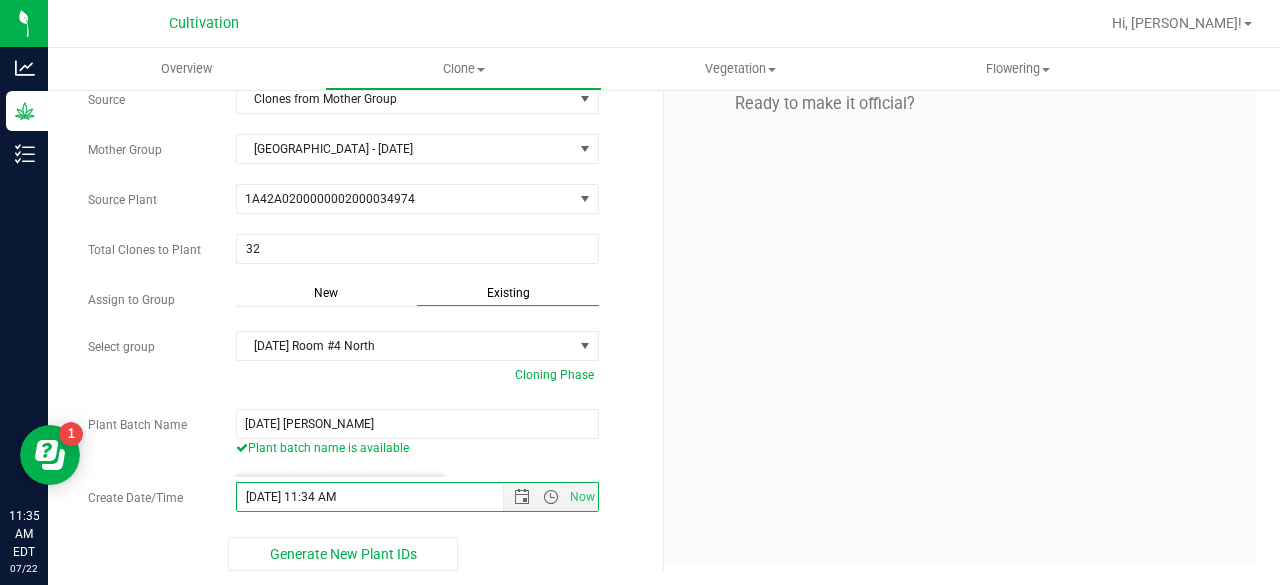type on "[DATE] 11:34 AM" 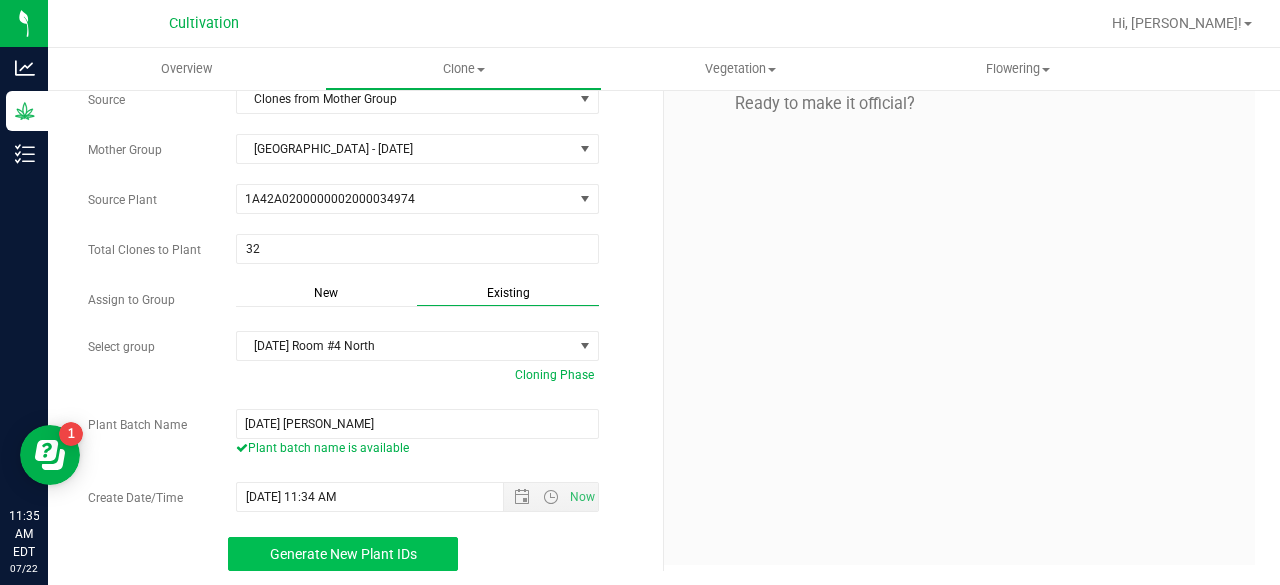 click on "Generate New Plant IDs" at bounding box center [343, 554] 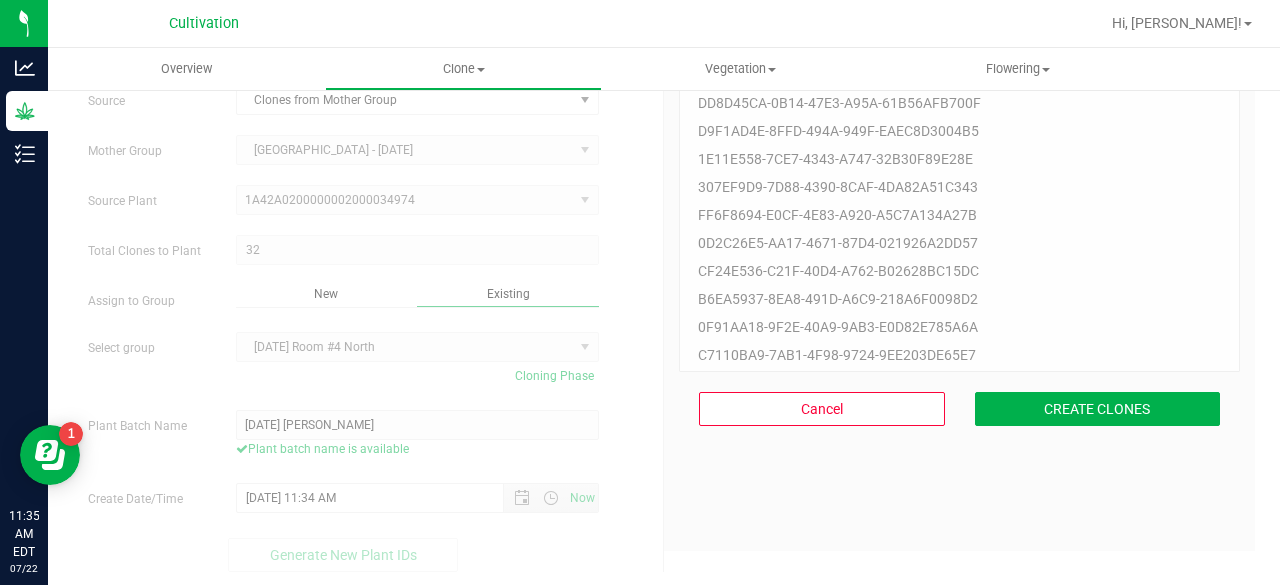 scroll, scrollTop: 60, scrollLeft: 0, axis: vertical 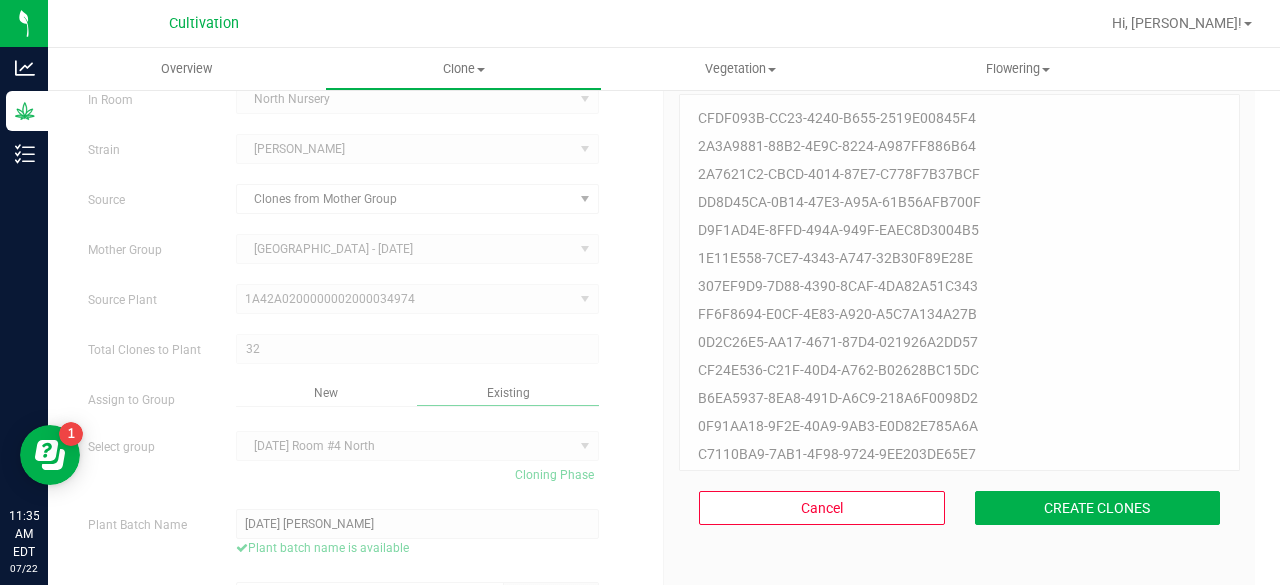 click on "Cancel
CREATE CLONES" at bounding box center [959, 508] 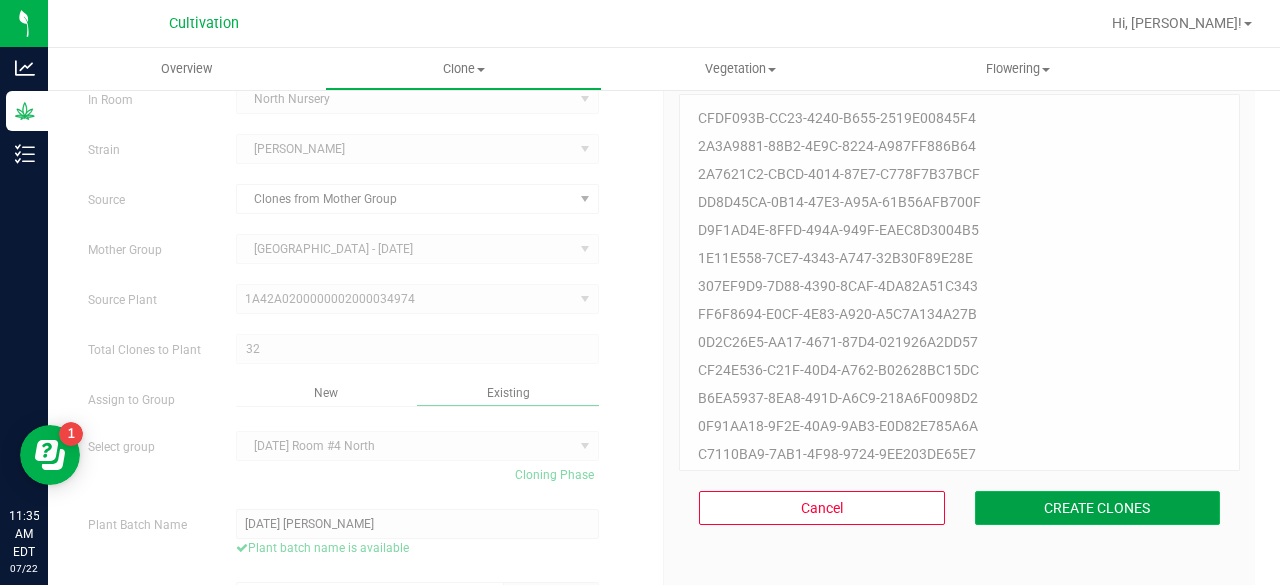 click on "CREATE CLONES" at bounding box center [1098, 508] 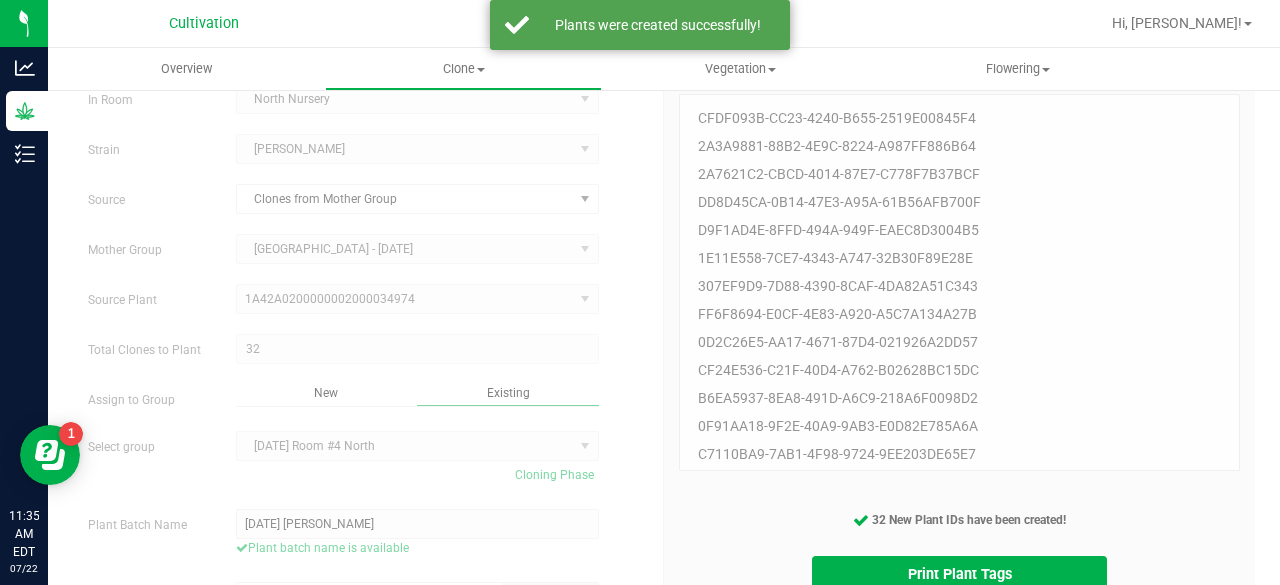 scroll, scrollTop: 159, scrollLeft: 0, axis: vertical 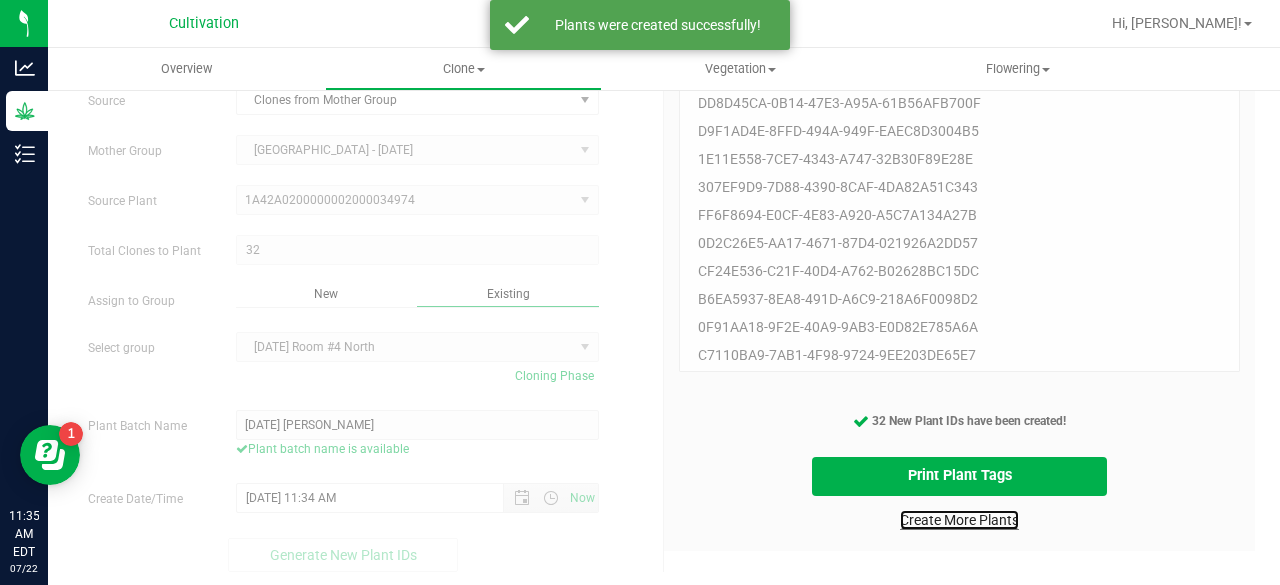 click on "Create More Plants" at bounding box center (959, 520) 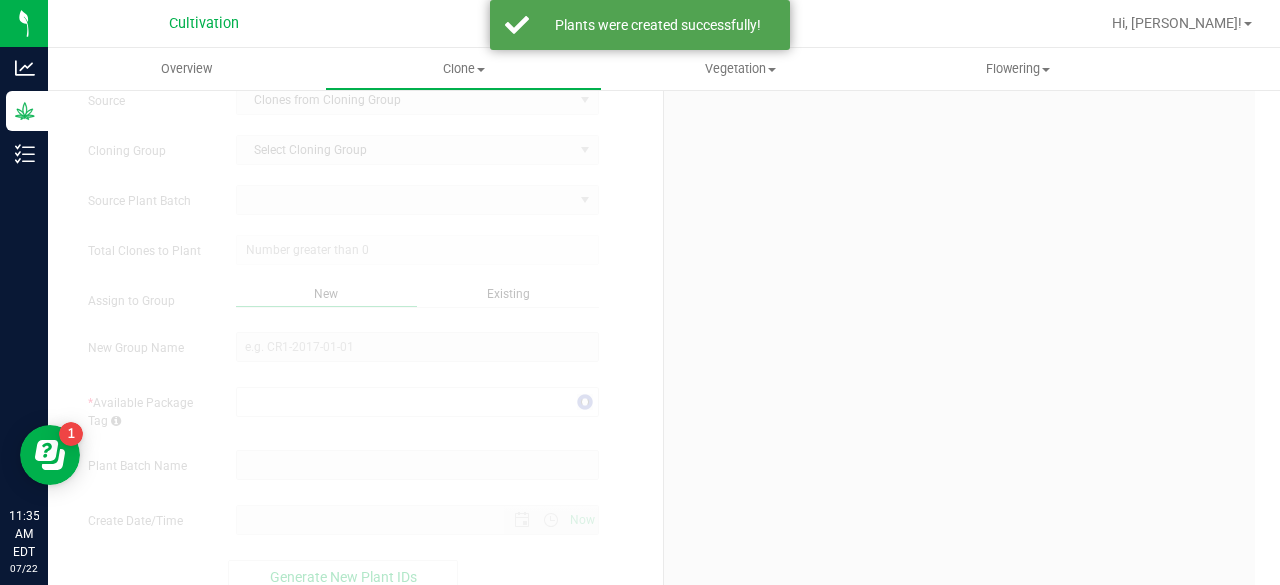 scroll, scrollTop: 0, scrollLeft: 0, axis: both 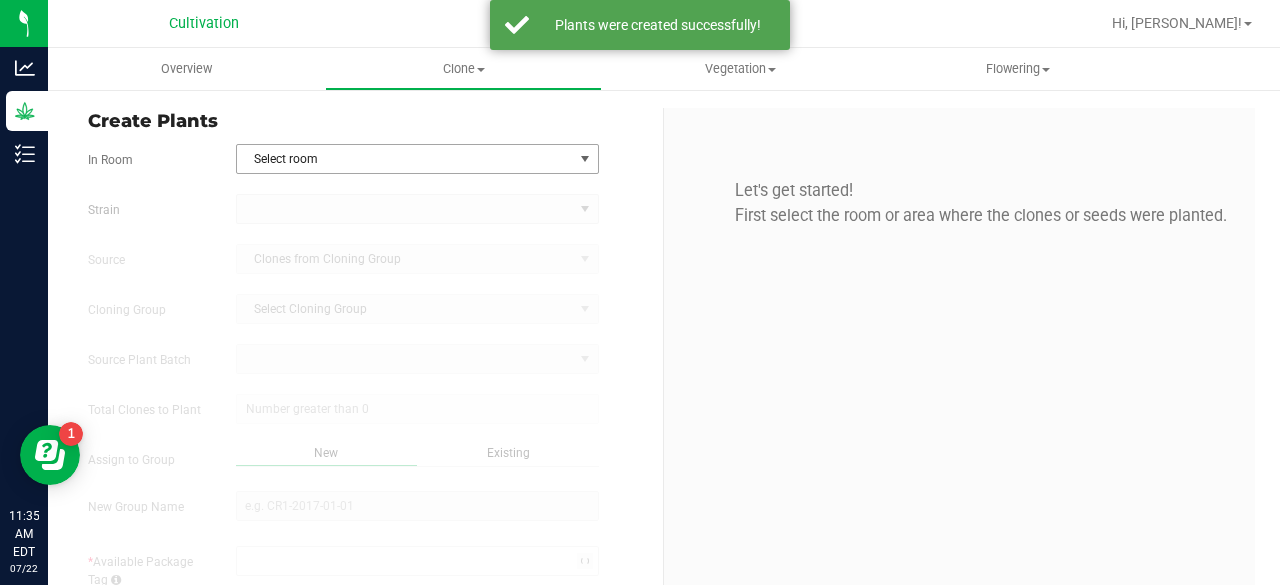 type on "[DATE] 11:35 AM" 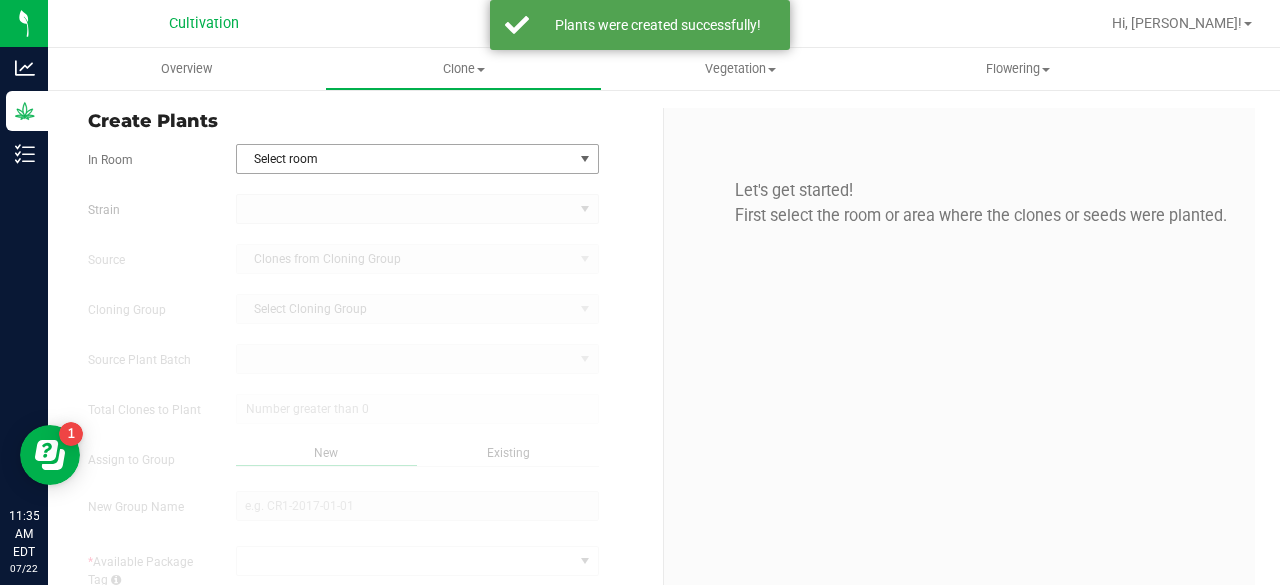 click on "Select room" at bounding box center [405, 159] 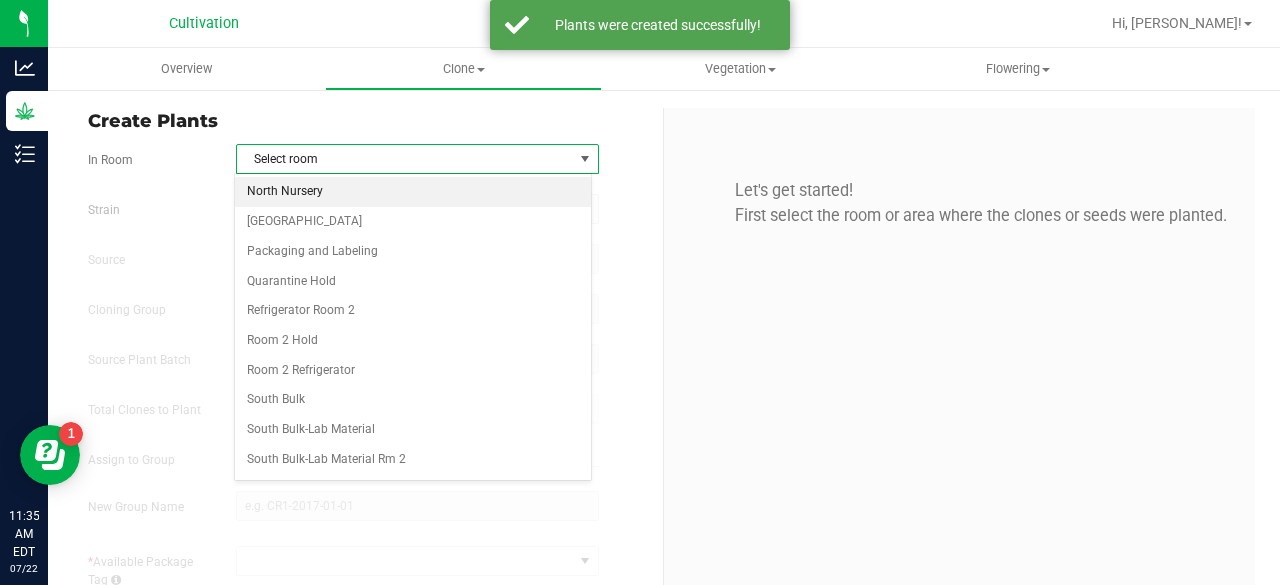 click on "North Nursery" at bounding box center [413, 192] 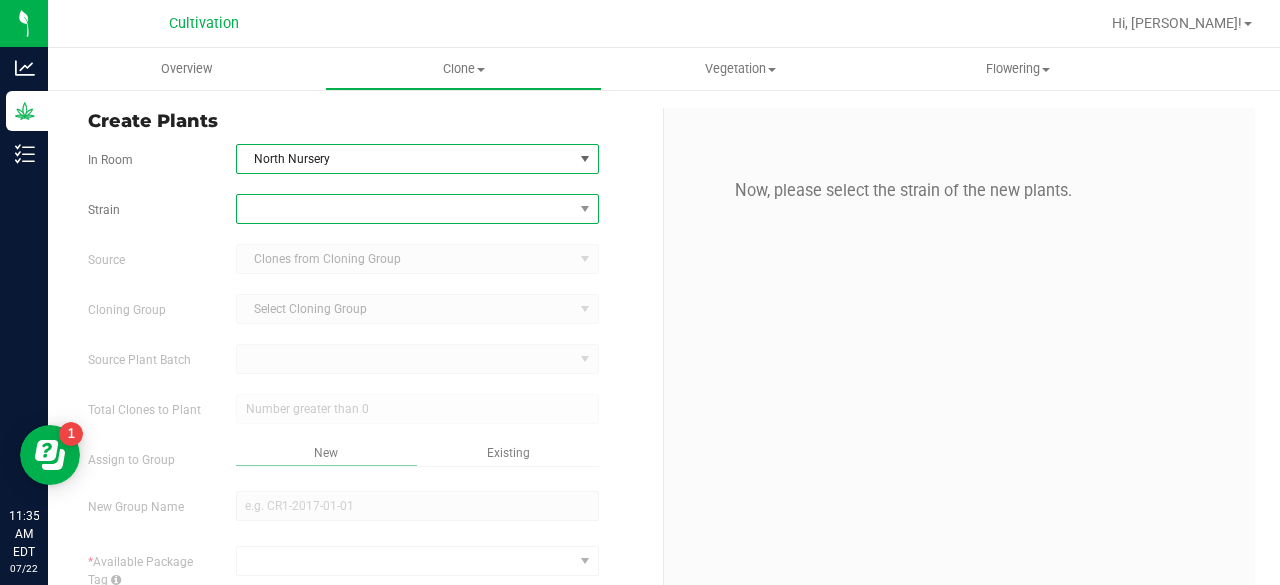 click at bounding box center [405, 209] 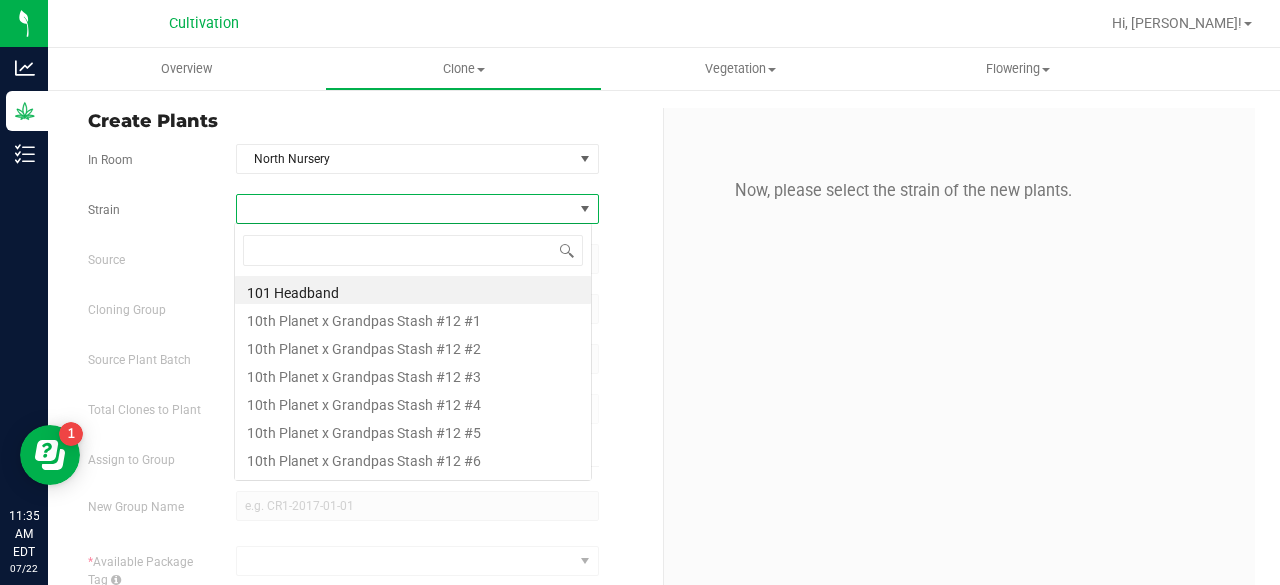 scroll, scrollTop: 99970, scrollLeft: 99641, axis: both 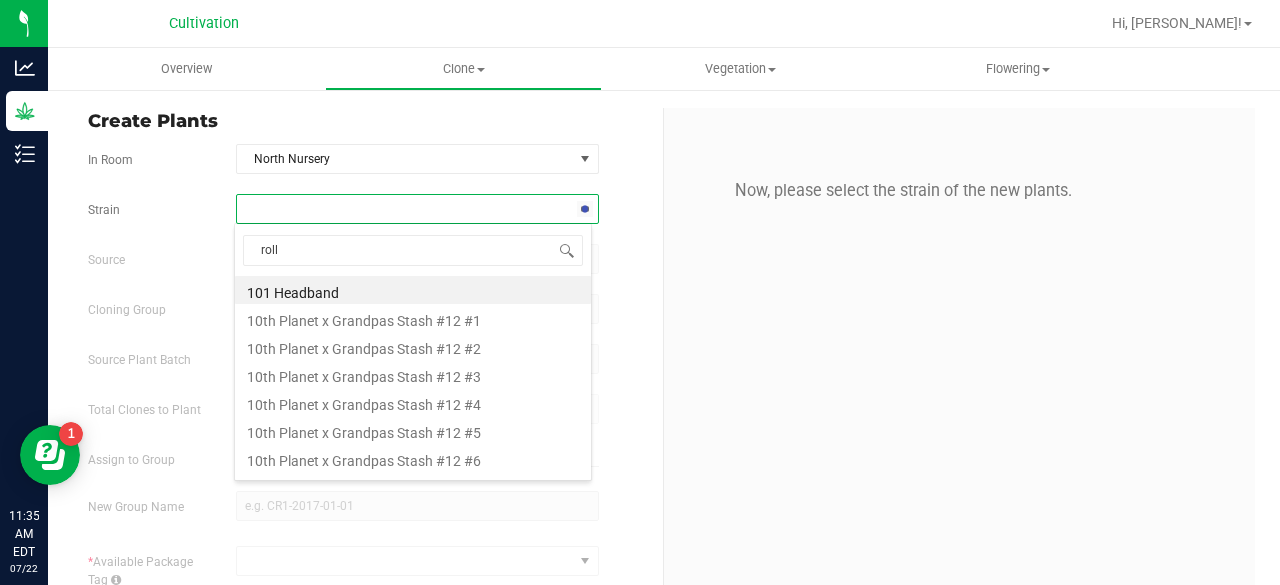 type on "rollu" 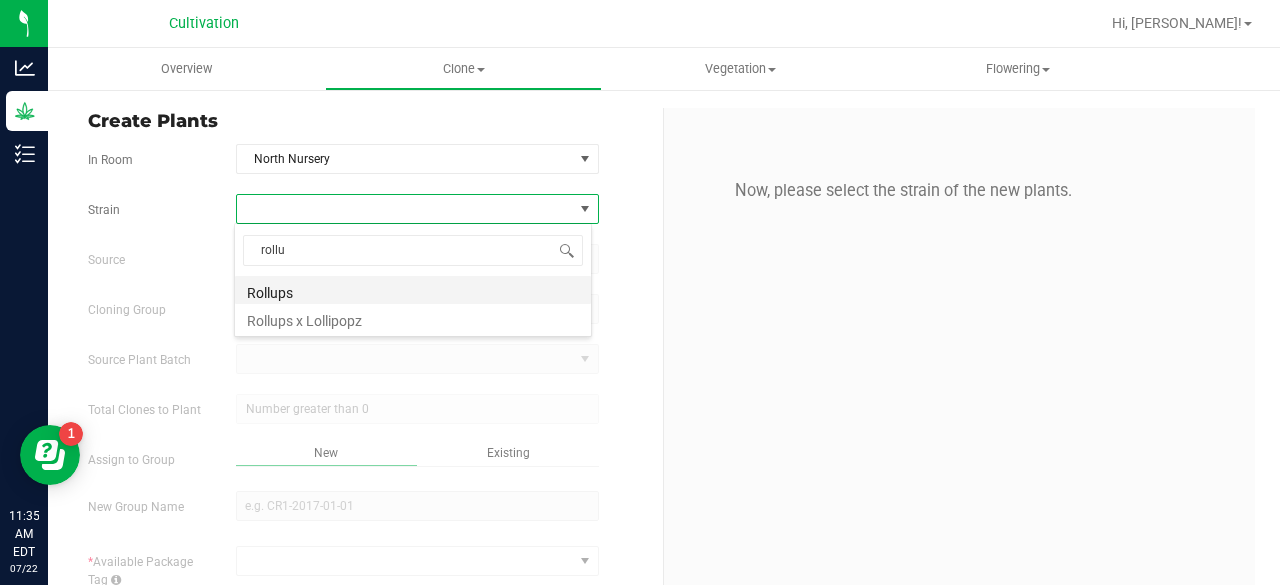 click on "Rollups" at bounding box center (413, 290) 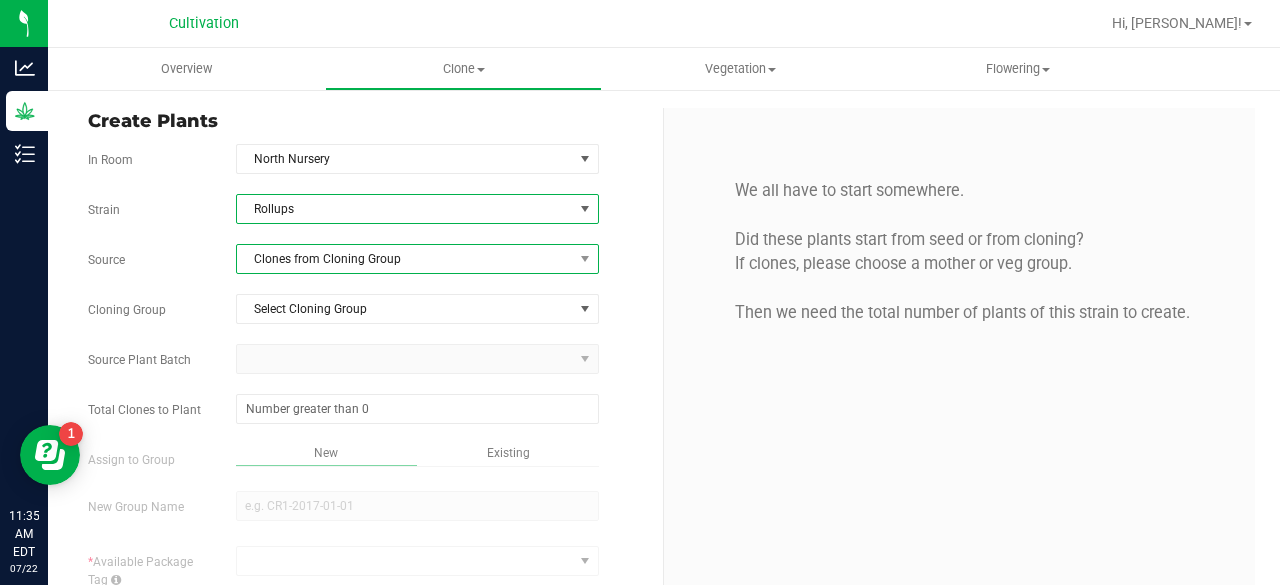 click on "Clones from Cloning Group" at bounding box center [405, 259] 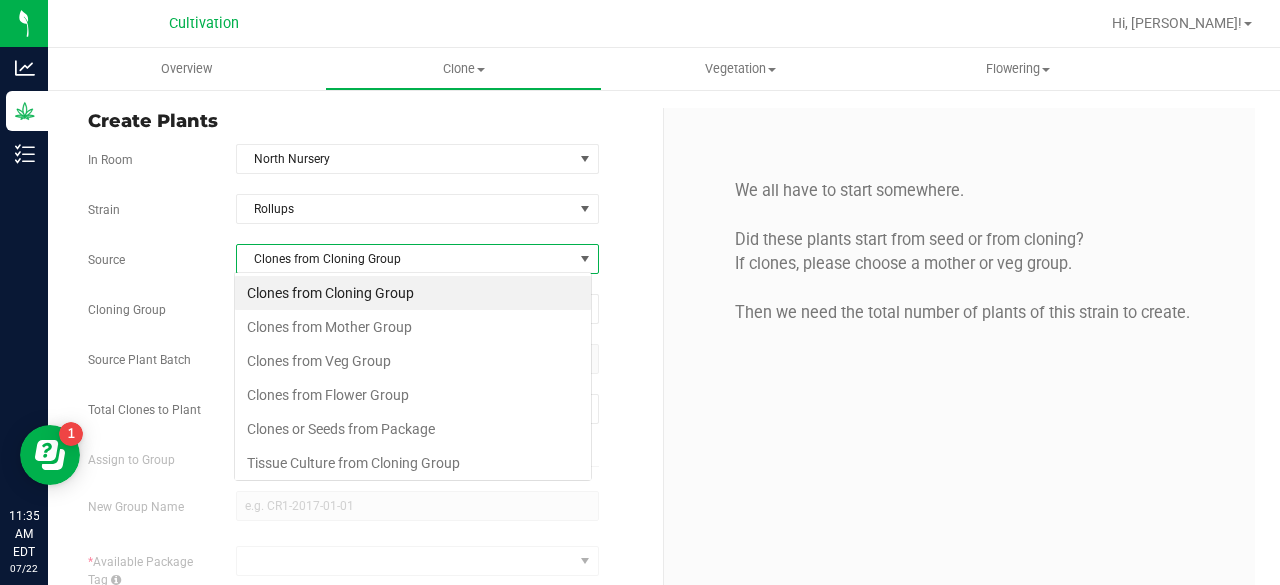 scroll, scrollTop: 99970, scrollLeft: 99641, axis: both 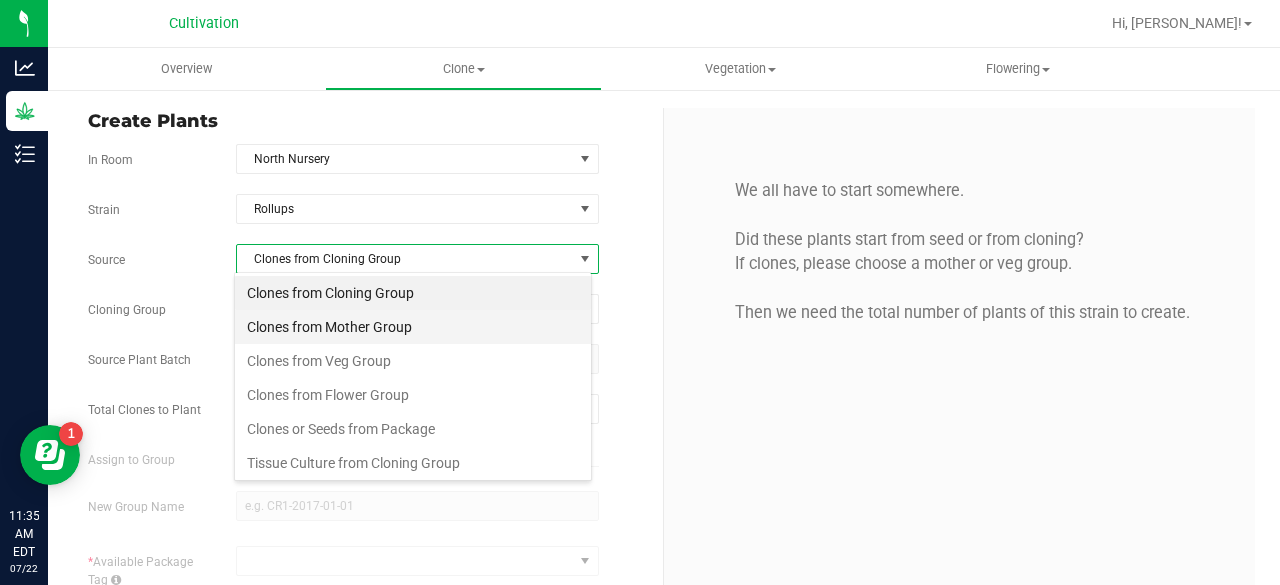click on "Clones from Mother Group" at bounding box center [413, 327] 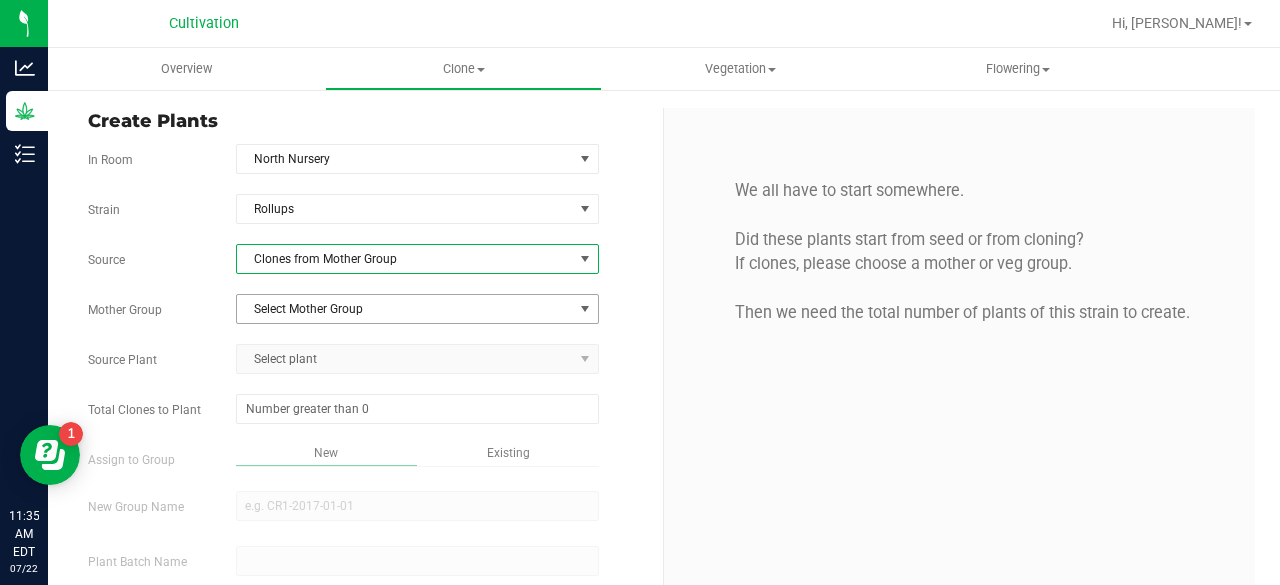 click on "Select Mother Group" at bounding box center [405, 309] 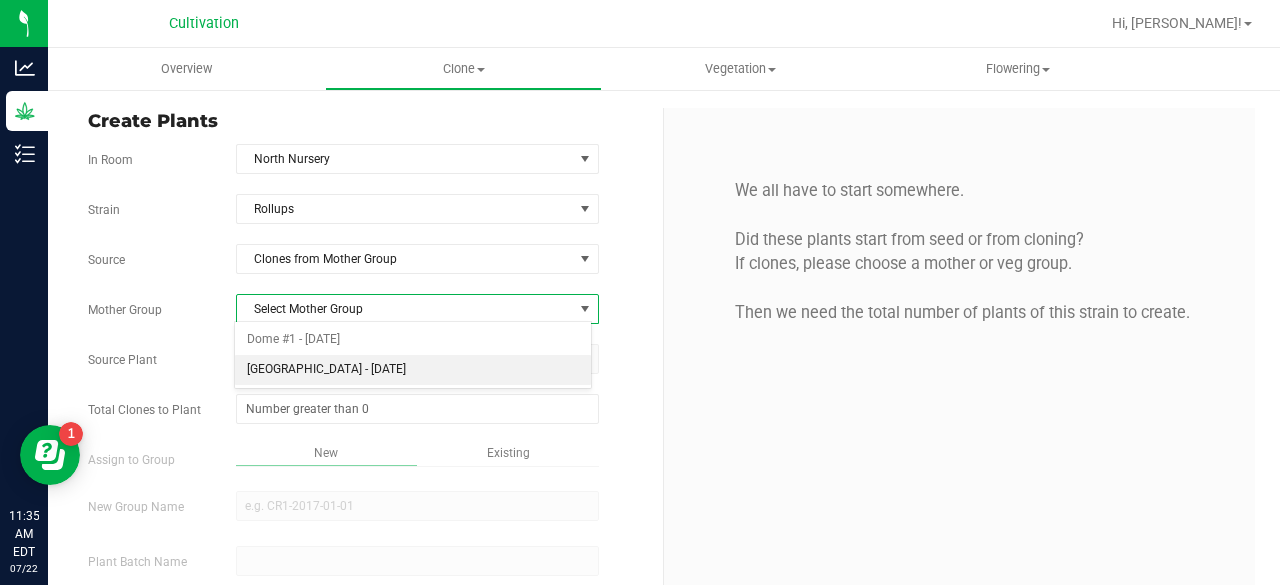 click on "[GEOGRAPHIC_DATA]  - [DATE]" at bounding box center [413, 370] 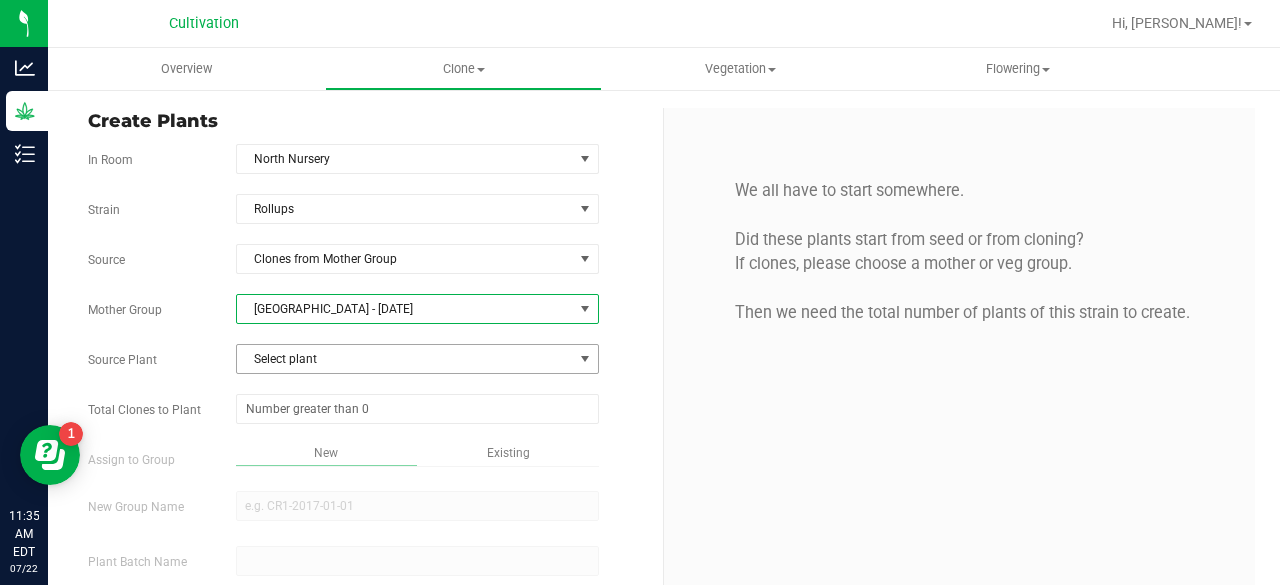 click on "Select plant" at bounding box center [405, 359] 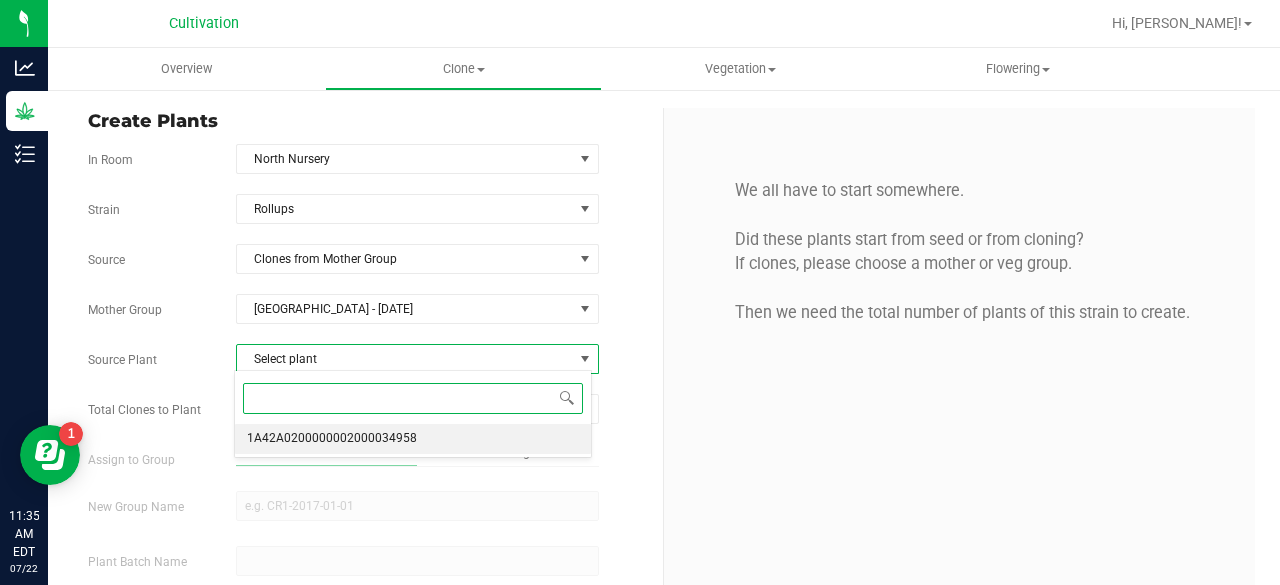 click on "1A42A0200000002000034958" at bounding box center [332, 439] 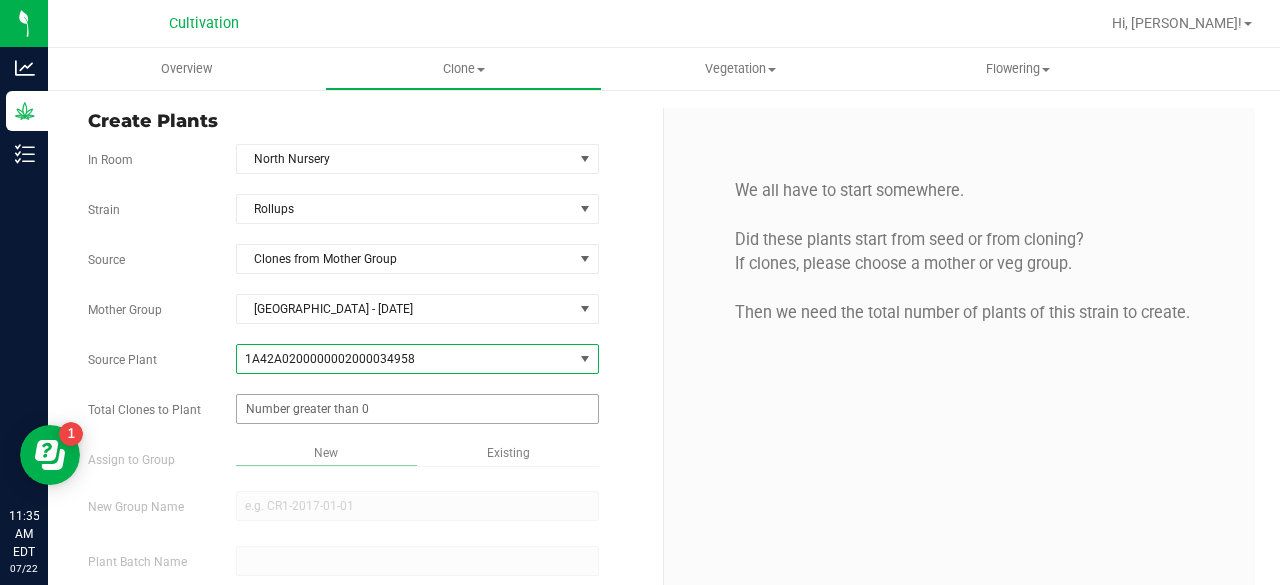 click at bounding box center [417, 409] 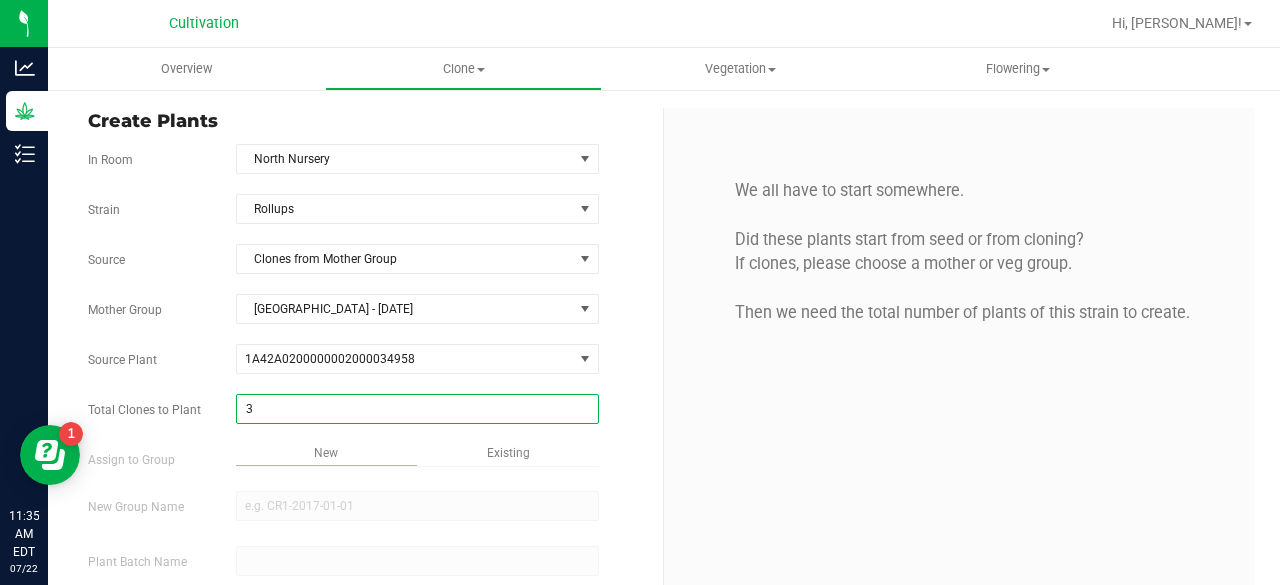 type on "32" 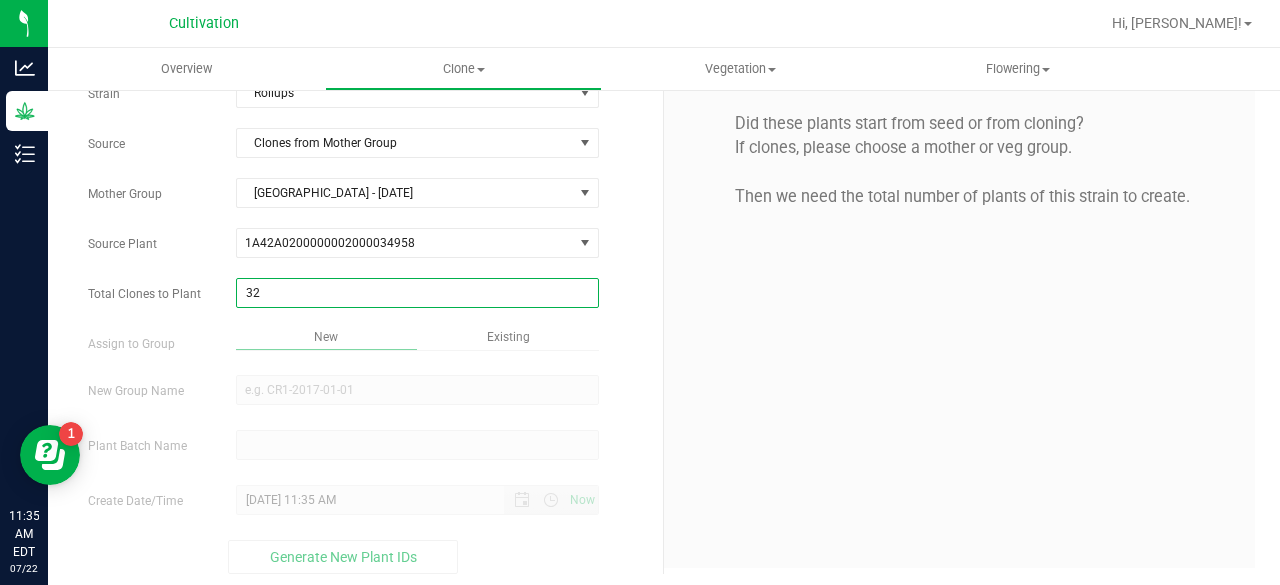 scroll, scrollTop: 119, scrollLeft: 0, axis: vertical 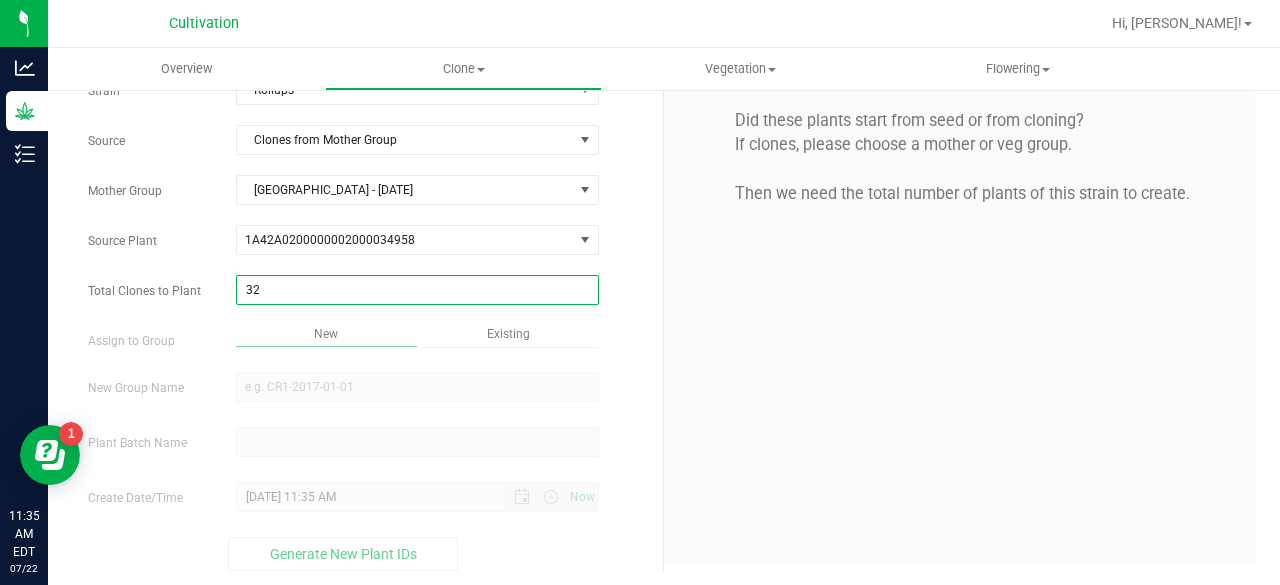 type on "32" 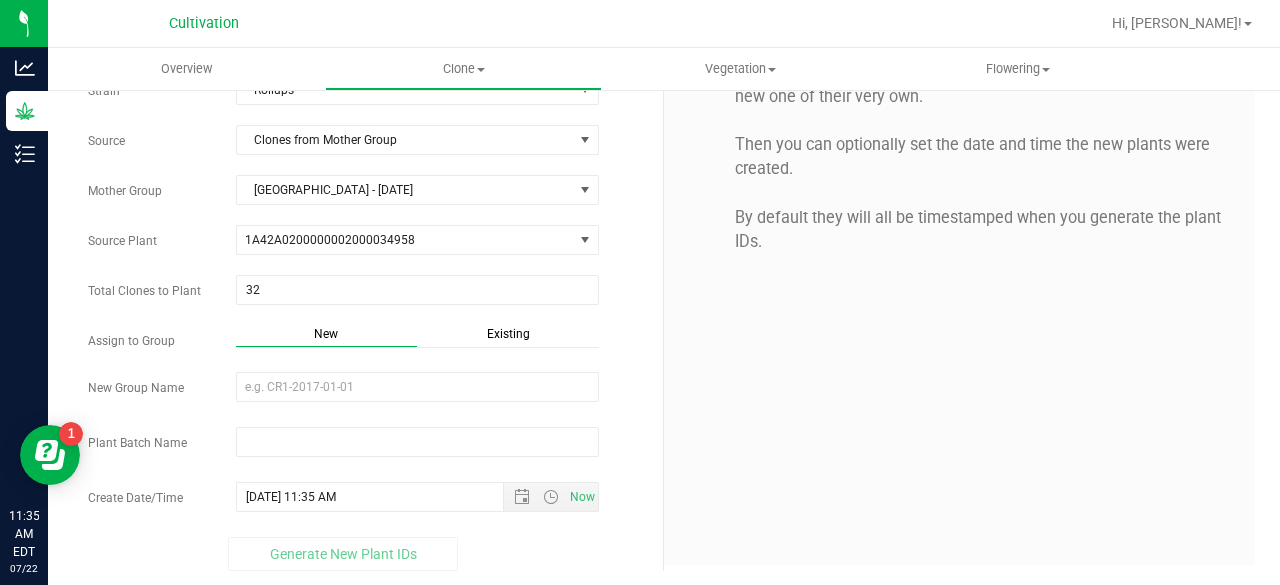 click on "Existing" at bounding box center [508, 336] 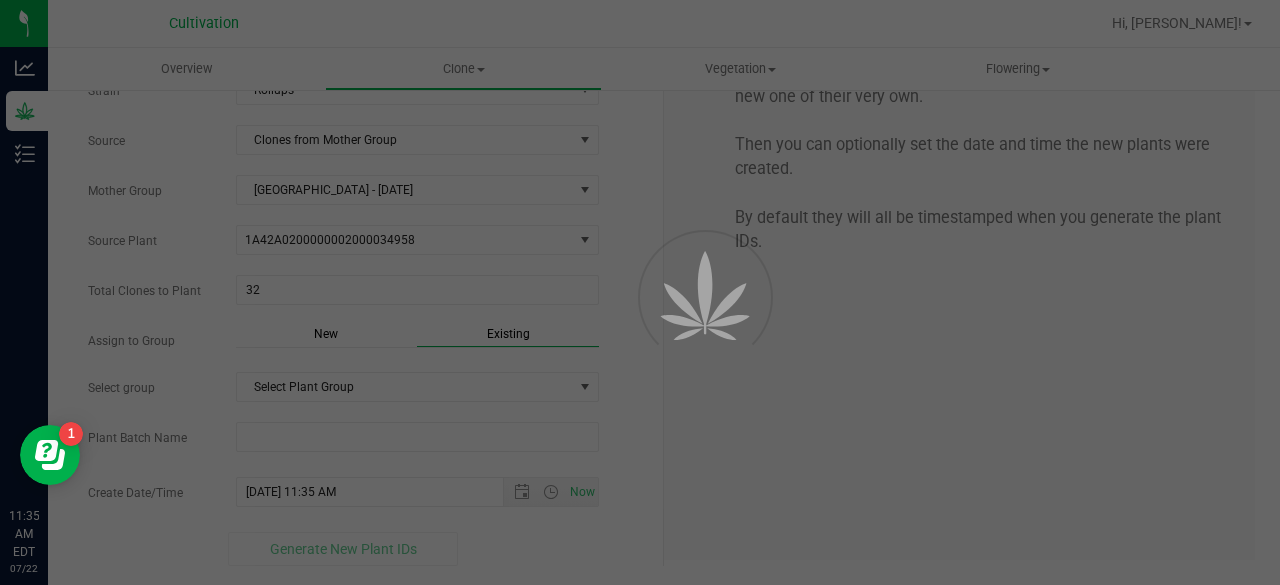 scroll, scrollTop: 114, scrollLeft: 0, axis: vertical 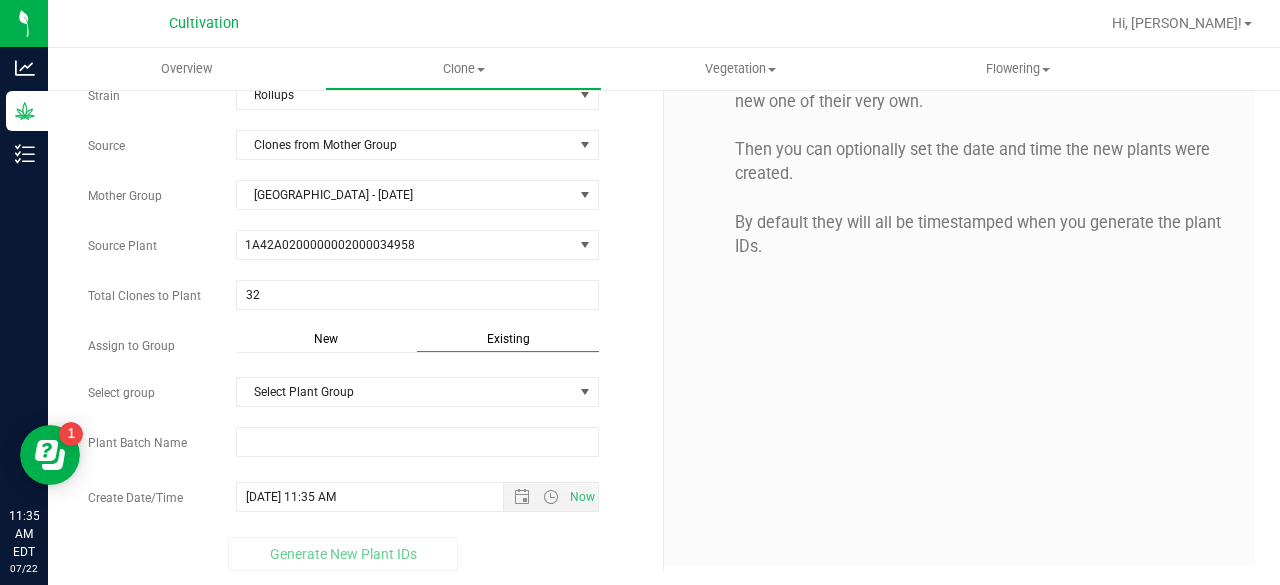 click on "Existing" at bounding box center [508, 341] 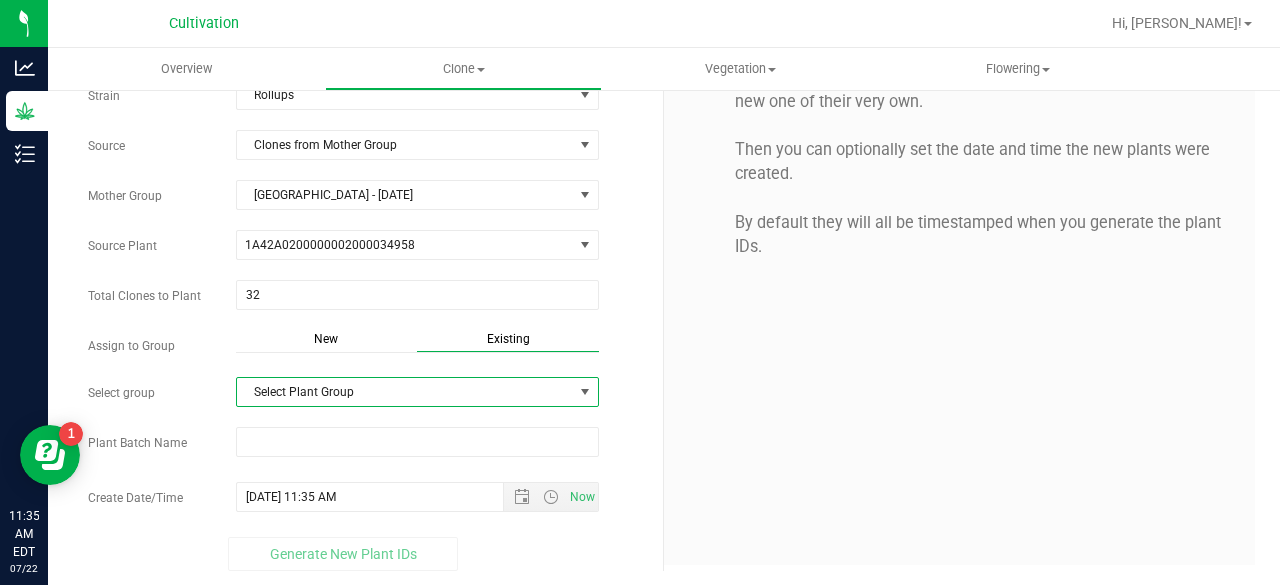 click on "Select Plant Group" at bounding box center (405, 392) 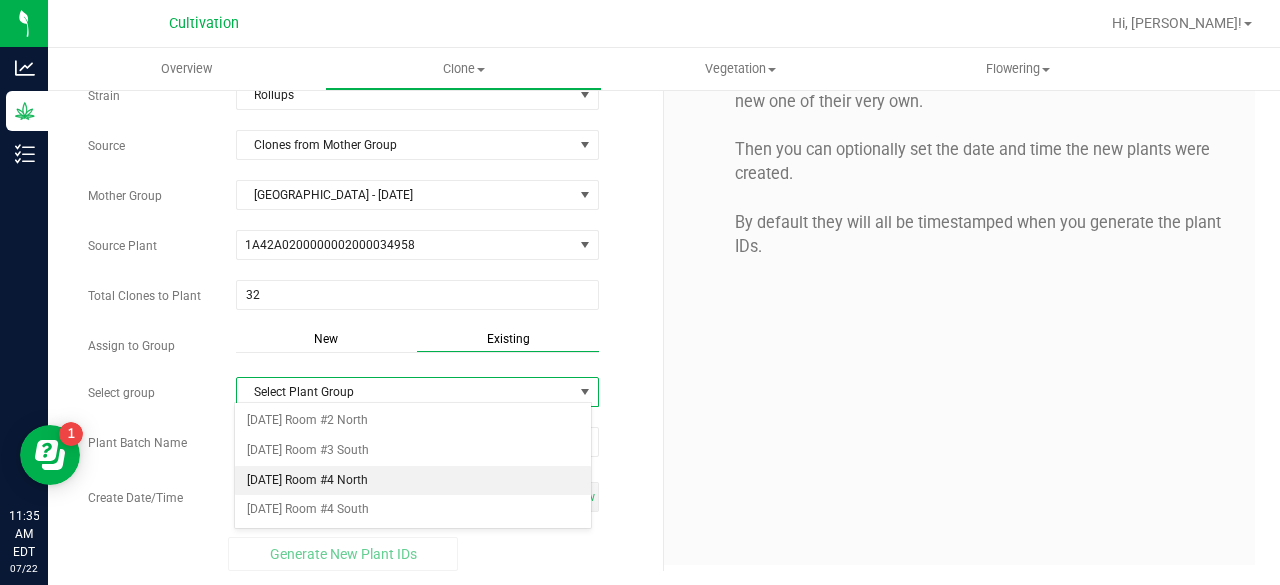 click on "[DATE] Room #4 North" at bounding box center (413, 481) 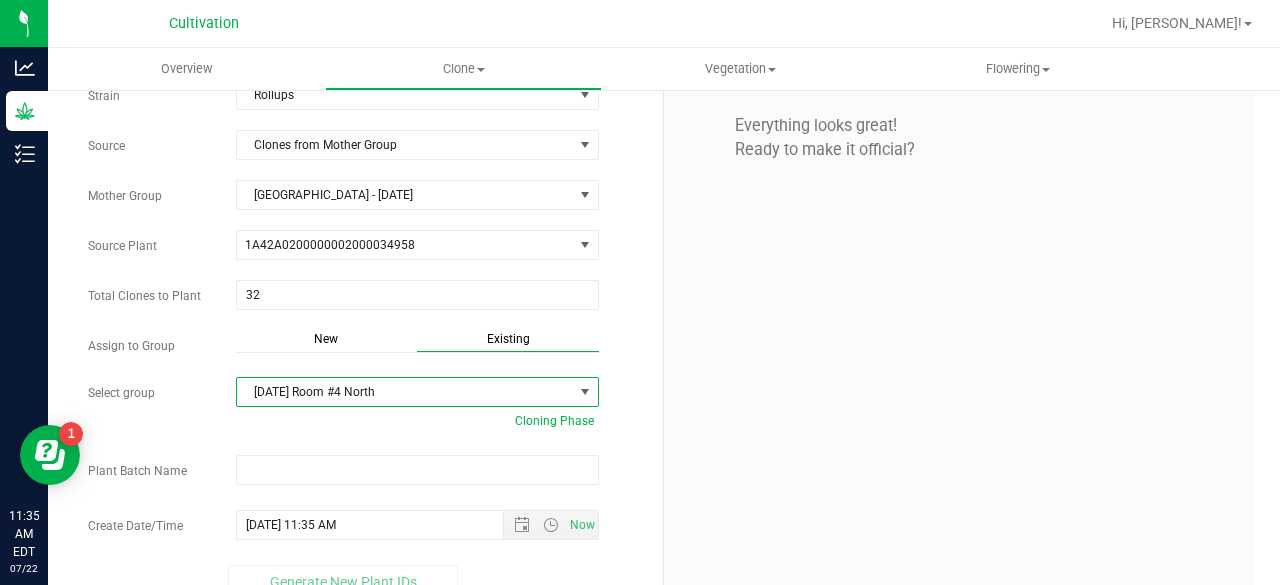 click at bounding box center [417, 472] 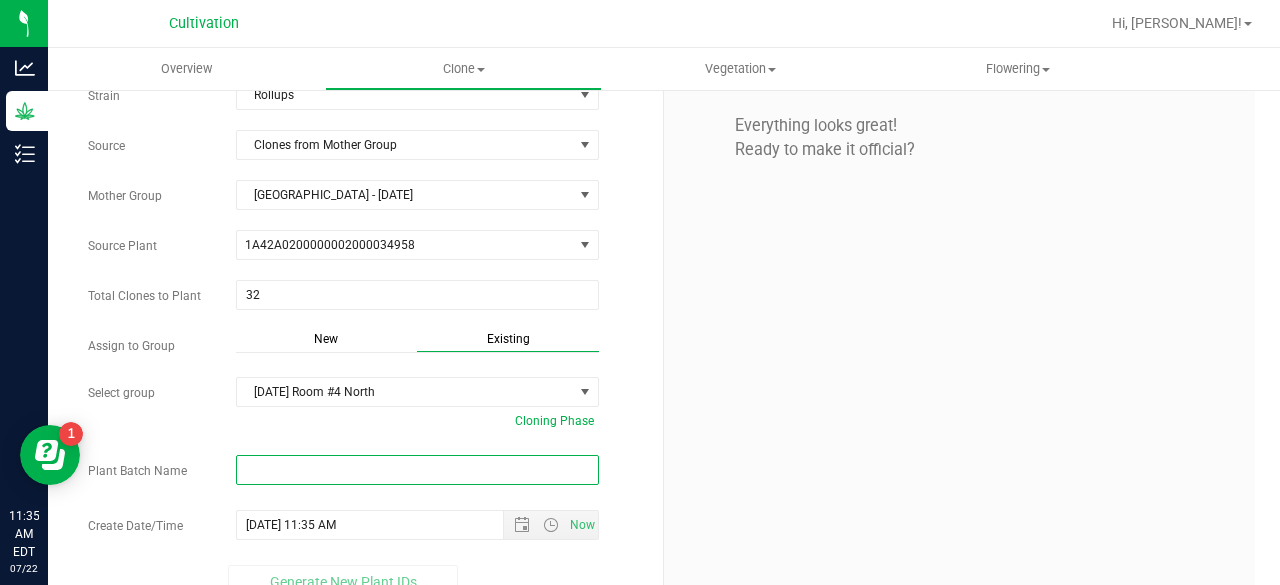 click at bounding box center (417, 470) 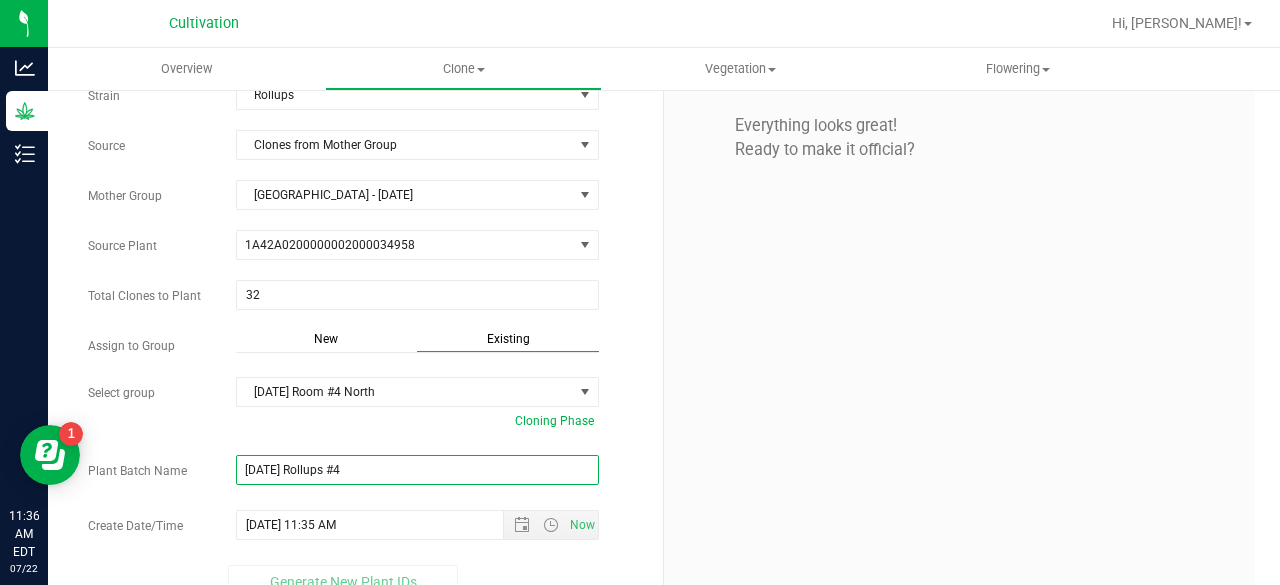drag, startPoint x: 346, startPoint y: 464, endPoint x: 397, endPoint y: 351, distance: 123.97581 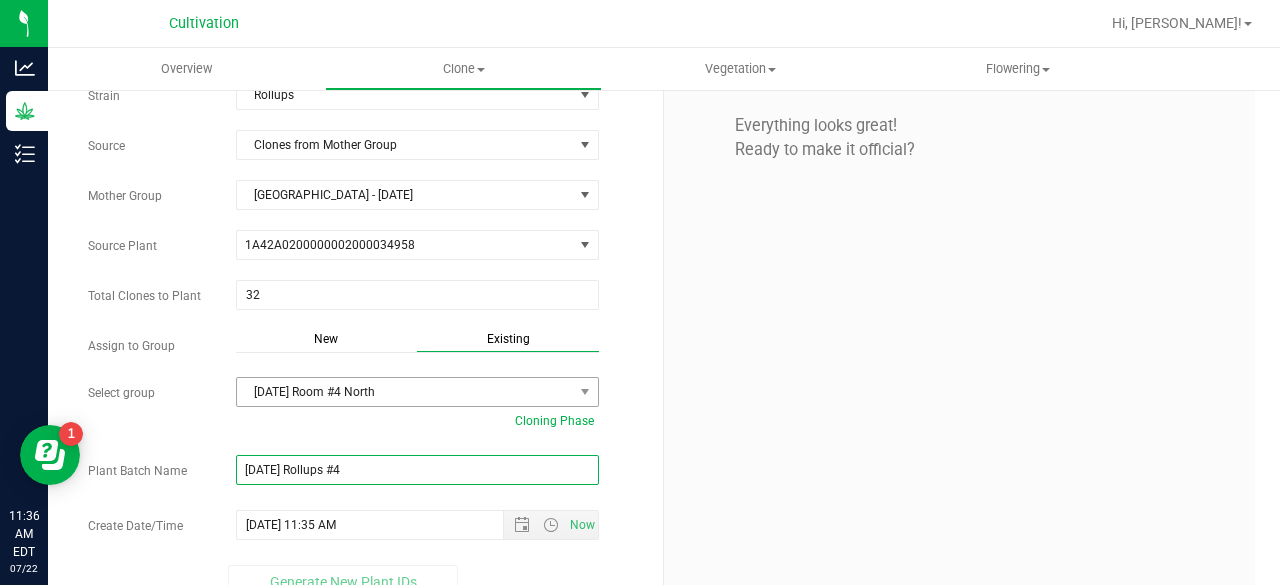 scroll, scrollTop: 142, scrollLeft: 0, axis: vertical 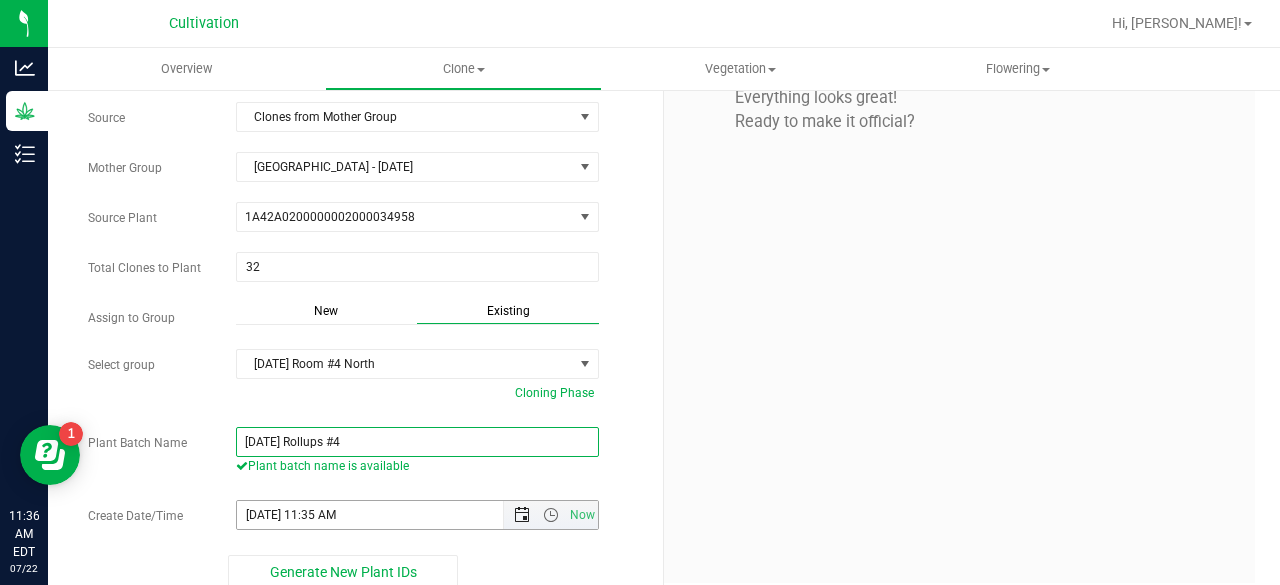 click at bounding box center (522, 515) 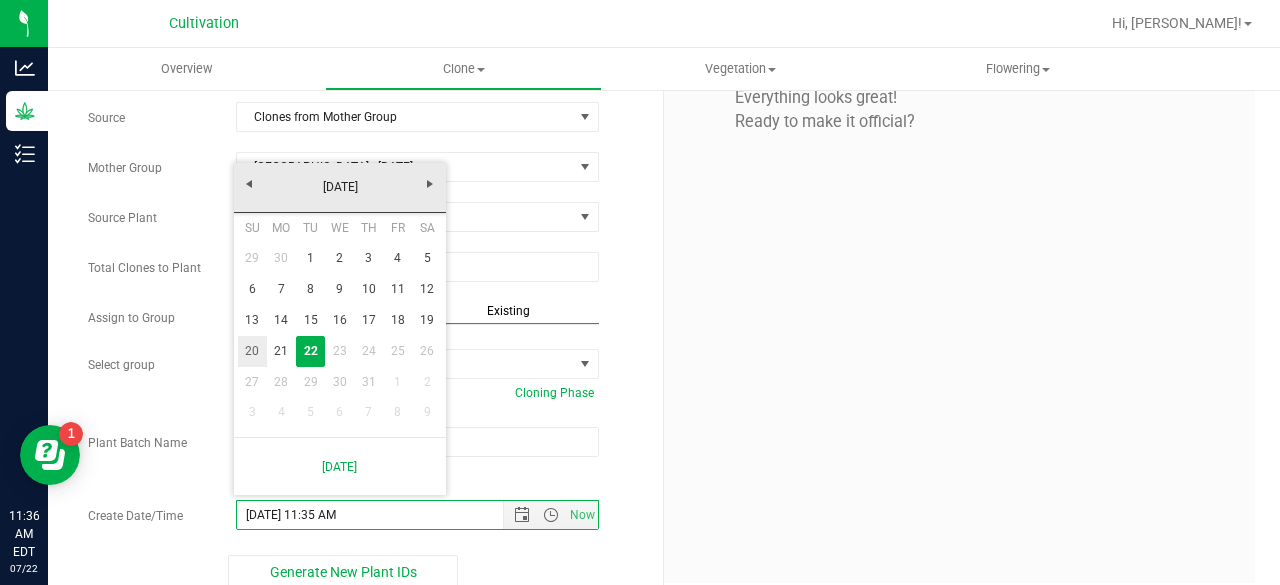click on "20" at bounding box center [252, 351] 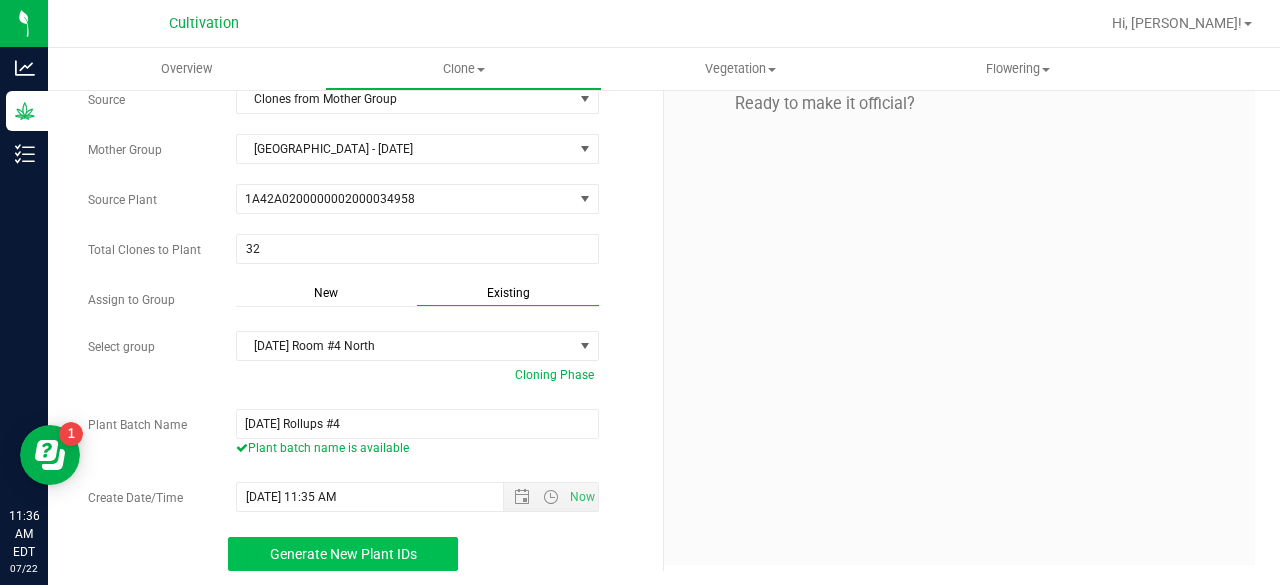 click on "Generate New Plant IDs" at bounding box center (343, 554) 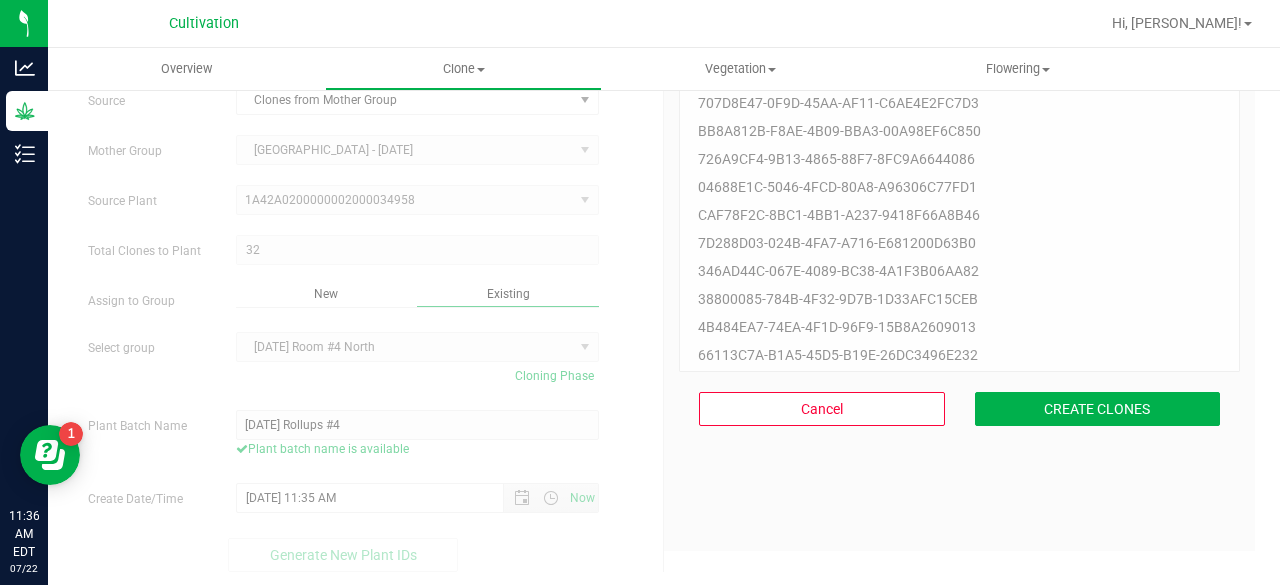 scroll, scrollTop: 60, scrollLeft: 0, axis: vertical 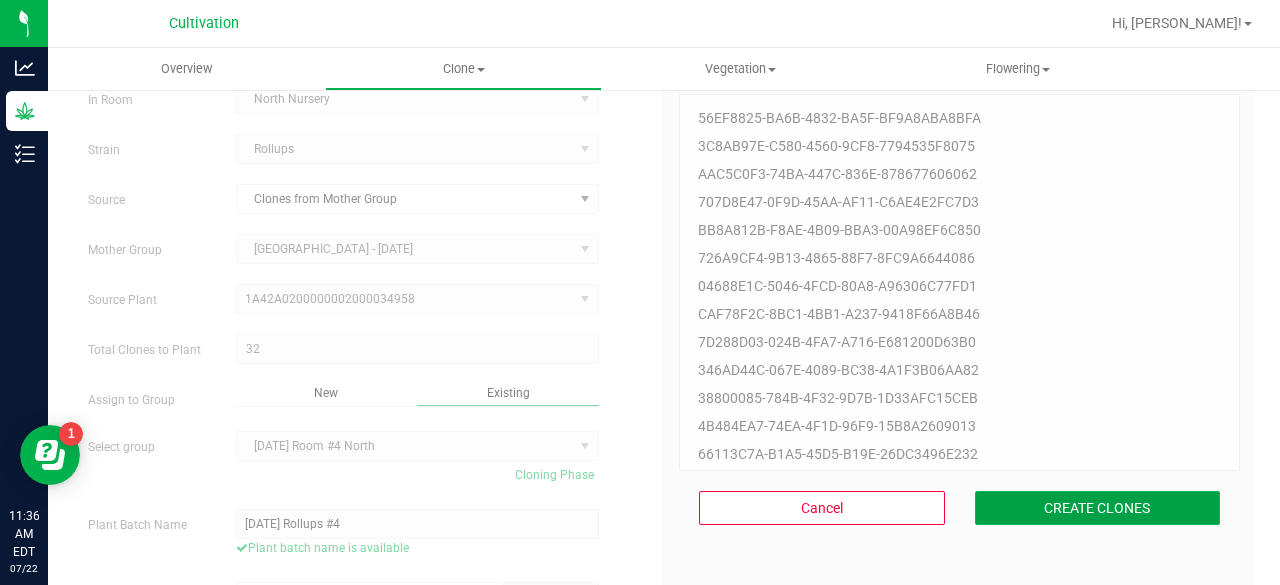 click on "CREATE CLONES" at bounding box center [1098, 508] 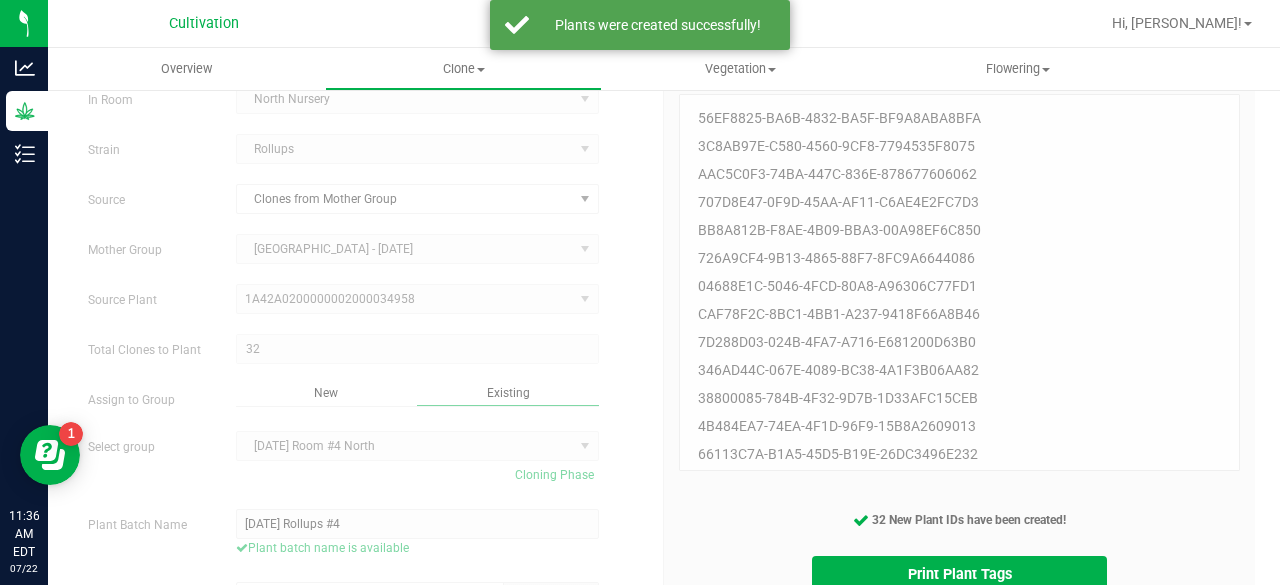 scroll, scrollTop: 159, scrollLeft: 0, axis: vertical 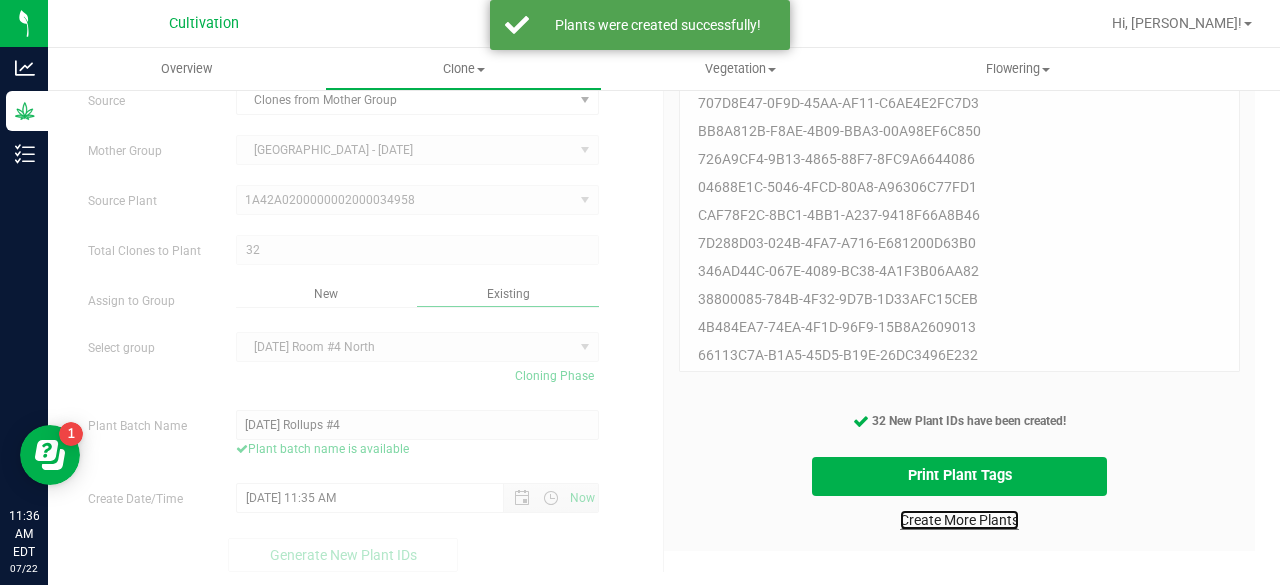 click on "Create More Plants" at bounding box center [959, 520] 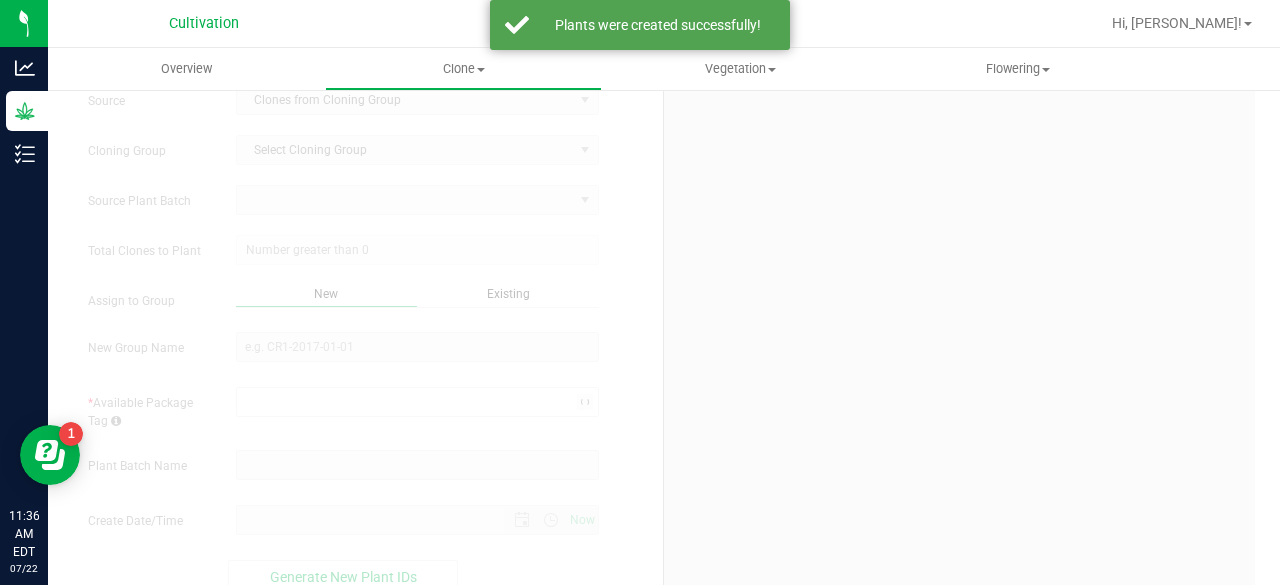 scroll, scrollTop: 0, scrollLeft: 0, axis: both 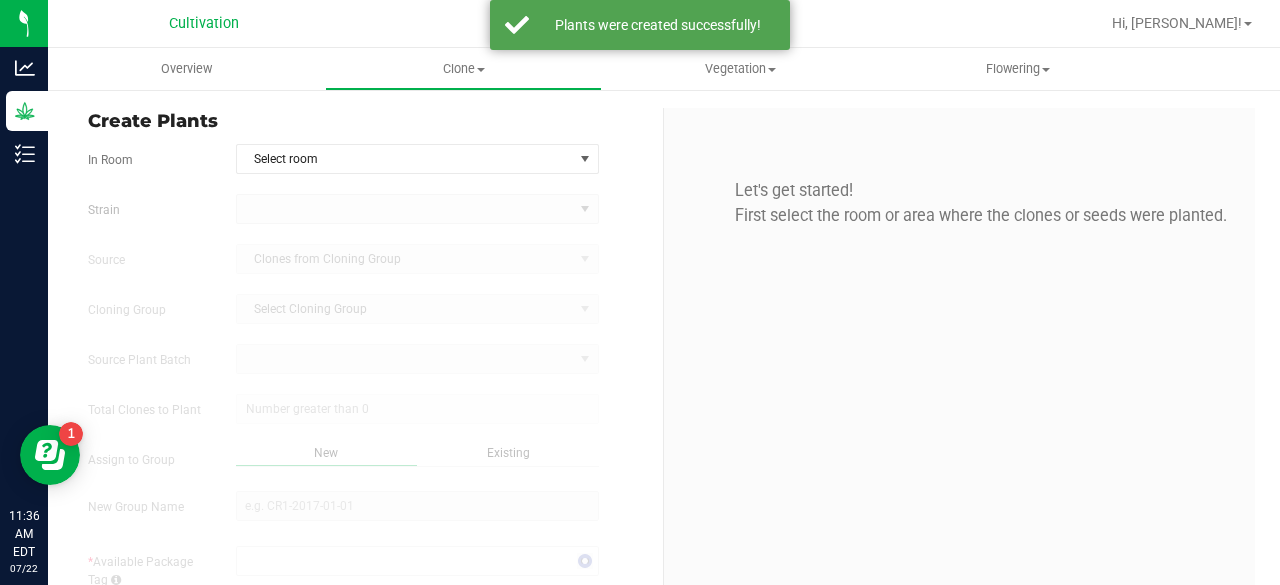type on "[DATE] 11:36 AM" 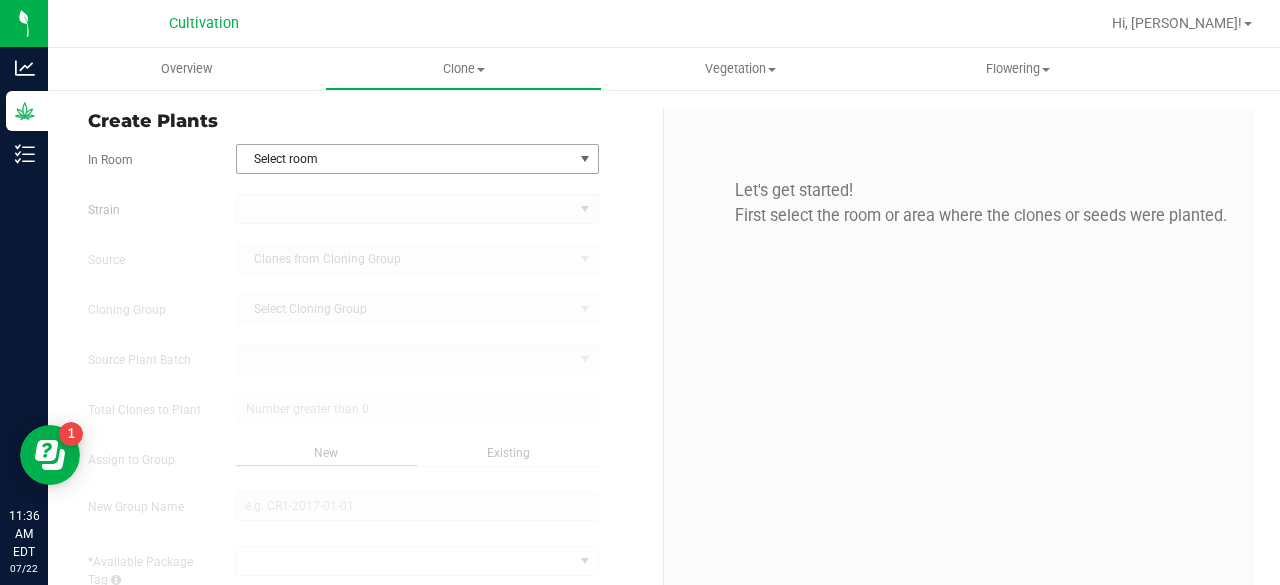 click on "Select room" at bounding box center [405, 159] 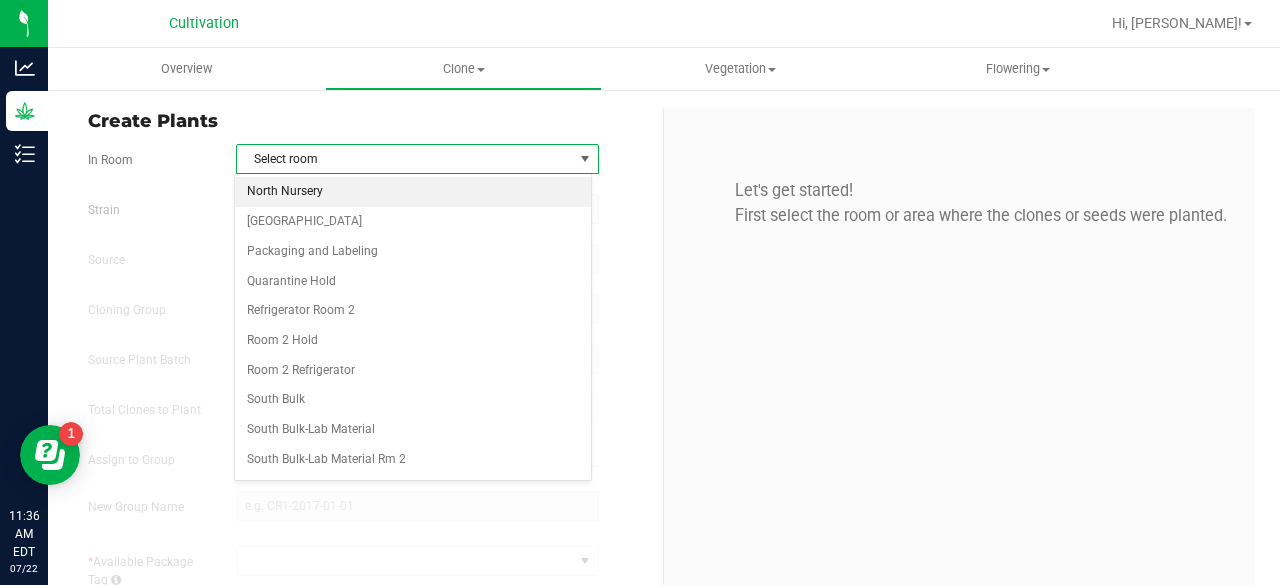 click on "North Nursery" at bounding box center [413, 192] 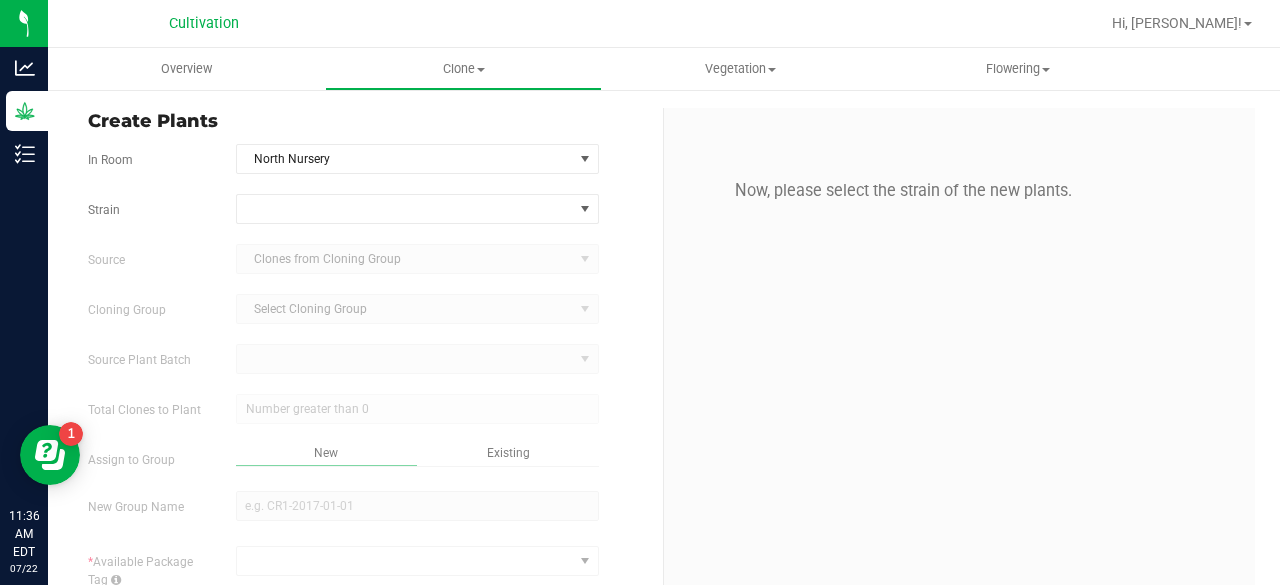 click on "Strain
Source
Clones from Cloning Group
Cloning Group
Select Cloning Group Select Cloning Group
Source Plant Batch
Total Clones to Plant
Assign to Group
*" at bounding box center (368, 473) 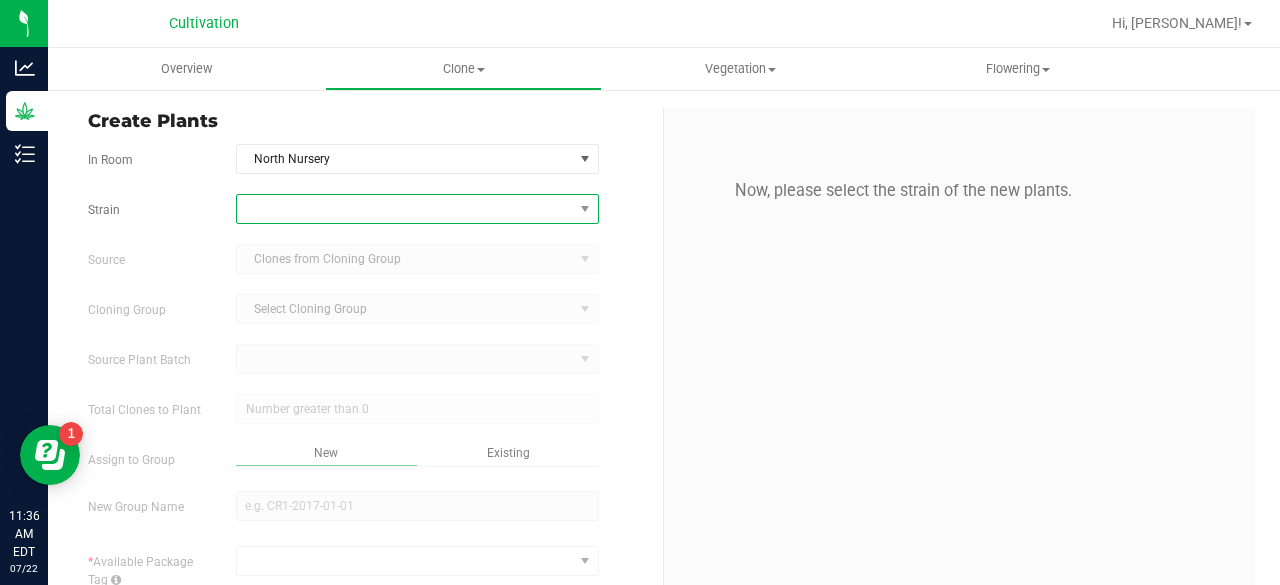 click at bounding box center [405, 209] 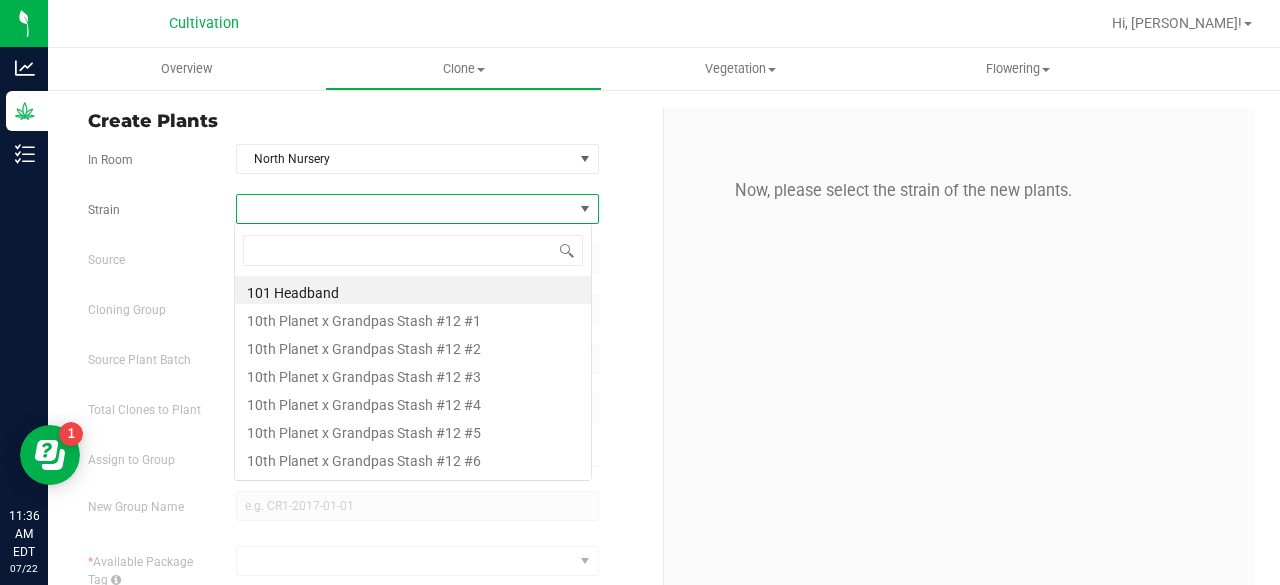 scroll, scrollTop: 99970, scrollLeft: 99641, axis: both 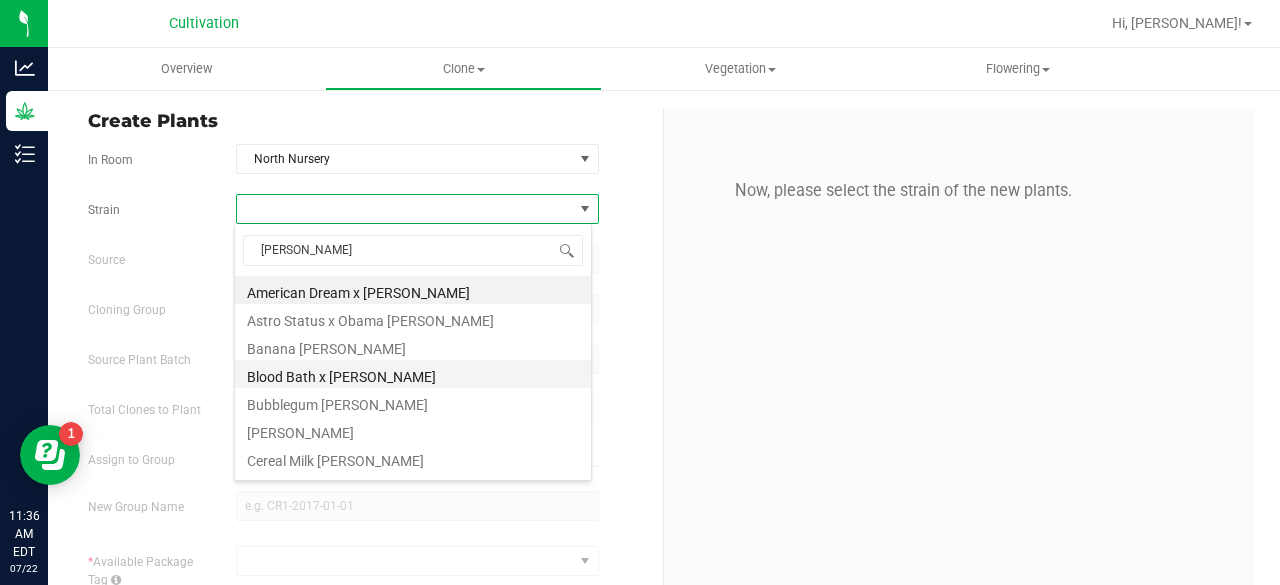 type on "[PERSON_NAME]" 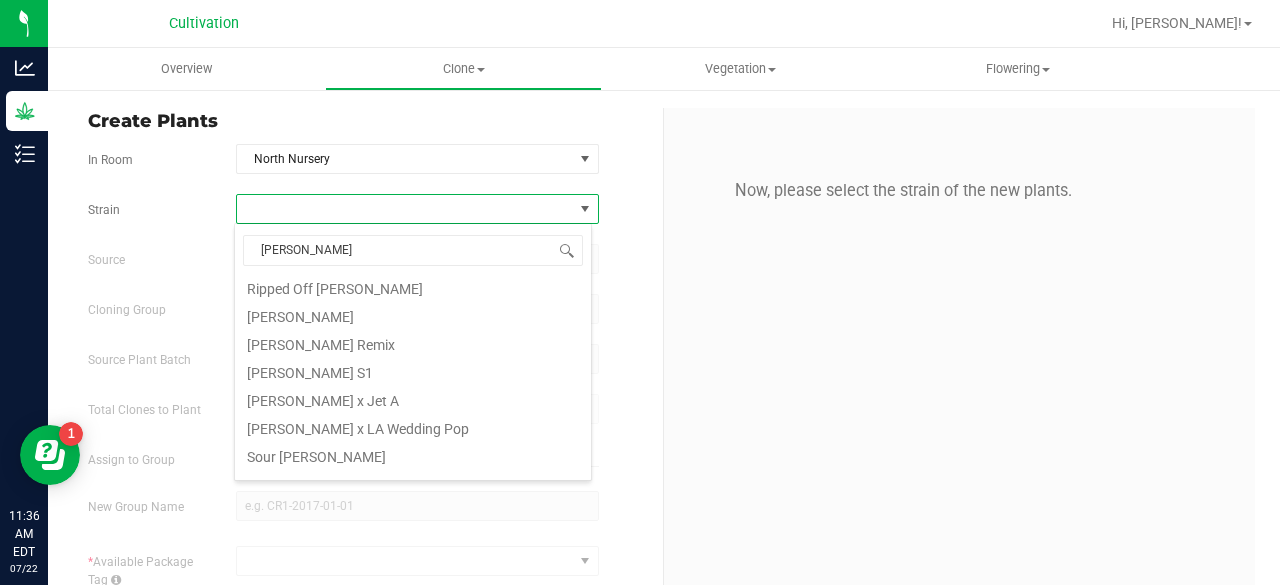 scroll, scrollTop: 494, scrollLeft: 0, axis: vertical 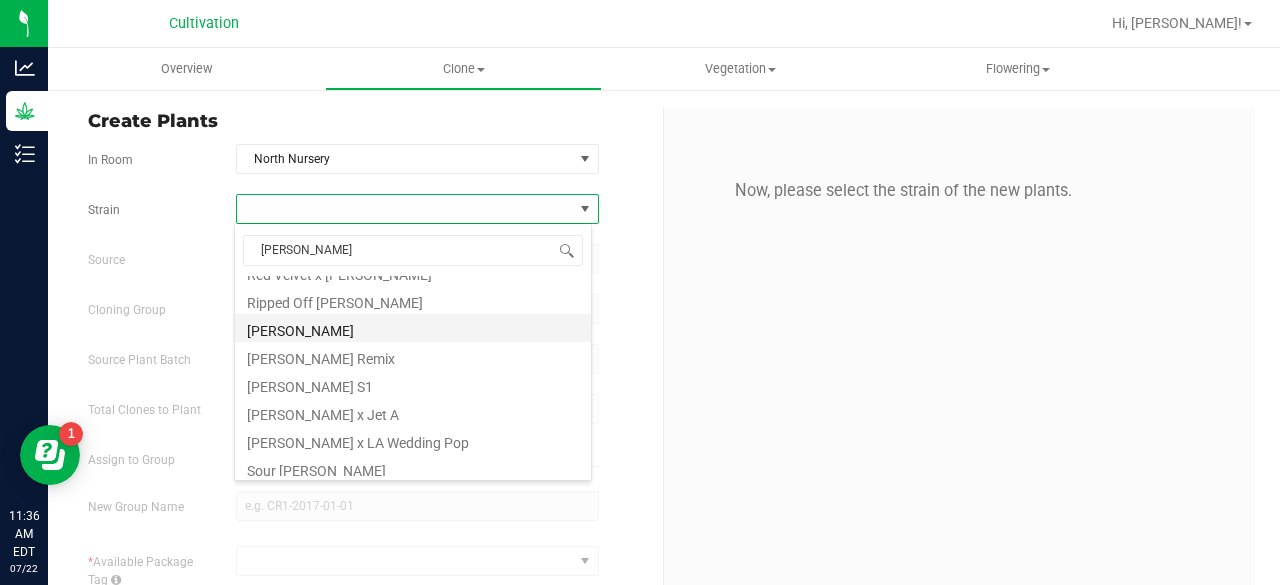click on "[PERSON_NAME]" at bounding box center [413, 328] 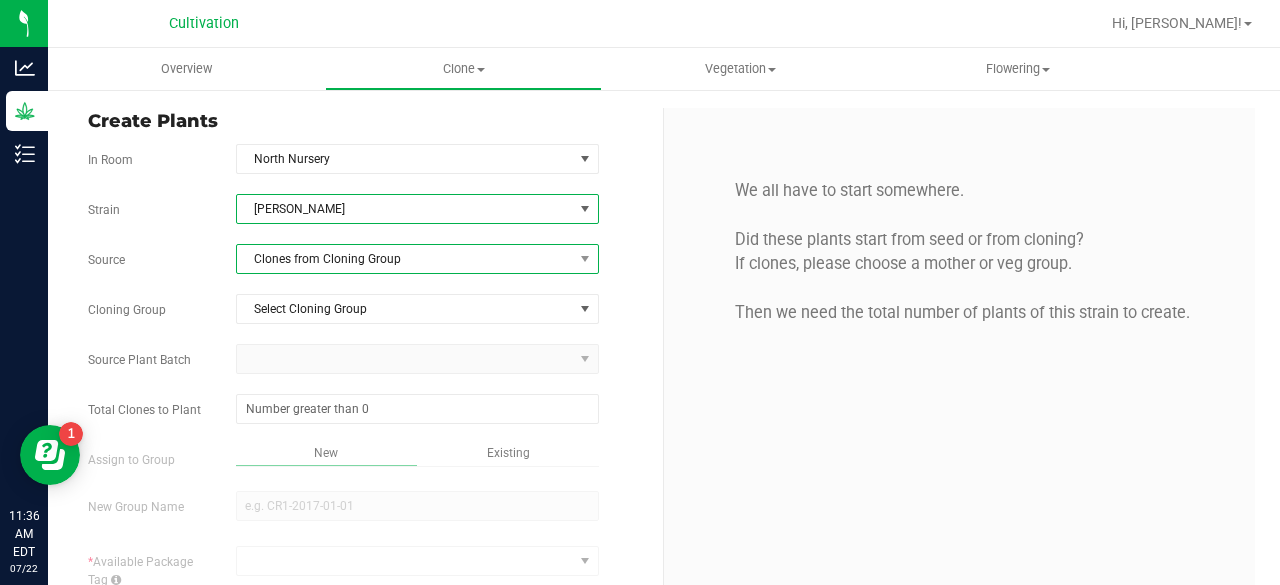 click on "Clones from Cloning Group" at bounding box center [405, 259] 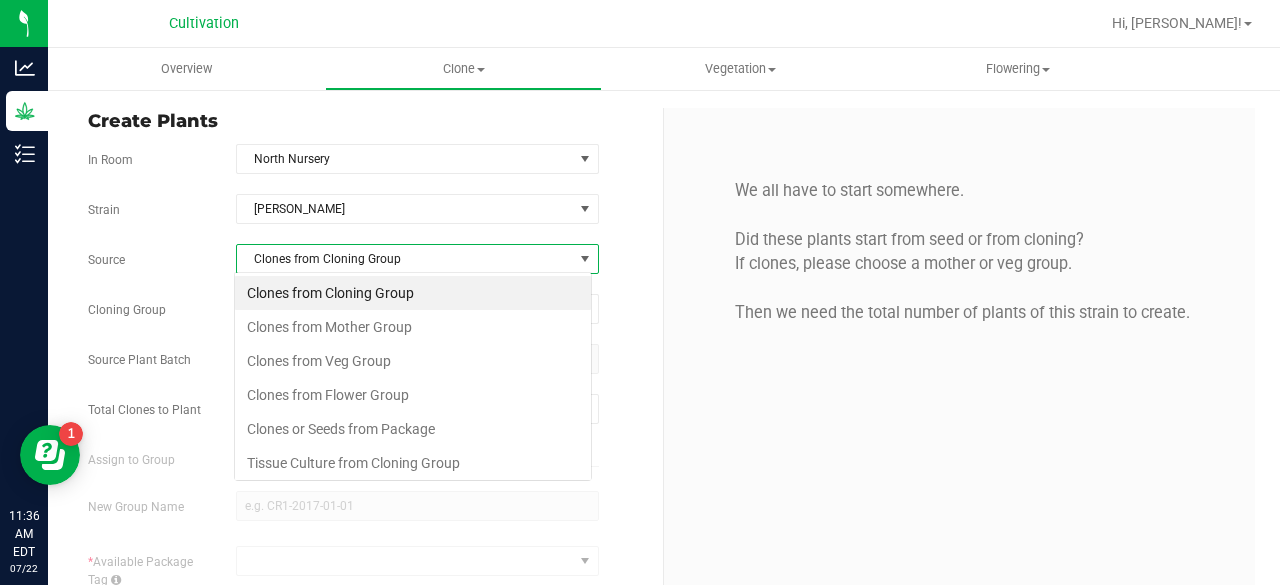 scroll, scrollTop: 99970, scrollLeft: 99641, axis: both 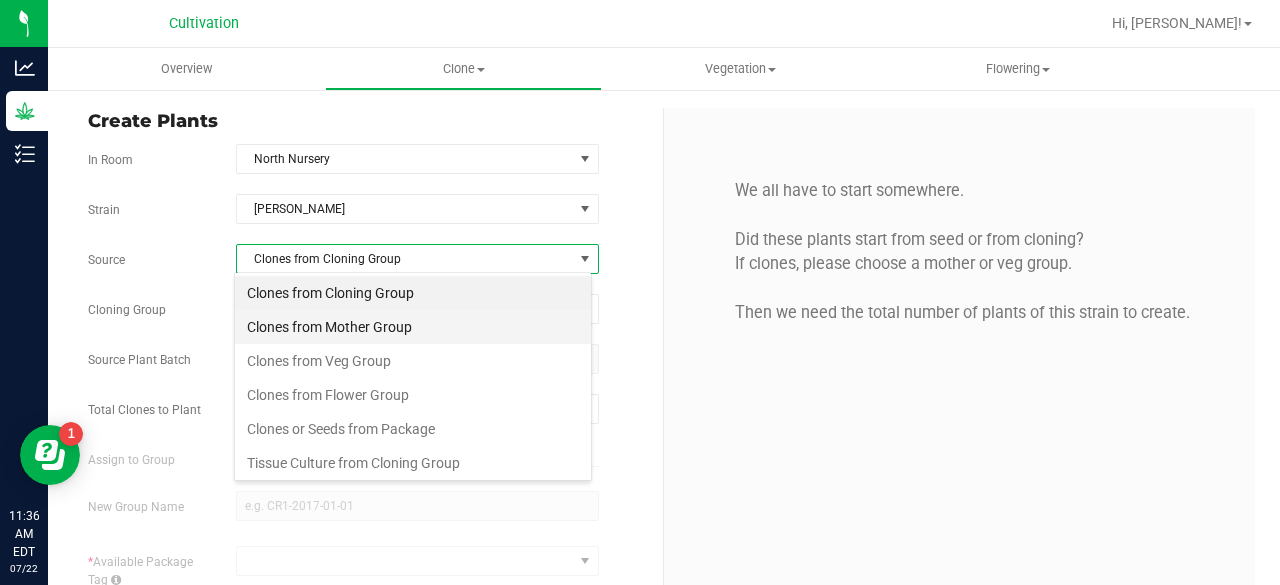 click on "Clones from Mother Group" at bounding box center [413, 327] 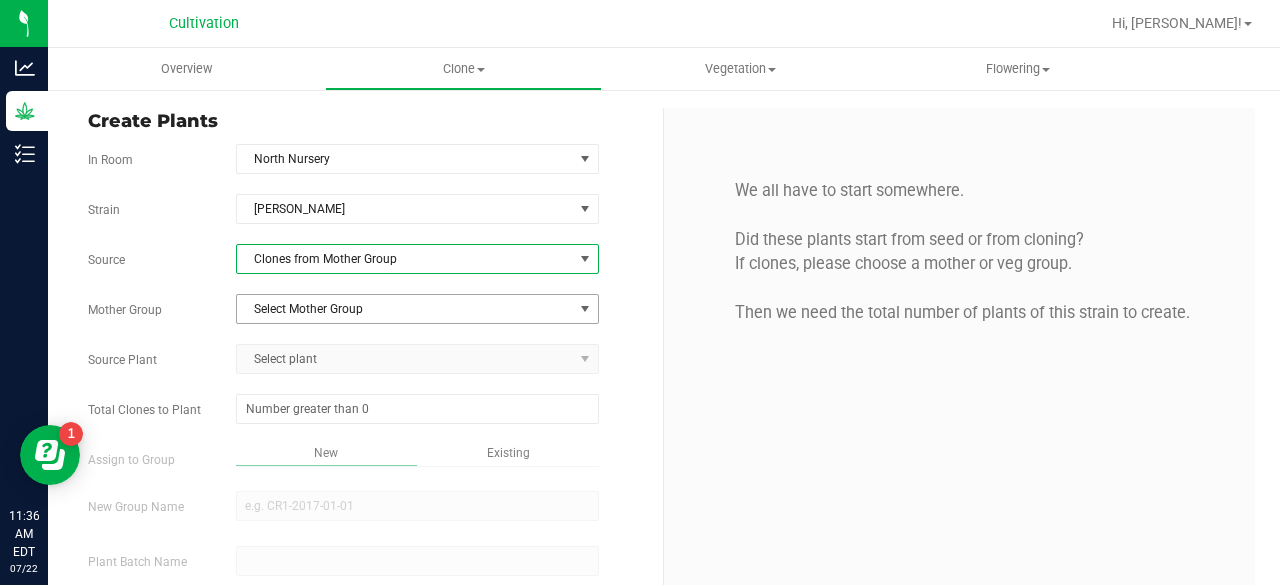 click on "Select Mother Group" at bounding box center (405, 309) 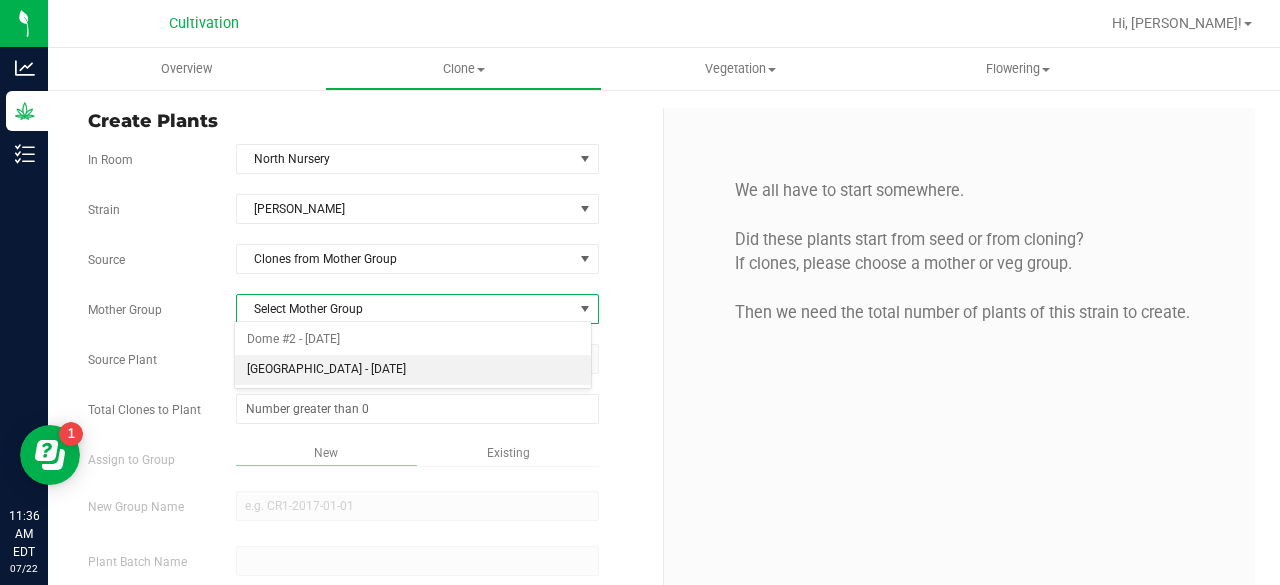 click on "[GEOGRAPHIC_DATA]  - [DATE]" at bounding box center (413, 370) 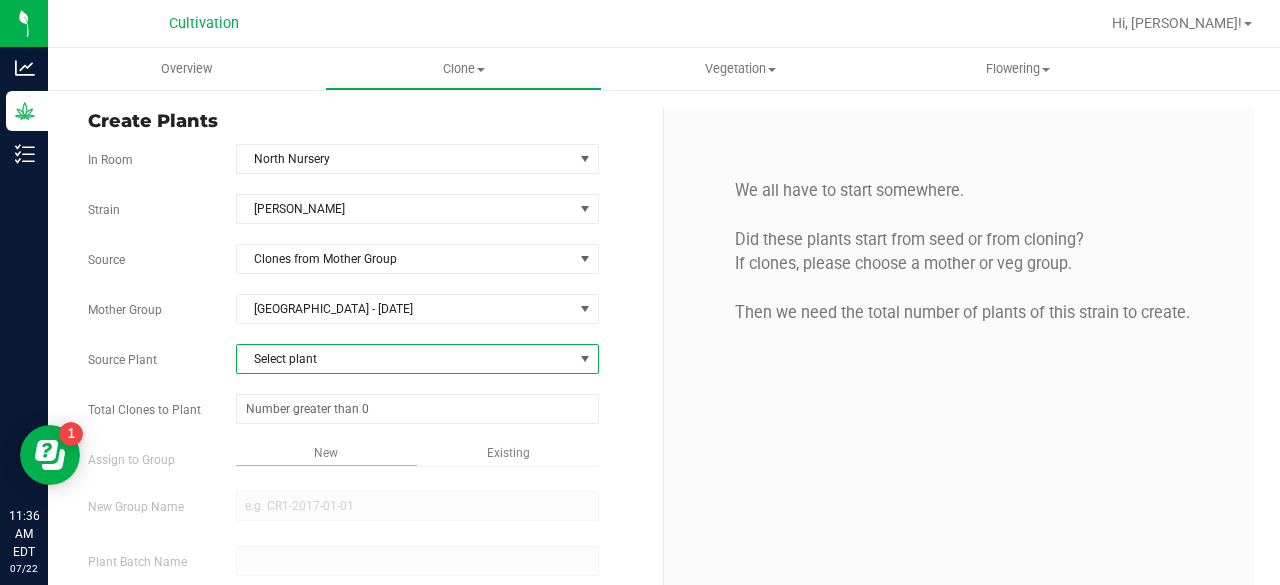 click on "Select plant" at bounding box center (405, 359) 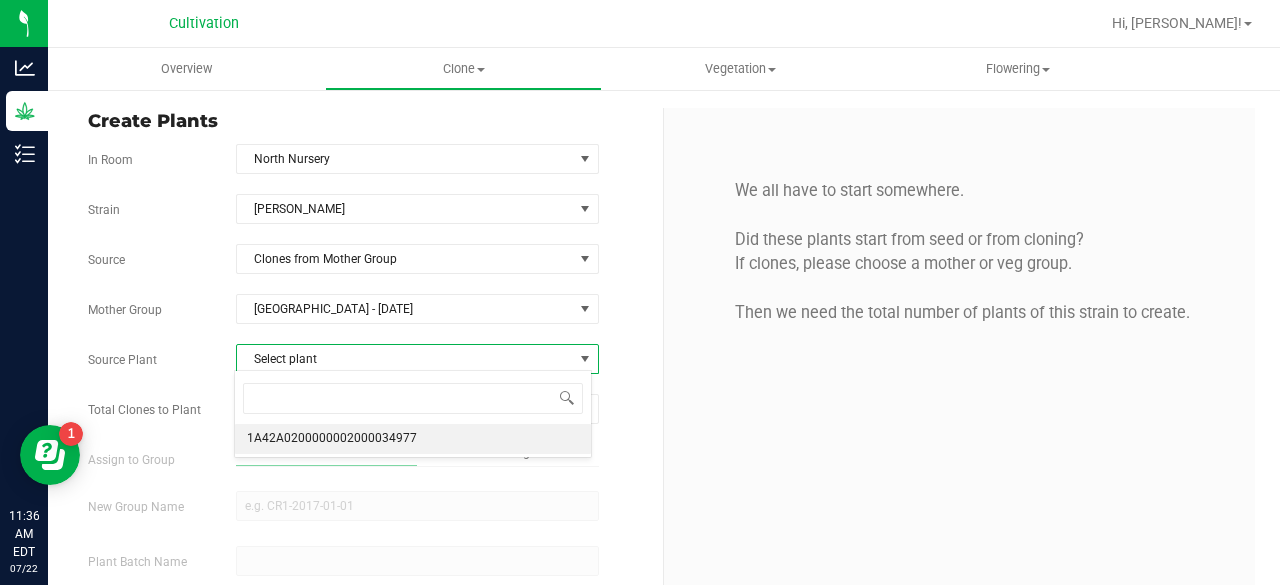 click on "1A42A0200000002000034977" at bounding box center [332, 439] 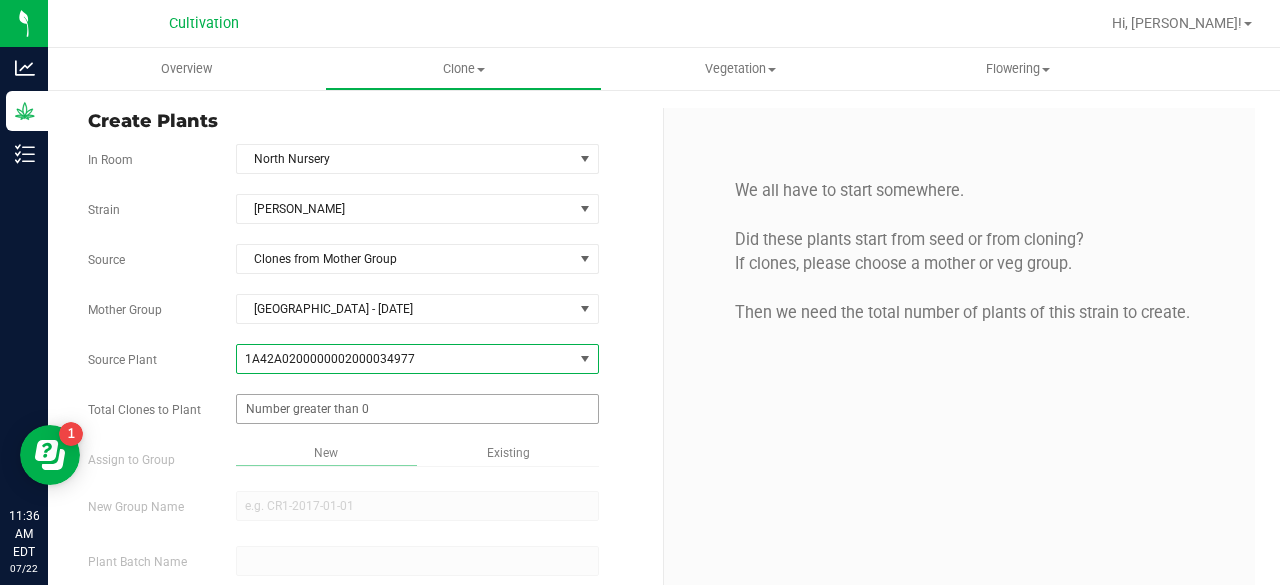 click at bounding box center [417, 409] 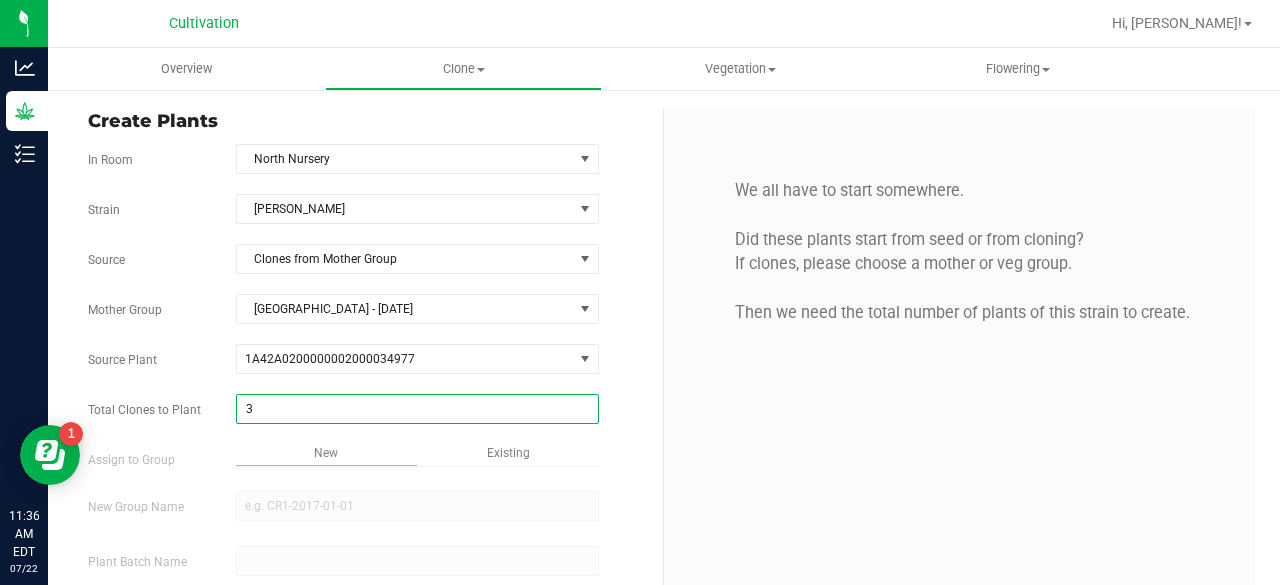 type on "32" 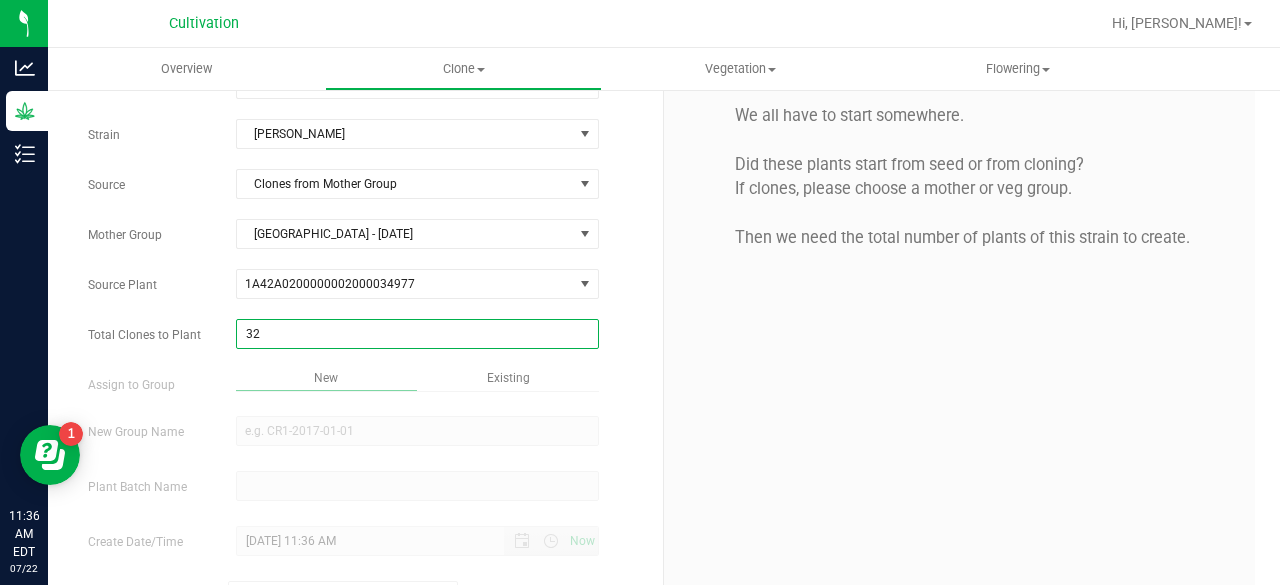 scroll, scrollTop: 106, scrollLeft: 0, axis: vertical 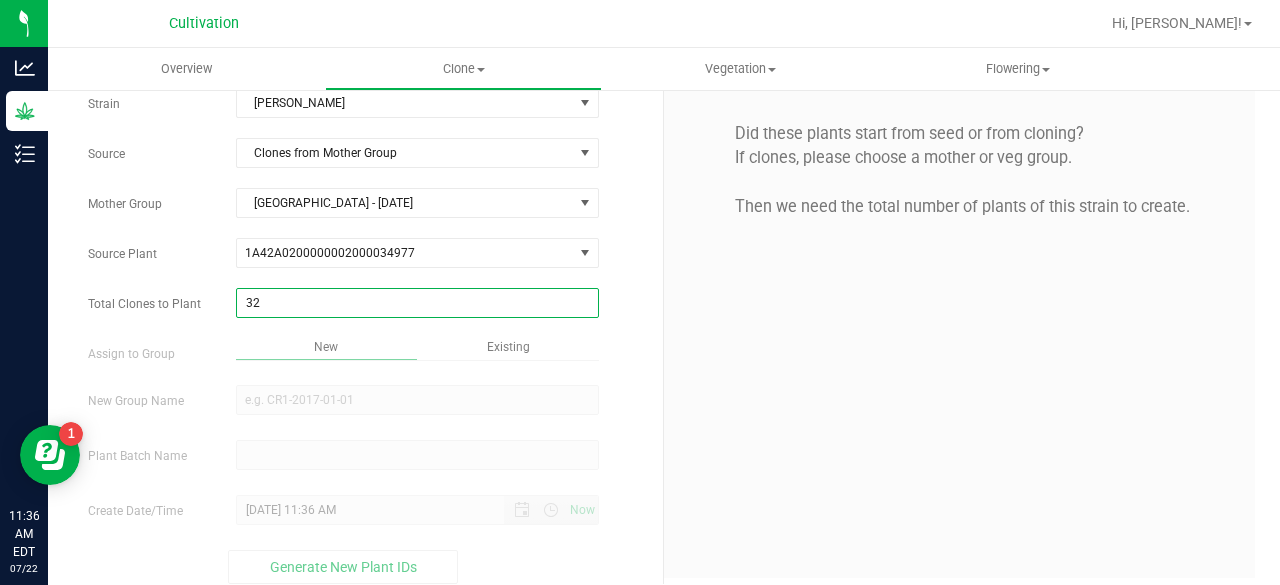 type on "32" 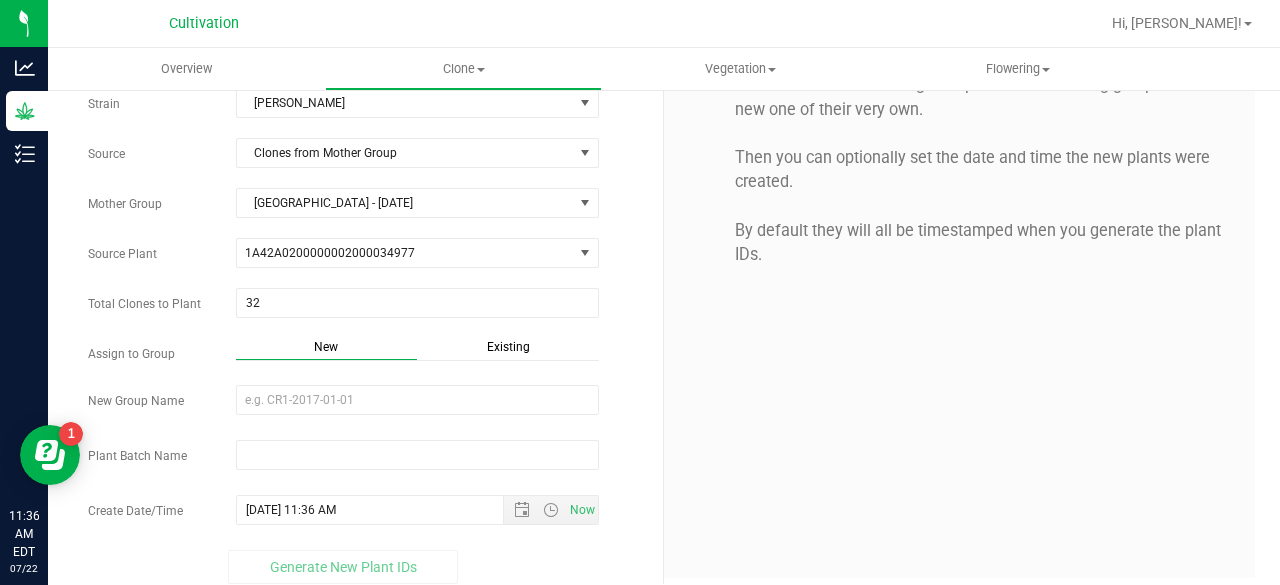 click on "Existing" at bounding box center (508, 347) 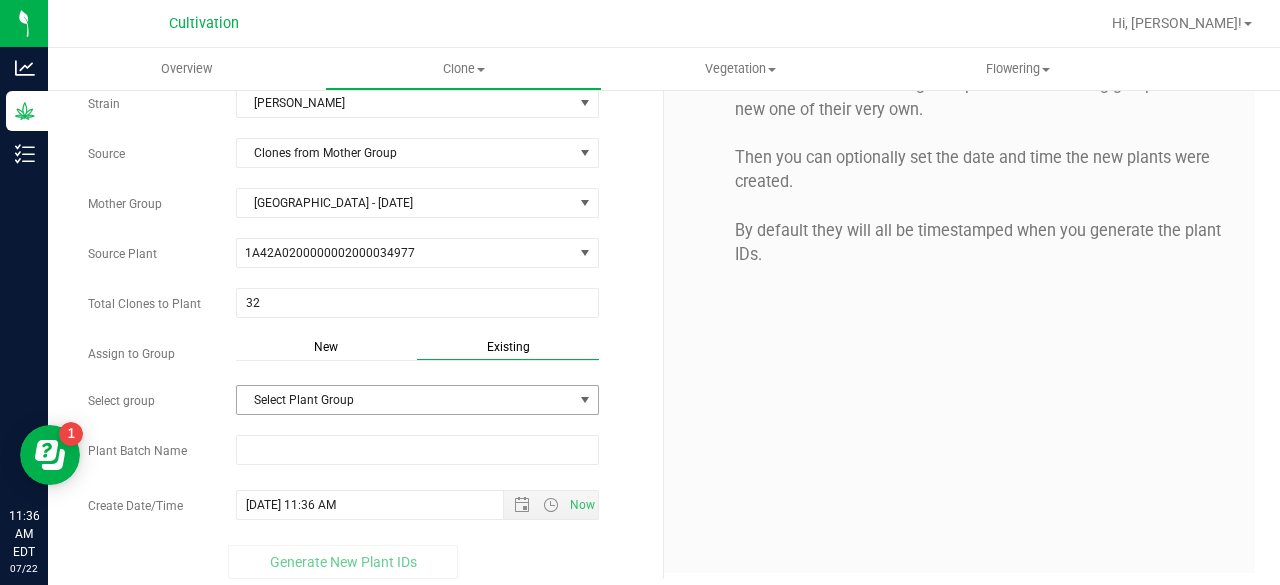click on "Select Plant Group" at bounding box center (405, 400) 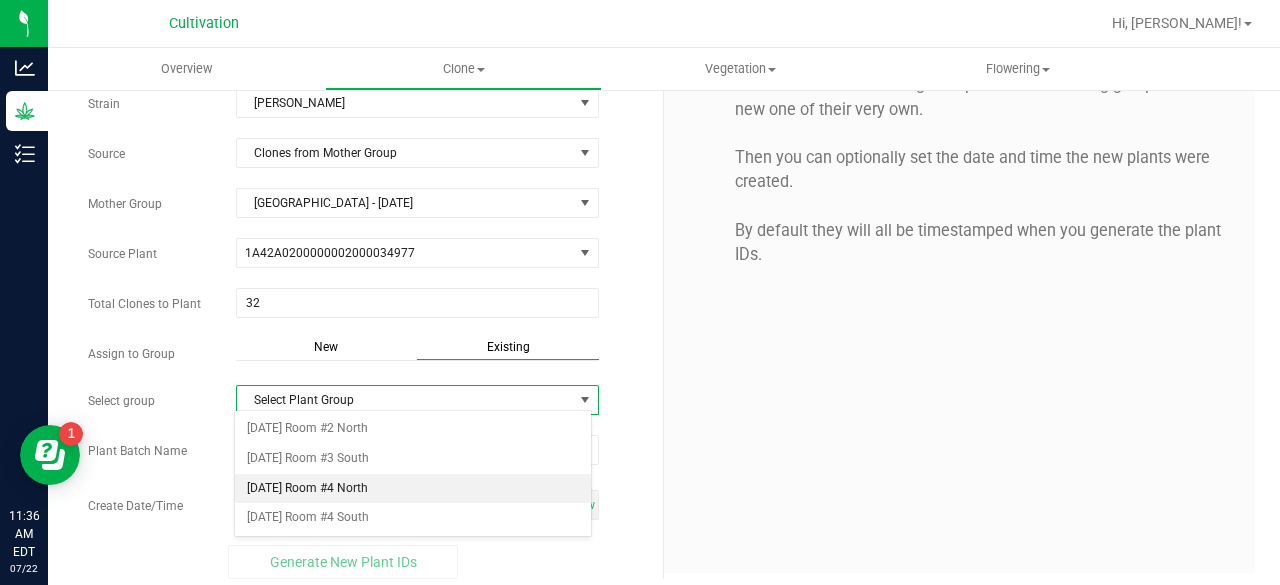 click on "[DATE] Room #4 North" at bounding box center [413, 489] 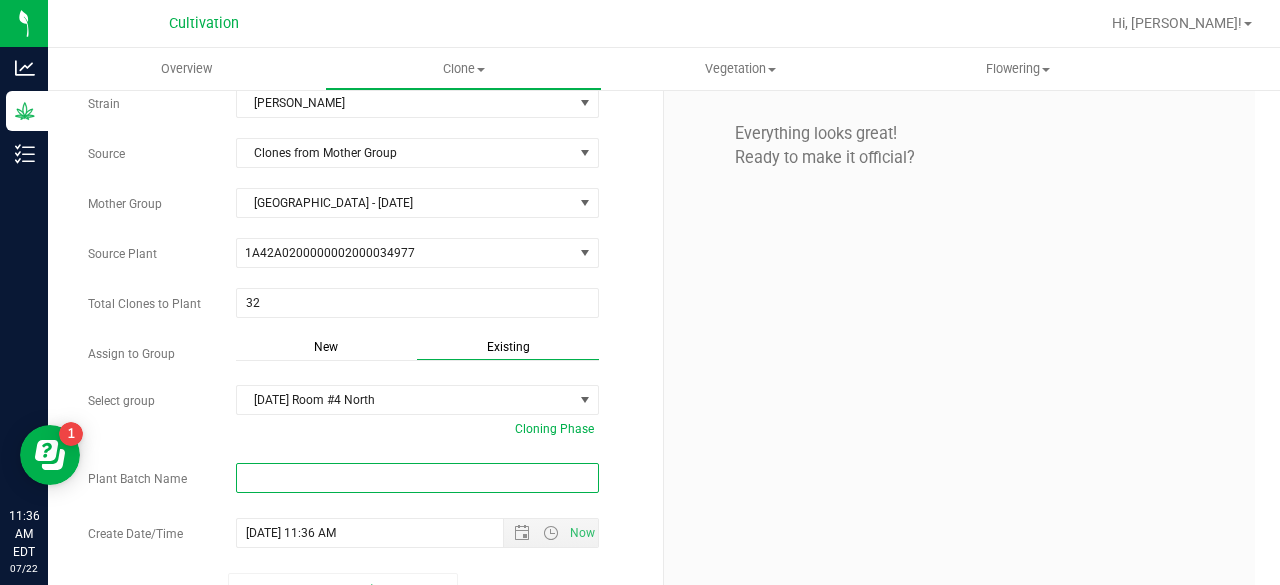 click at bounding box center [417, 478] 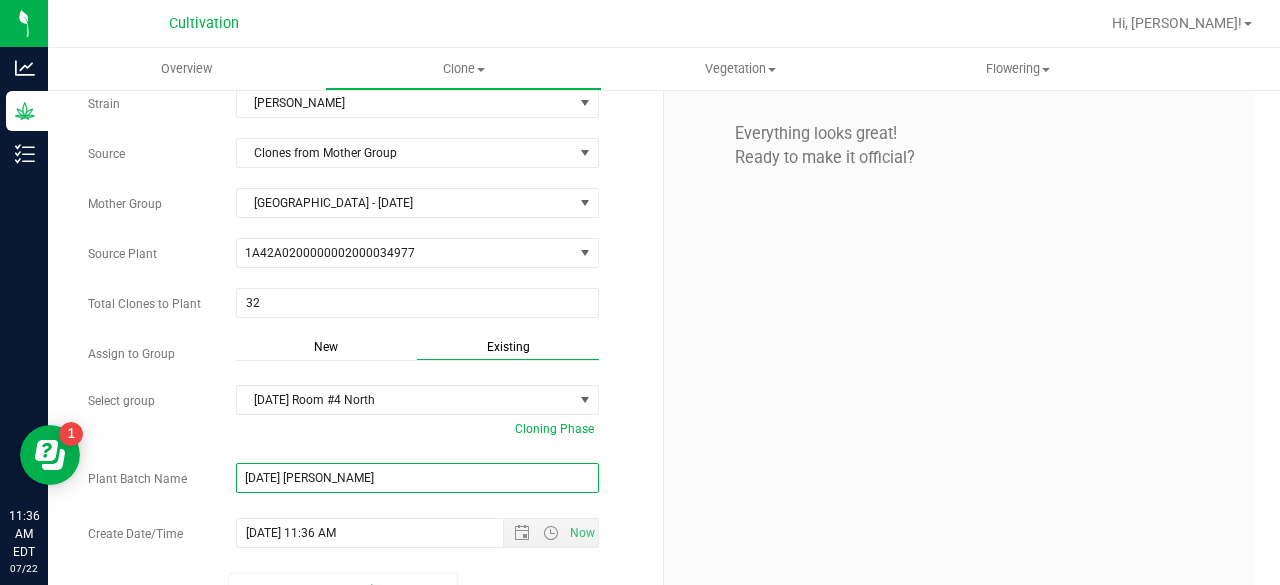 scroll, scrollTop: 142, scrollLeft: 0, axis: vertical 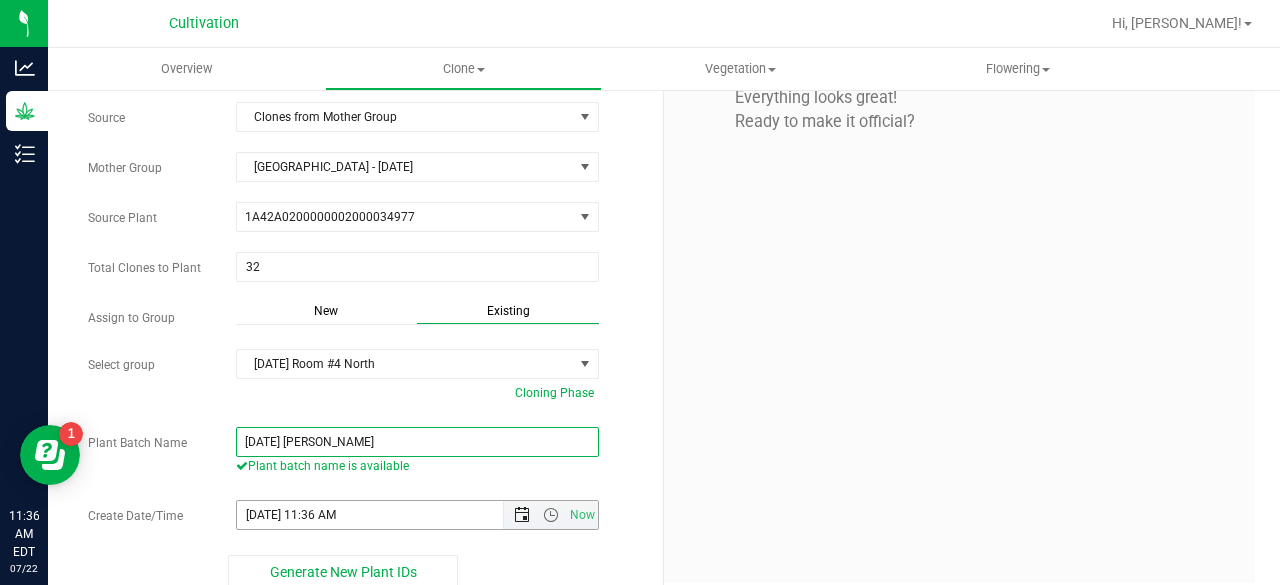 click at bounding box center (522, 515) 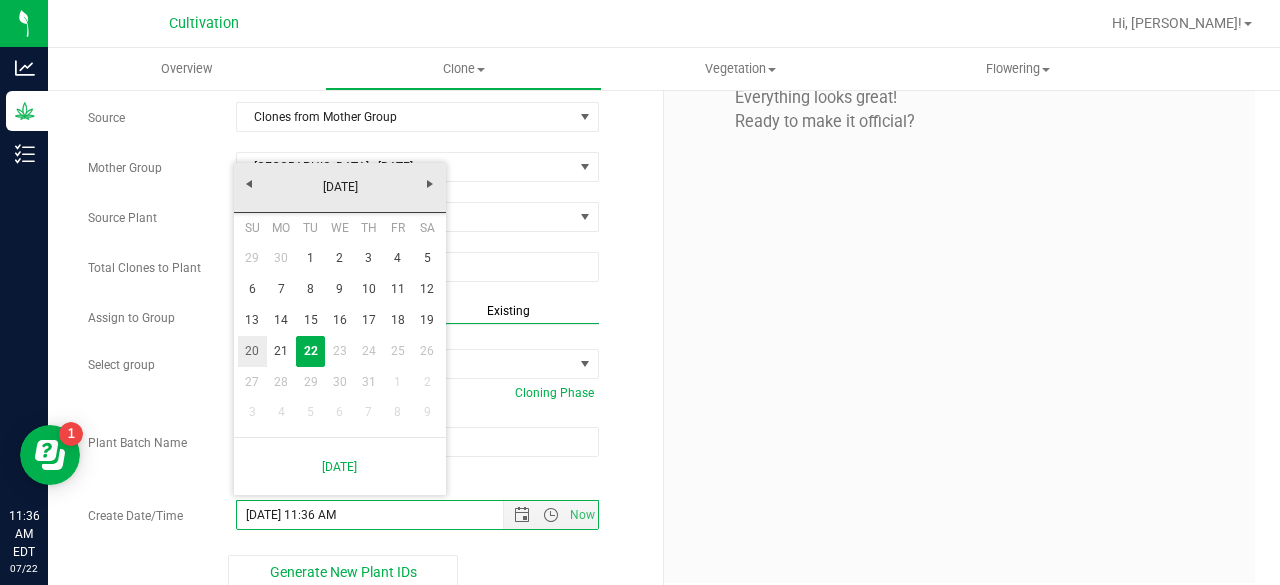 click on "20" at bounding box center [252, 351] 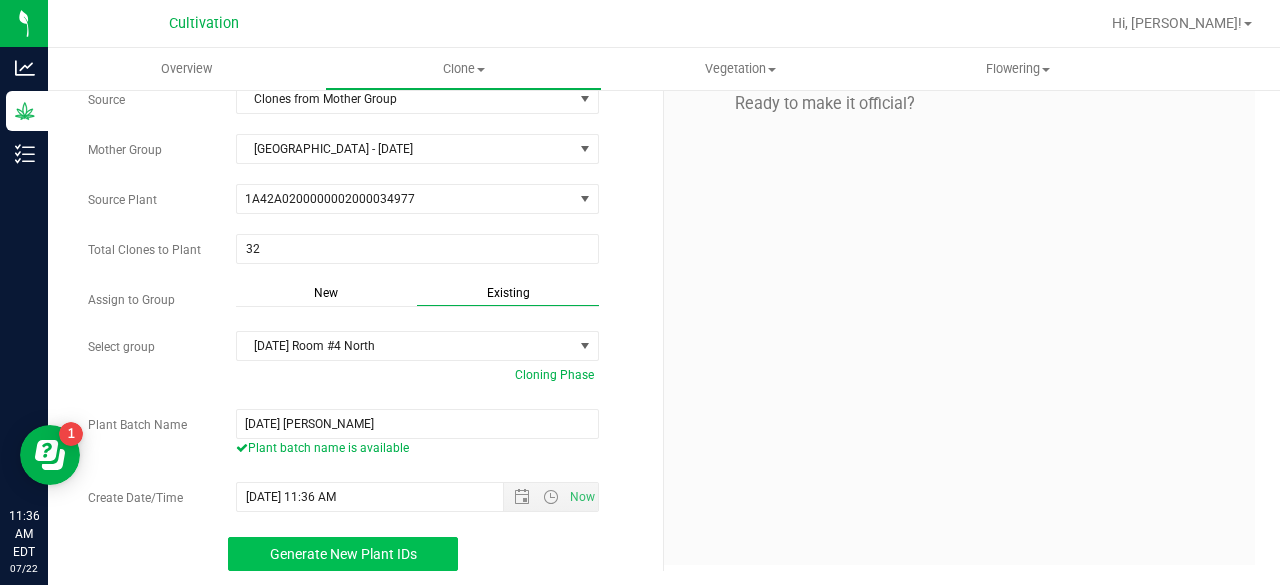 click on "Generate New Plant IDs" at bounding box center [343, 554] 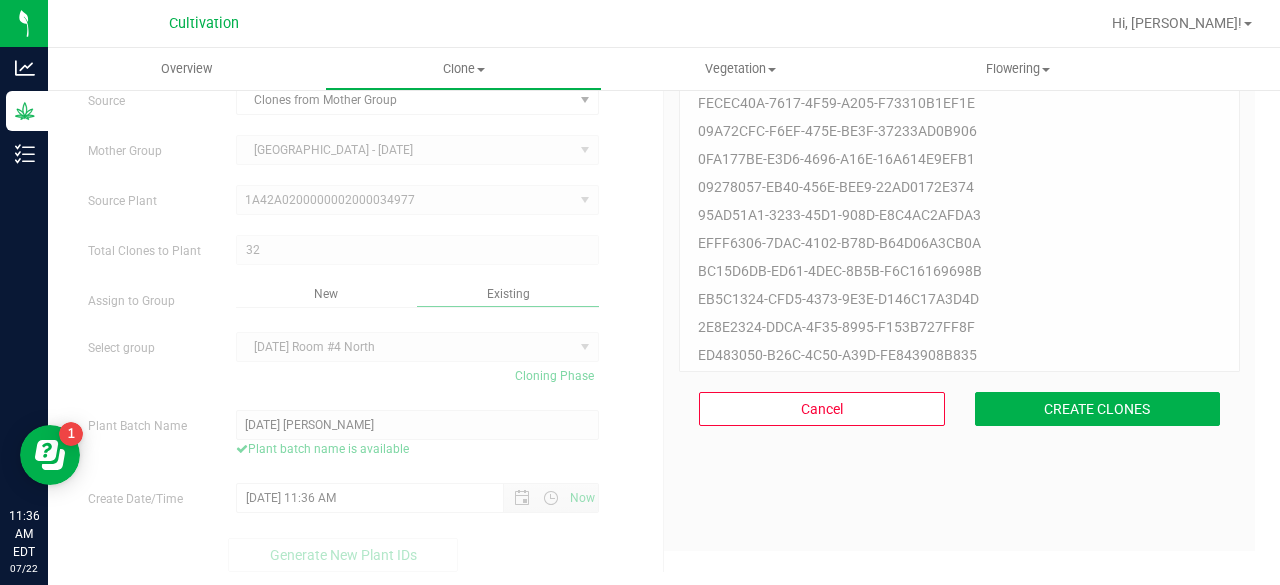 scroll, scrollTop: 60, scrollLeft: 0, axis: vertical 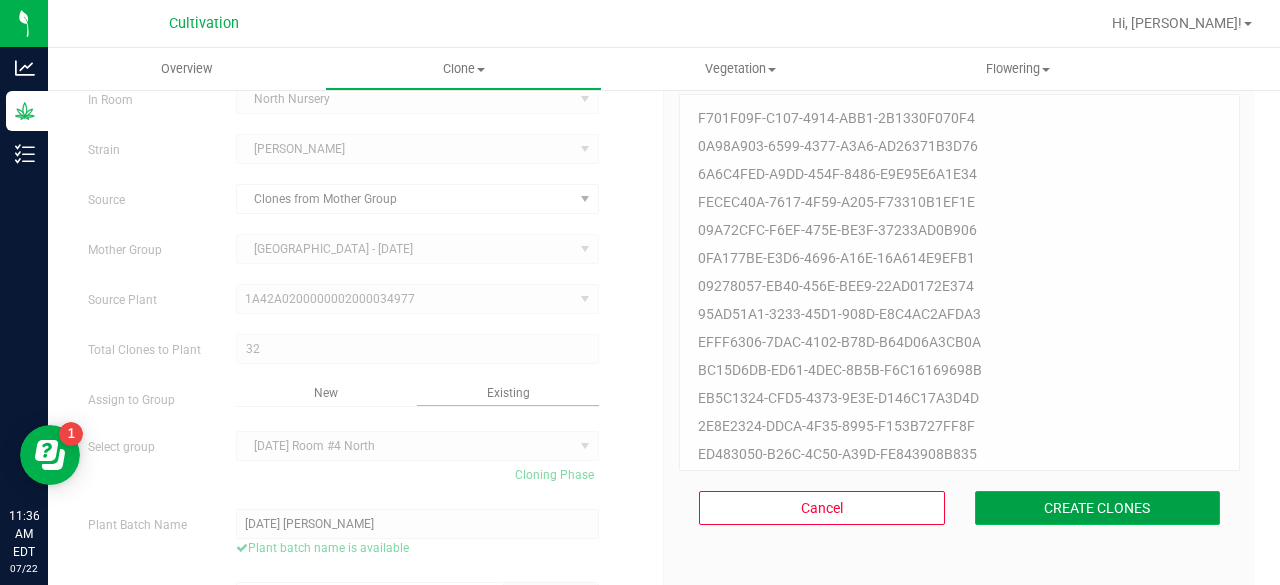click on "CREATE CLONES" at bounding box center (1098, 508) 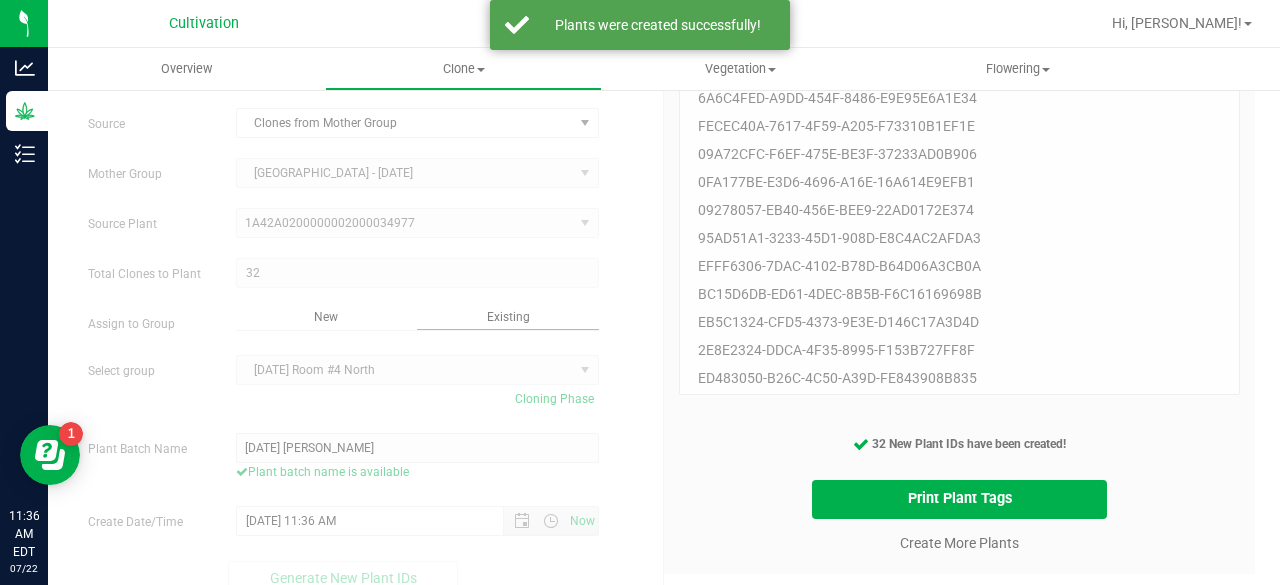 scroll, scrollTop: 138, scrollLeft: 0, axis: vertical 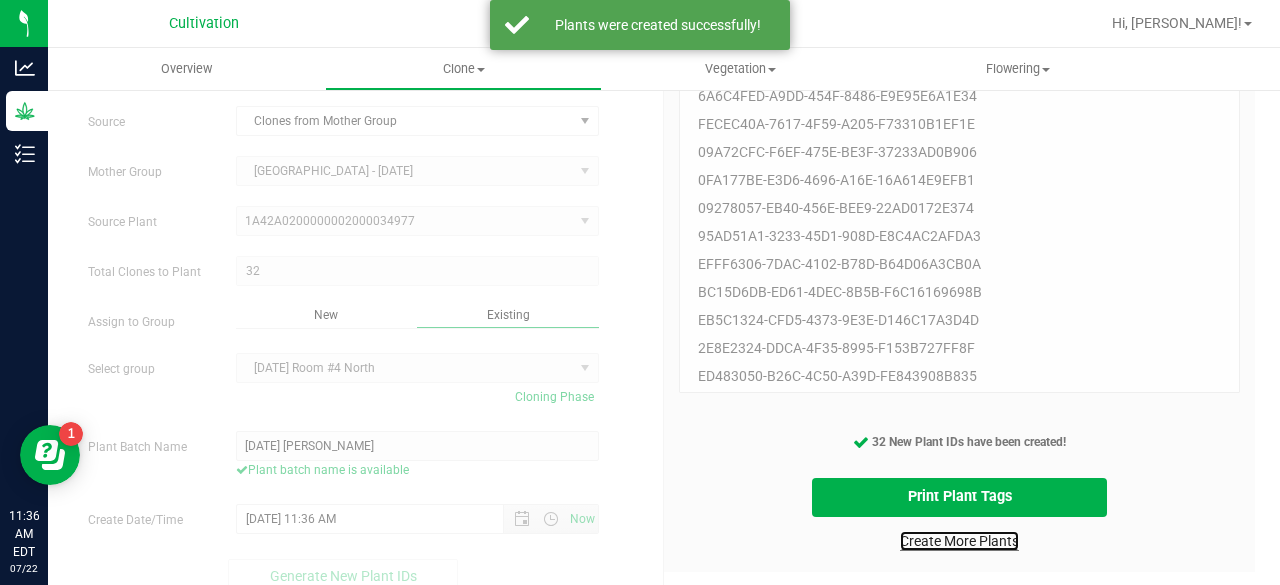 click on "Create More Plants" at bounding box center (959, 541) 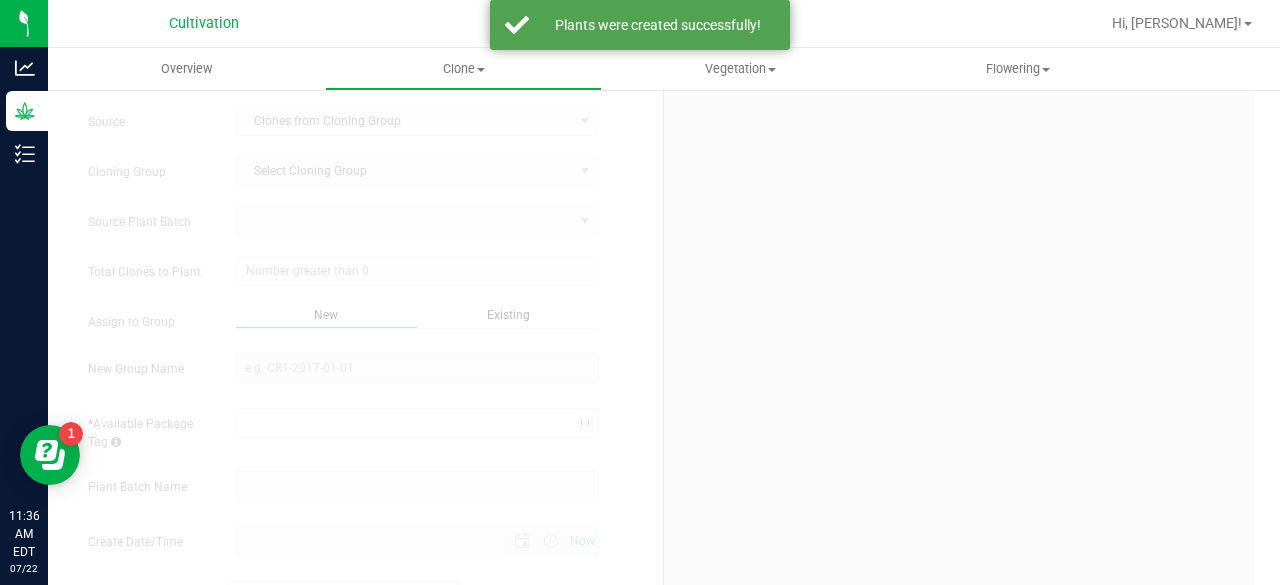 scroll, scrollTop: 0, scrollLeft: 0, axis: both 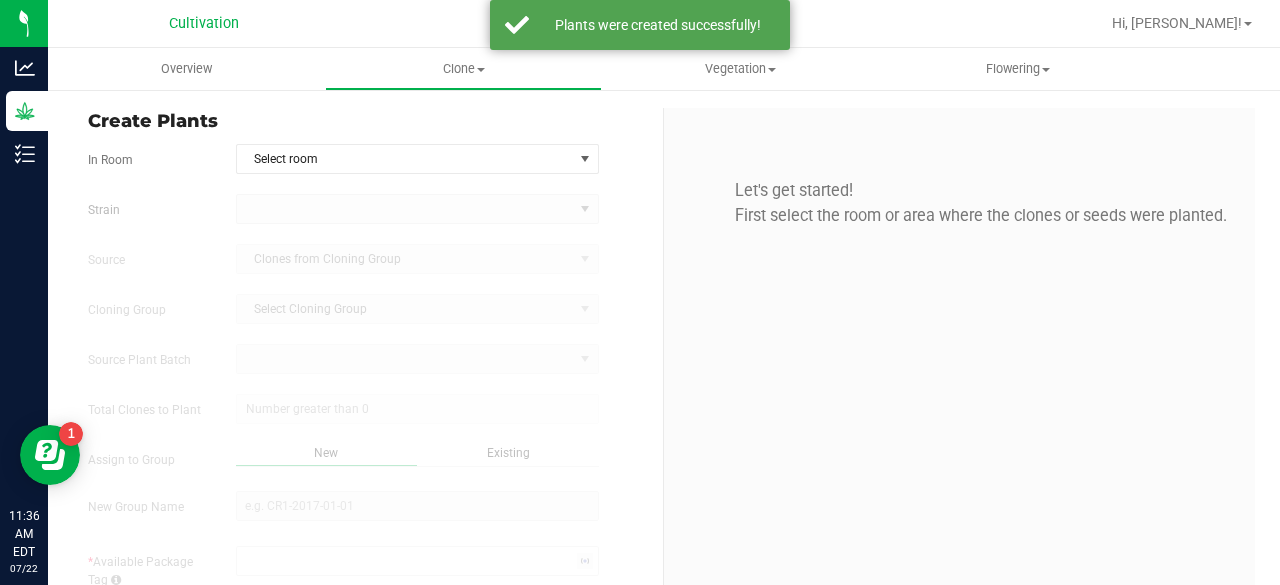 type on "[DATE] 11:36 AM" 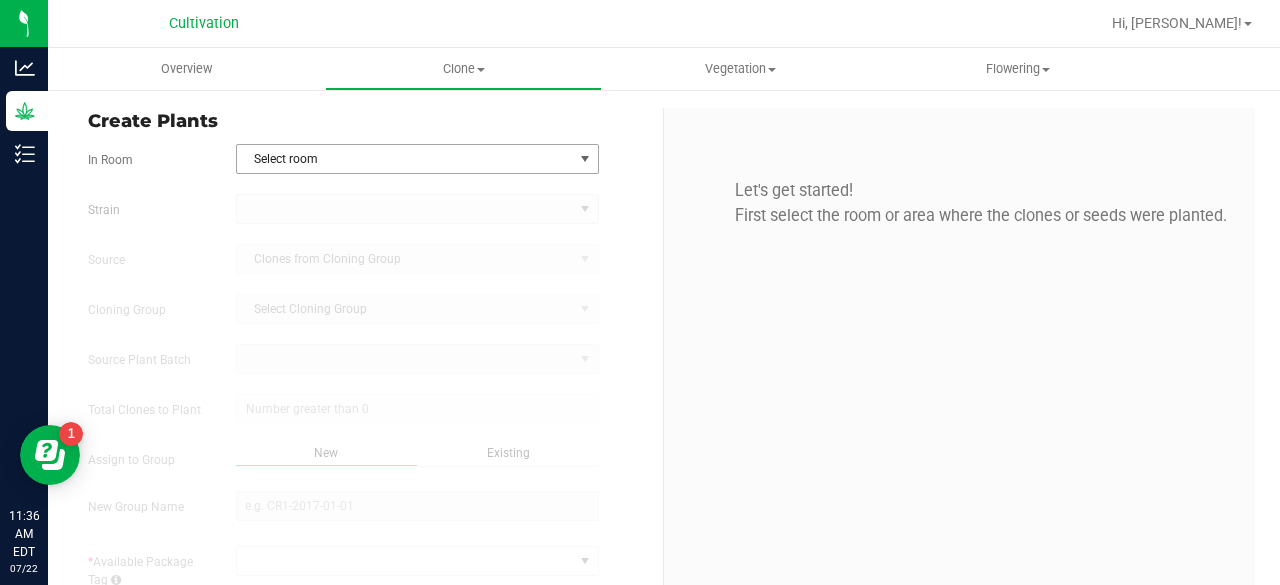 click on "Select room" at bounding box center (405, 159) 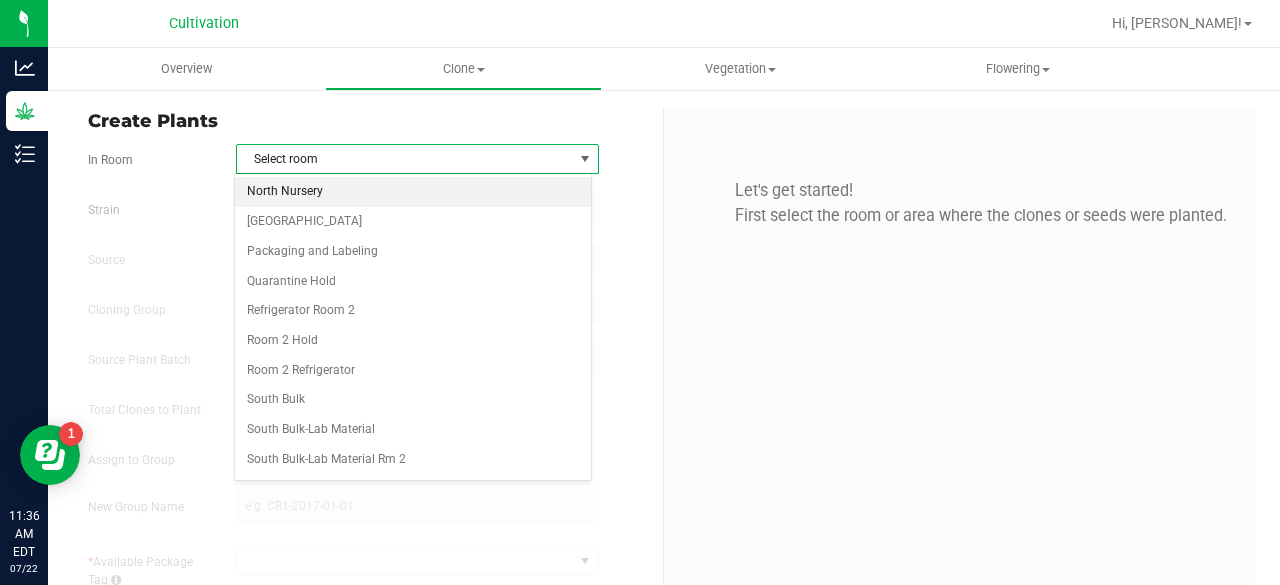 click on "North Nursery" at bounding box center [413, 192] 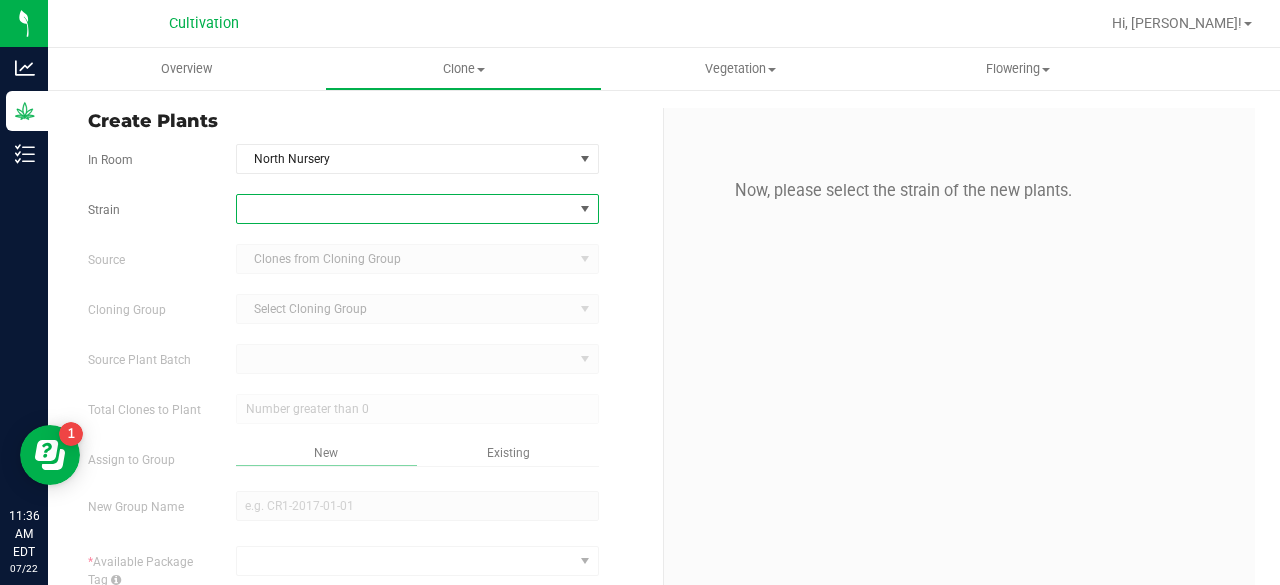 click at bounding box center [405, 209] 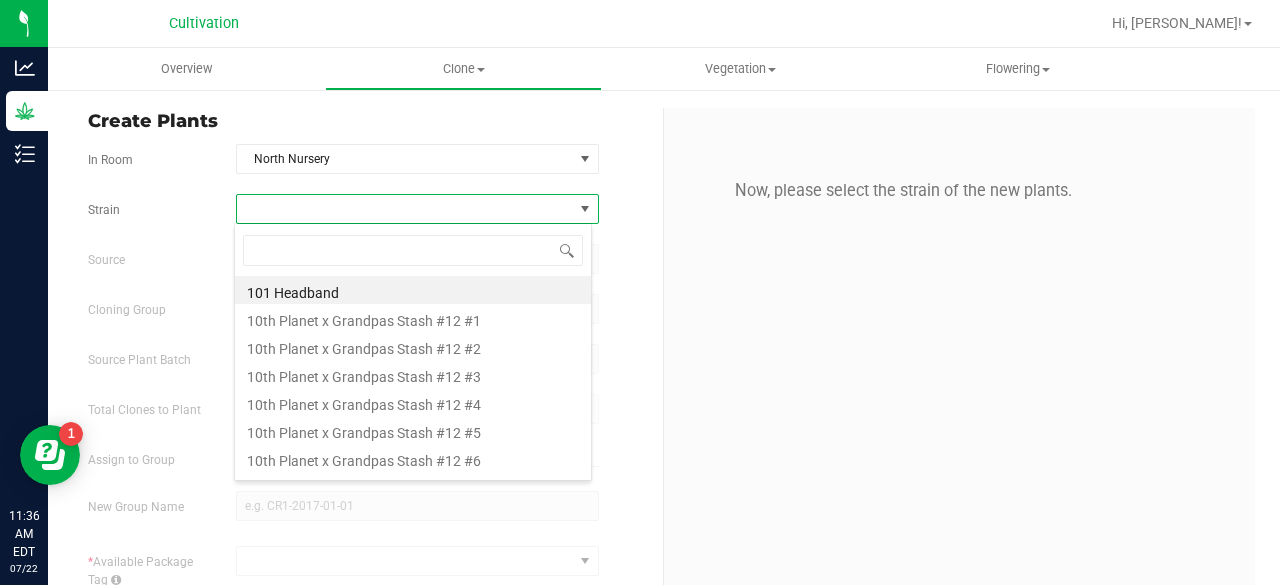 scroll, scrollTop: 99970, scrollLeft: 99641, axis: both 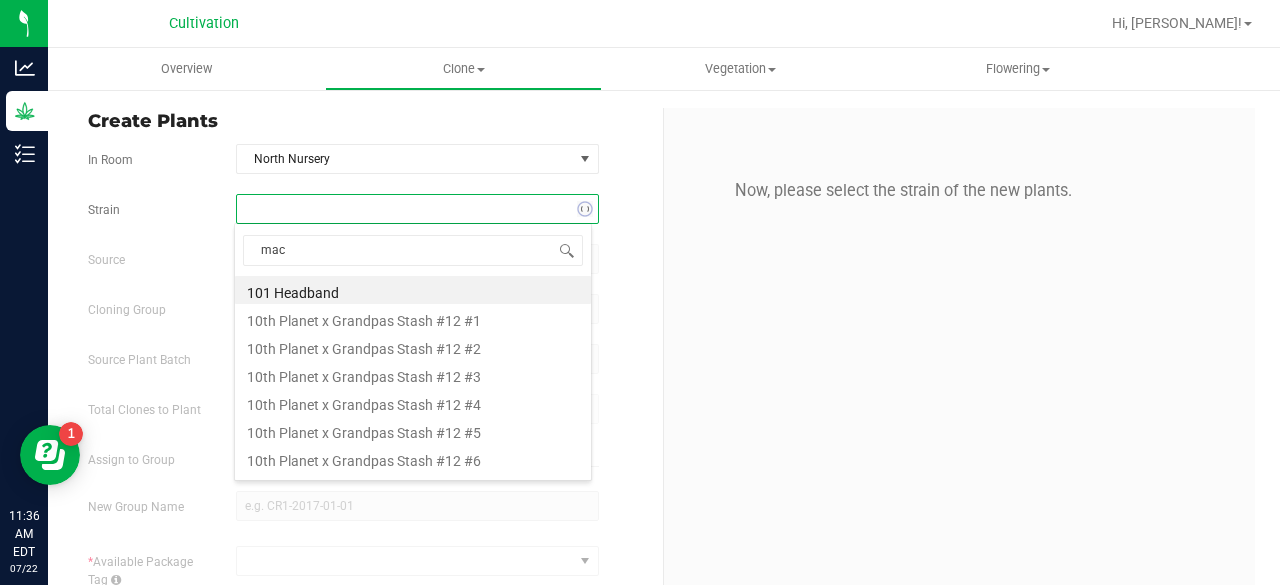 type on "mac" 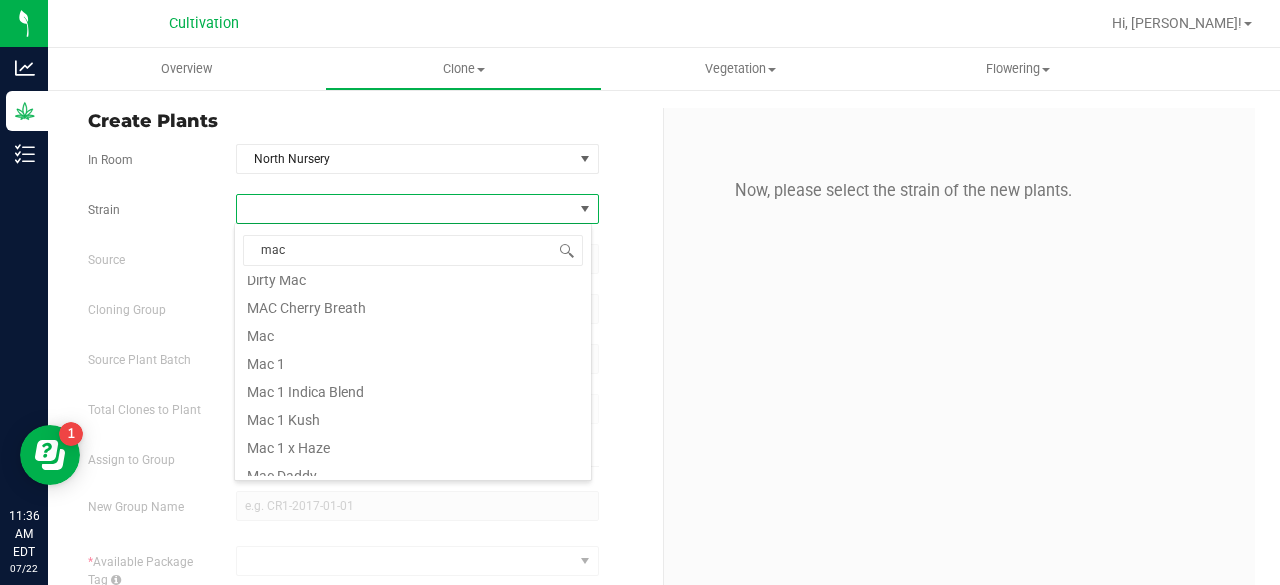 scroll, scrollTop: 157, scrollLeft: 0, axis: vertical 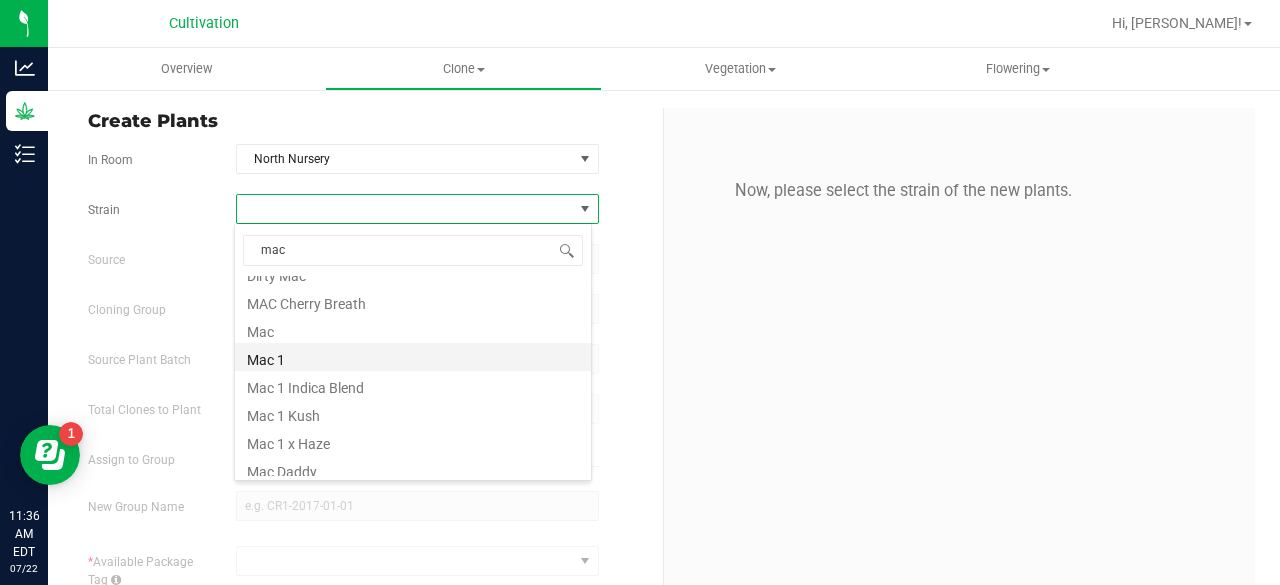 click on "Mac 1" at bounding box center [413, 357] 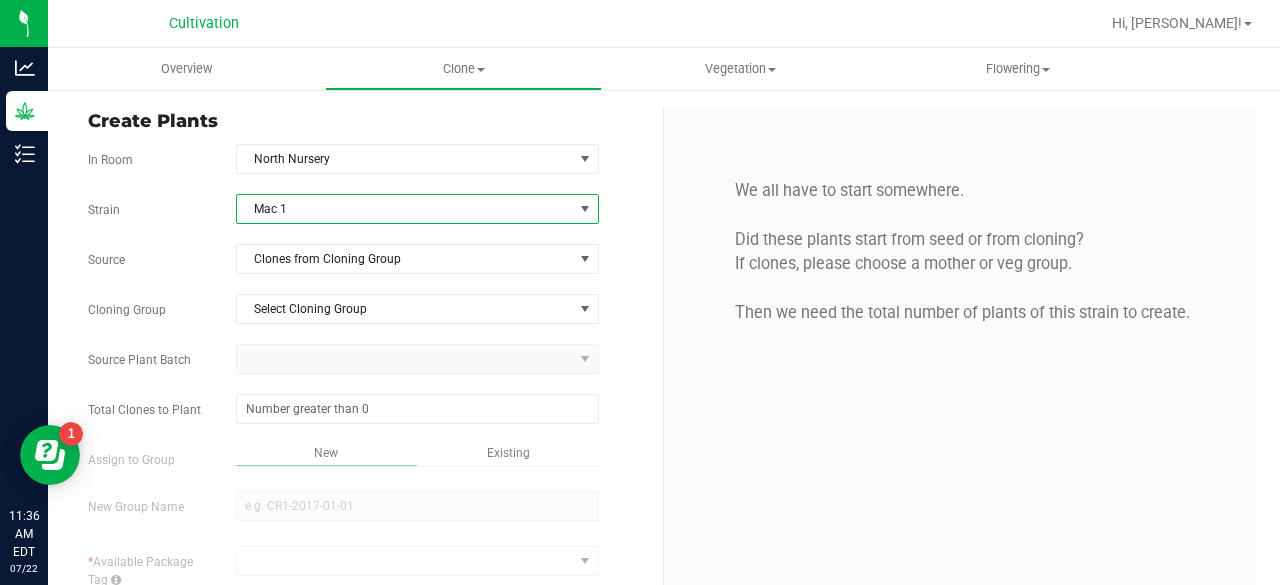 click on "Strain
Mac 1
Source
Clones from Cloning Group
Cloning Group
Select Cloning Group Select Cloning Group Rack A L4 Rack B L1 -
Source Plant Batch
Total Clones to Plant
*" at bounding box center (368, 473) 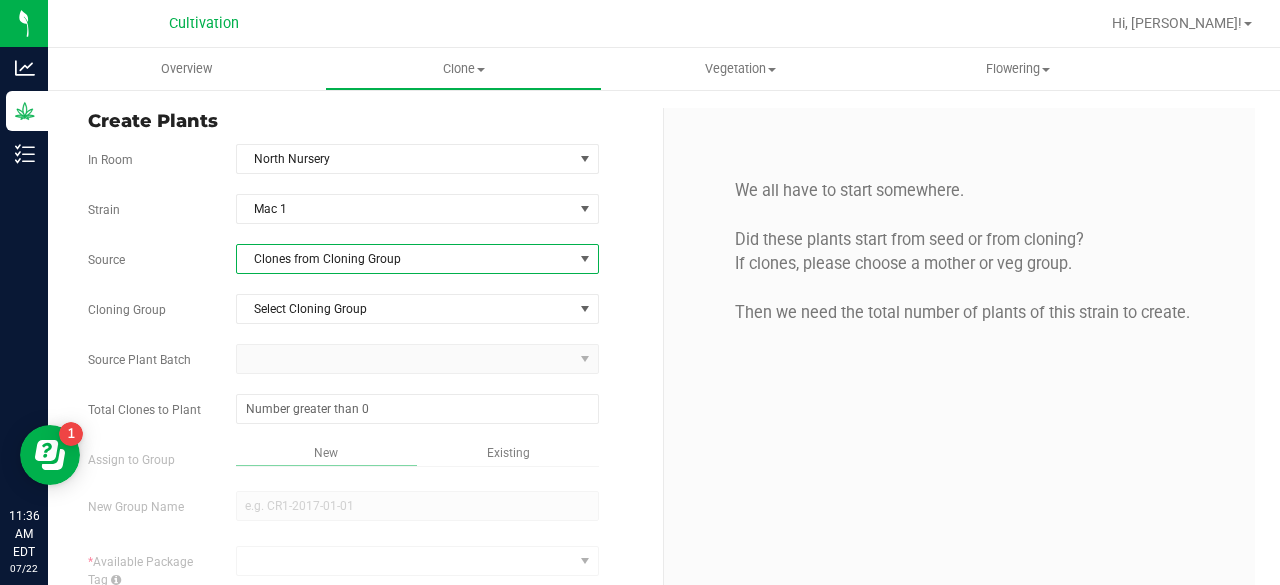click on "Clones from Cloning Group" at bounding box center [405, 259] 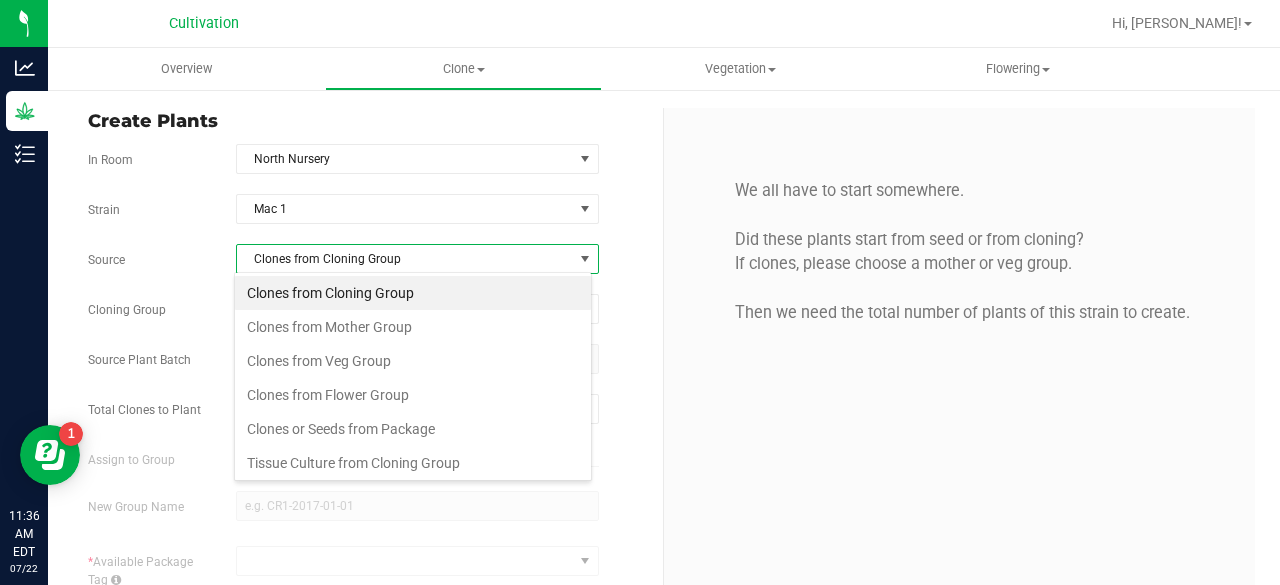 scroll, scrollTop: 99970, scrollLeft: 99641, axis: both 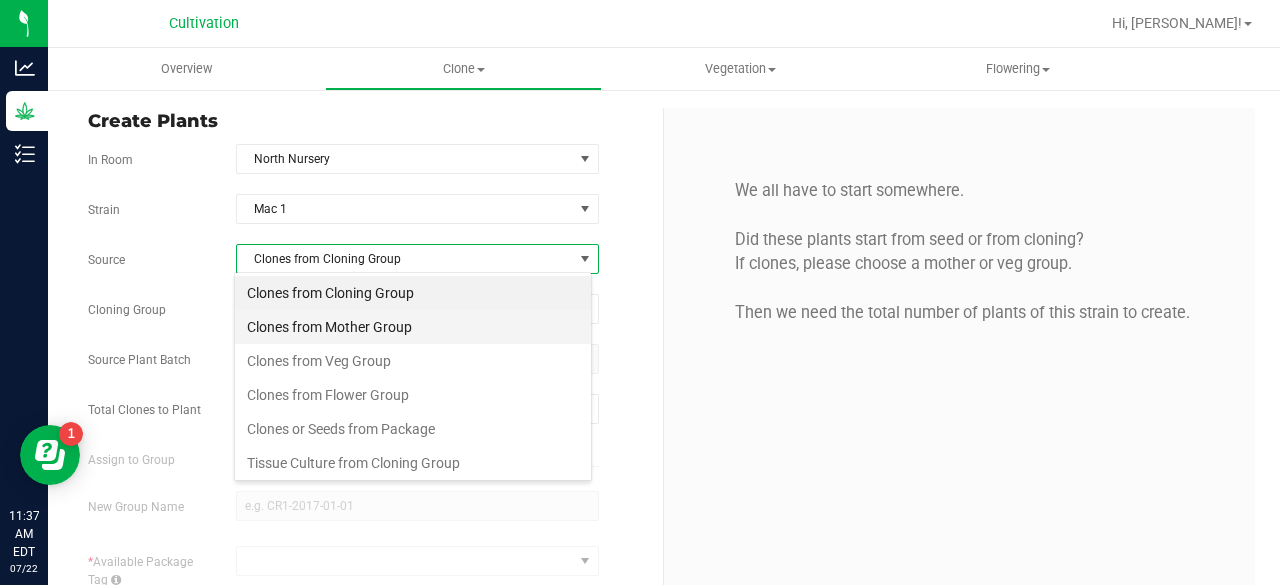 click on "Clones from Mother Group" at bounding box center (413, 327) 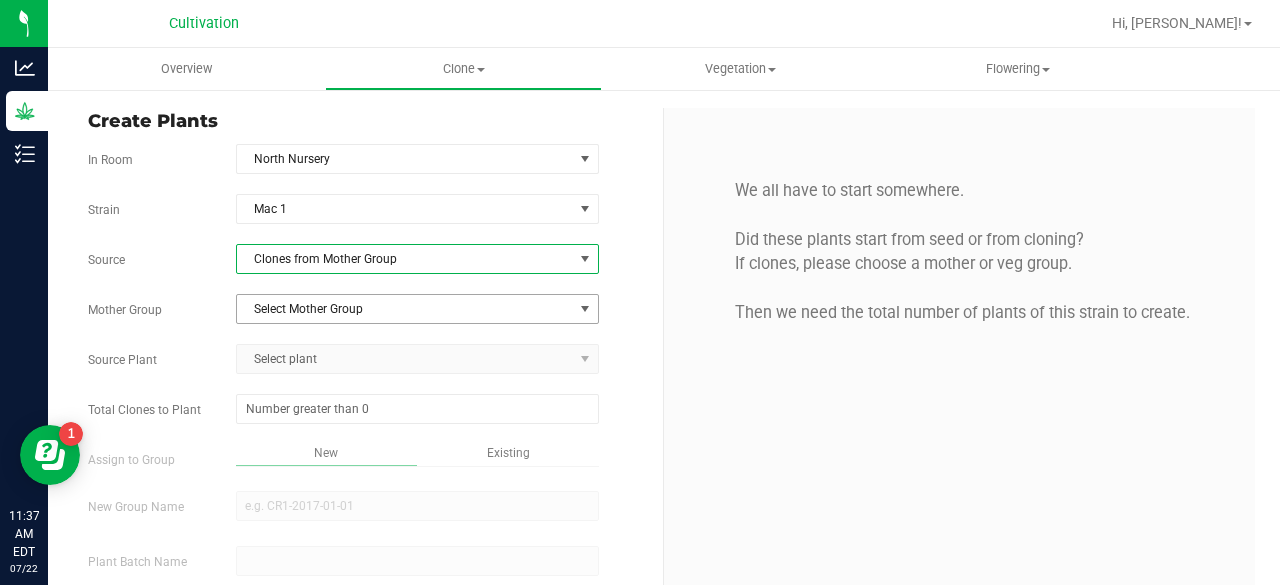 click on "Select Mother Group" at bounding box center [405, 309] 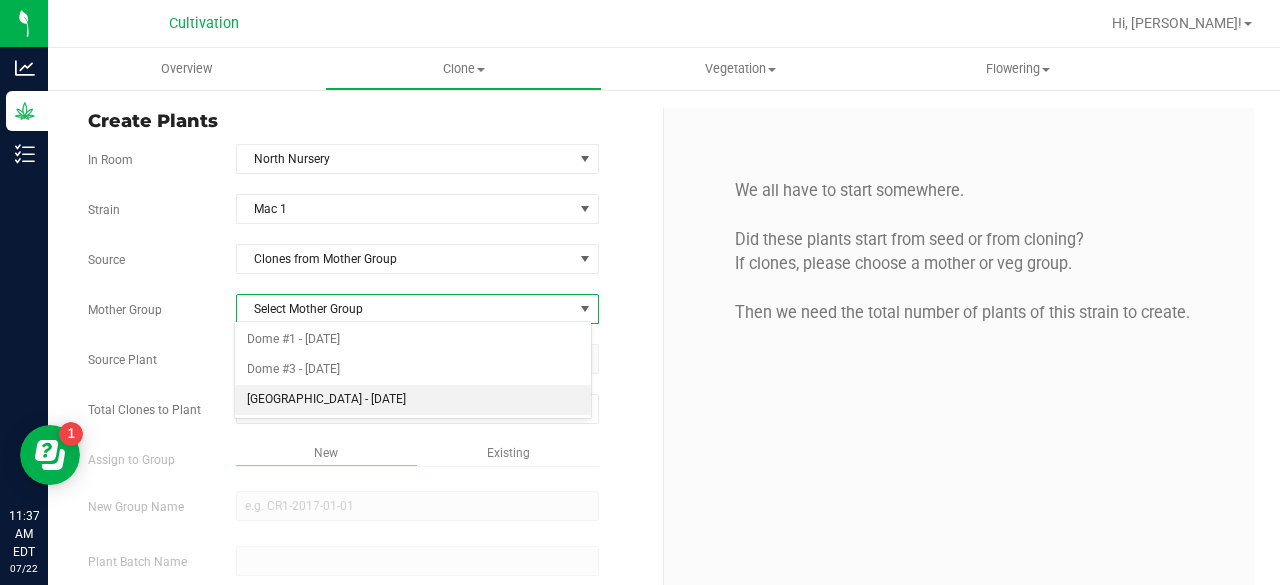 click on "[GEOGRAPHIC_DATA]  - [DATE]" at bounding box center (413, 400) 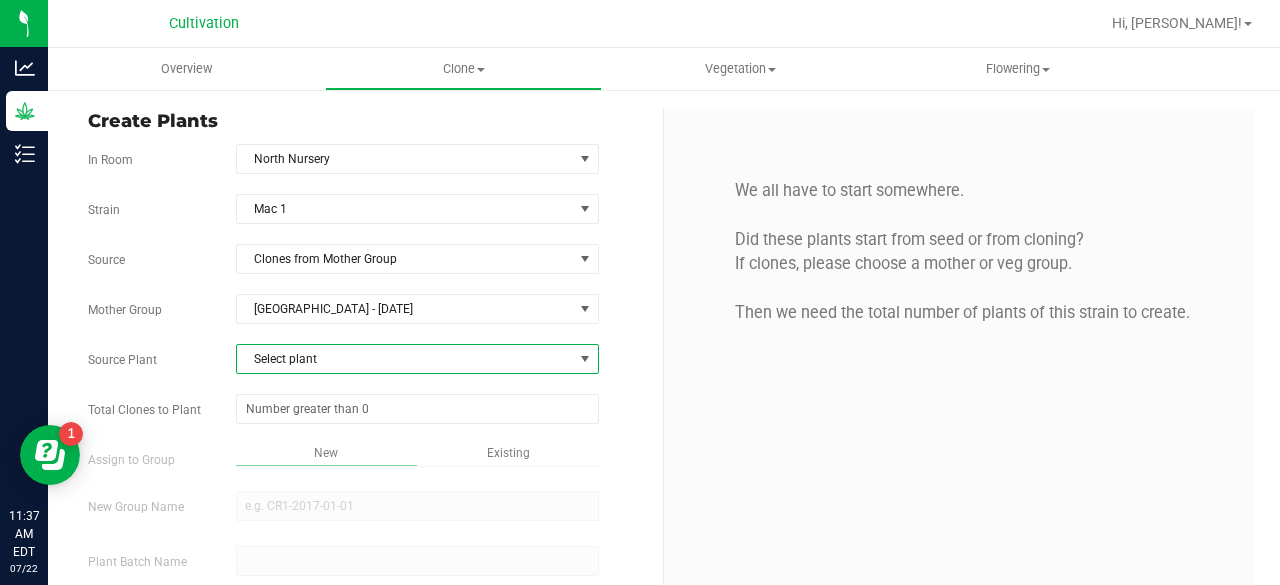 click on "Select plant" at bounding box center (405, 359) 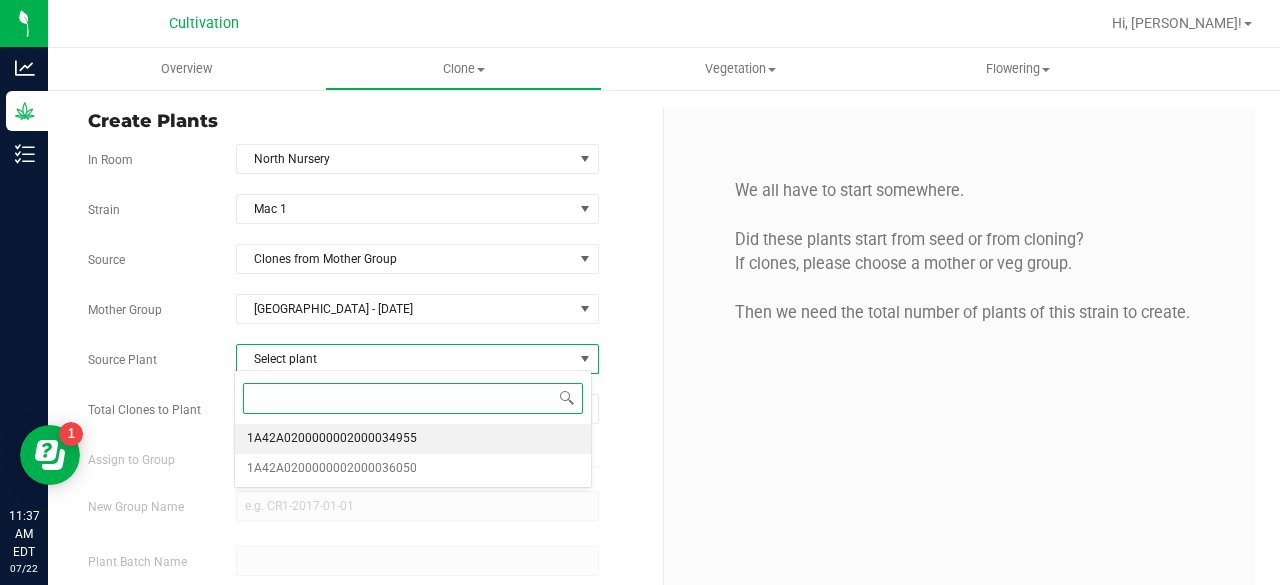 click on "1A42A0200000002000034955" at bounding box center (332, 439) 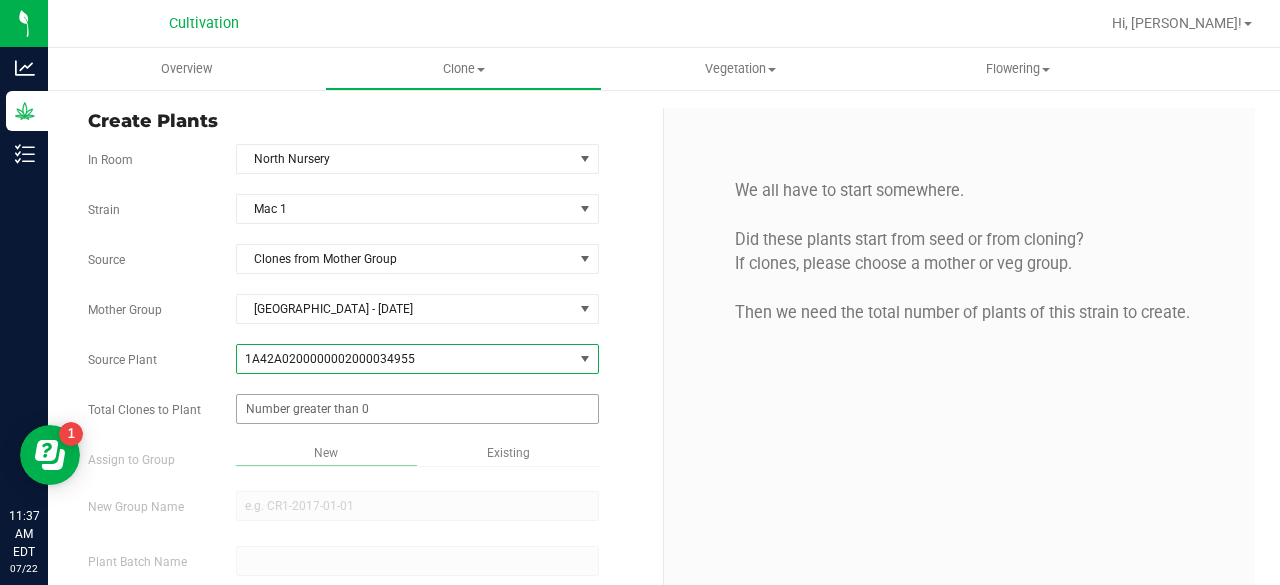 click at bounding box center [417, 409] 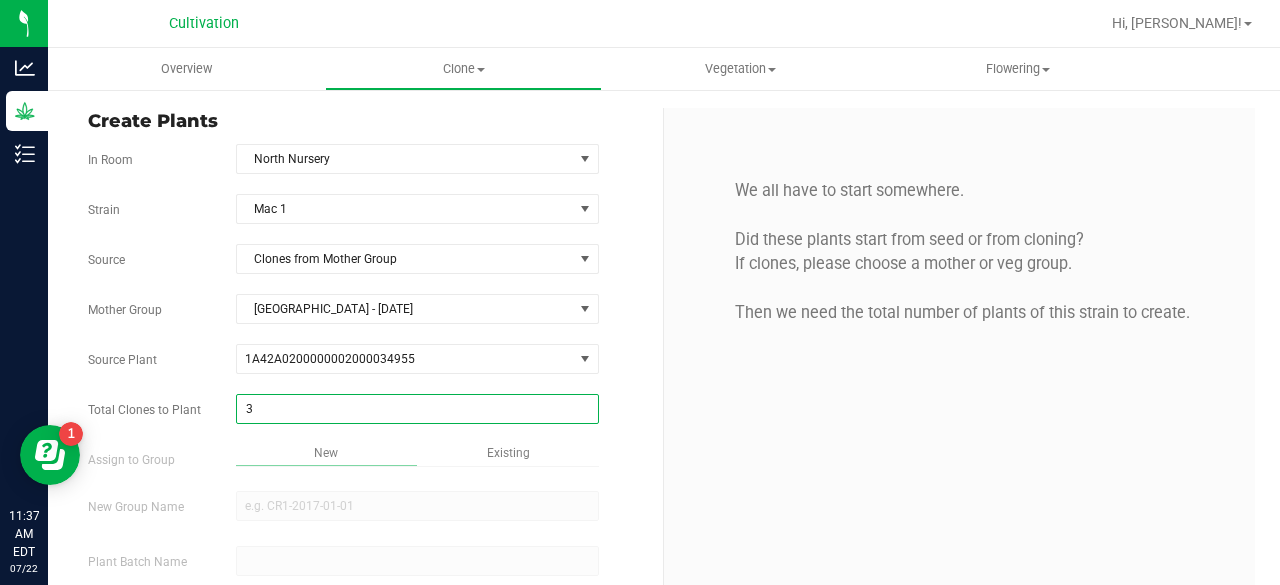 type on "32" 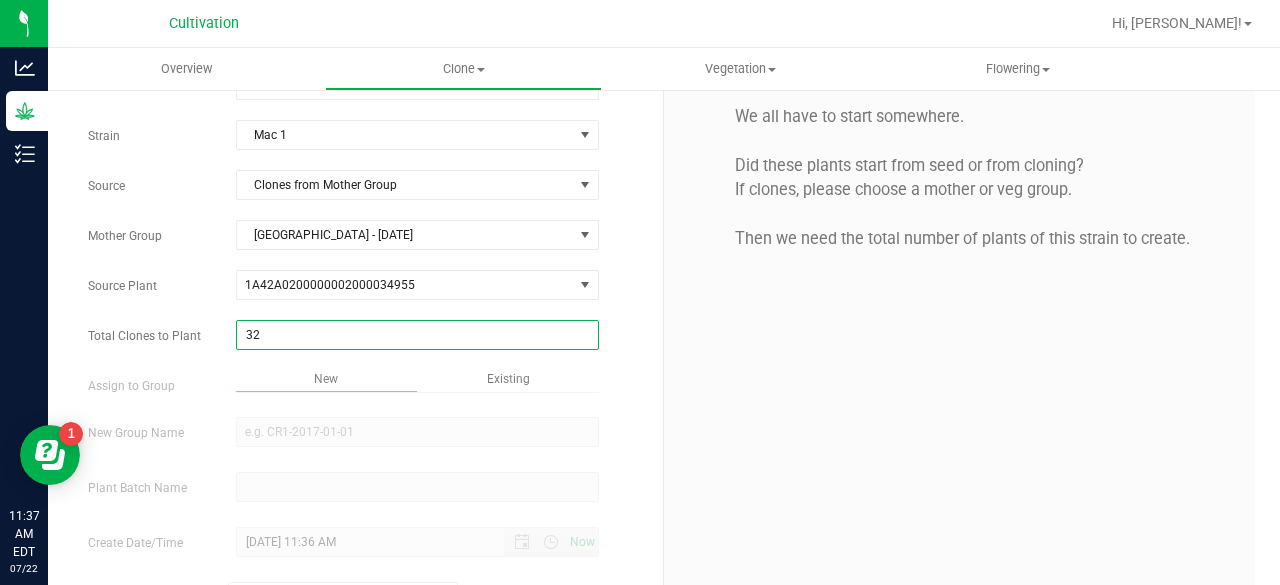 scroll, scrollTop: 78, scrollLeft: 0, axis: vertical 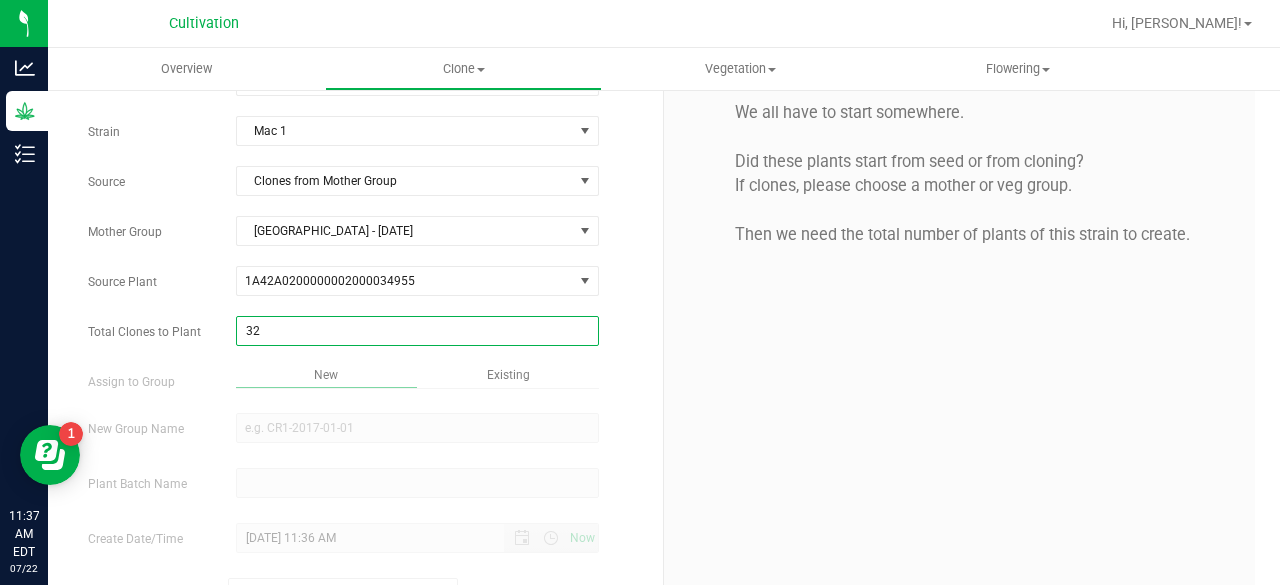 type on "32" 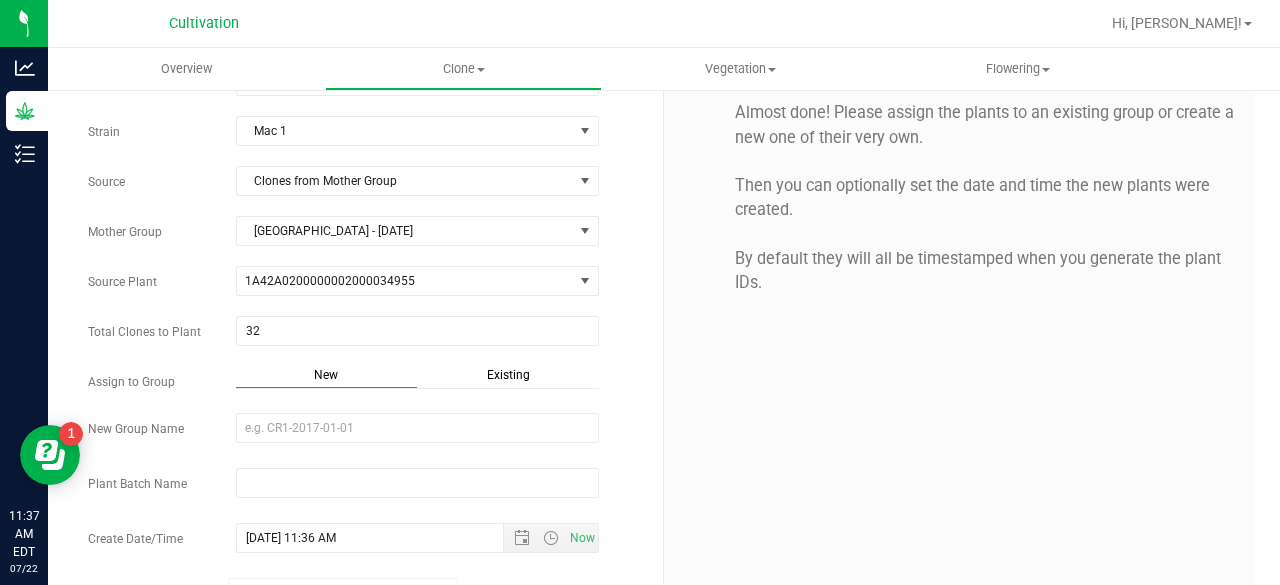 drag, startPoint x: 520, startPoint y: 379, endPoint x: 500, endPoint y: 381, distance: 20.09975 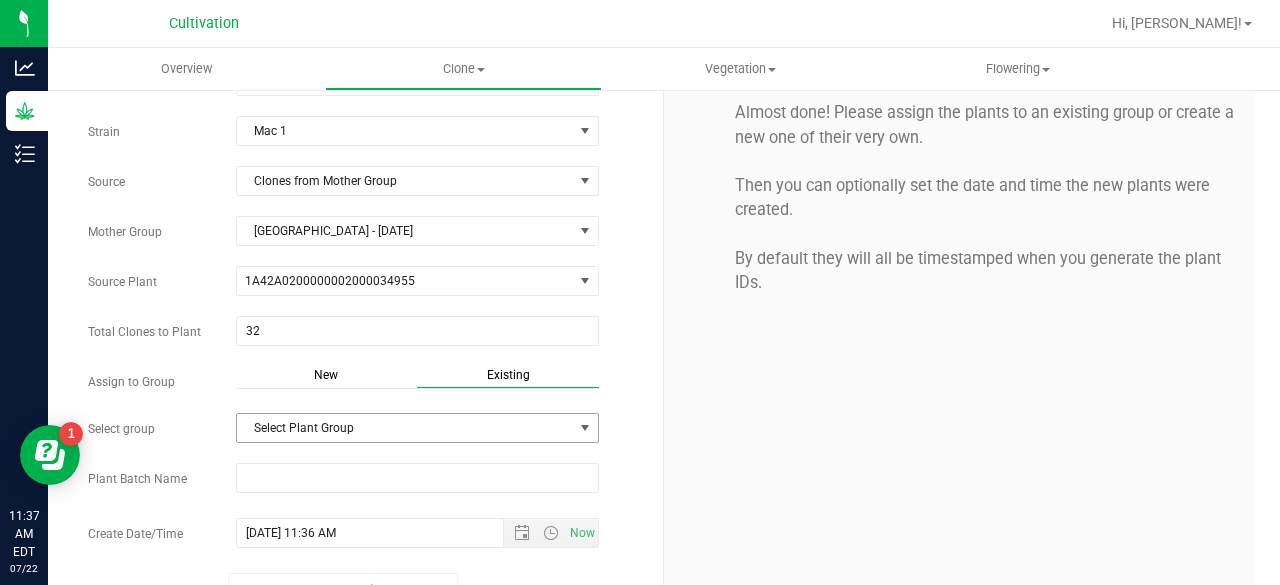 click on "Select Plant Group" at bounding box center [405, 428] 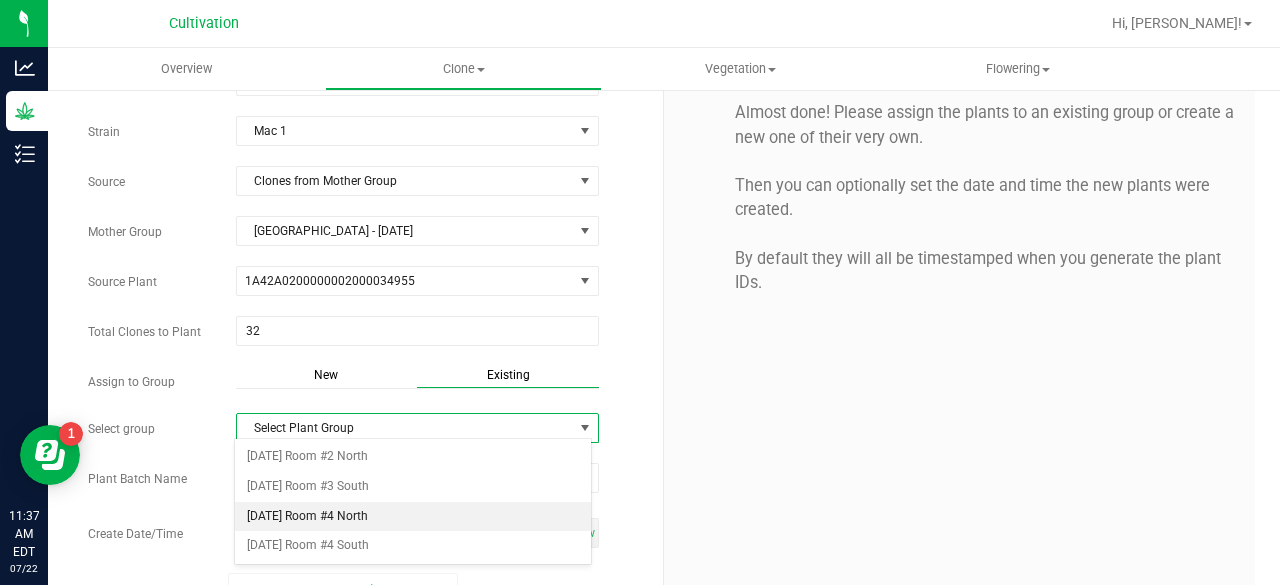 click on "[DATE] Room #4 North" at bounding box center (413, 517) 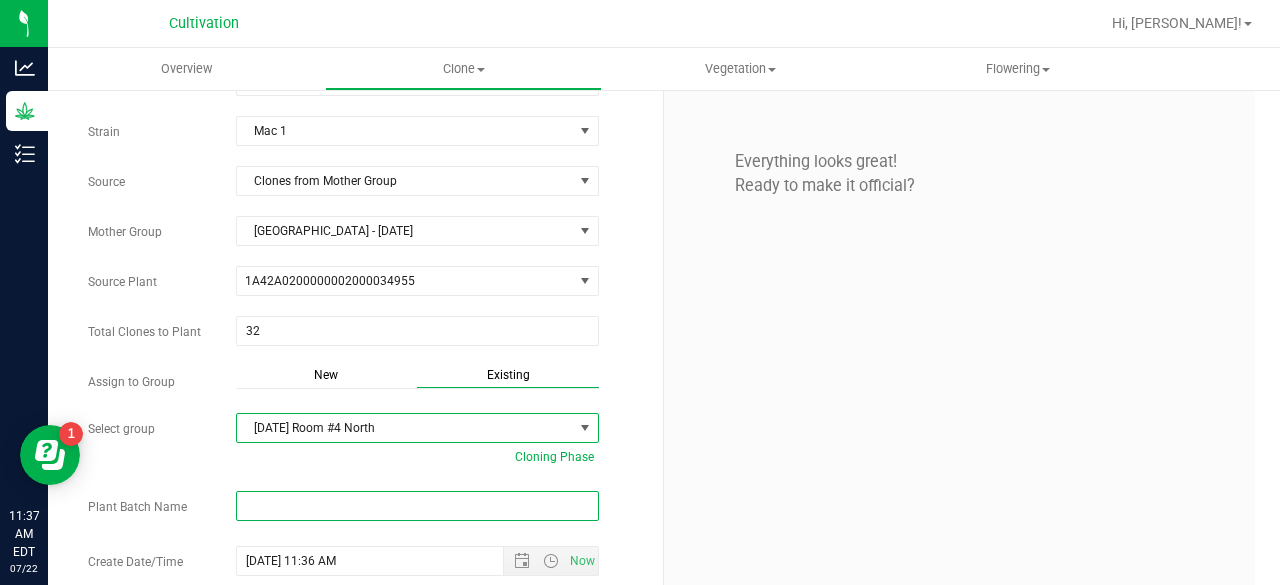 click at bounding box center [417, 506] 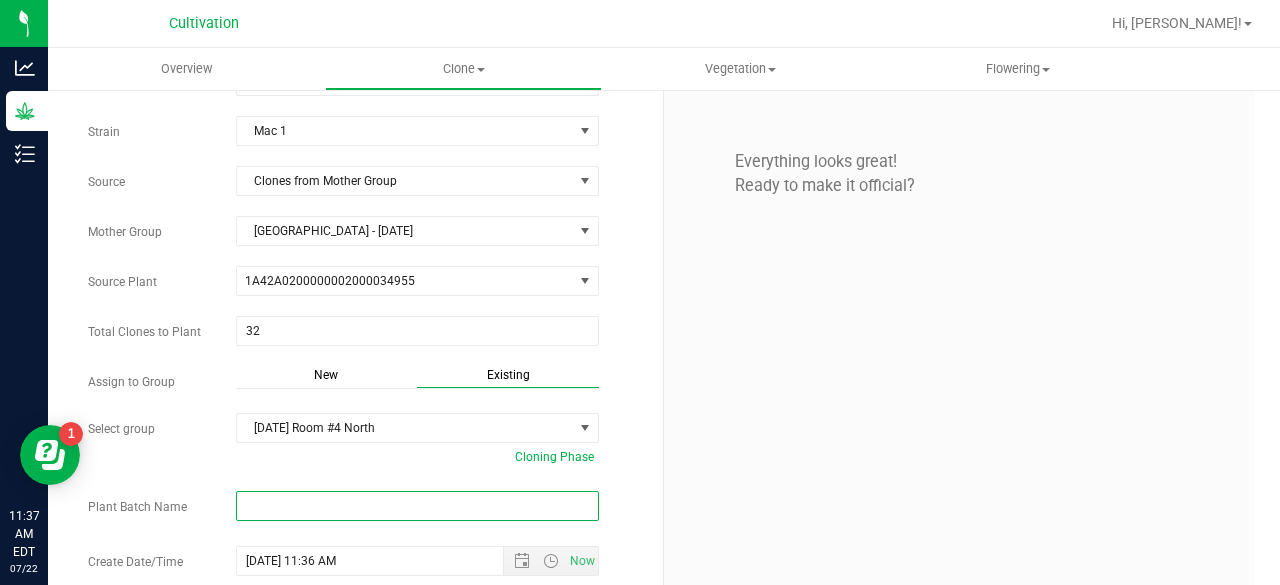 paste on "[DATE]" 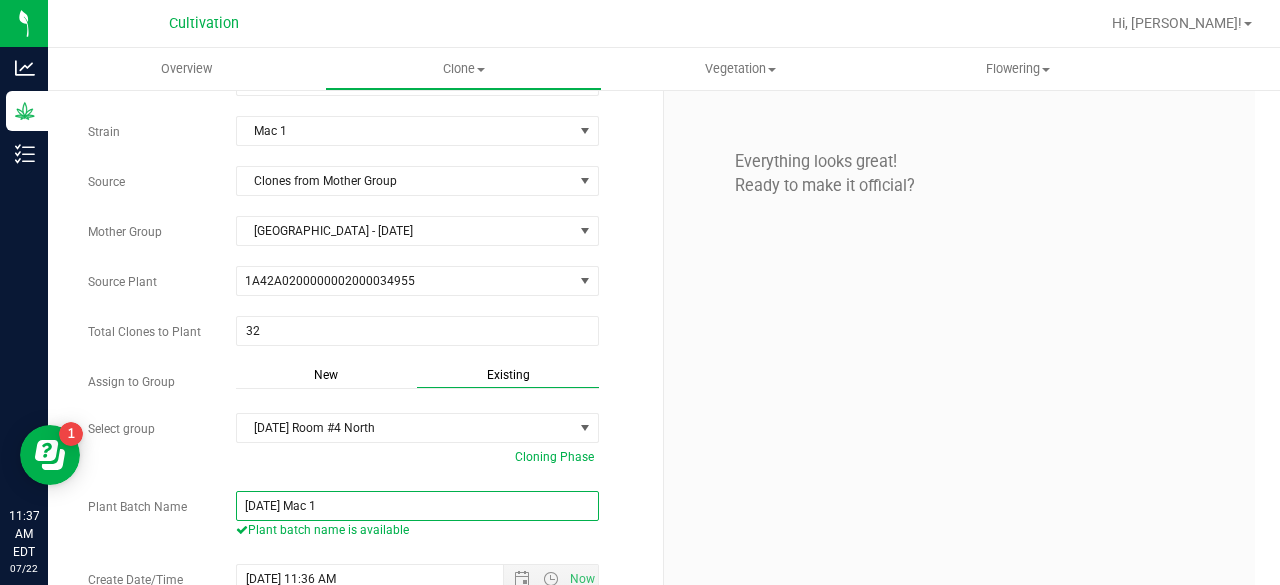 scroll, scrollTop: 160, scrollLeft: 0, axis: vertical 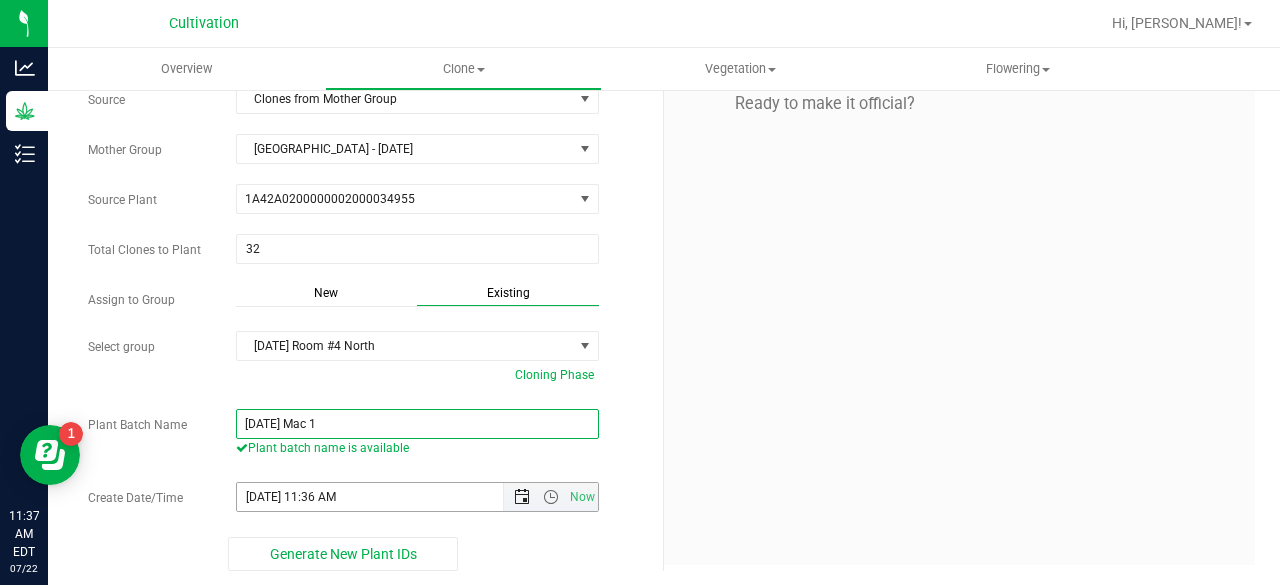 click at bounding box center (522, 497) 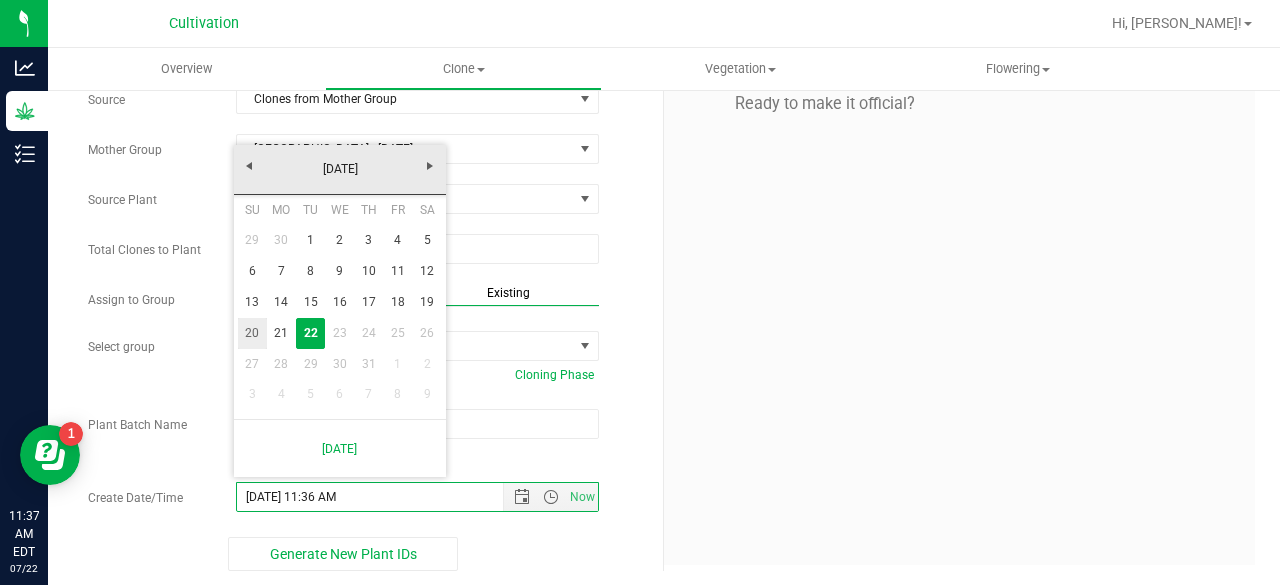 click on "20" at bounding box center (252, 333) 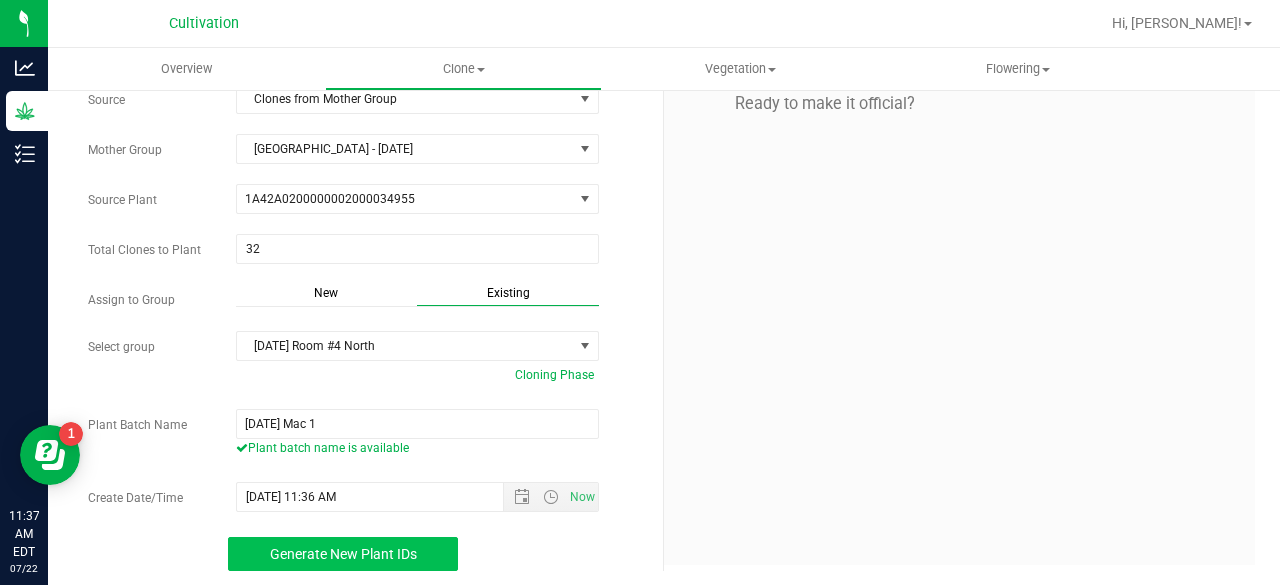 click on "Generate New Plant IDs" at bounding box center (343, 554) 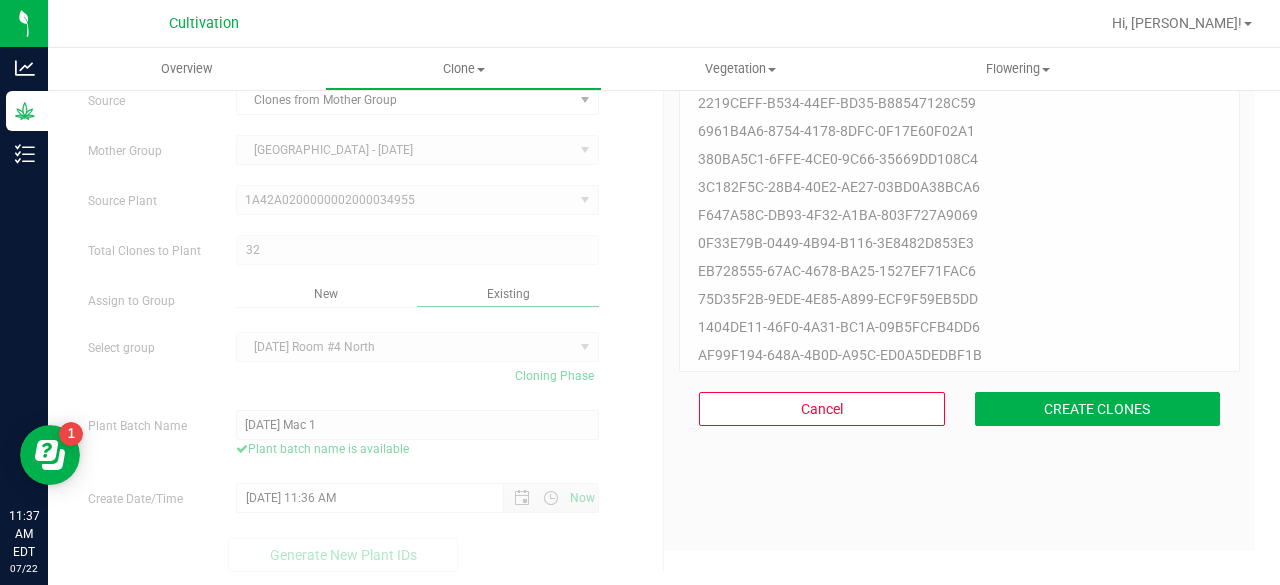 scroll, scrollTop: 60, scrollLeft: 0, axis: vertical 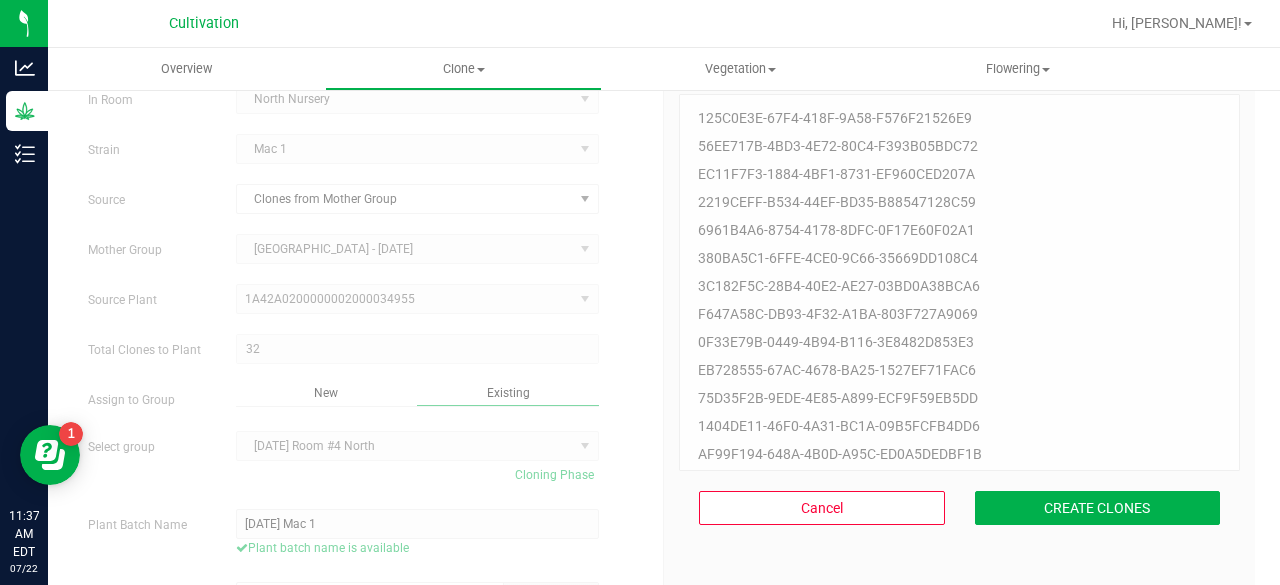 click on "Cancel
CREATE CLONES" at bounding box center (959, 508) 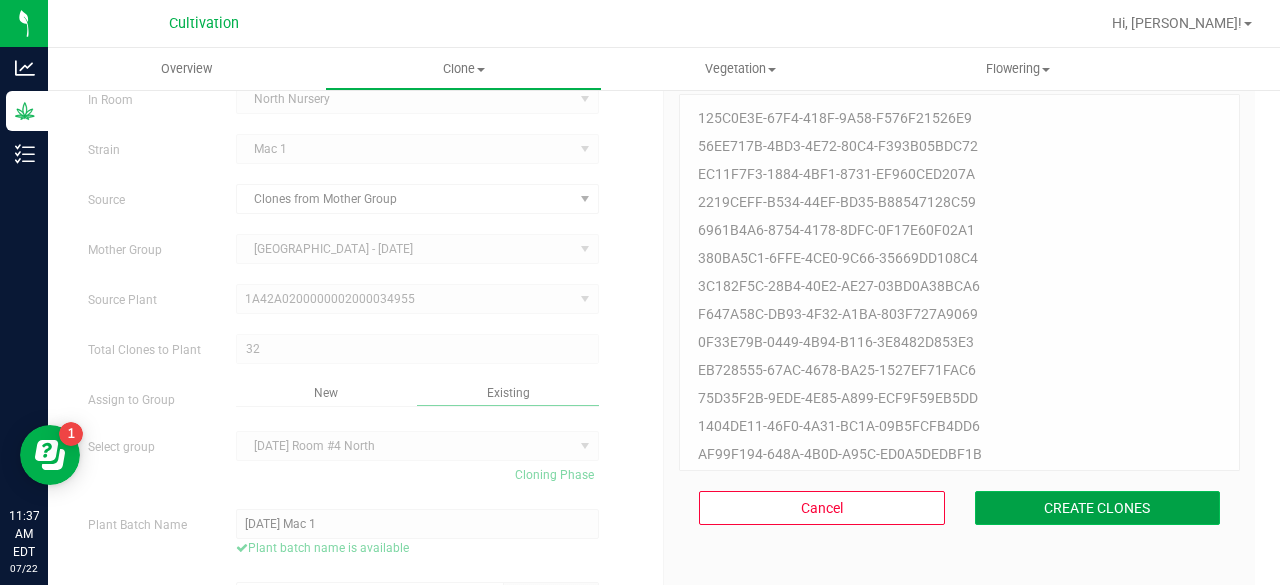 click on "CREATE CLONES" at bounding box center [1098, 508] 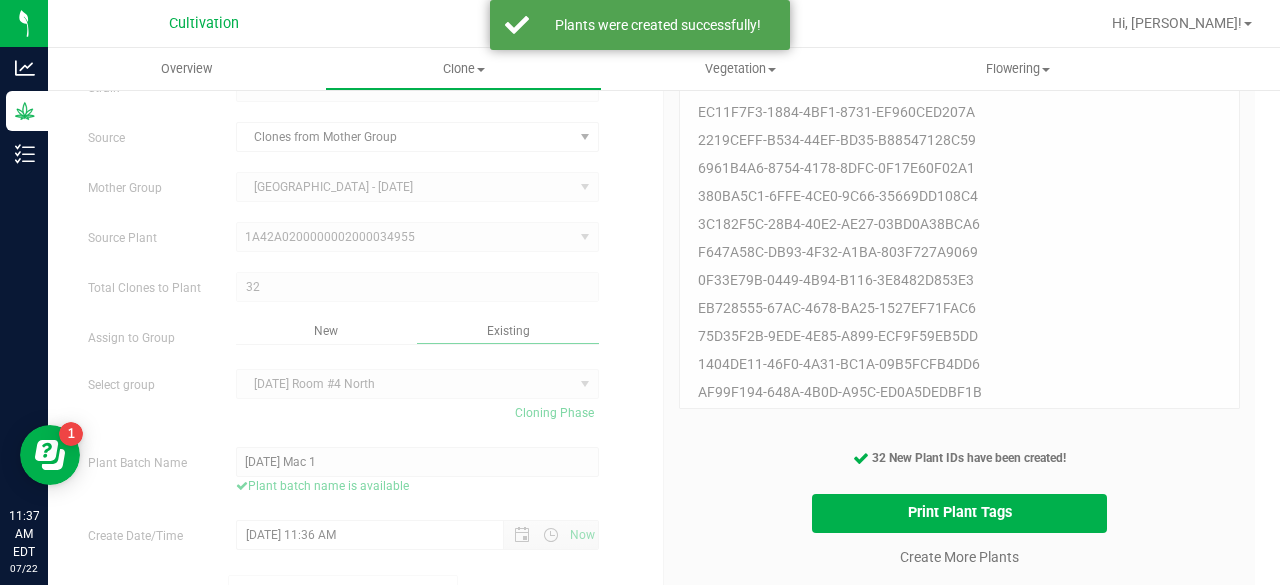 scroll, scrollTop: 126, scrollLeft: 0, axis: vertical 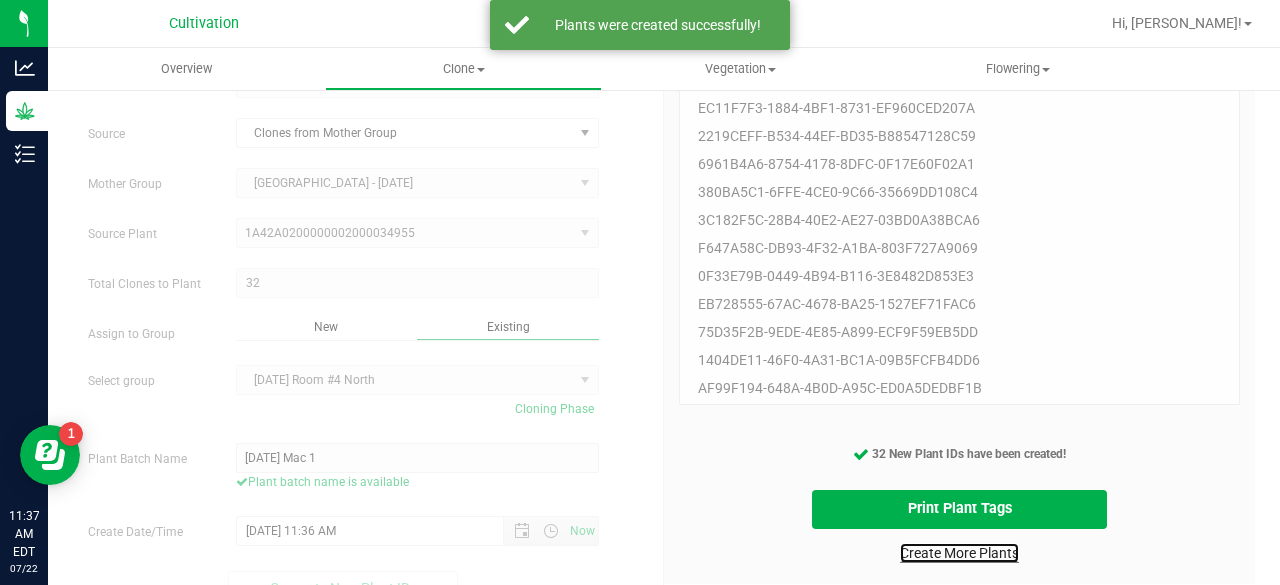 click on "Create More Plants" at bounding box center [959, 553] 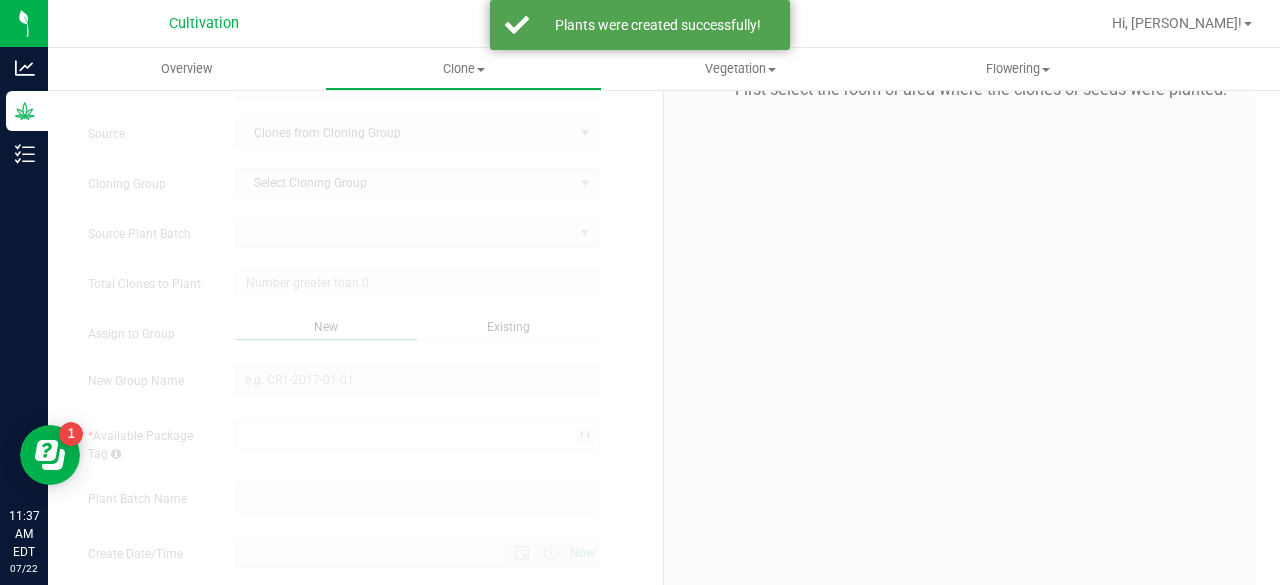 scroll, scrollTop: 0, scrollLeft: 0, axis: both 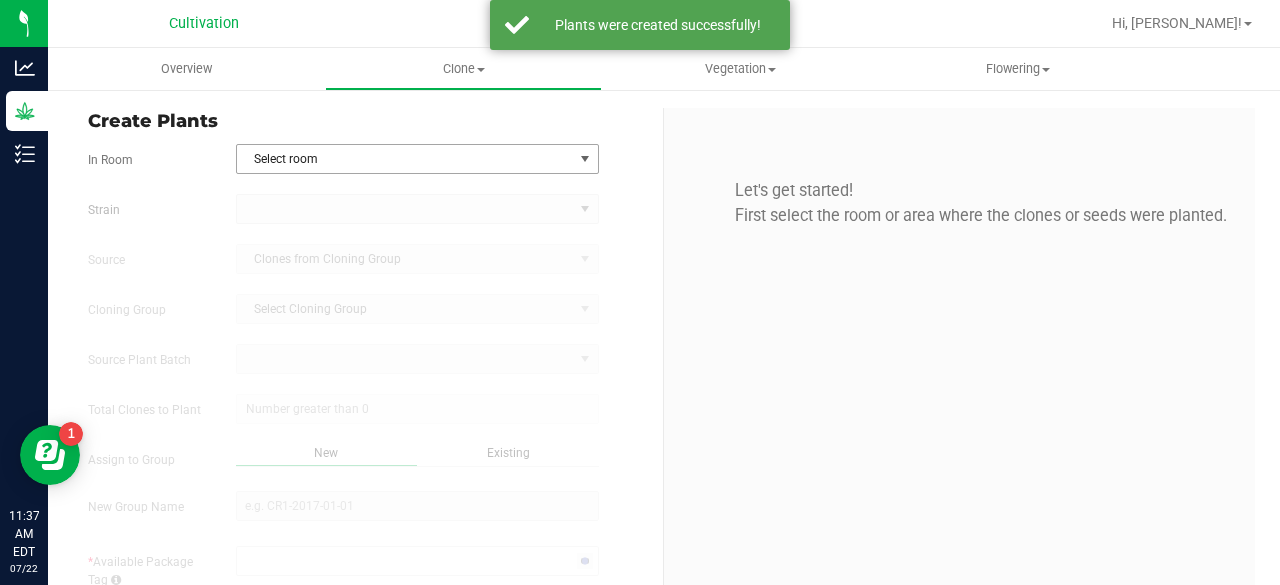 type on "[DATE] 11:37 AM" 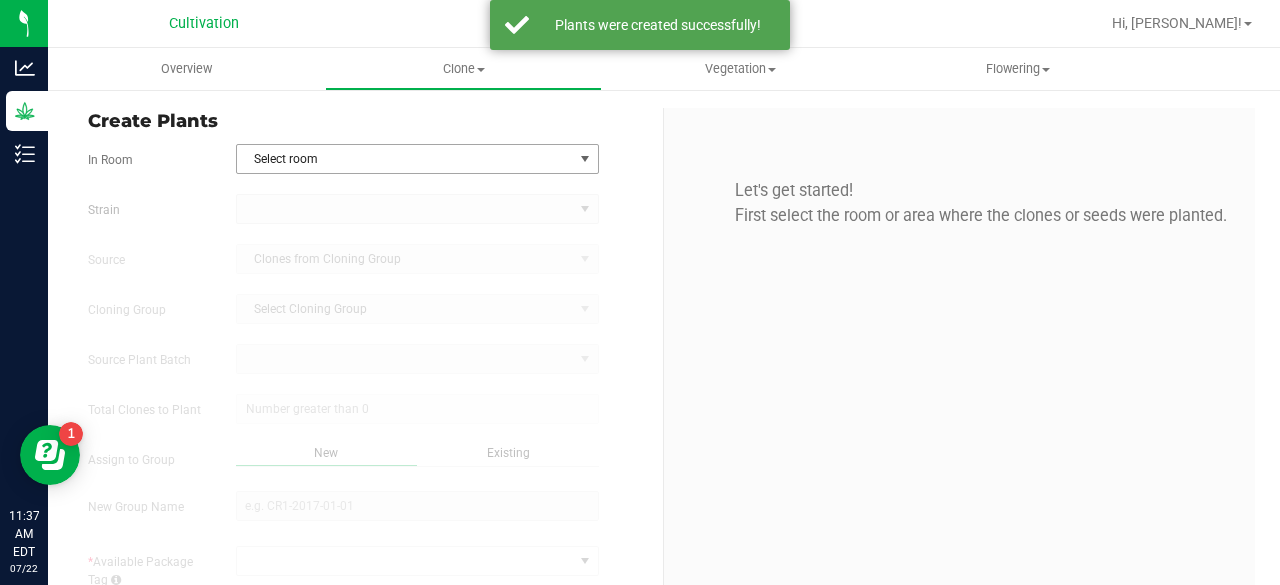 click on "Select room" at bounding box center (405, 159) 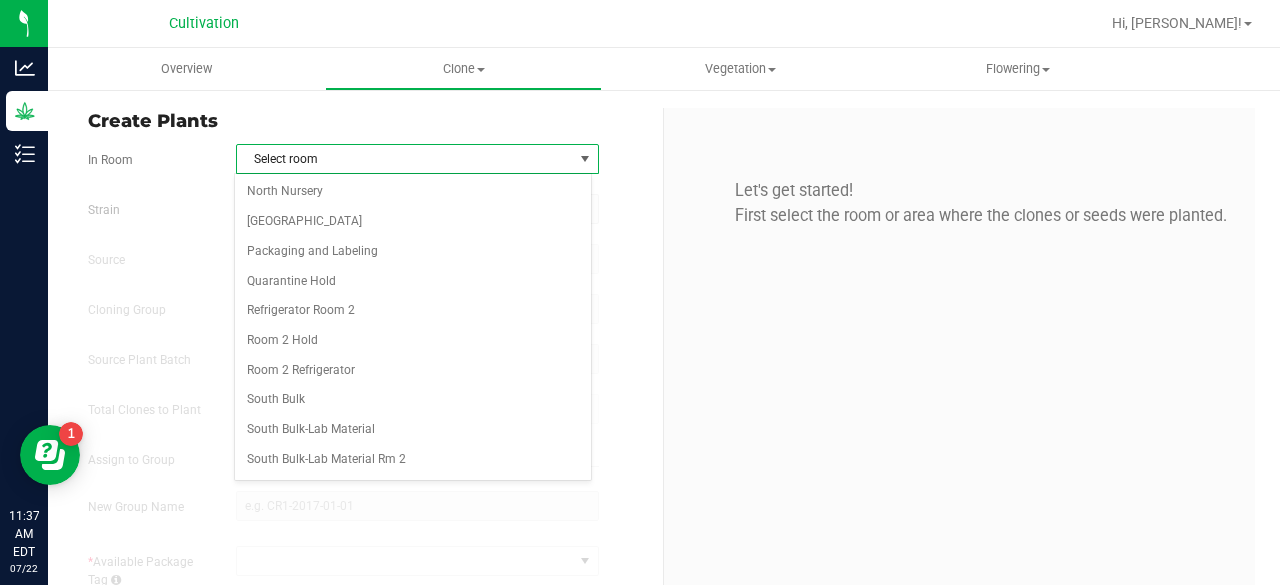 click on "Select room" at bounding box center [405, 159] 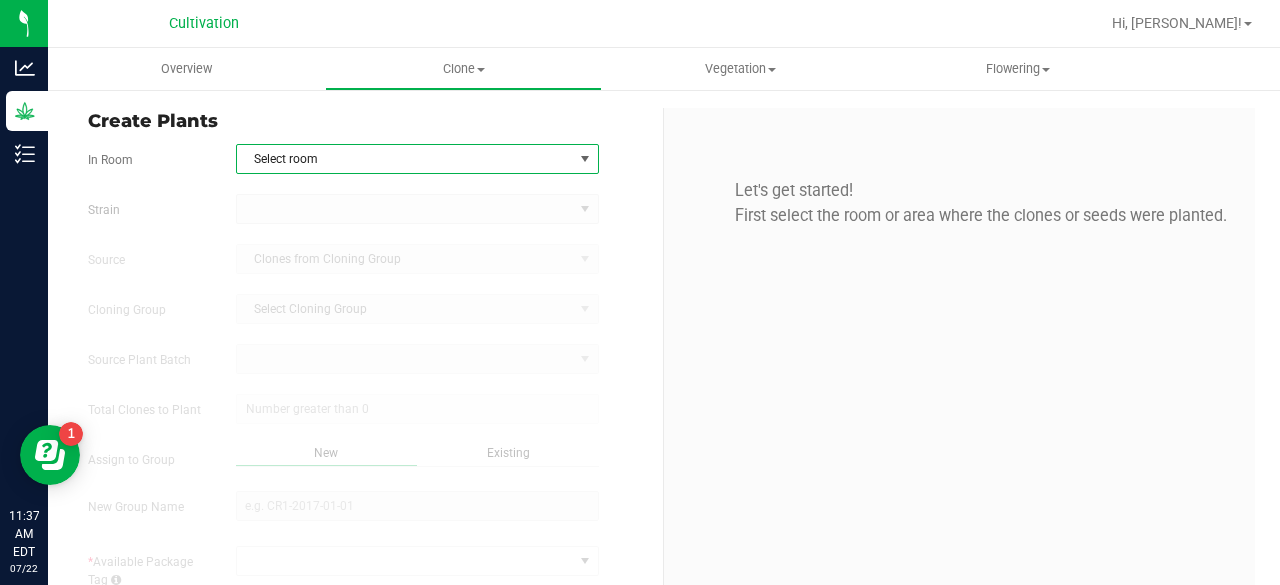 click on "Select room" at bounding box center [405, 159] 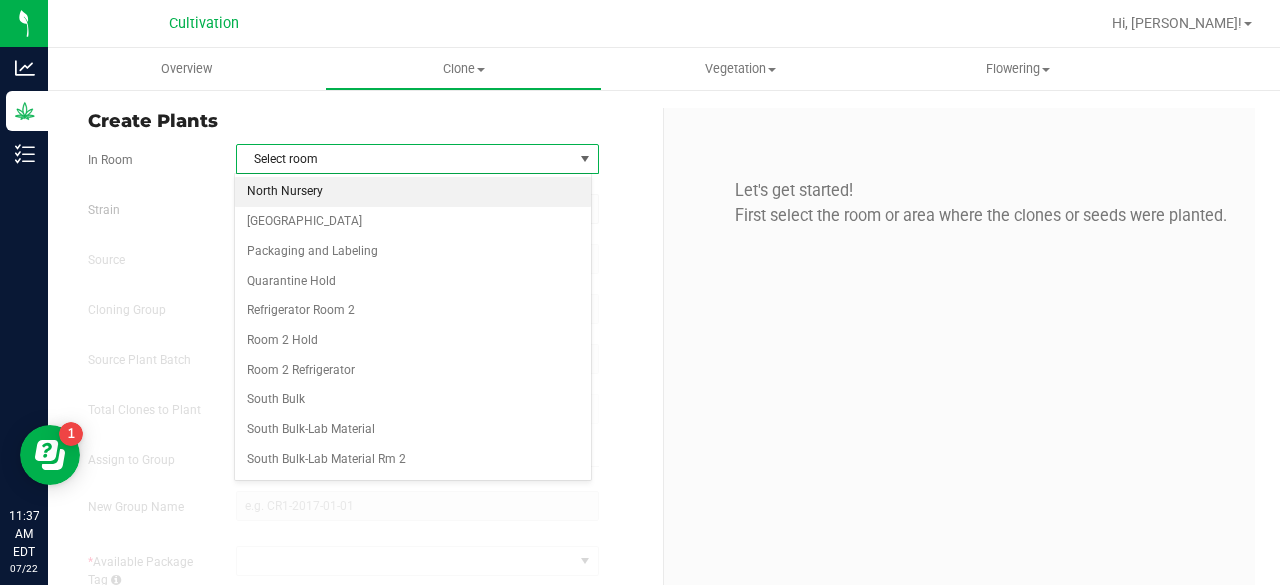 click on "North Nursery" at bounding box center (413, 192) 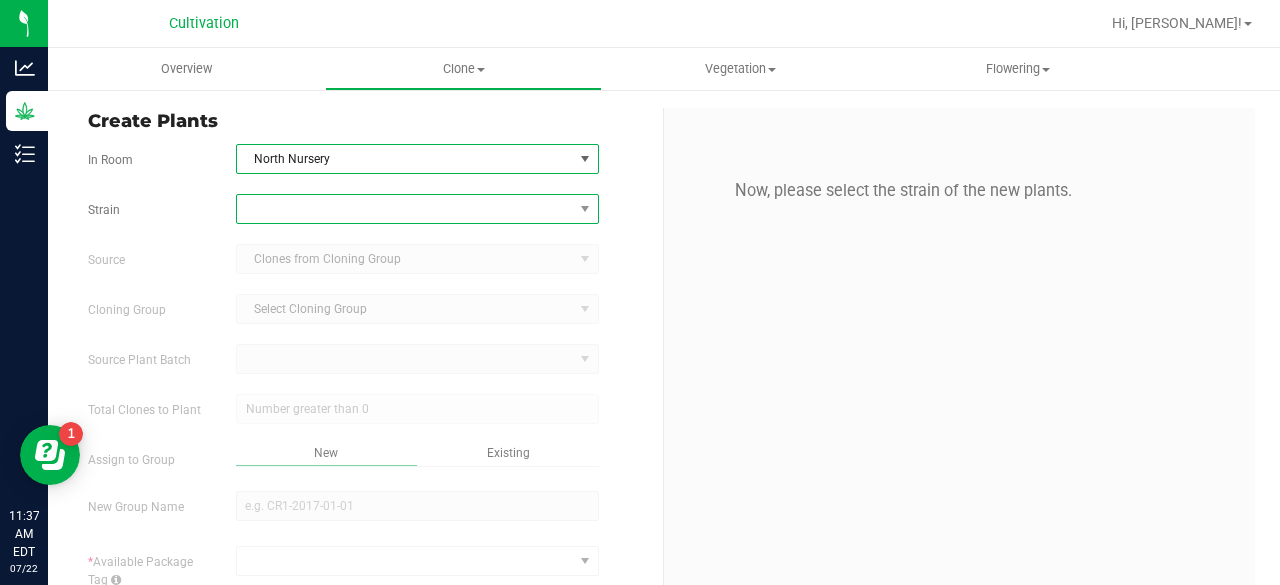 click at bounding box center (405, 209) 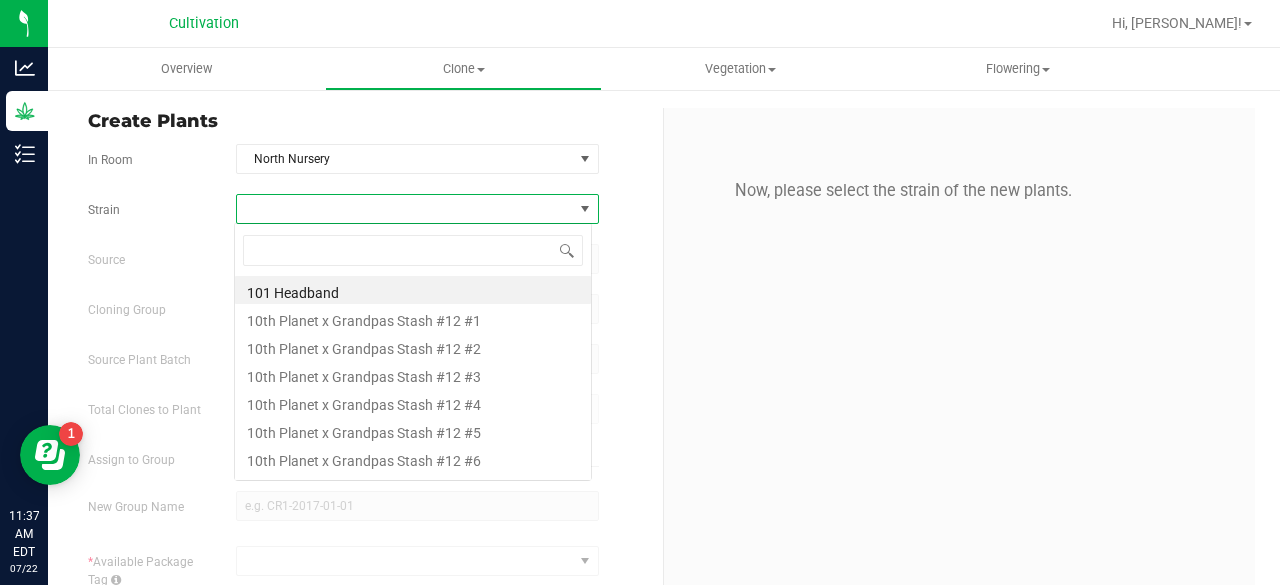 scroll, scrollTop: 99970, scrollLeft: 99641, axis: both 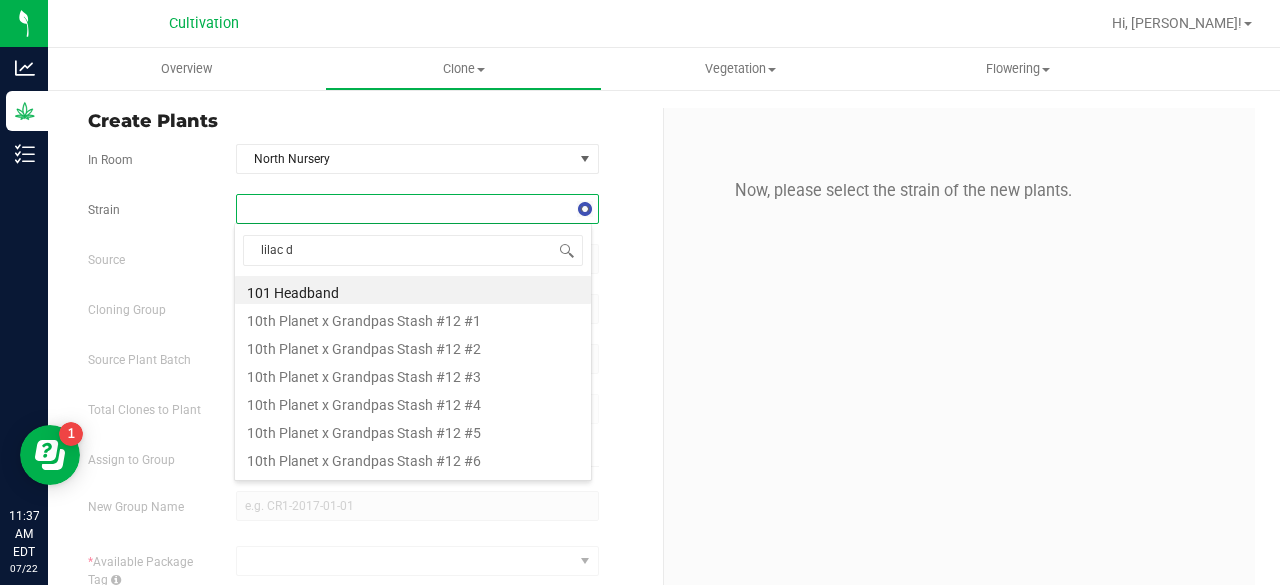 type on "lilac di" 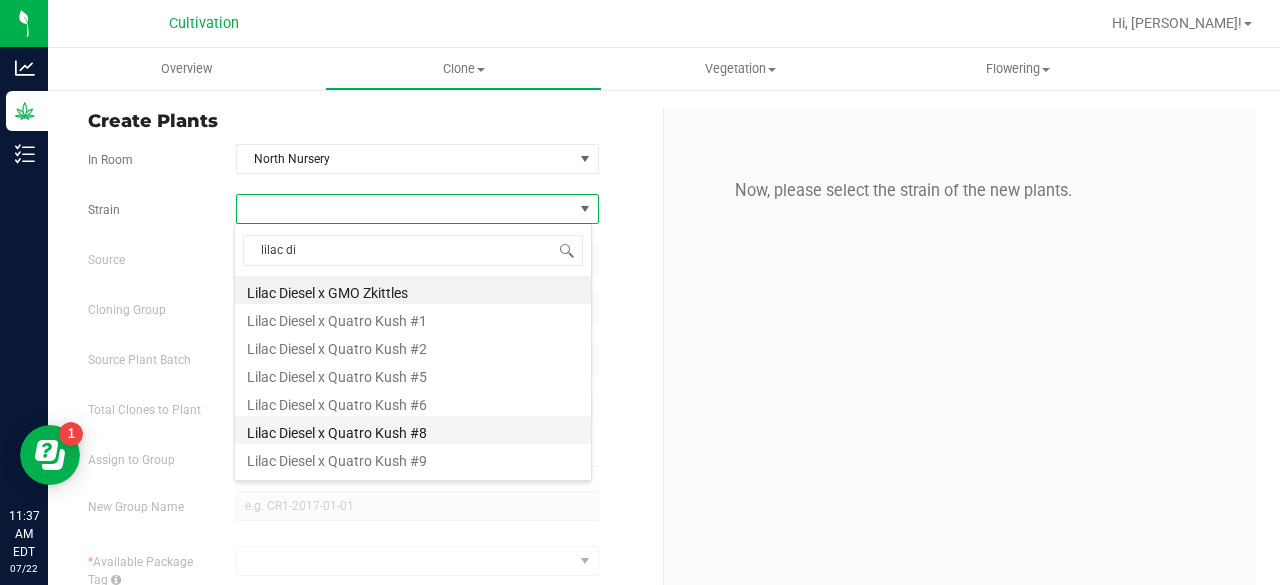 click on "Lilac Diesel x Quatro Kush #8" at bounding box center (413, 430) 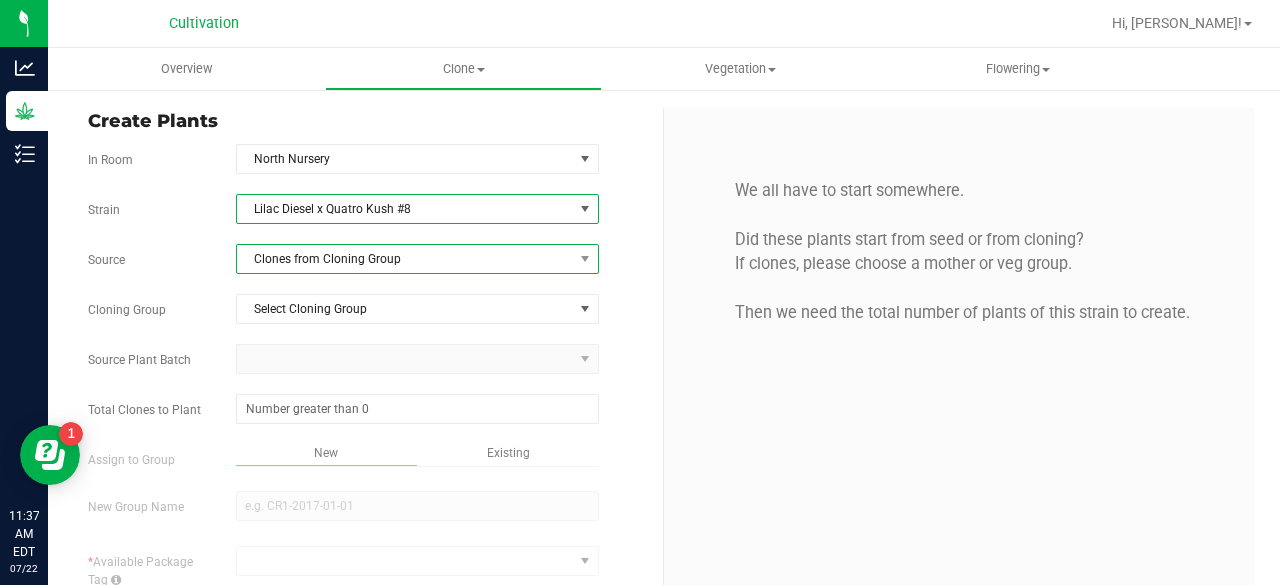 click on "Clones from Cloning Group" at bounding box center [405, 259] 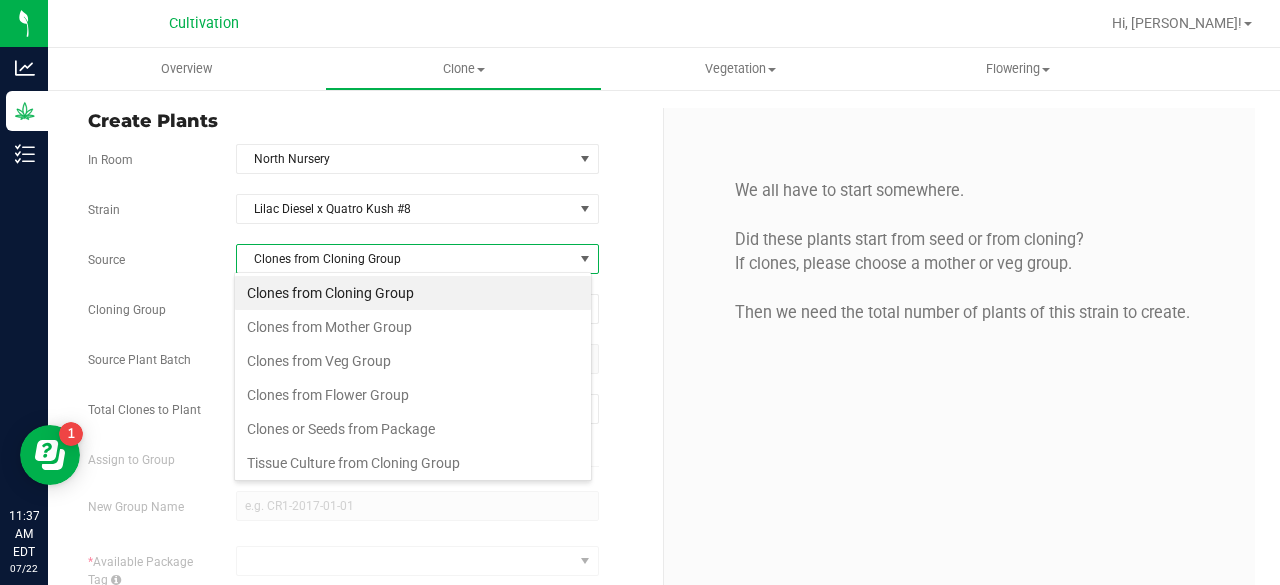 scroll, scrollTop: 99970, scrollLeft: 99641, axis: both 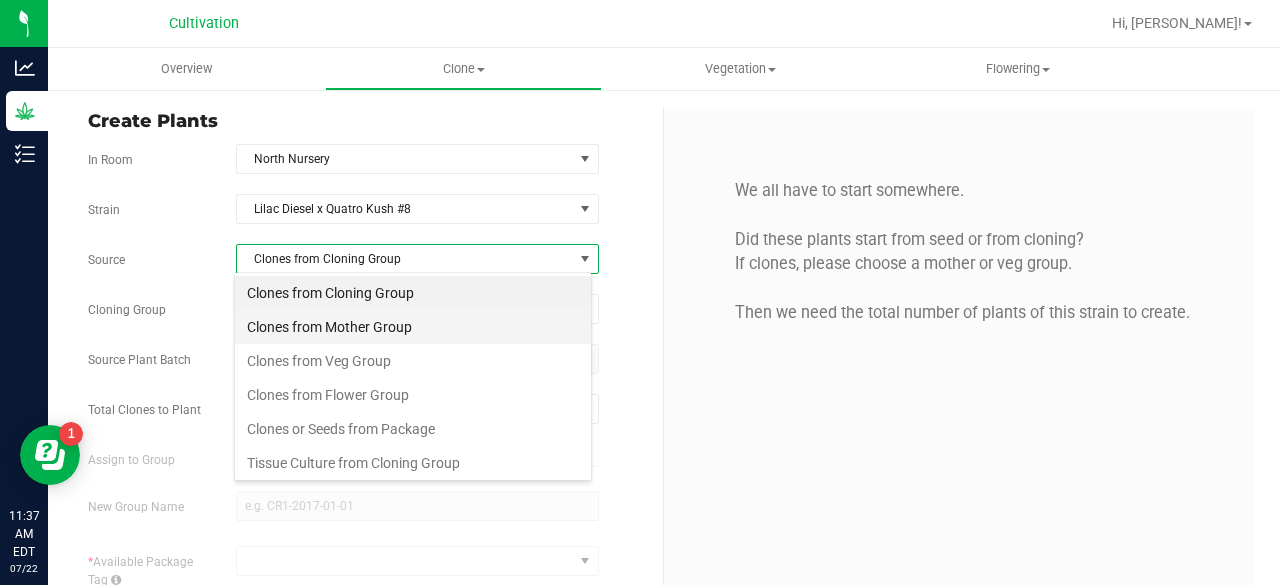 click on "Clones from Mother Group" at bounding box center (413, 327) 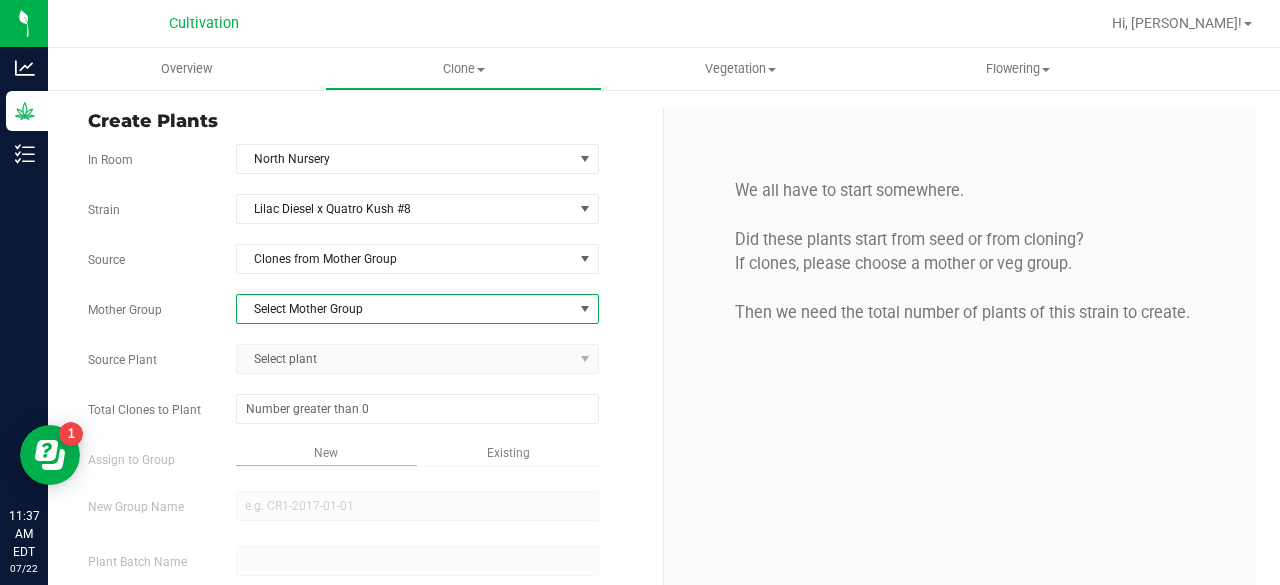click on "Select Mother Group" at bounding box center (405, 309) 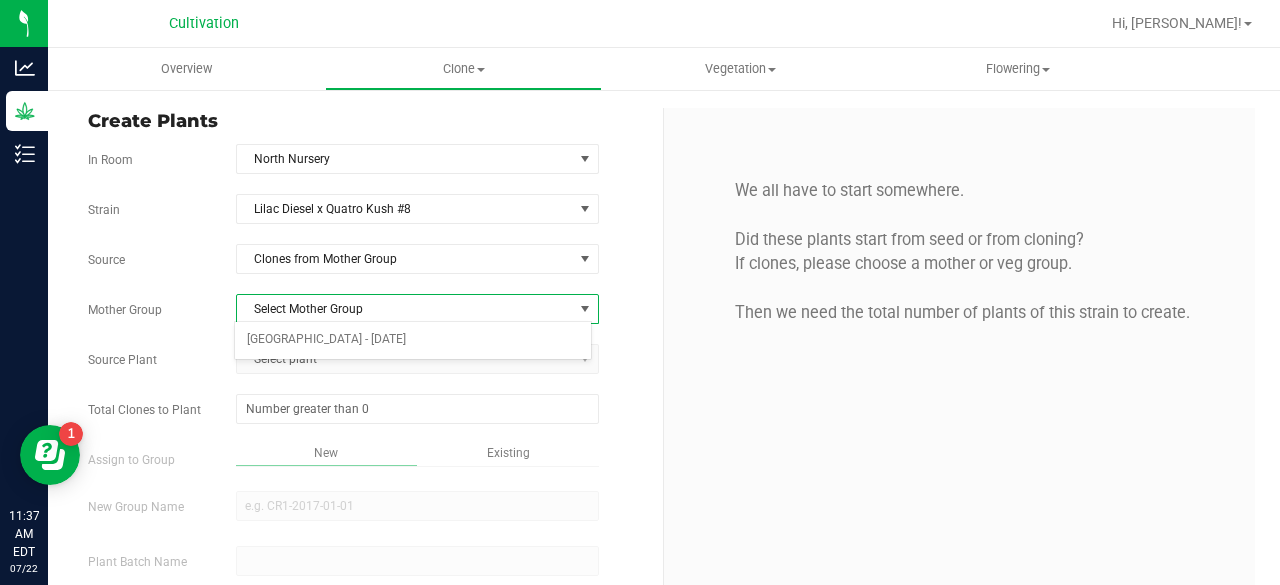 click on "Select Mother Group North Mother Room  - [DATE] No data found." at bounding box center (413, 340) 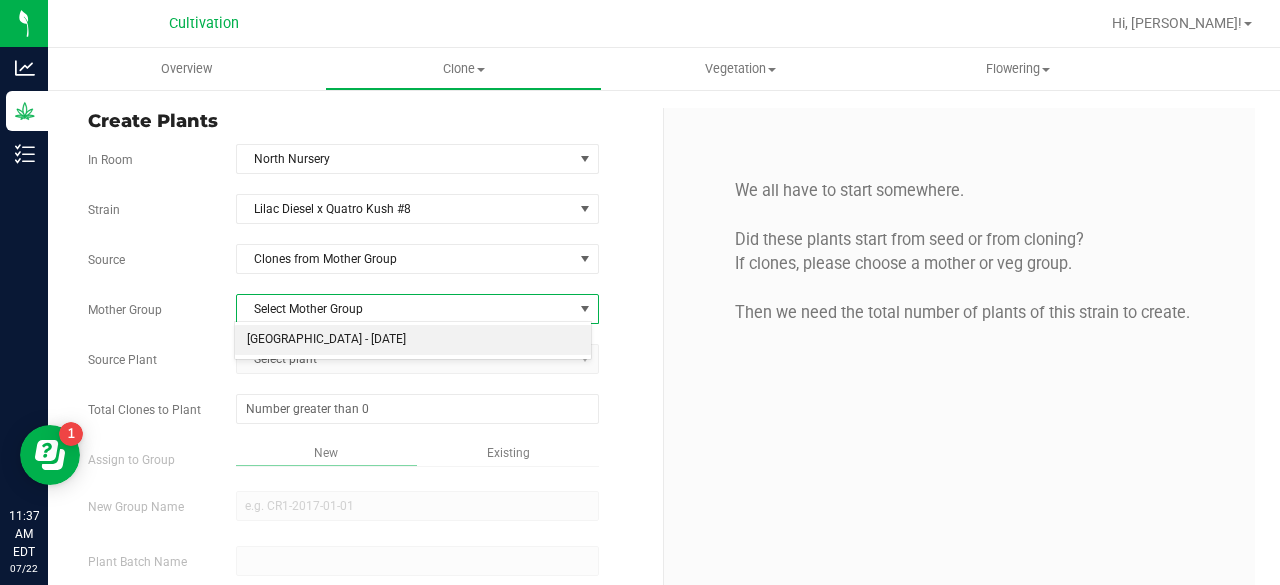 click on "[GEOGRAPHIC_DATA]  - [DATE]" at bounding box center [413, 340] 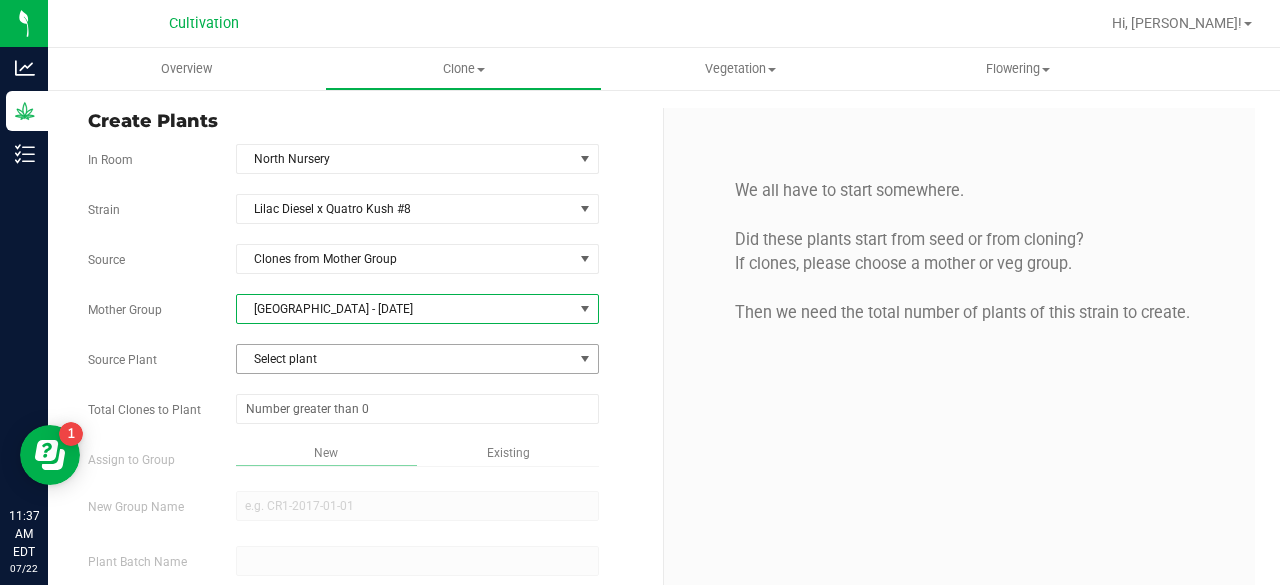 click on "Select plant" at bounding box center [405, 359] 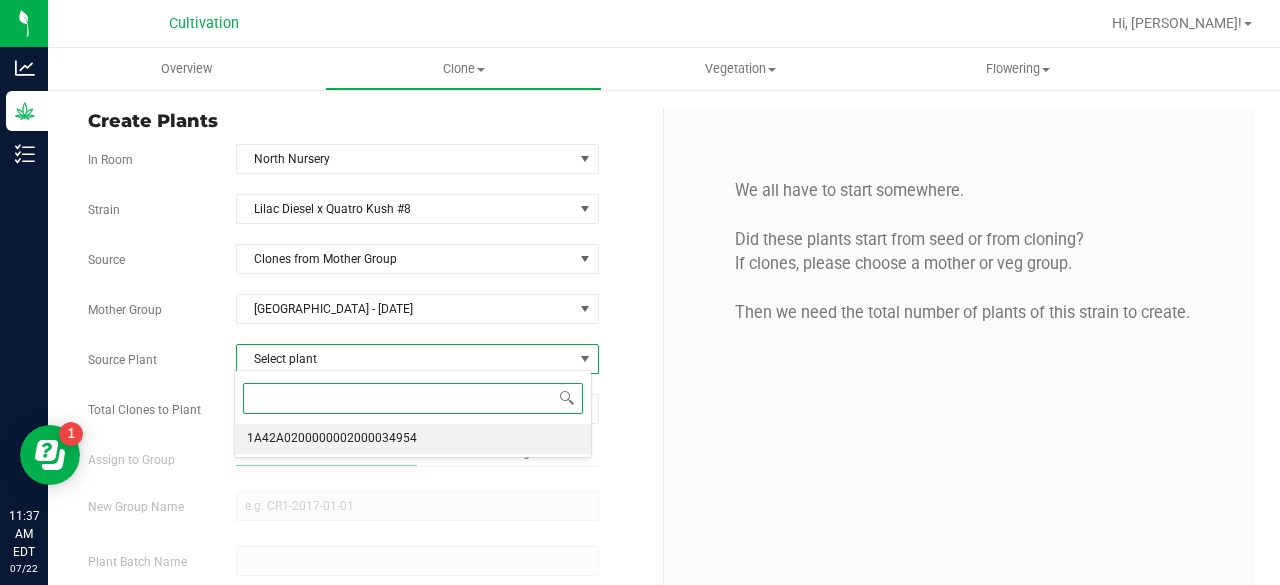 click on "1A42A0200000002000034954" at bounding box center (332, 439) 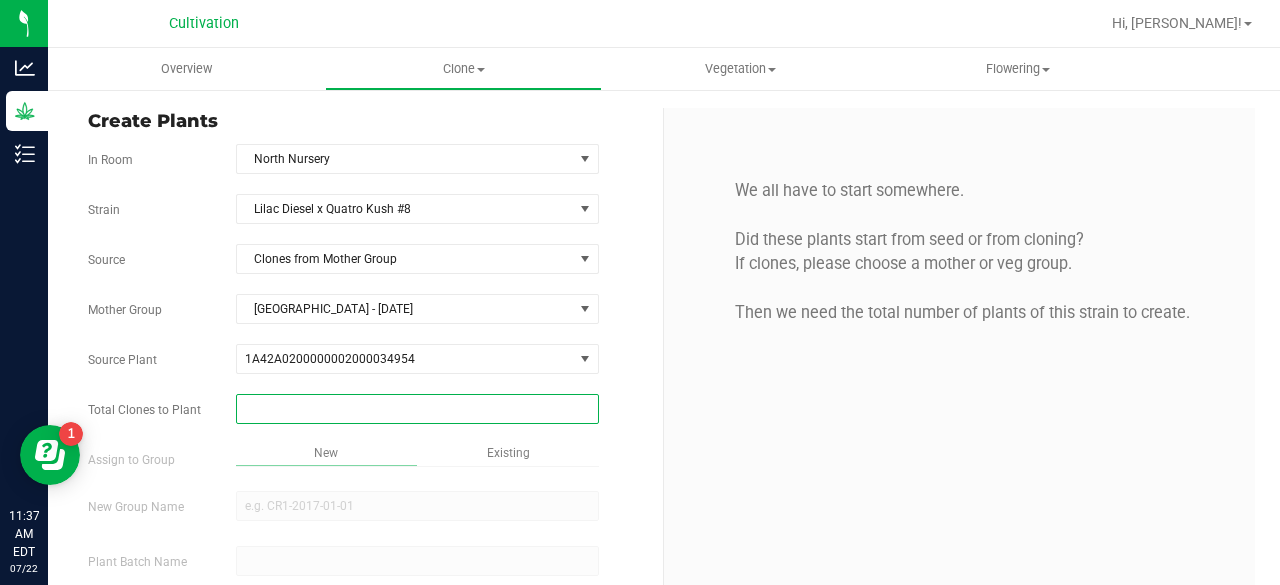click at bounding box center [417, 409] 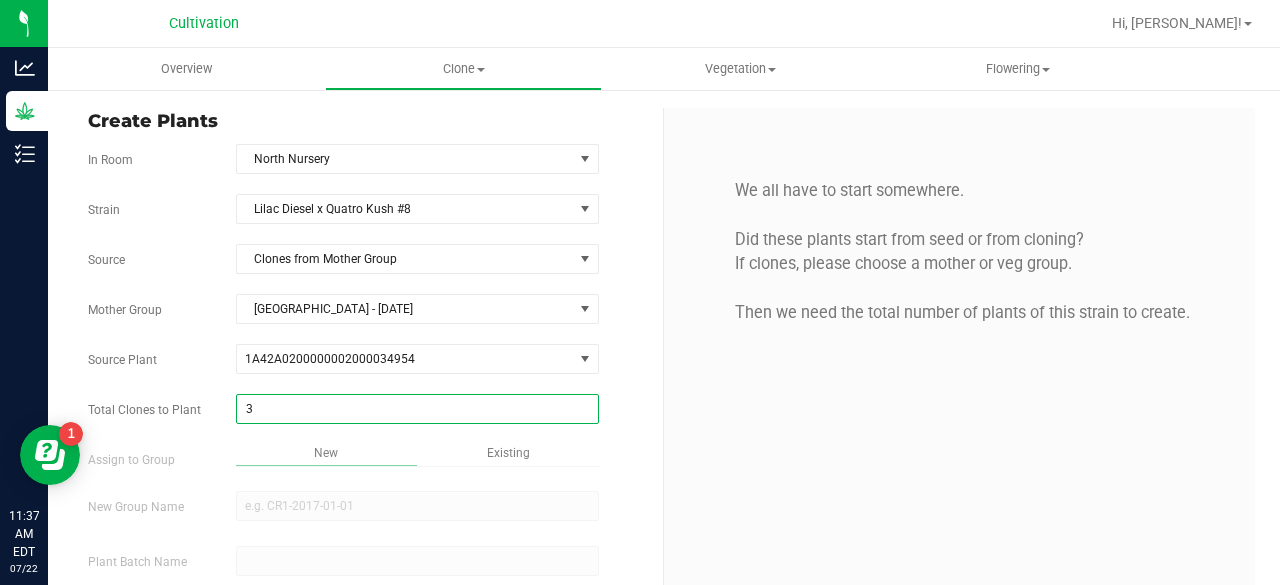 type on "32" 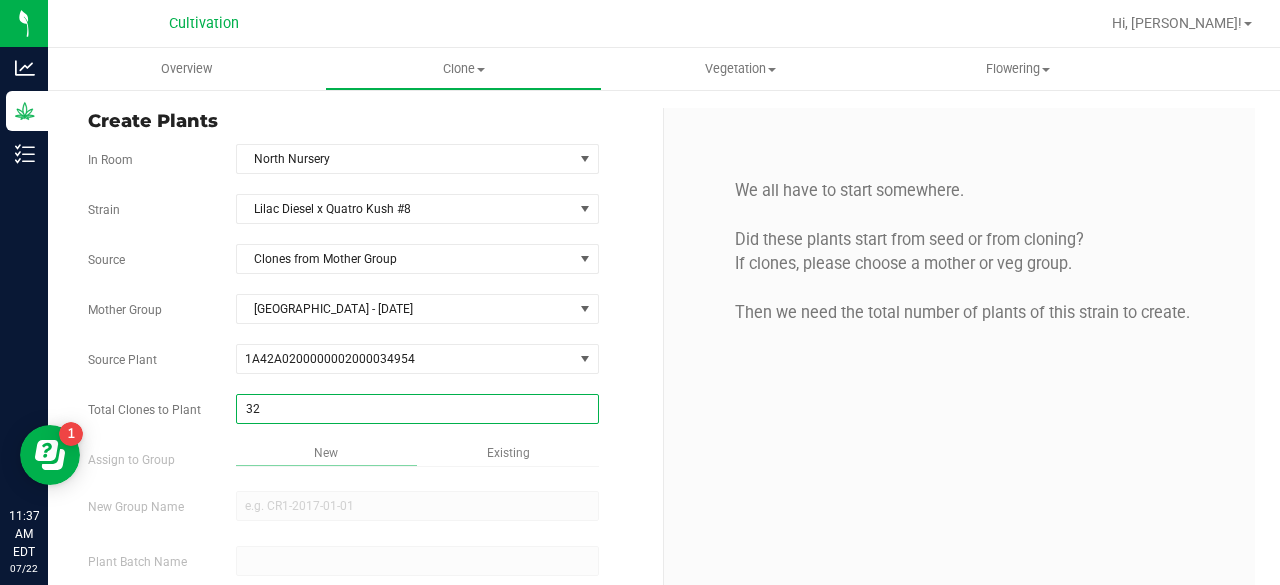 scroll, scrollTop: 119, scrollLeft: 0, axis: vertical 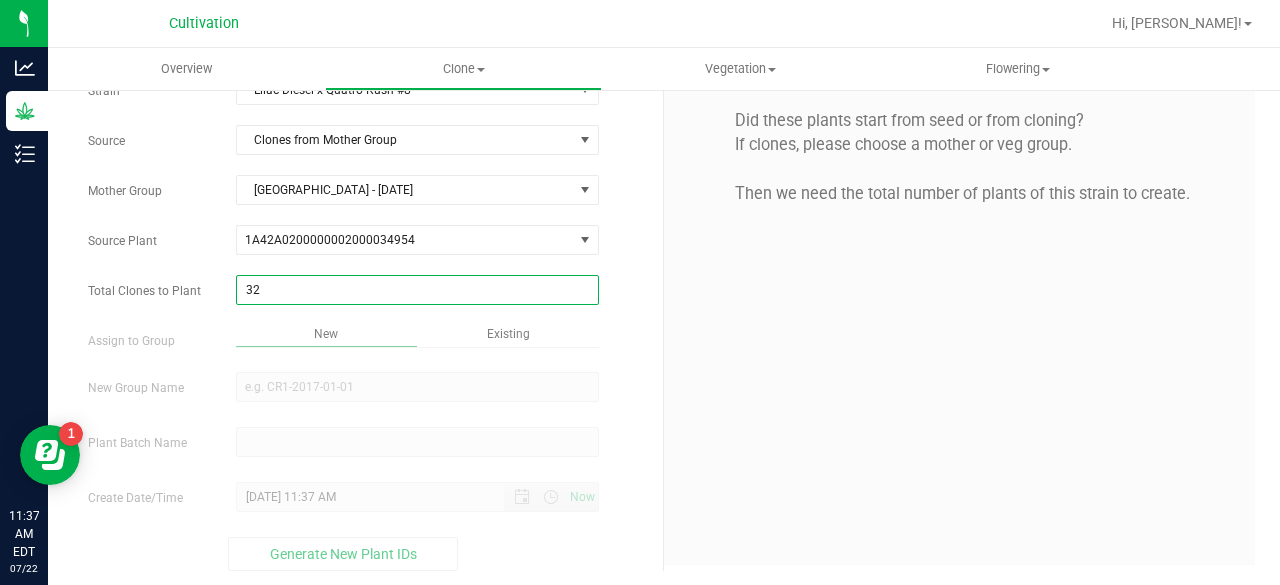type on "32" 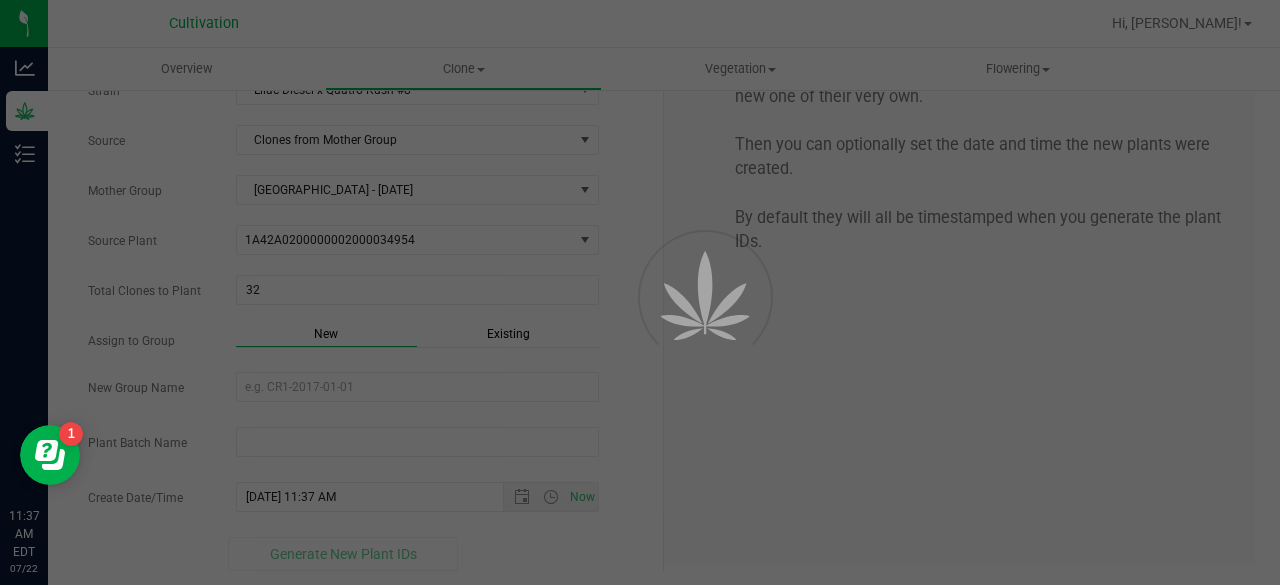 click on "Overview
Clone
Create plants
Cloning groups
Cloning plant batches
Apply to plants
Vegetation" at bounding box center [664, 316] 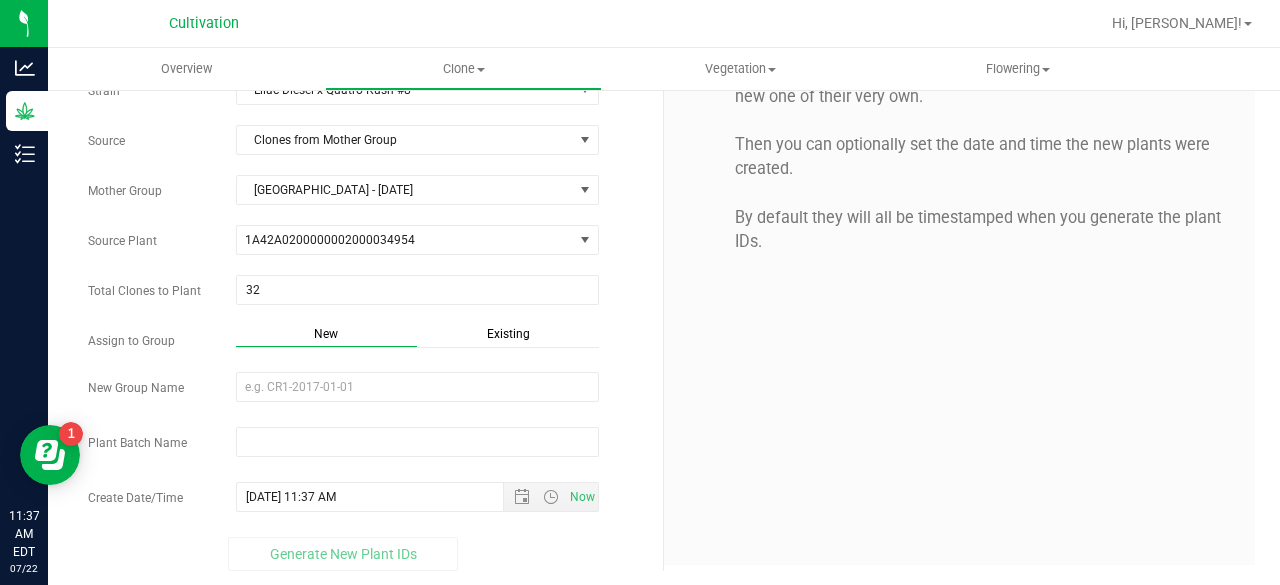 click on "Existing" at bounding box center [508, 334] 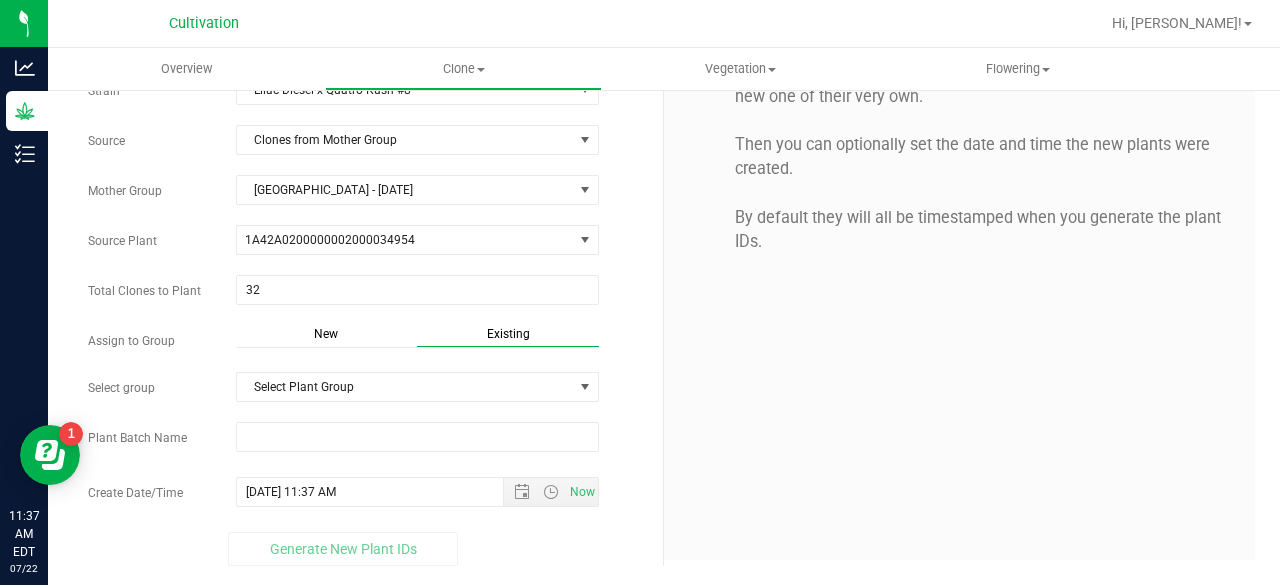 scroll, scrollTop: 114, scrollLeft: 0, axis: vertical 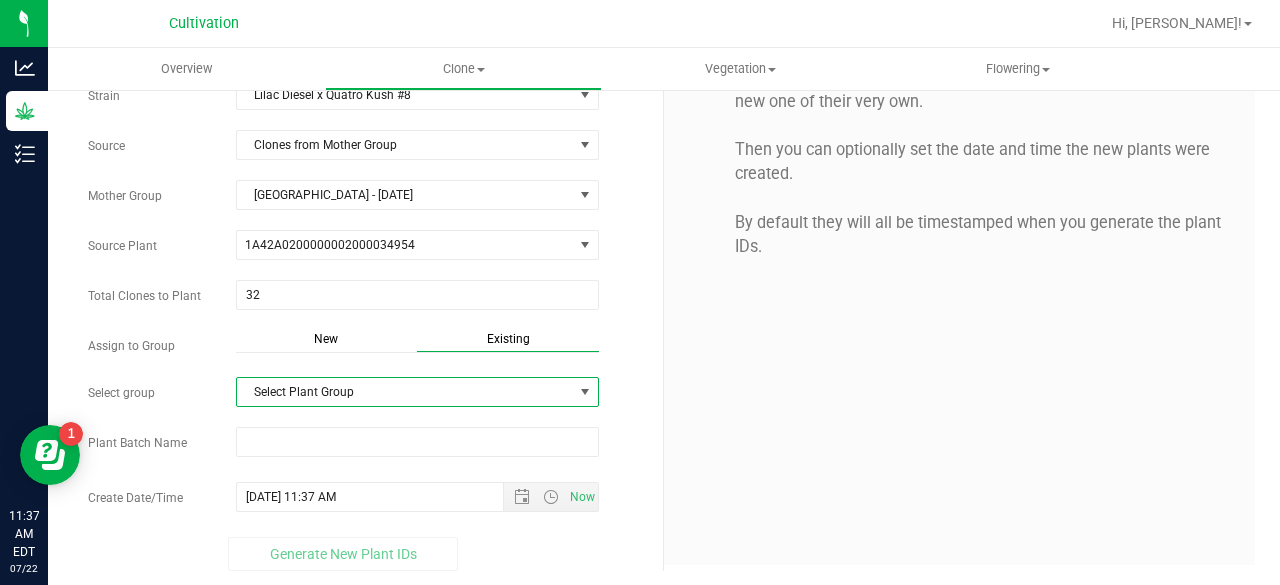 click on "Select Plant Group" at bounding box center [405, 392] 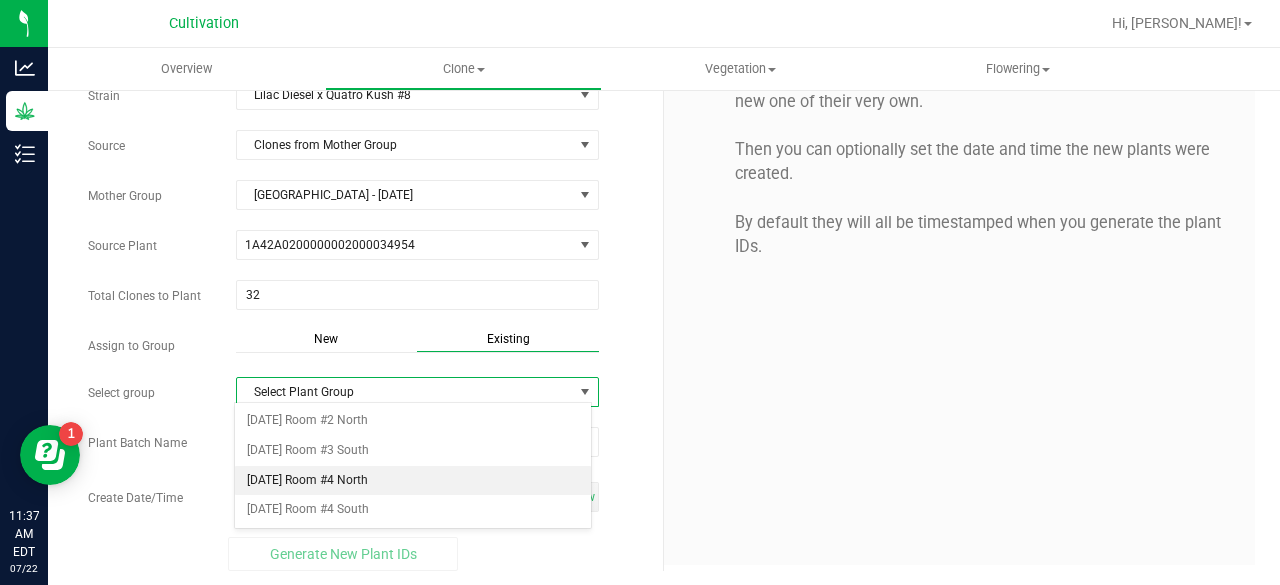 click on "[DATE] Room #4 North" at bounding box center [413, 481] 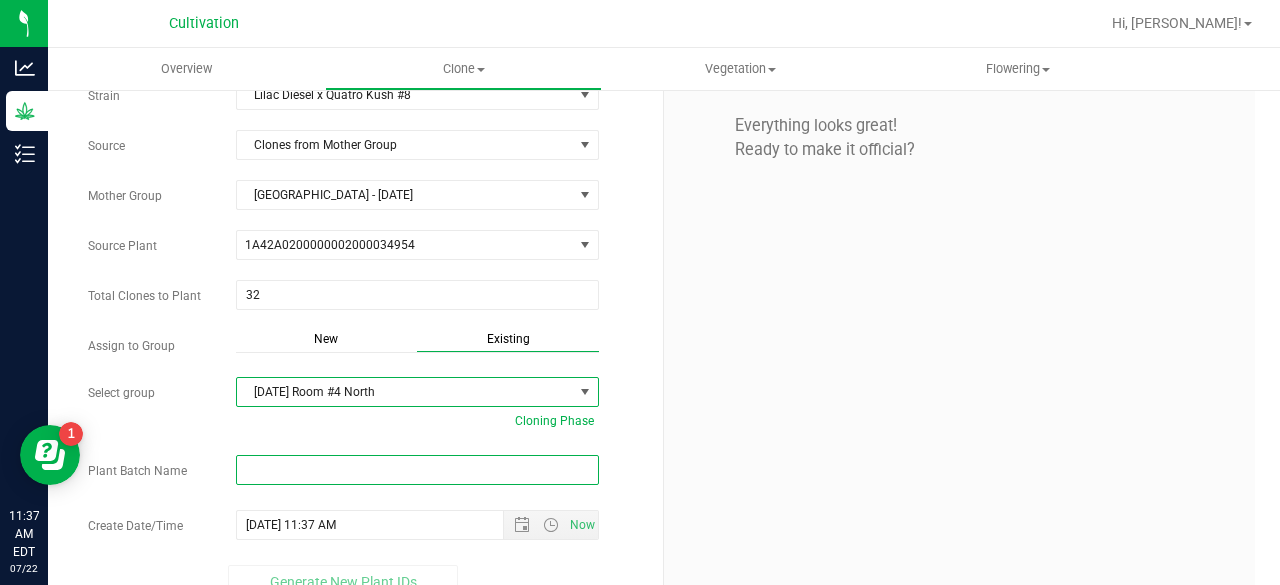 click at bounding box center [417, 470] 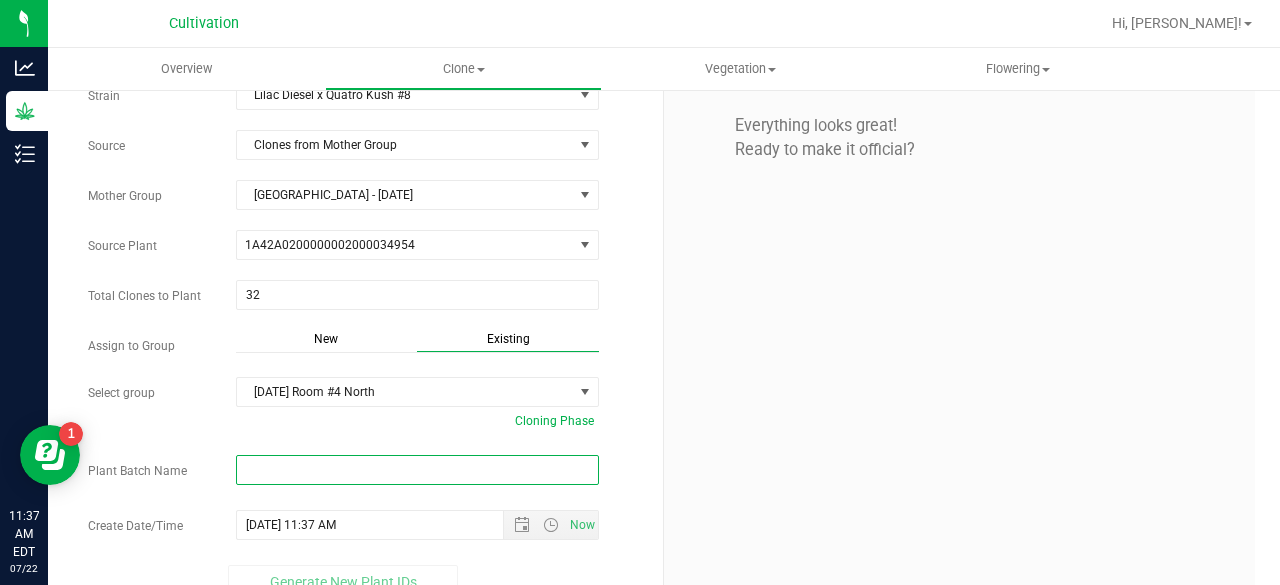 paste on "[DATE]" 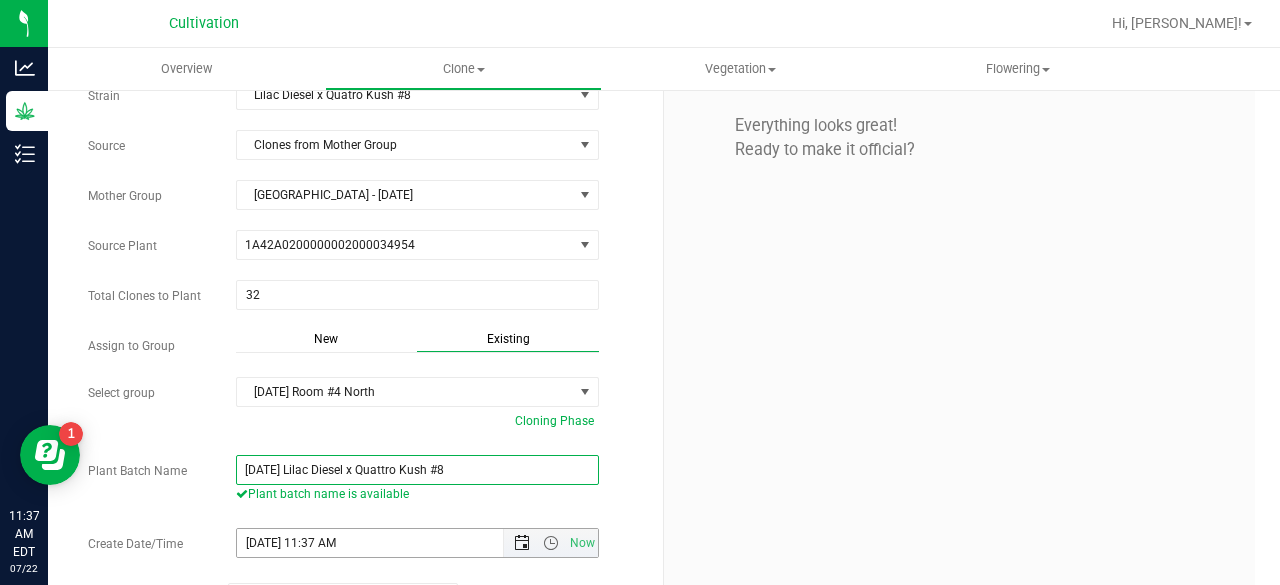 click at bounding box center [522, 543] 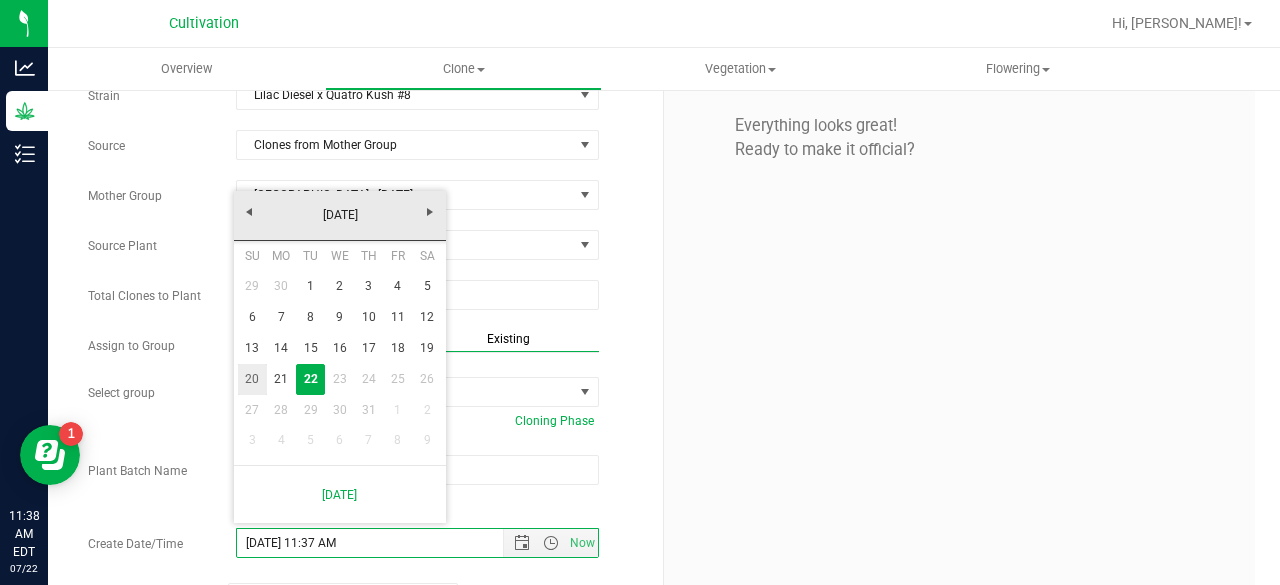 click on "20" at bounding box center [252, 379] 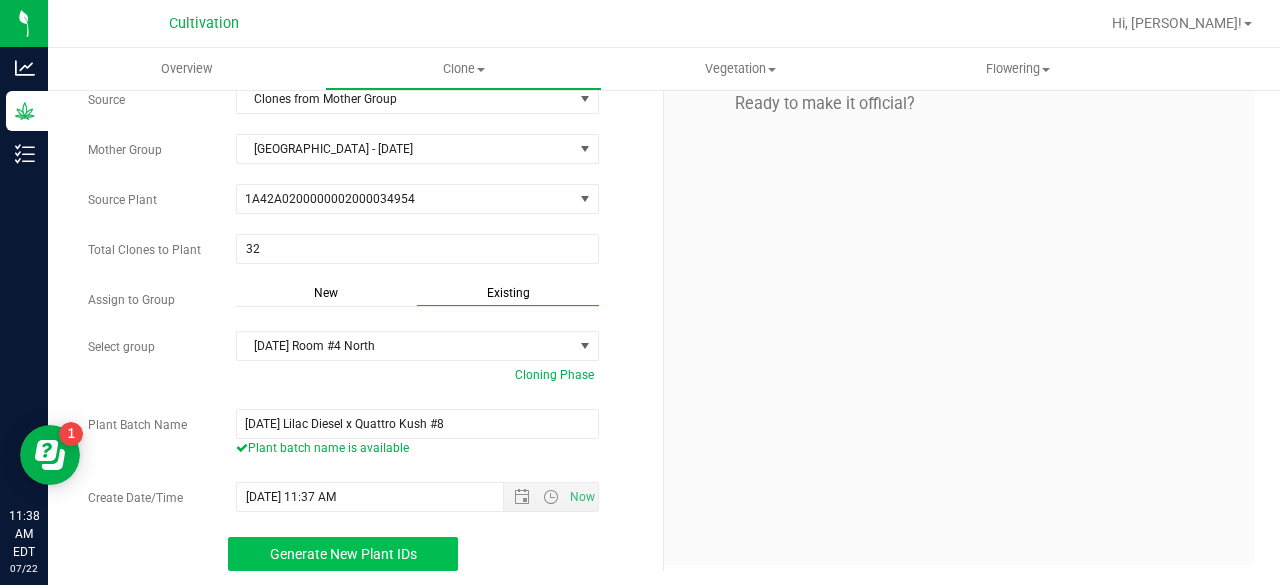 click on "Generate New Plant IDs" at bounding box center [343, 554] 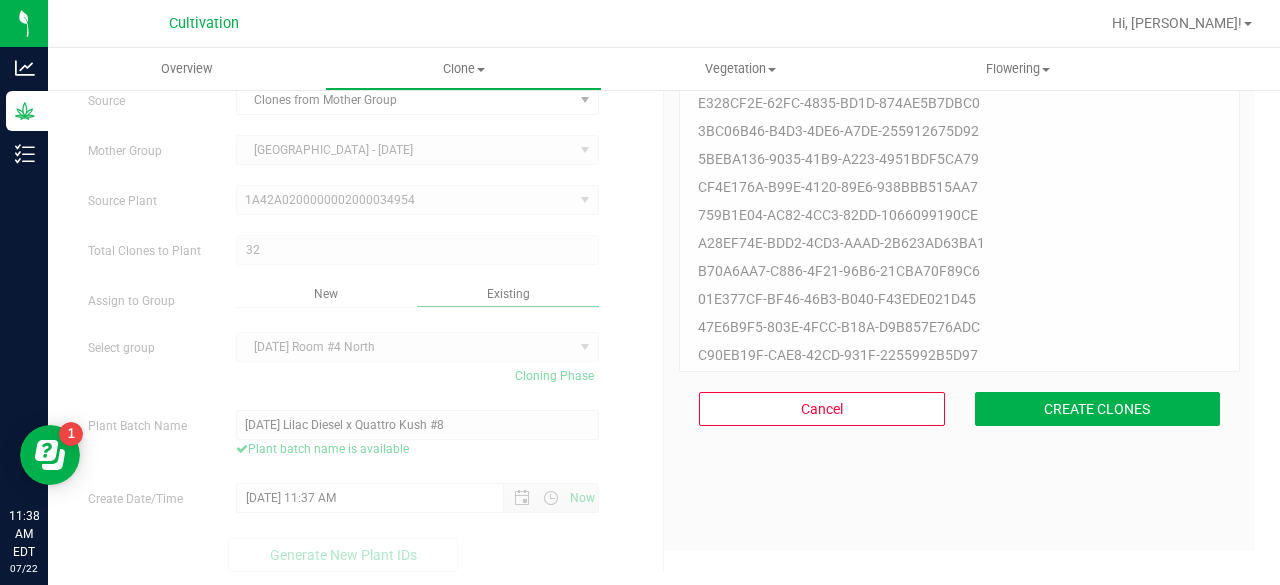 scroll, scrollTop: 60, scrollLeft: 0, axis: vertical 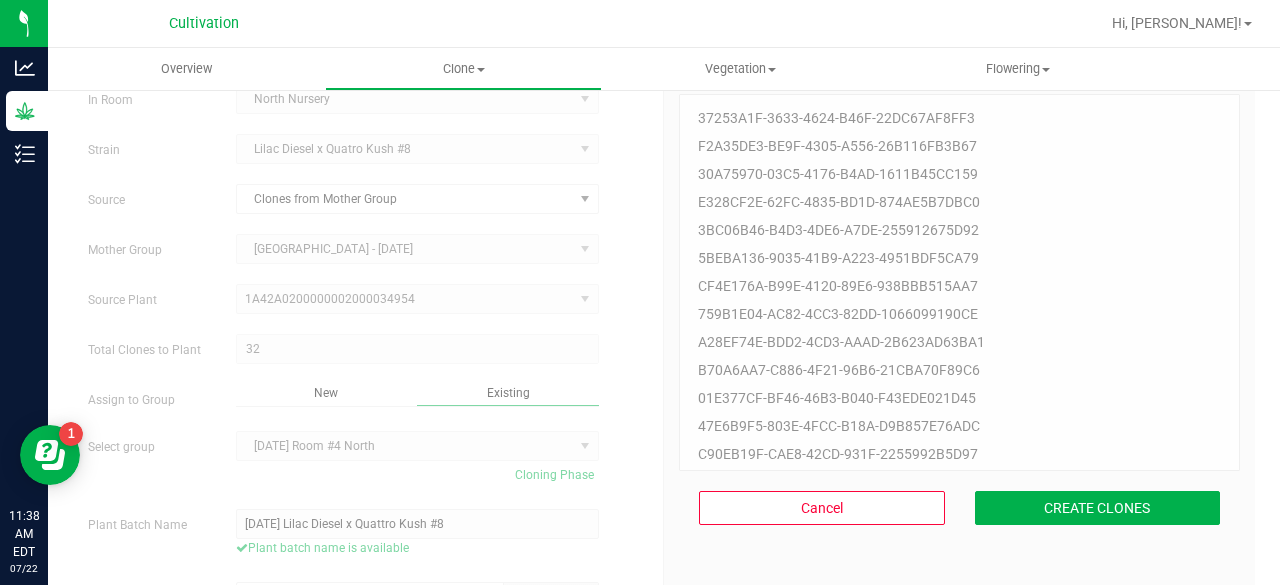 click on "Cancel
CREATE CLONES" at bounding box center [959, 508] 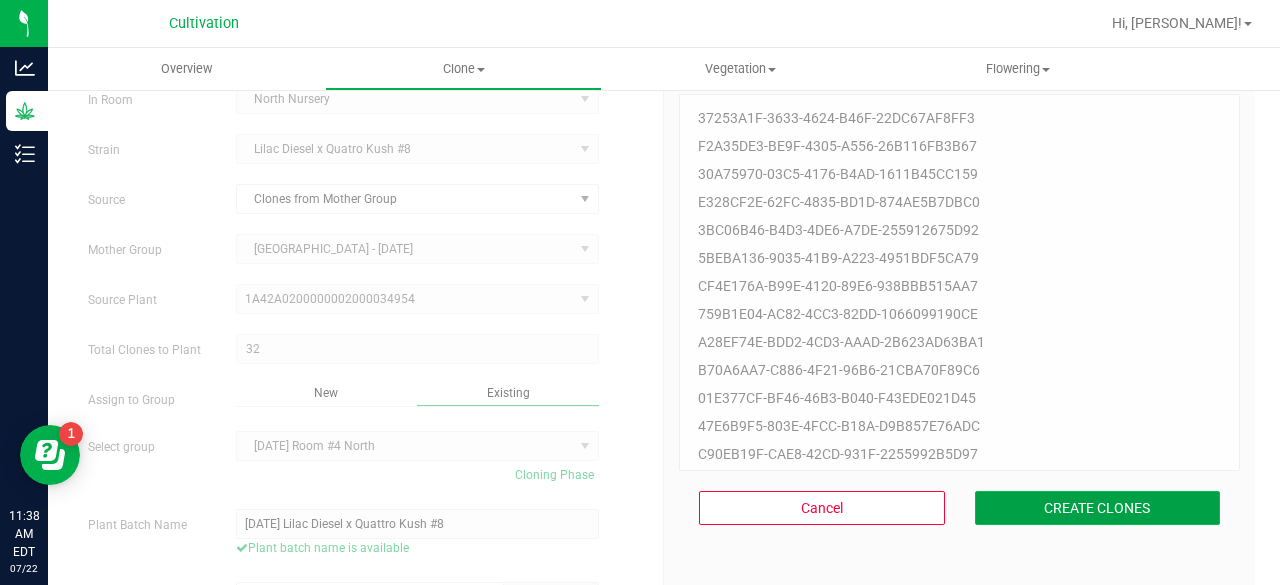 click on "CREATE CLONES" at bounding box center [1098, 508] 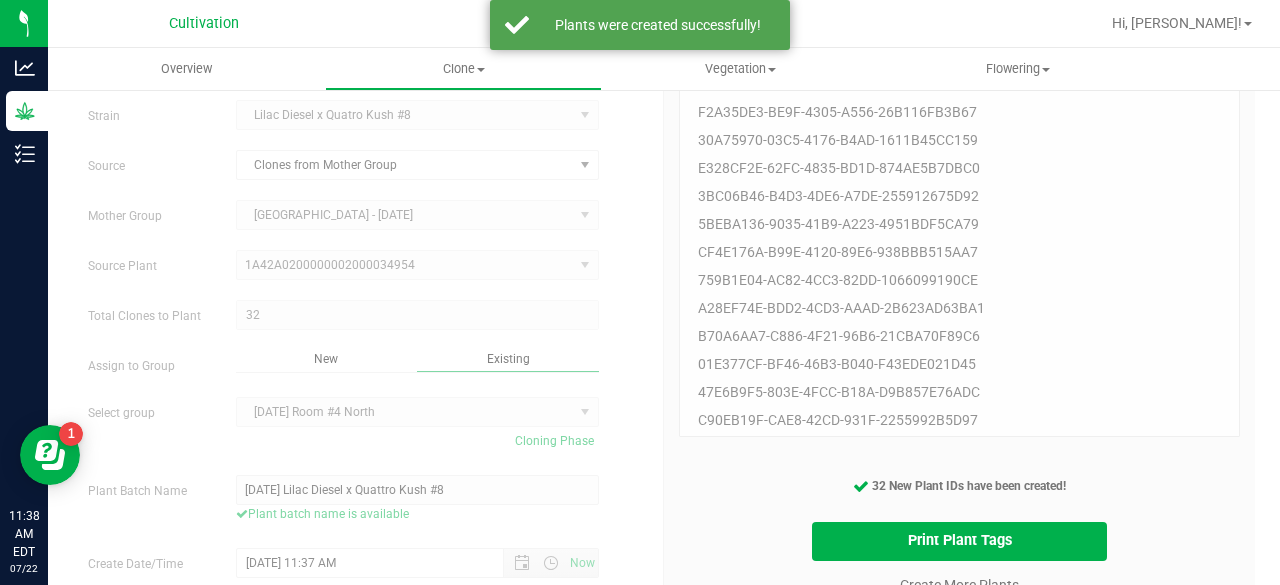 scroll, scrollTop: 159, scrollLeft: 0, axis: vertical 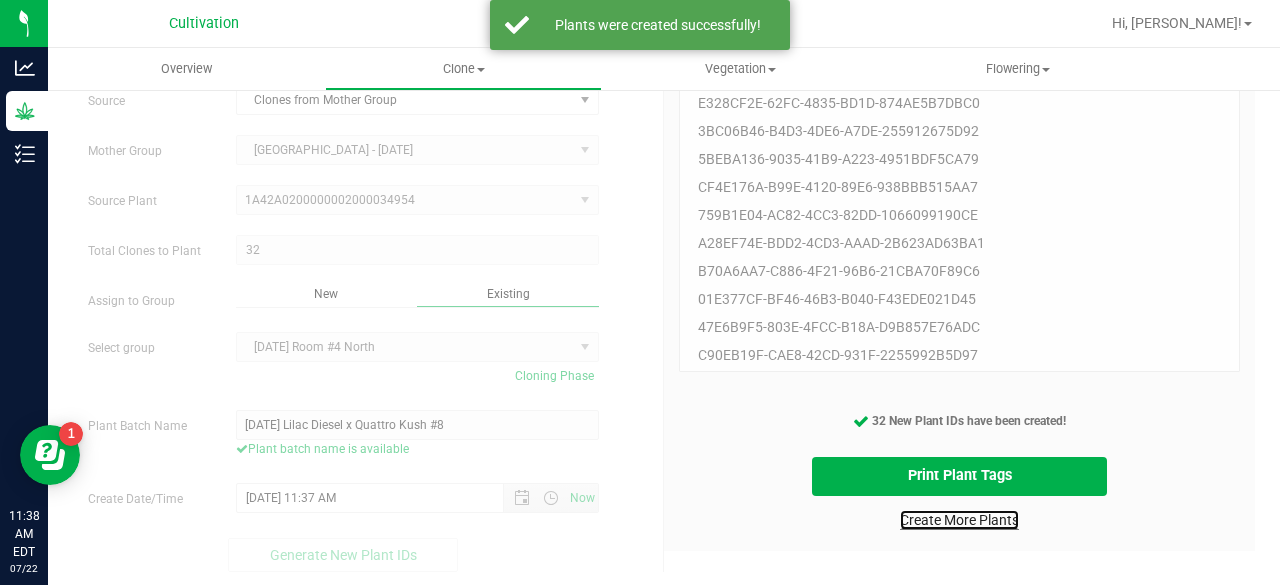 click on "Create More Plants" at bounding box center (959, 520) 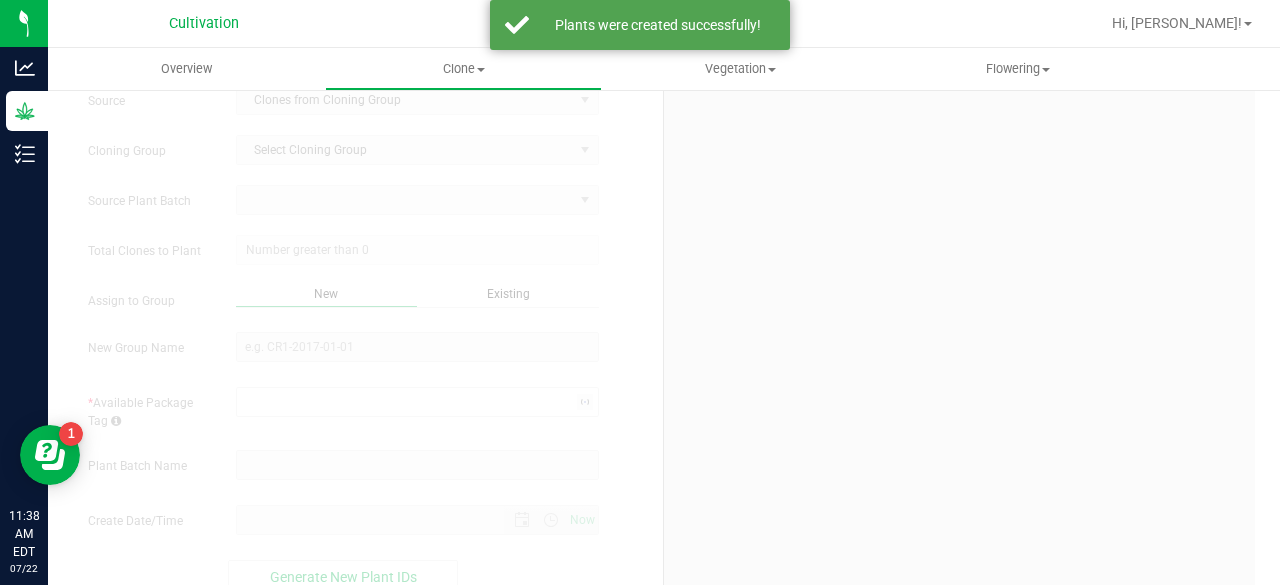scroll, scrollTop: 0, scrollLeft: 0, axis: both 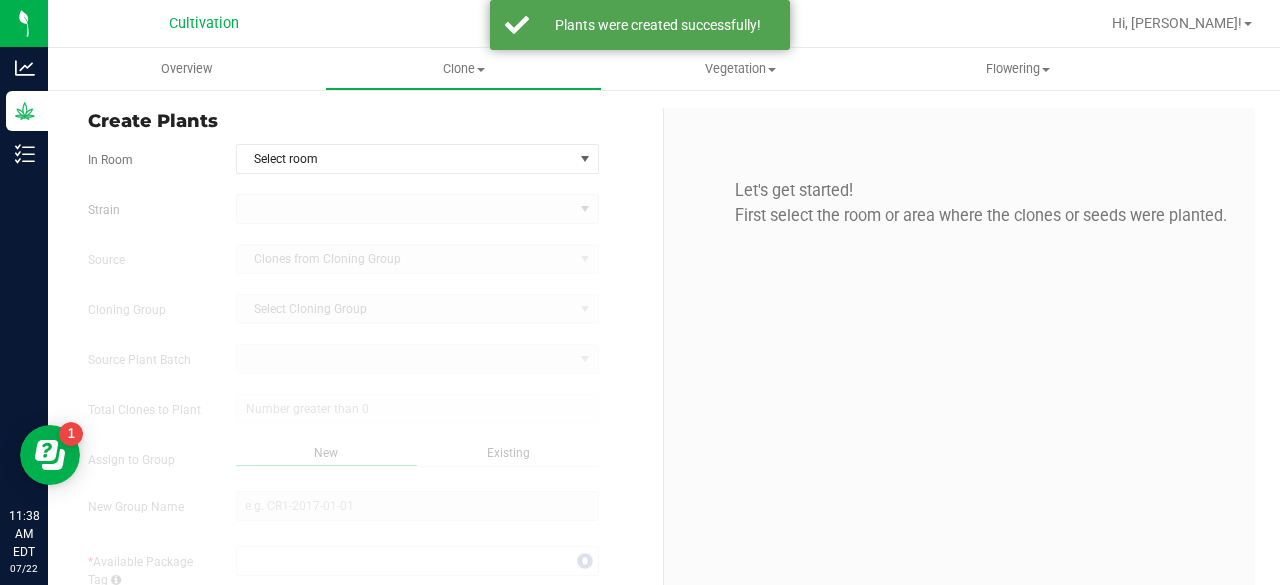 type on "[DATE] 11:38 AM" 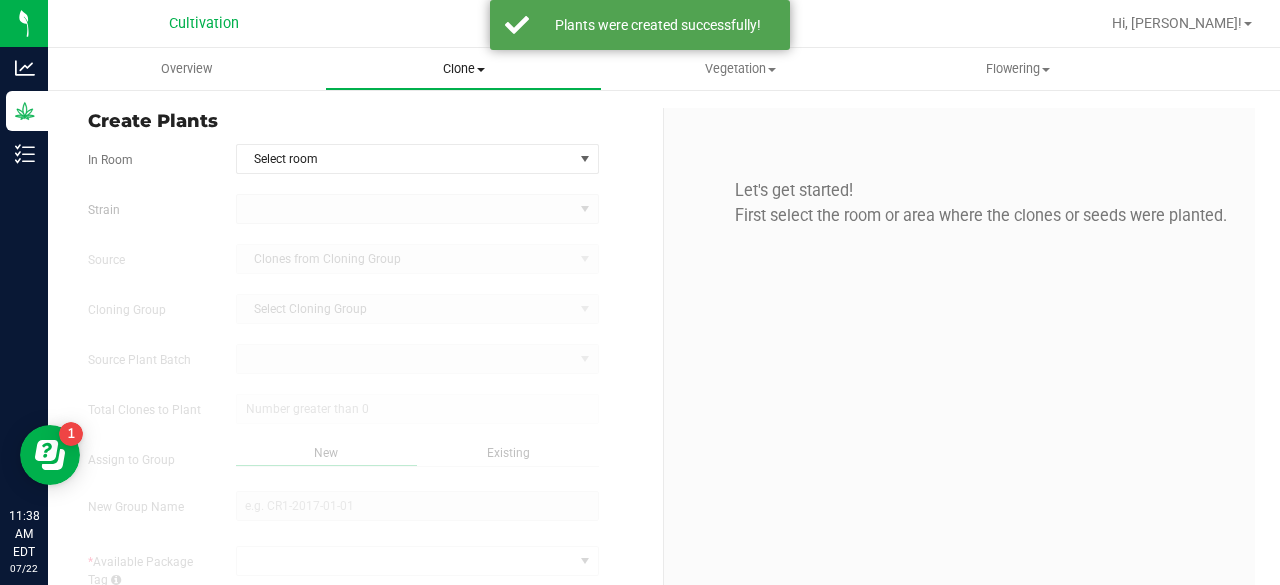click on "Clone" at bounding box center (463, 69) 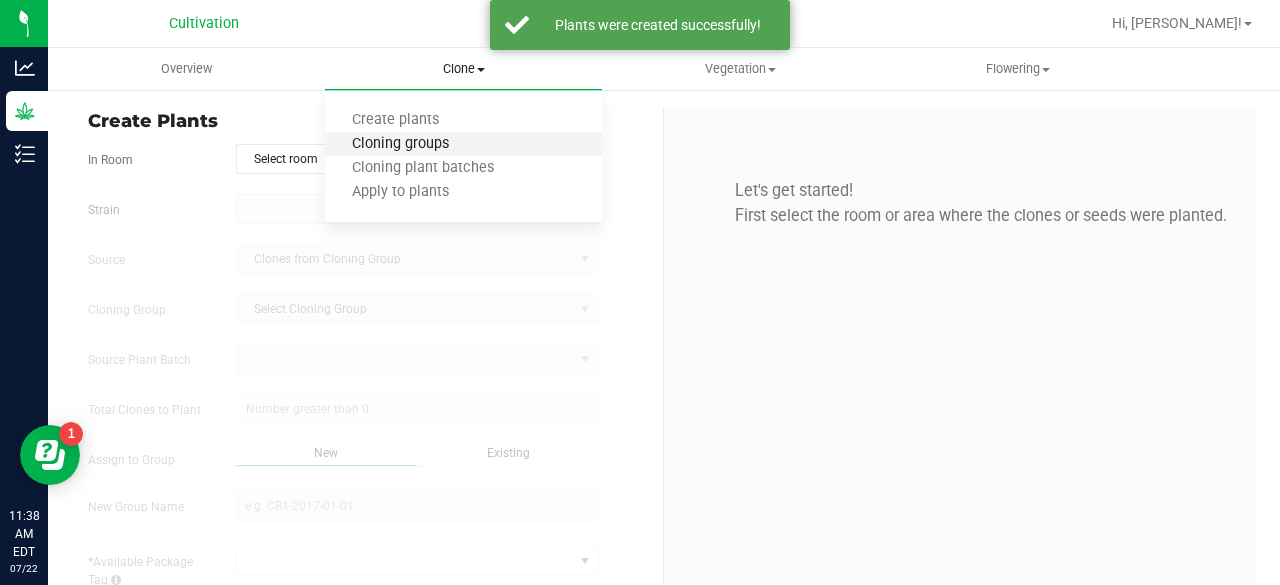 click on "Cloning groups" at bounding box center [400, 144] 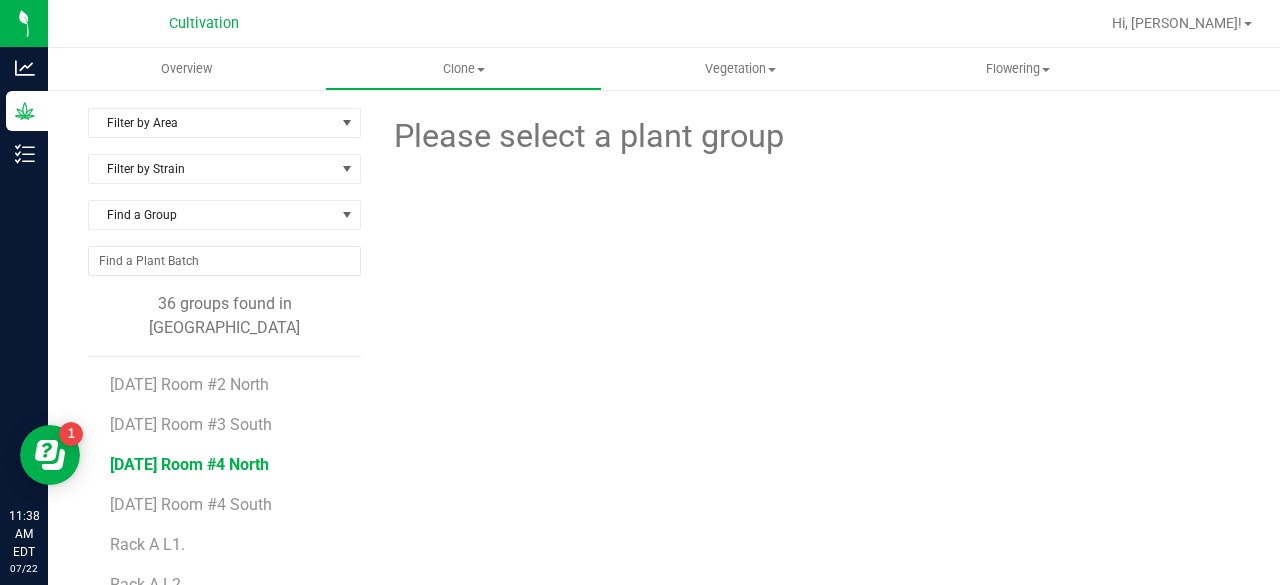 click on "[DATE] Room #4 North" at bounding box center (189, 464) 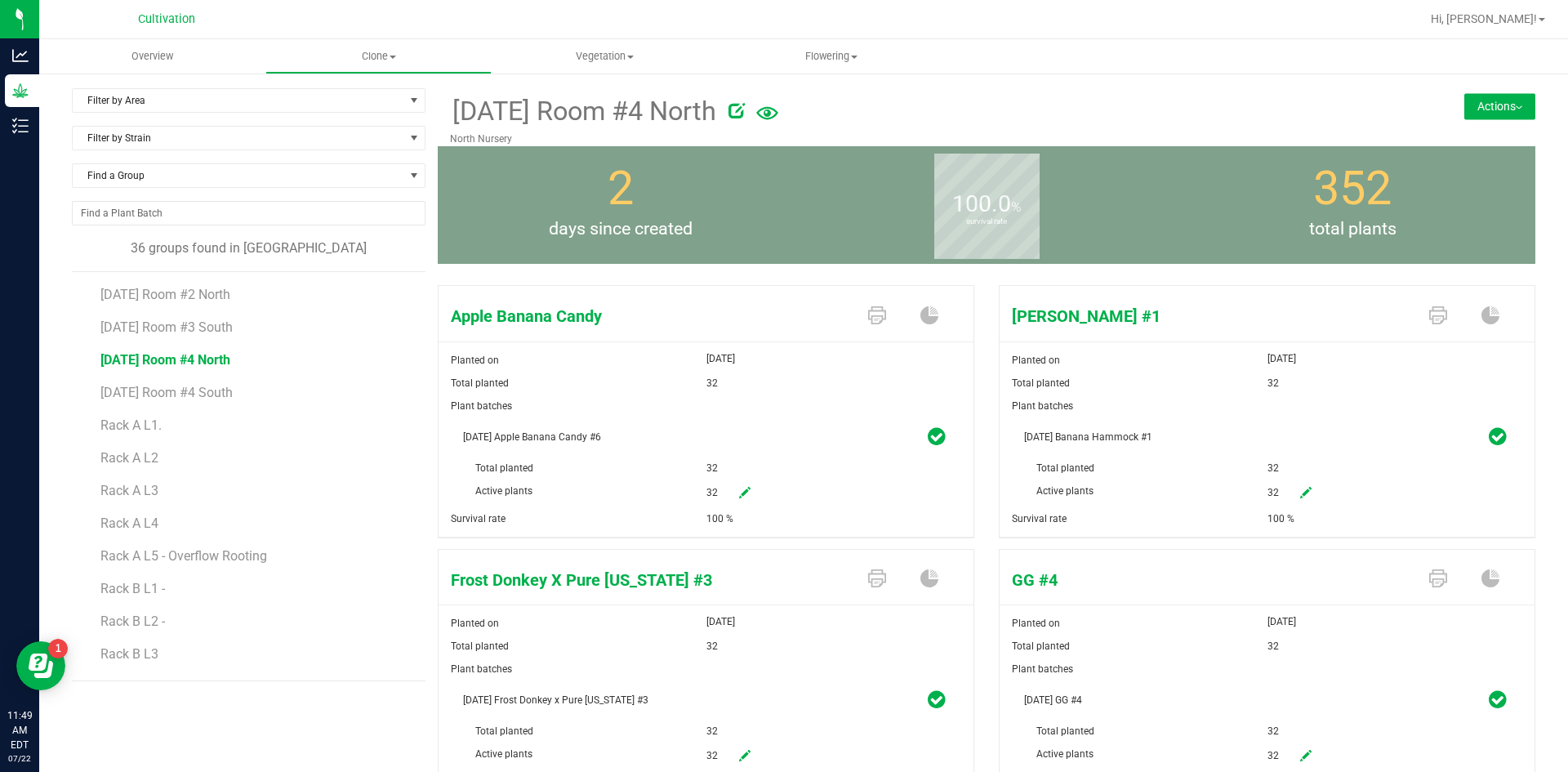 click on "days since created" at bounding box center (621, 230) 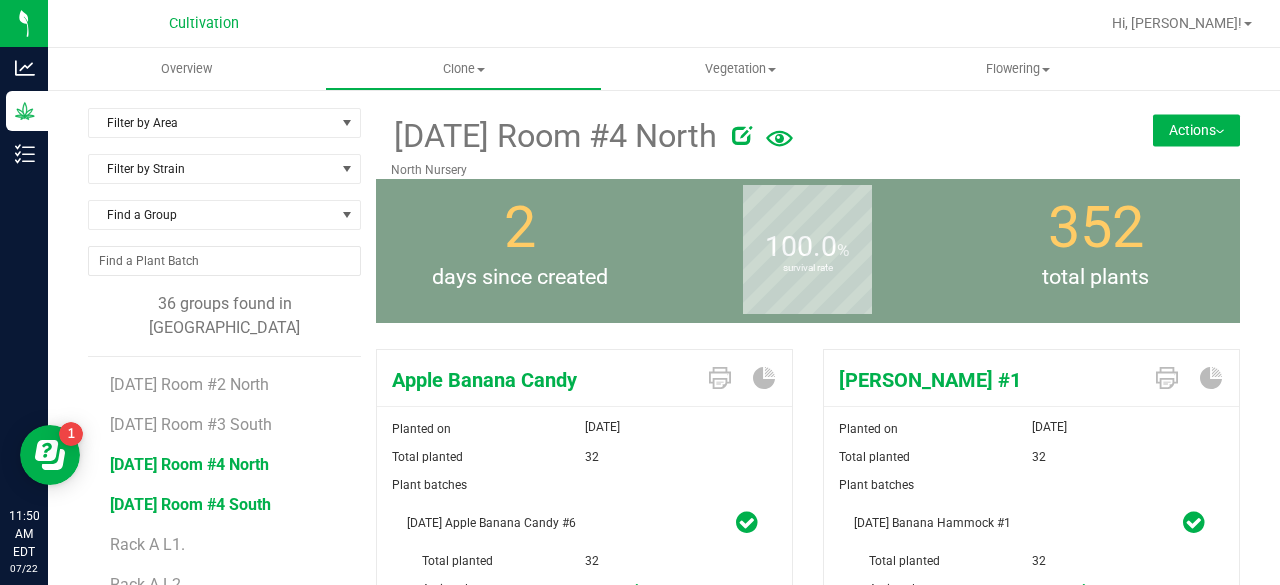 click on "[DATE] Room #4 South" at bounding box center (190, 504) 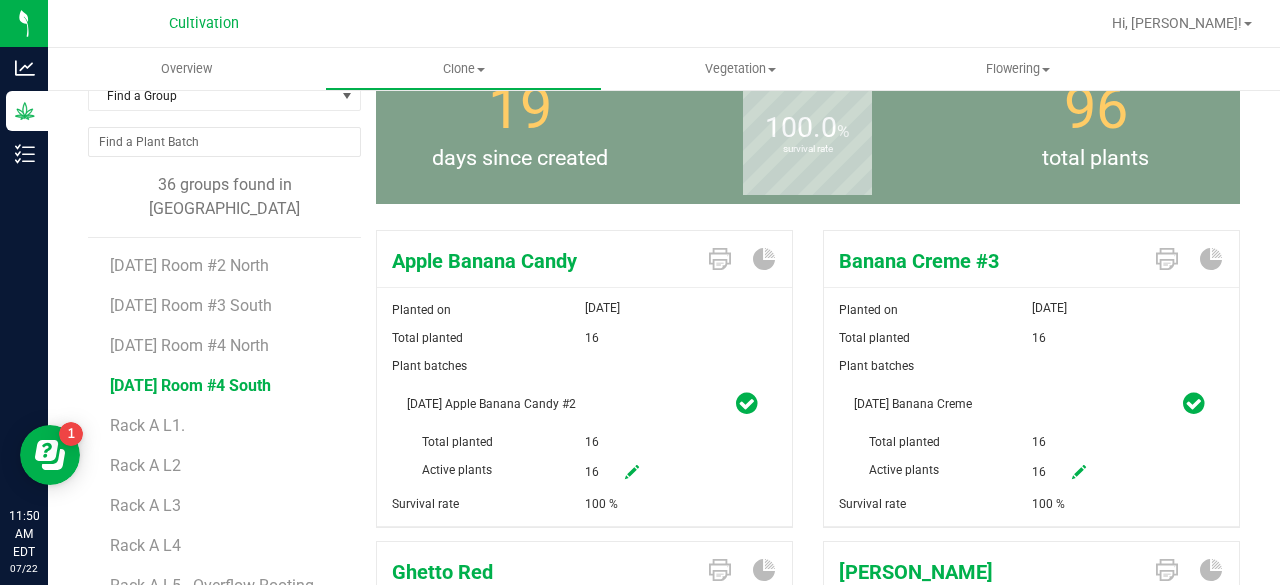 scroll, scrollTop: 120, scrollLeft: 0, axis: vertical 